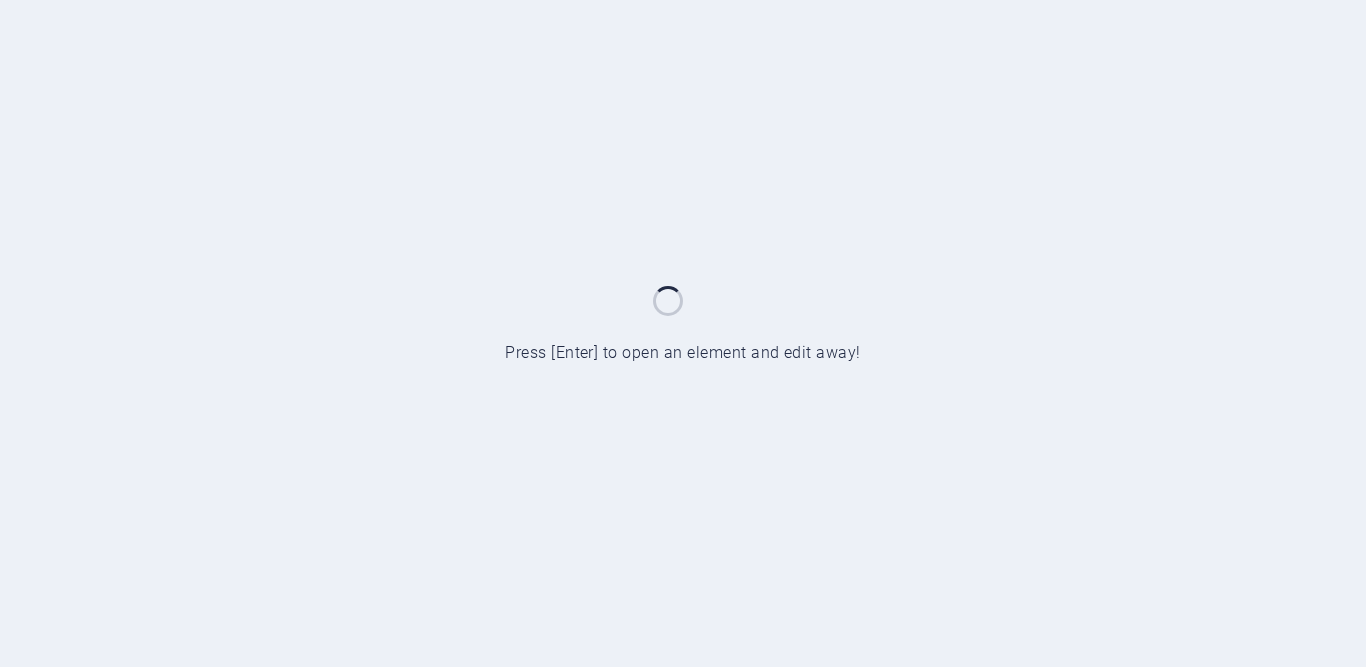 scroll, scrollTop: 0, scrollLeft: 0, axis: both 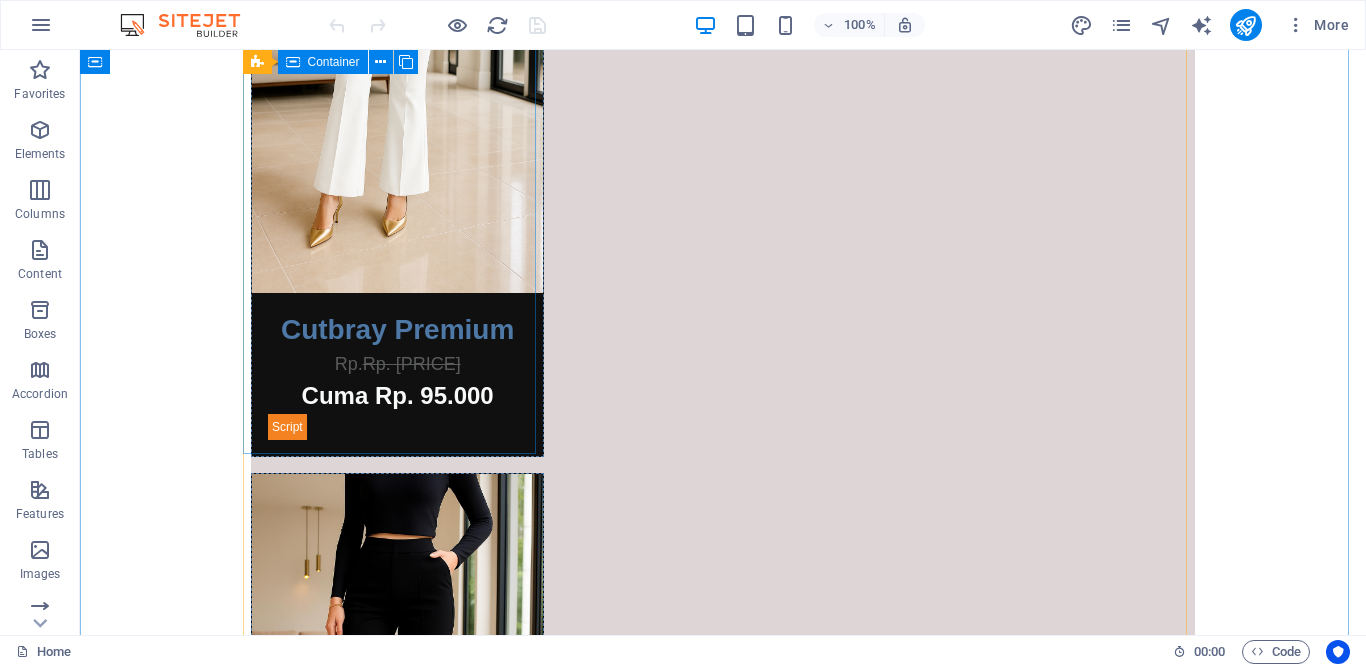 click at bounding box center [293, 62] 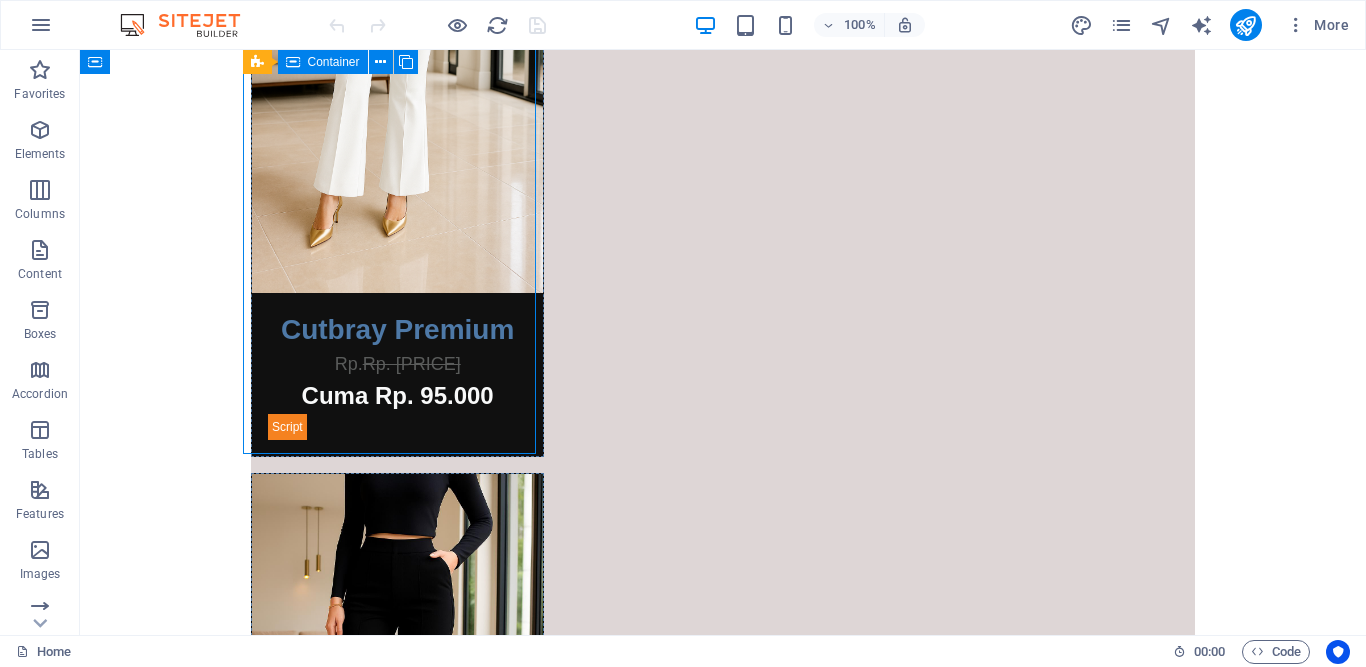 click at bounding box center [293, 62] 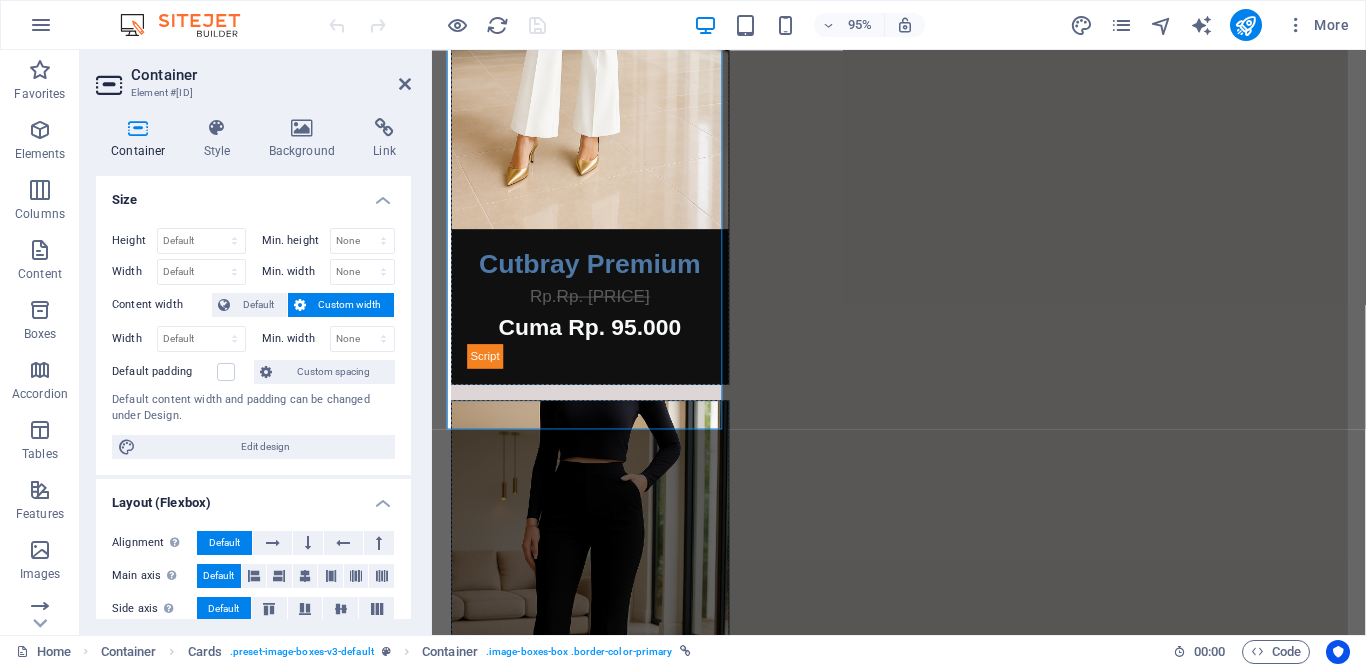 scroll, scrollTop: 574, scrollLeft: 0, axis: vertical 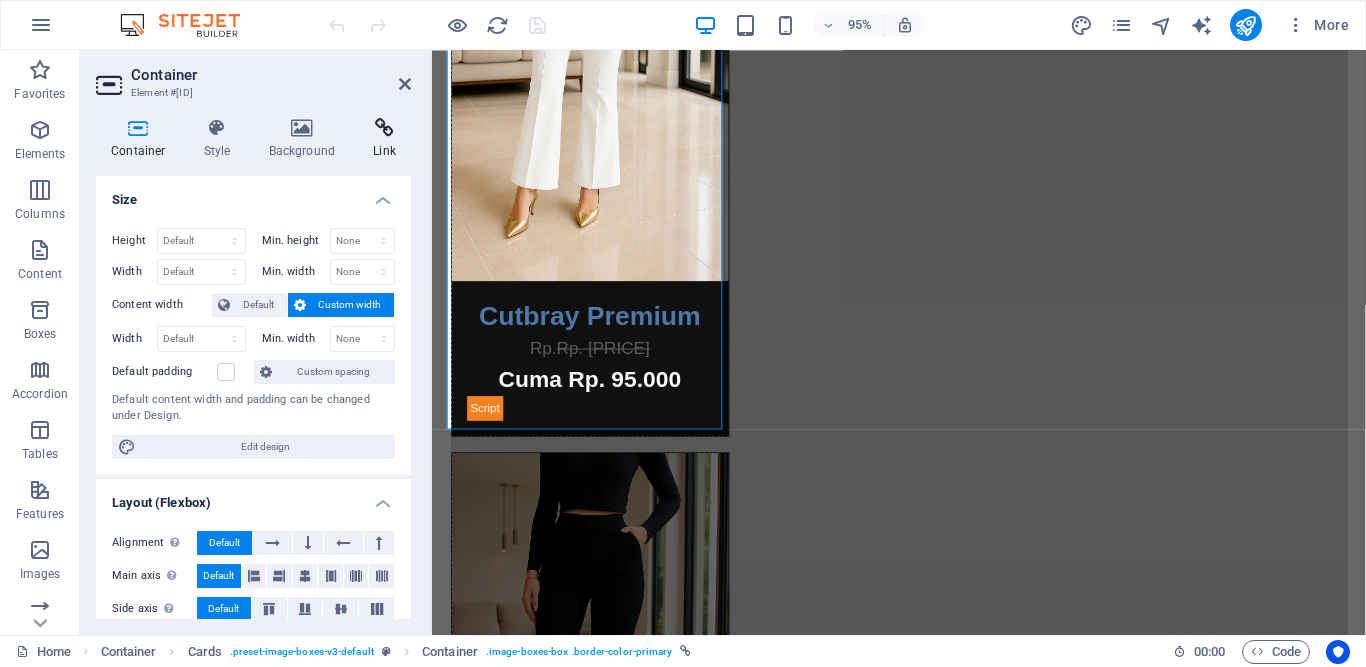click at bounding box center [384, 128] 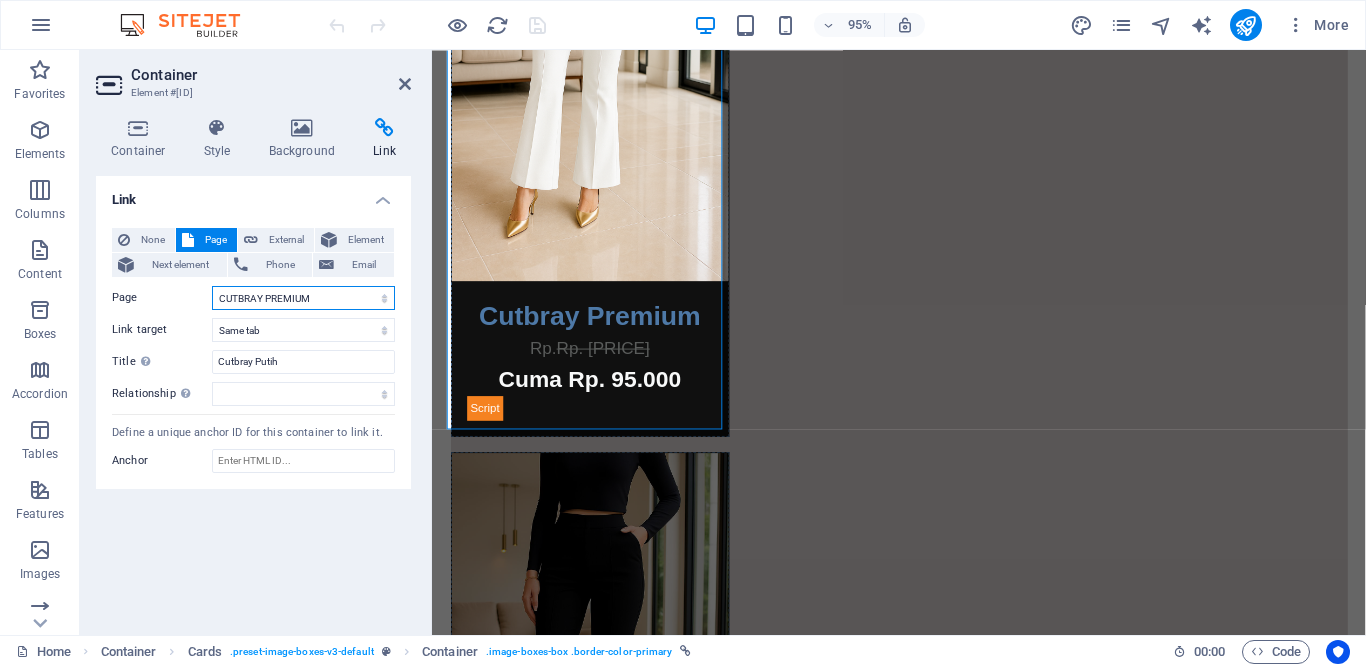 click on "Home CUTBRAY PREMIUM Legal Notice Privacy Order Ulasan" at bounding box center [303, 298] 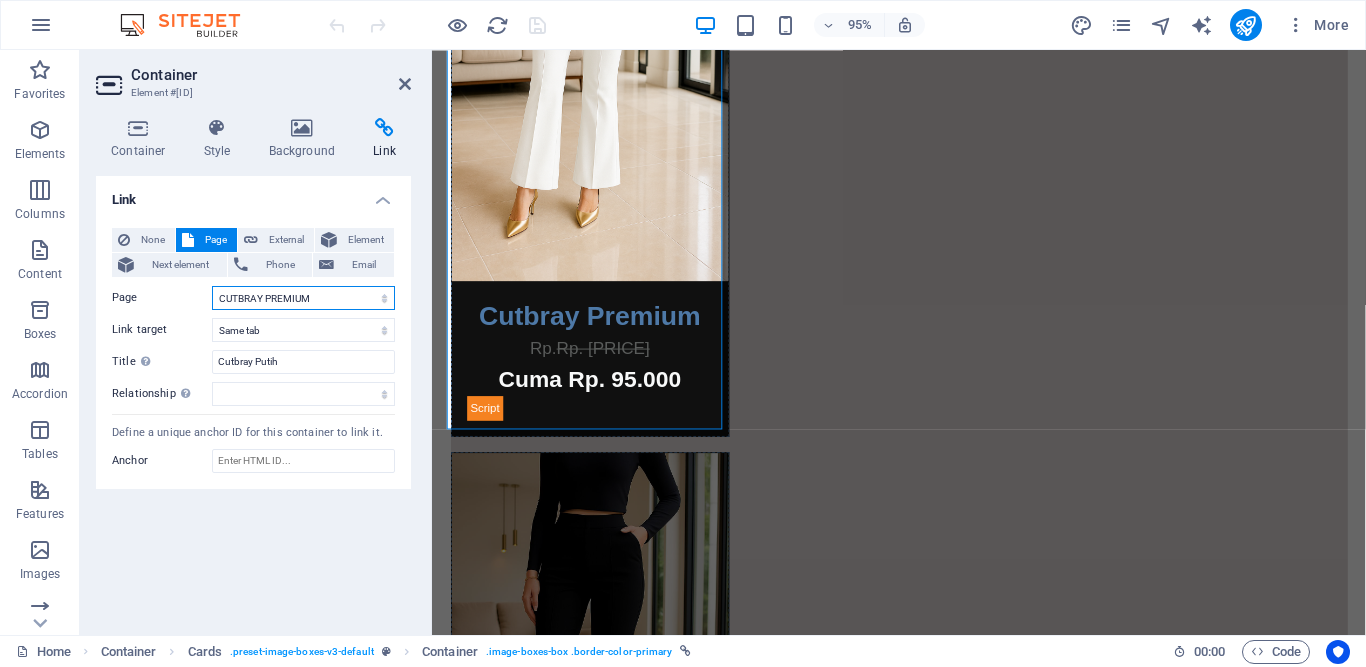 click on "Home CUTBRAY PREMIUM Legal Notice Privacy Order Ulasan" at bounding box center [303, 298] 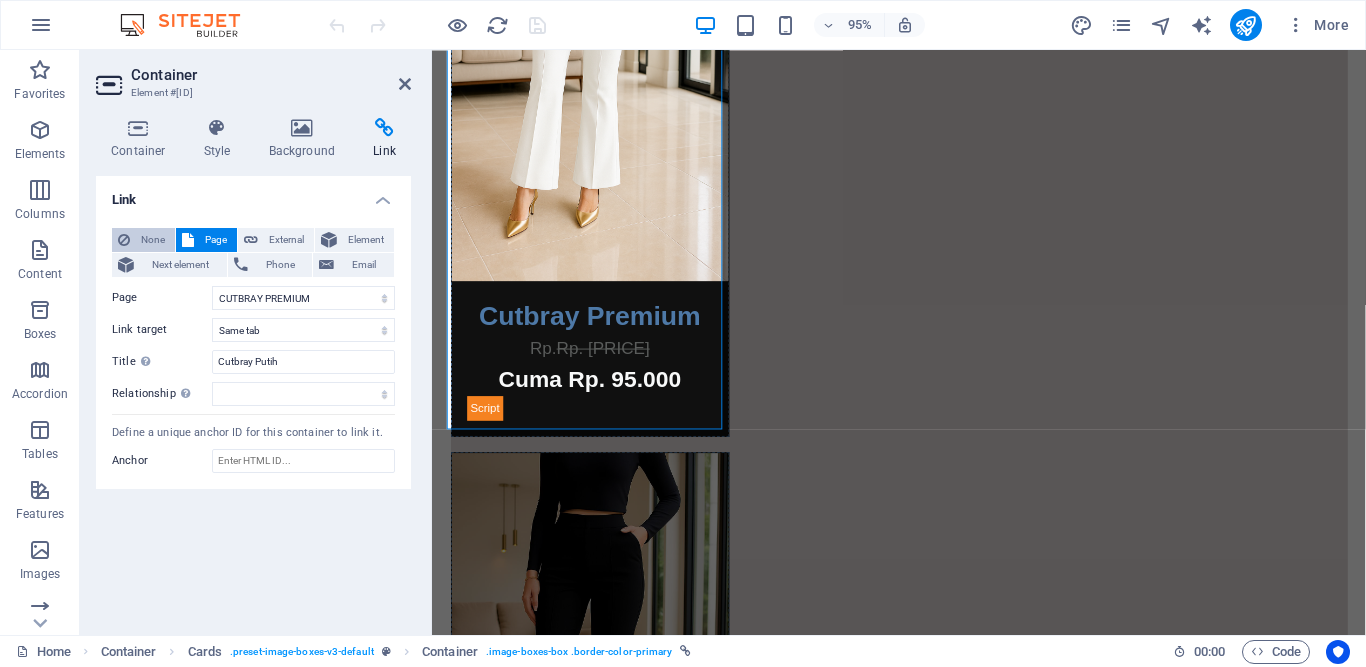 click on "None" at bounding box center (152, 240) 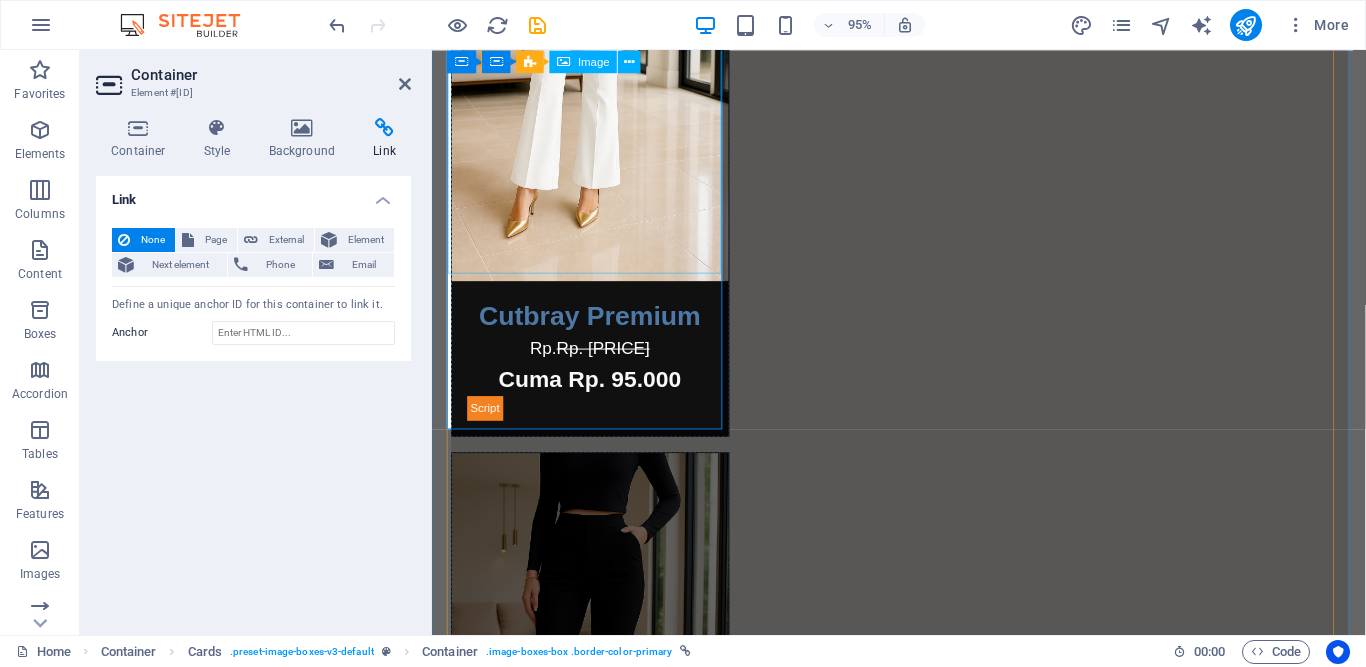 click at bounding box center (598, 74) 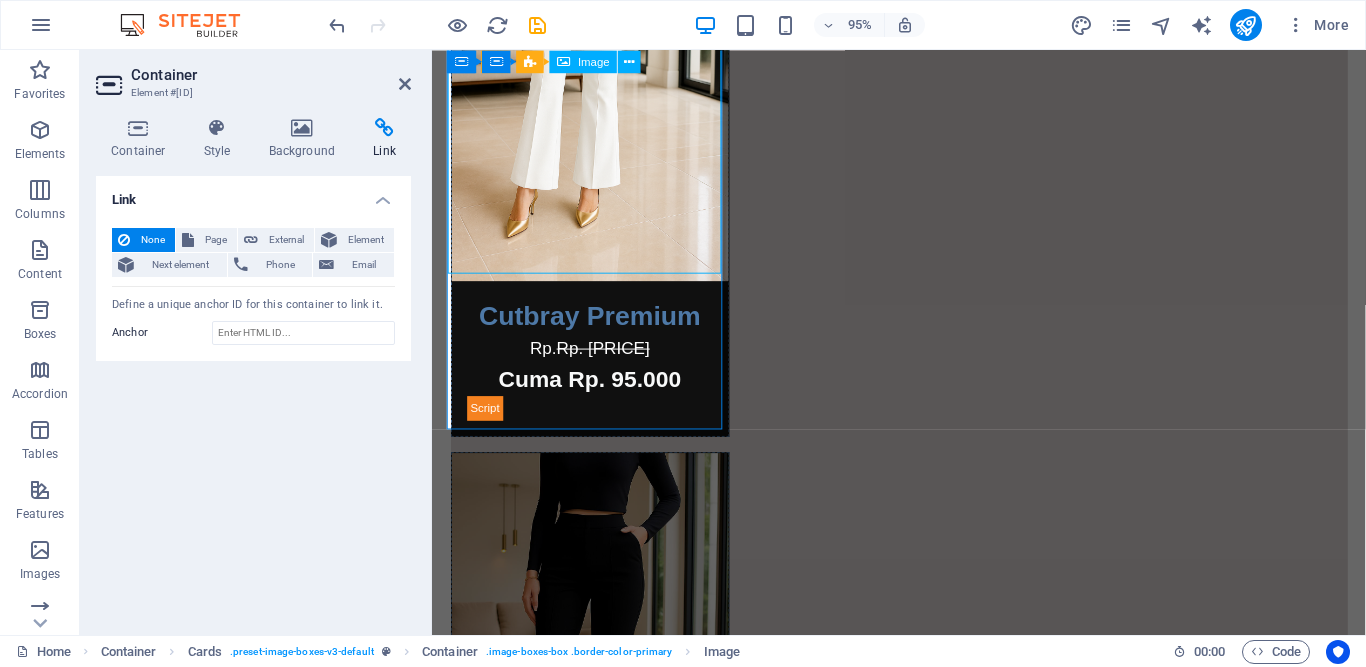 scroll, scrollTop: 35, scrollLeft: 0, axis: vertical 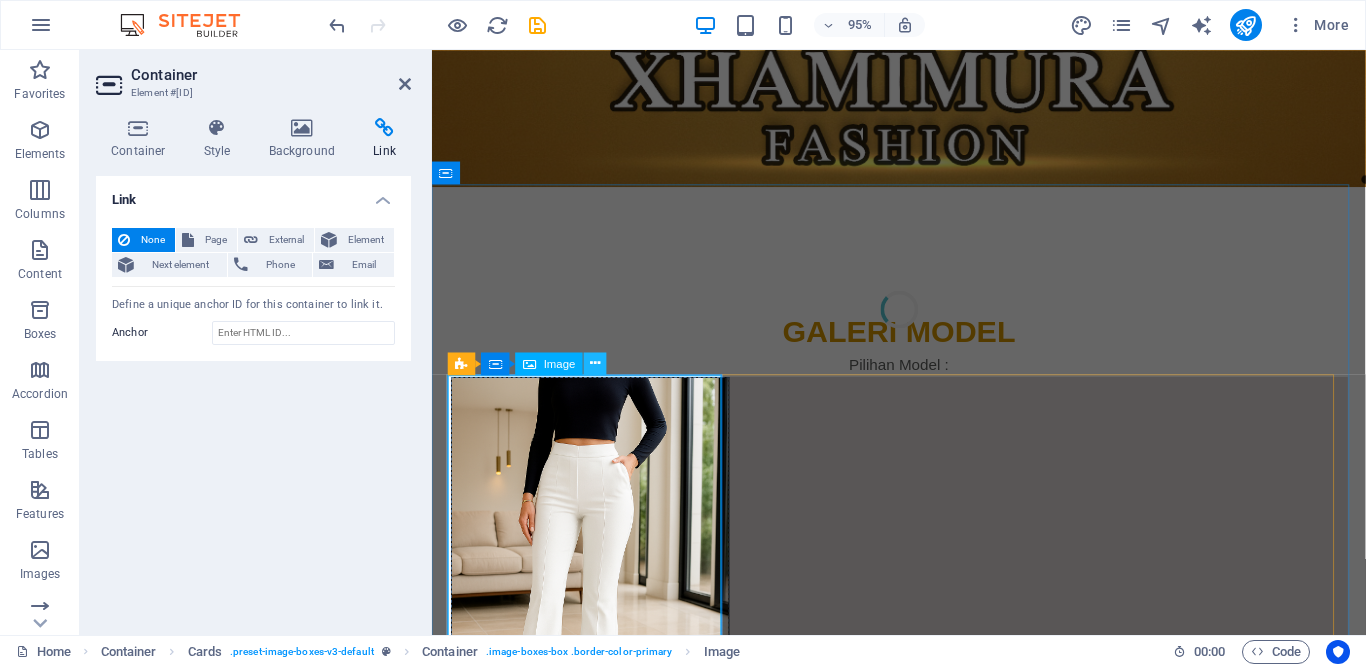 click at bounding box center (596, 363) 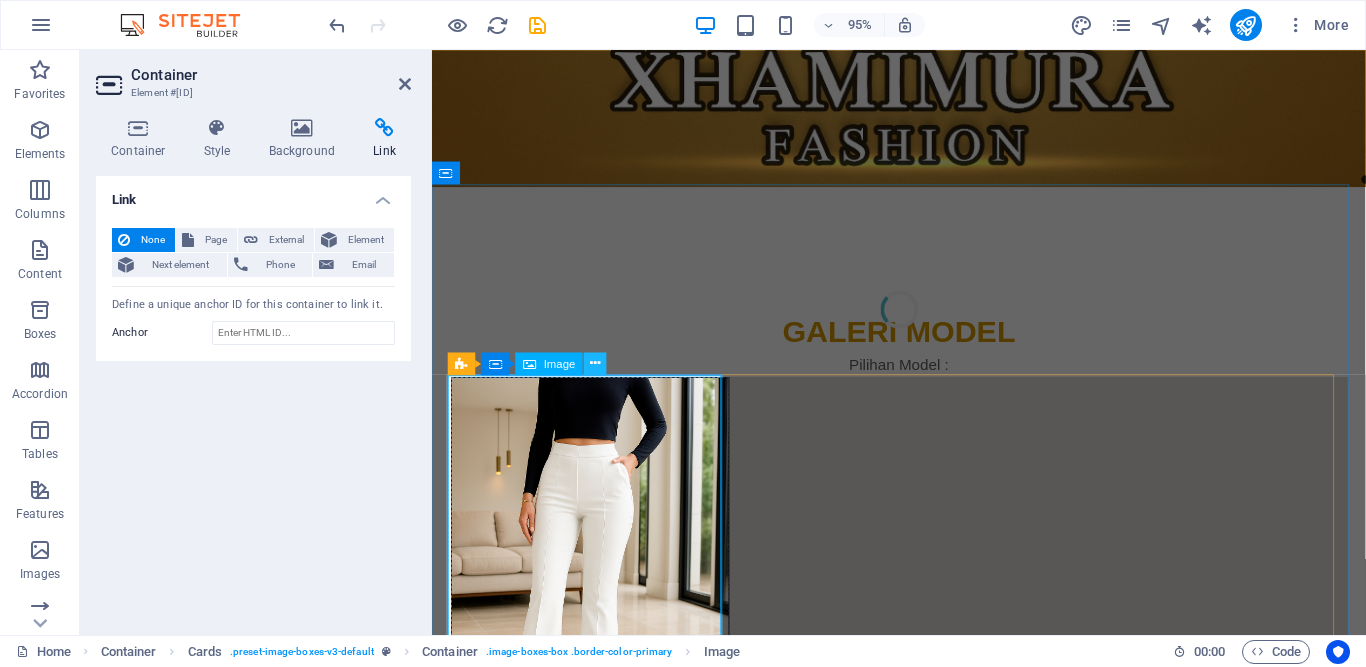 click at bounding box center [596, 363] 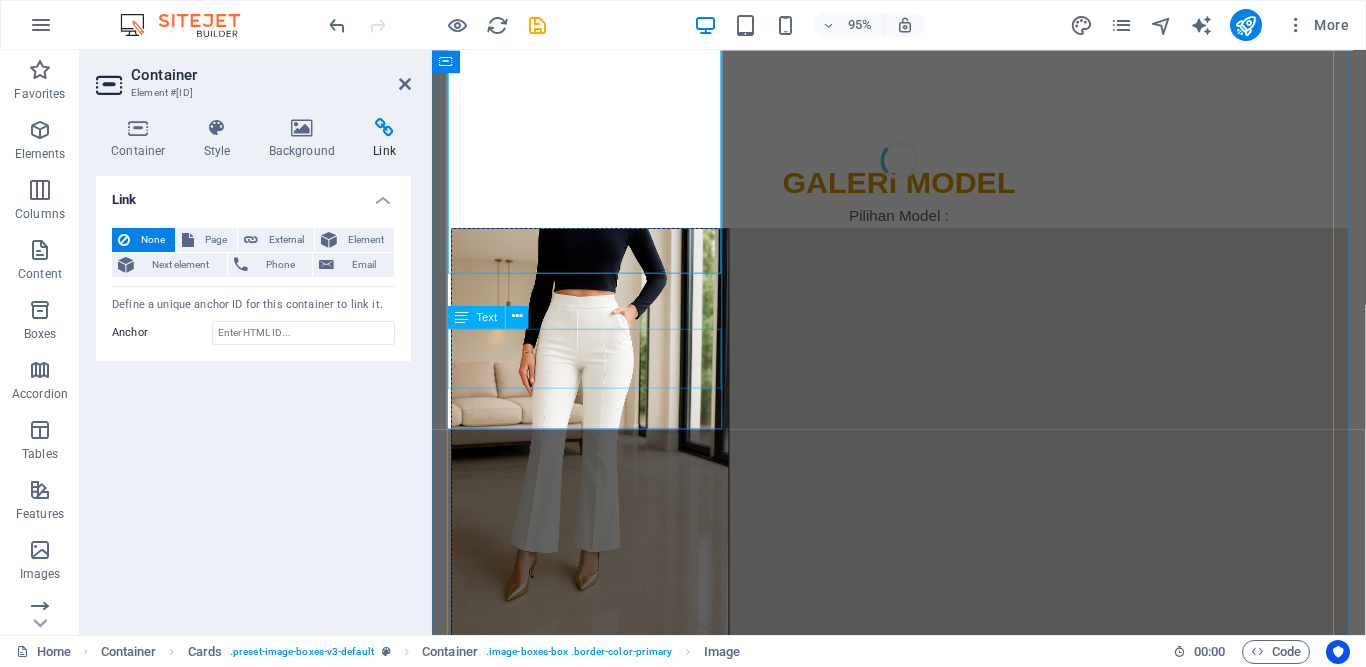 scroll, scrollTop: 574, scrollLeft: 0, axis: vertical 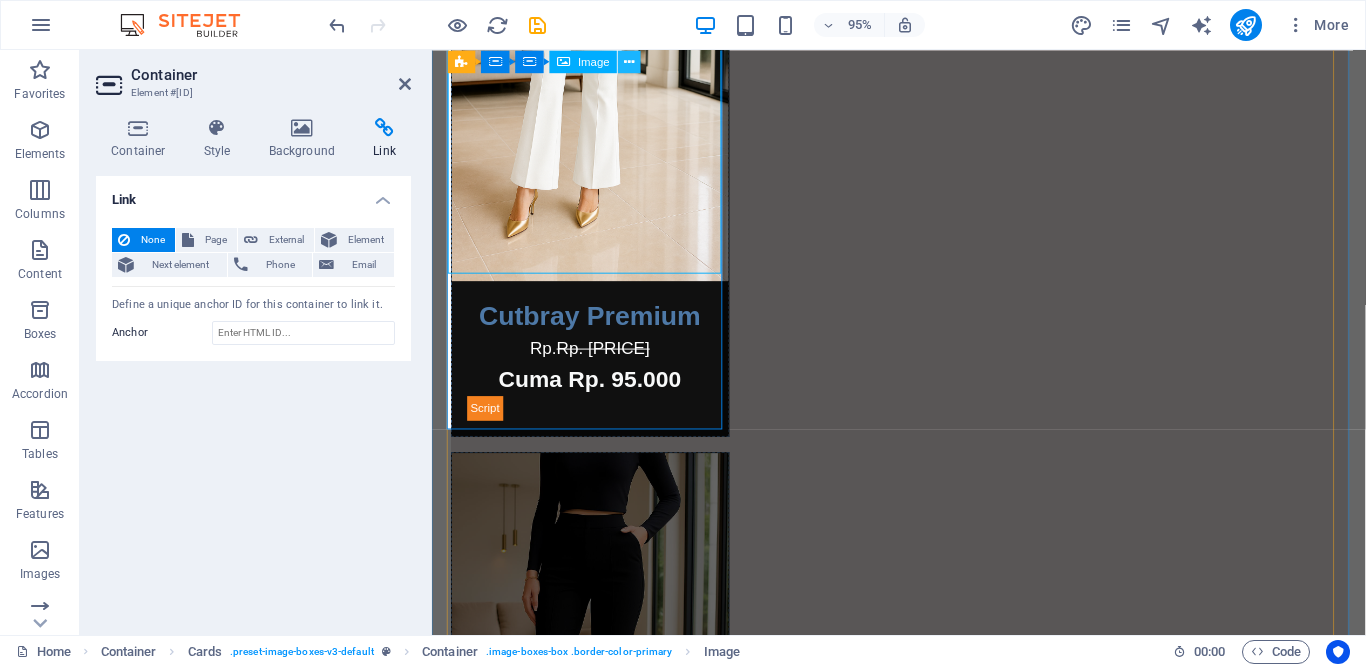 click at bounding box center [630, 61] 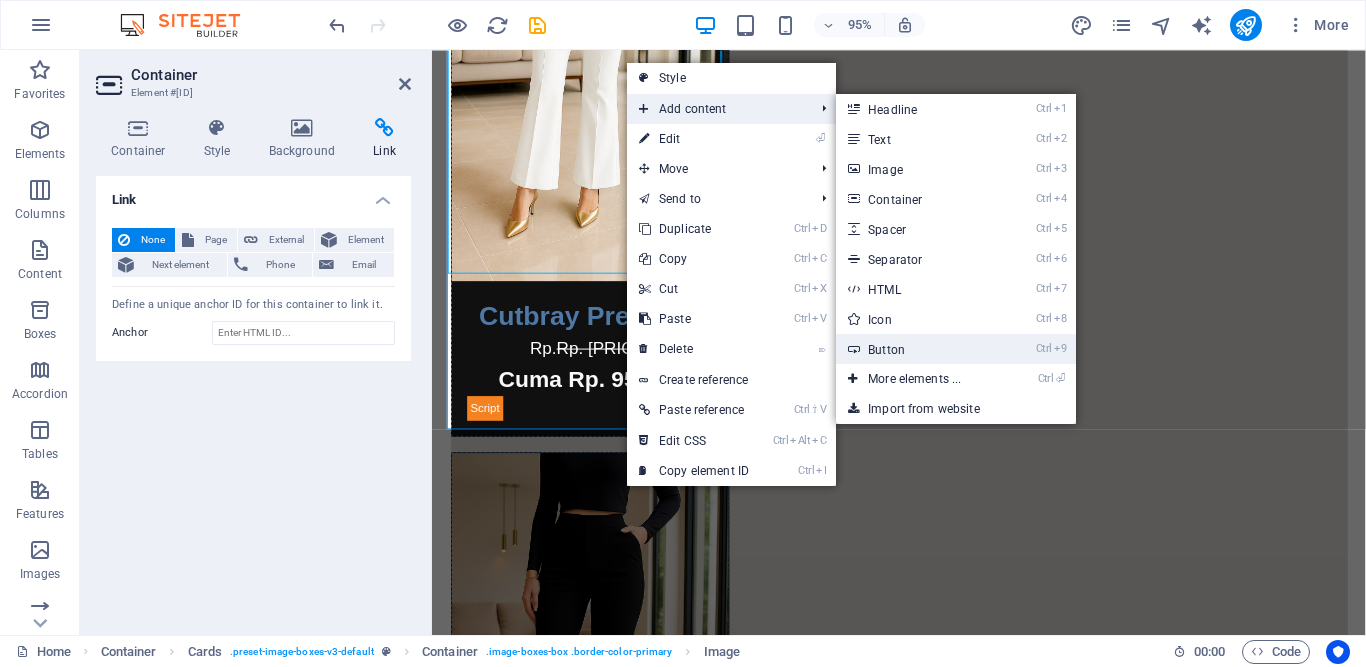 click on "Ctrl 9  Button" at bounding box center [918, 349] 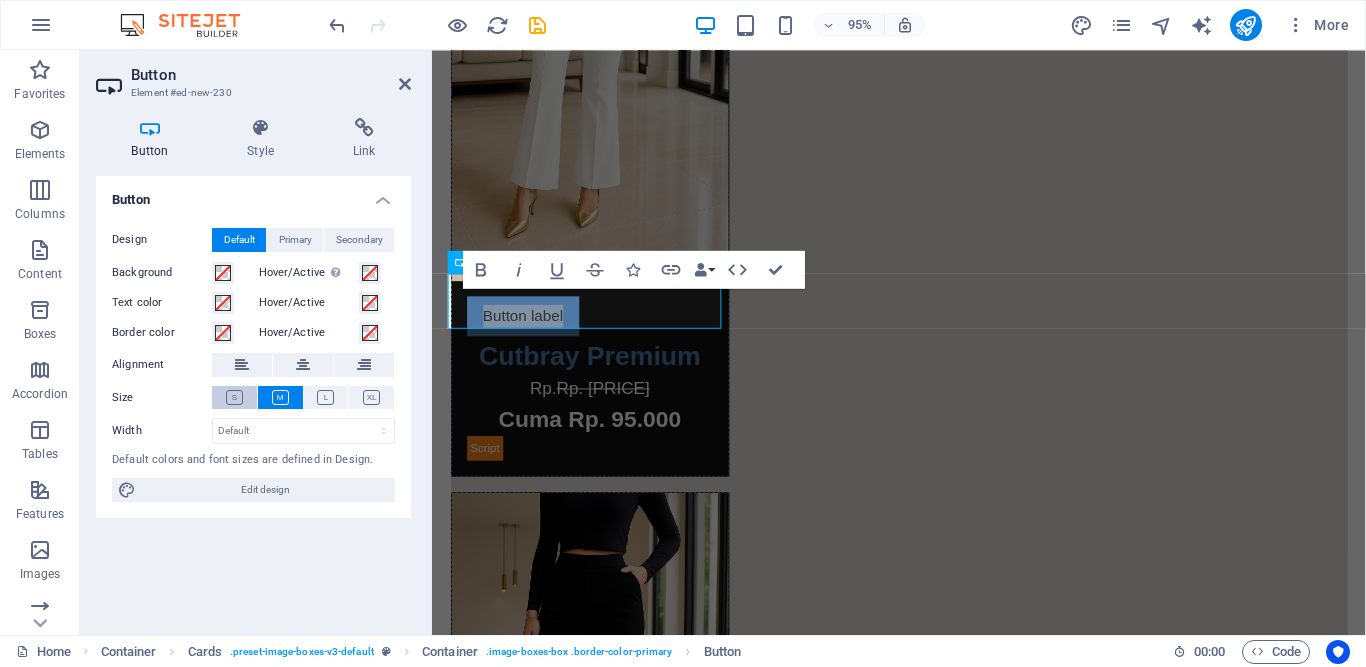click at bounding box center [234, 397] 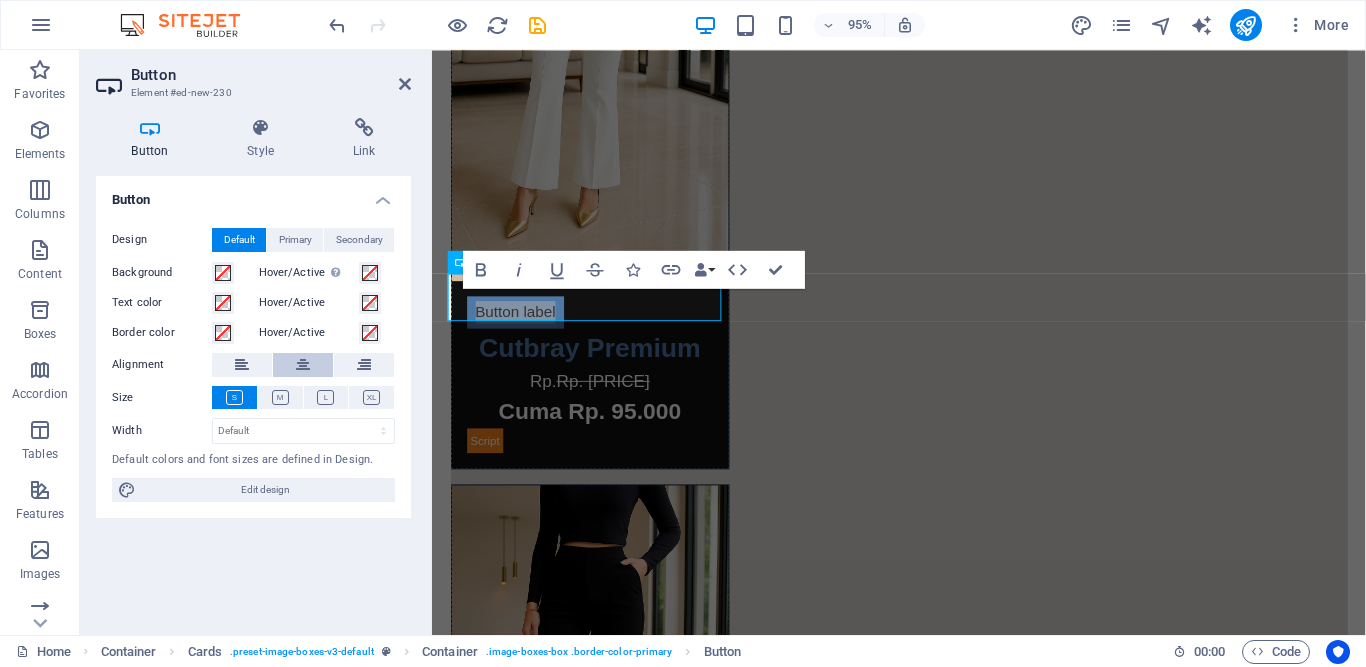 click at bounding box center (303, 365) 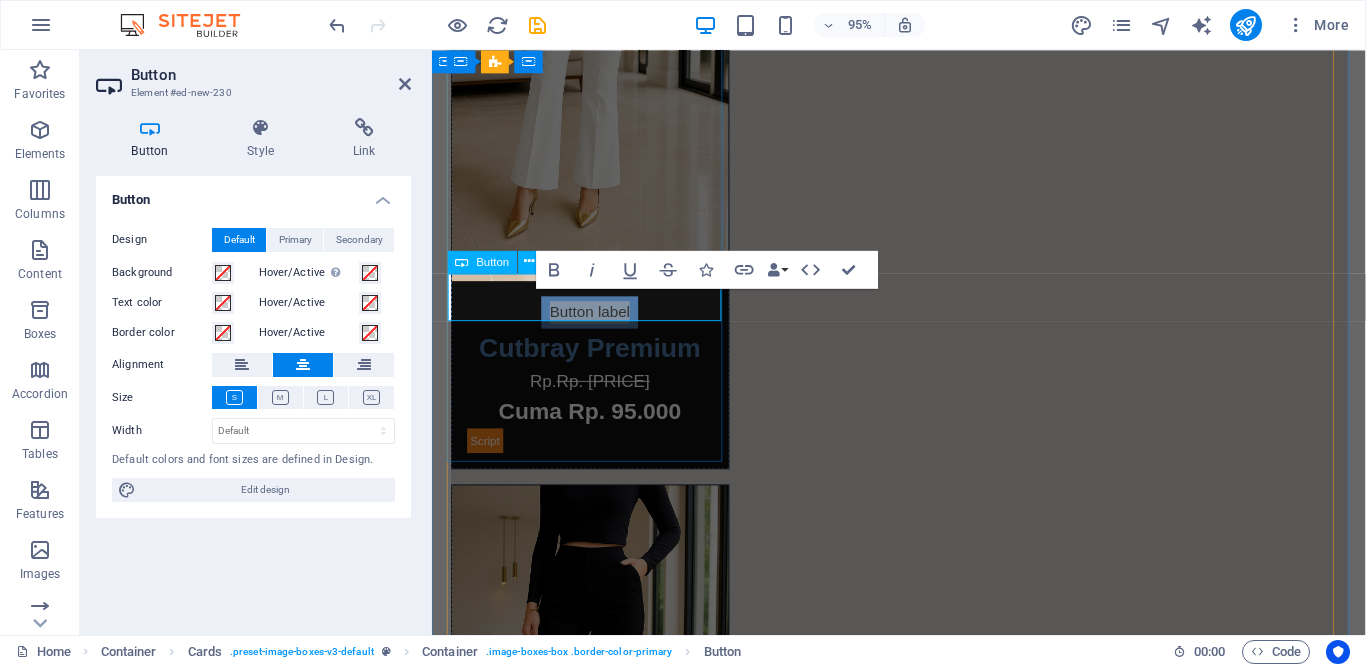 type 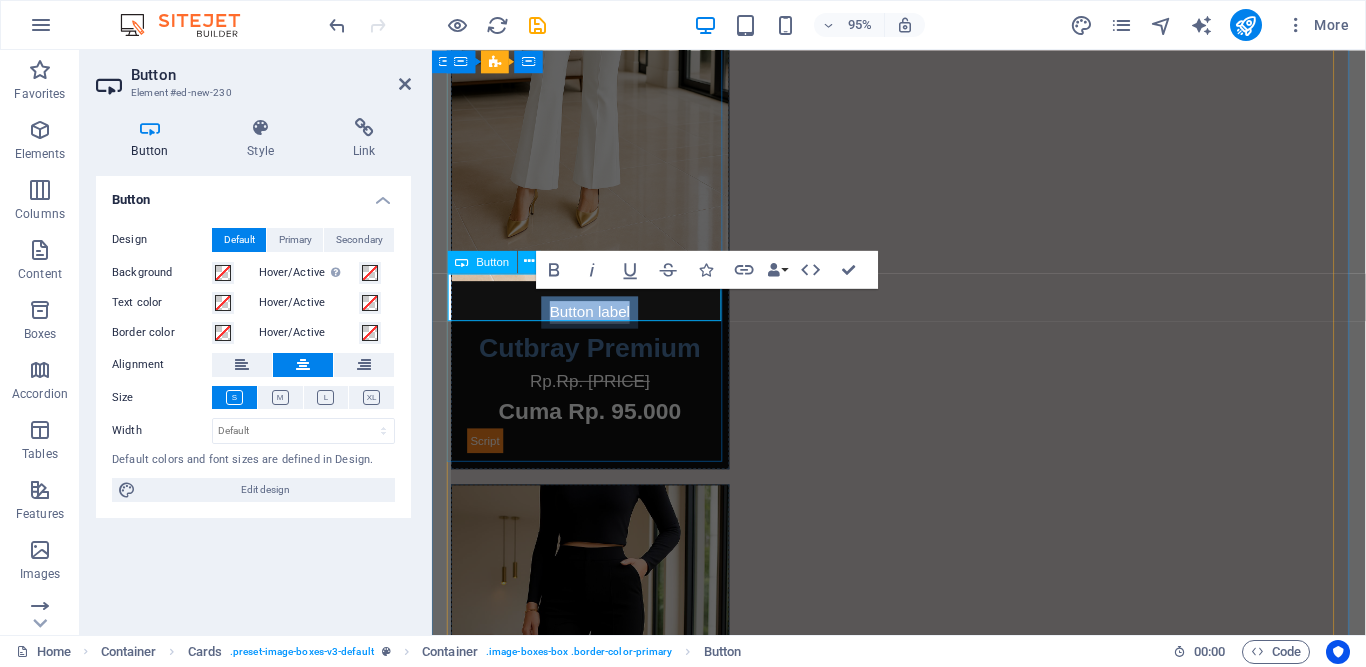 click on "Button label" at bounding box center [598, 326] 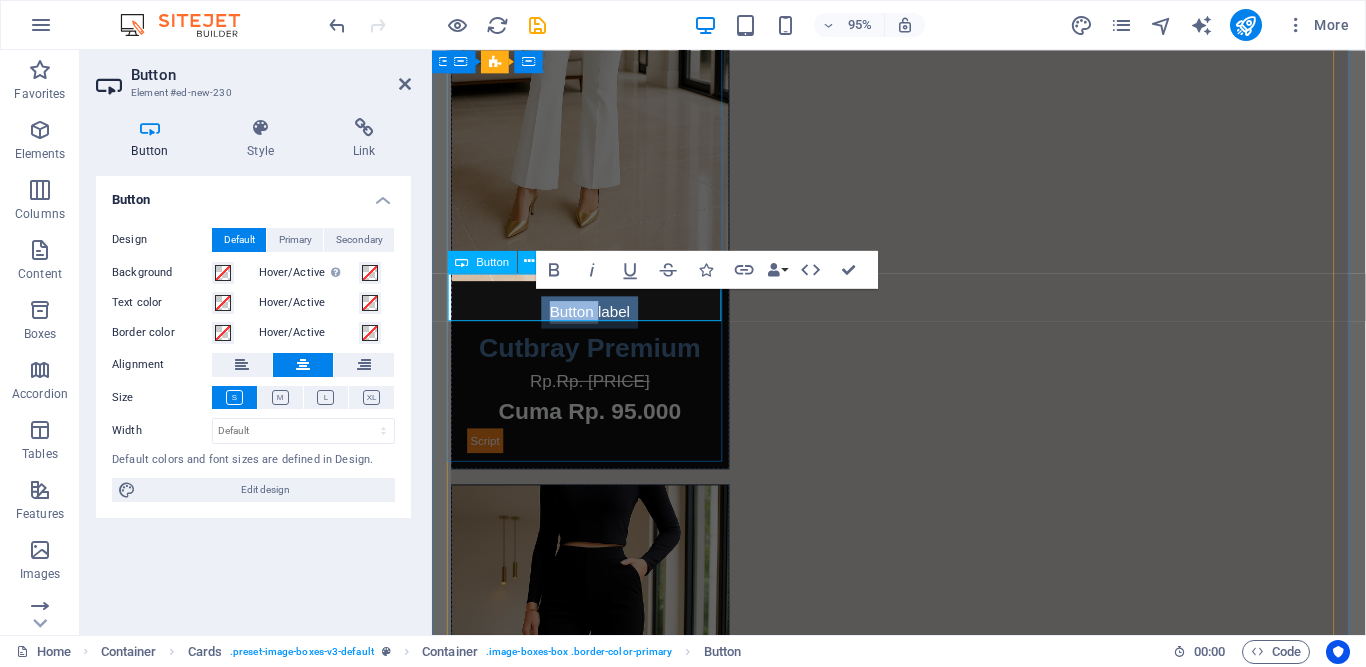click on "Button label" at bounding box center (598, 326) 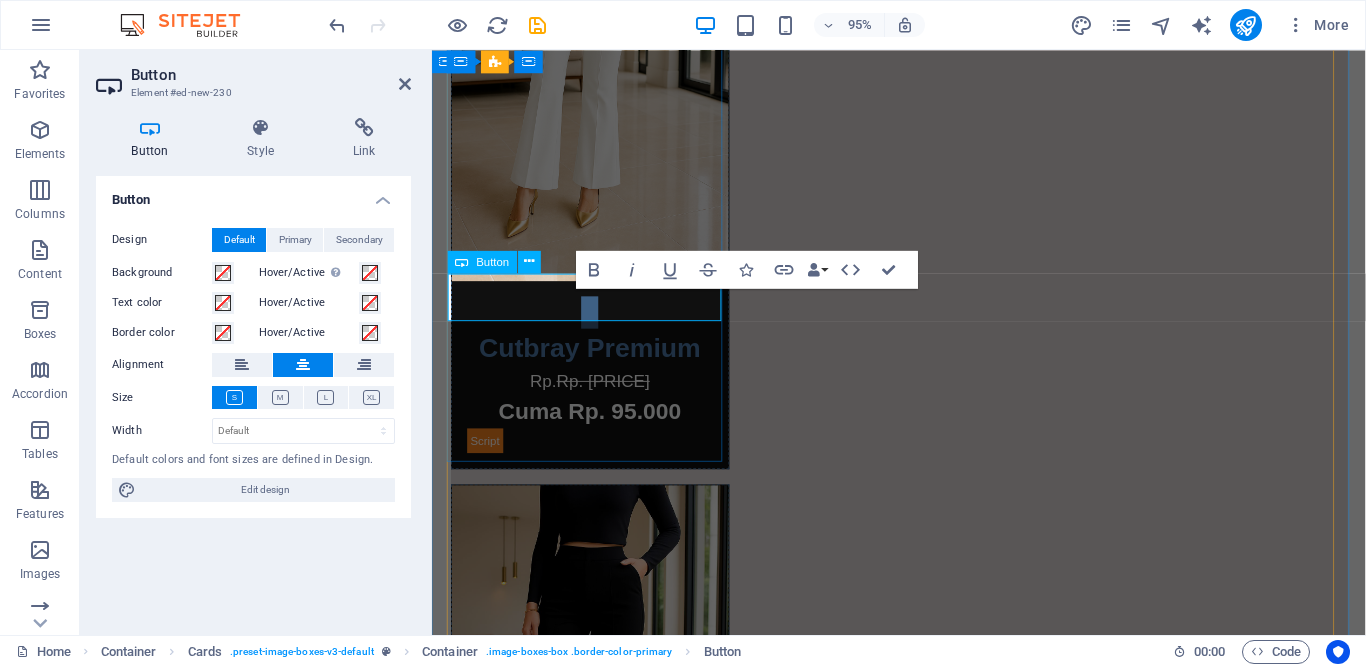 type 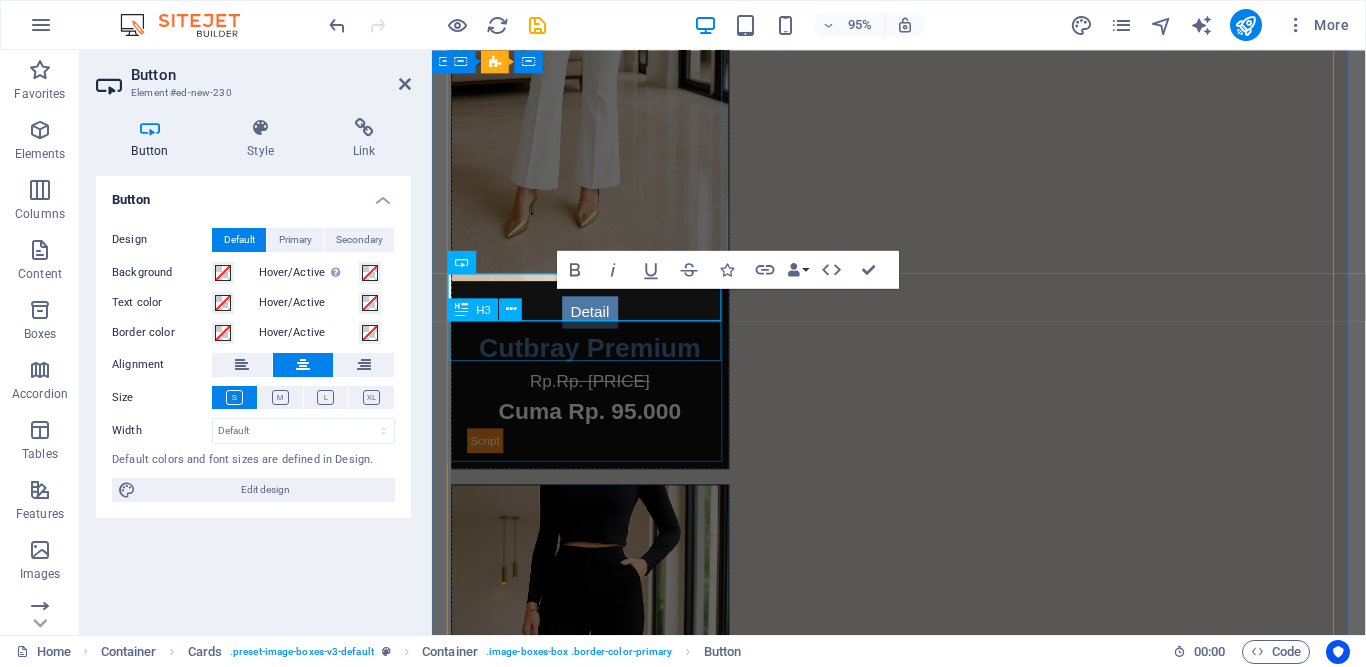 click on "Cutbray Premium" at bounding box center (598, 364) 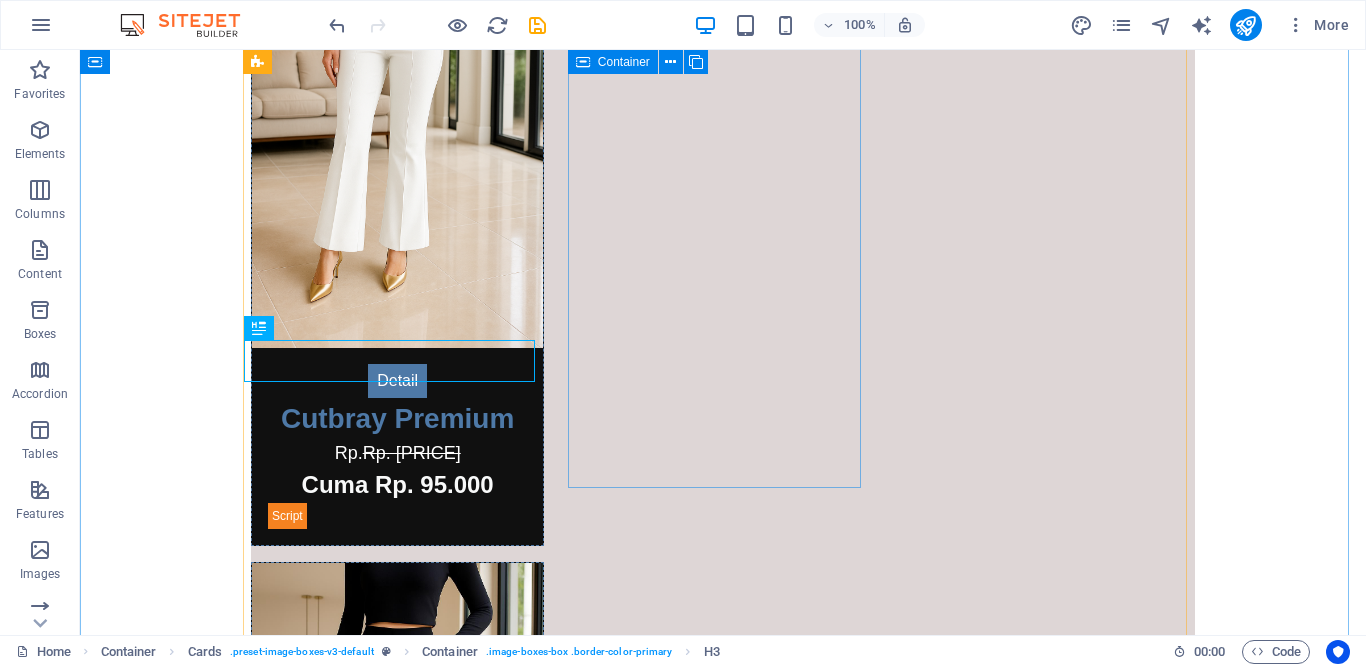 scroll, scrollTop: 629, scrollLeft: 0, axis: vertical 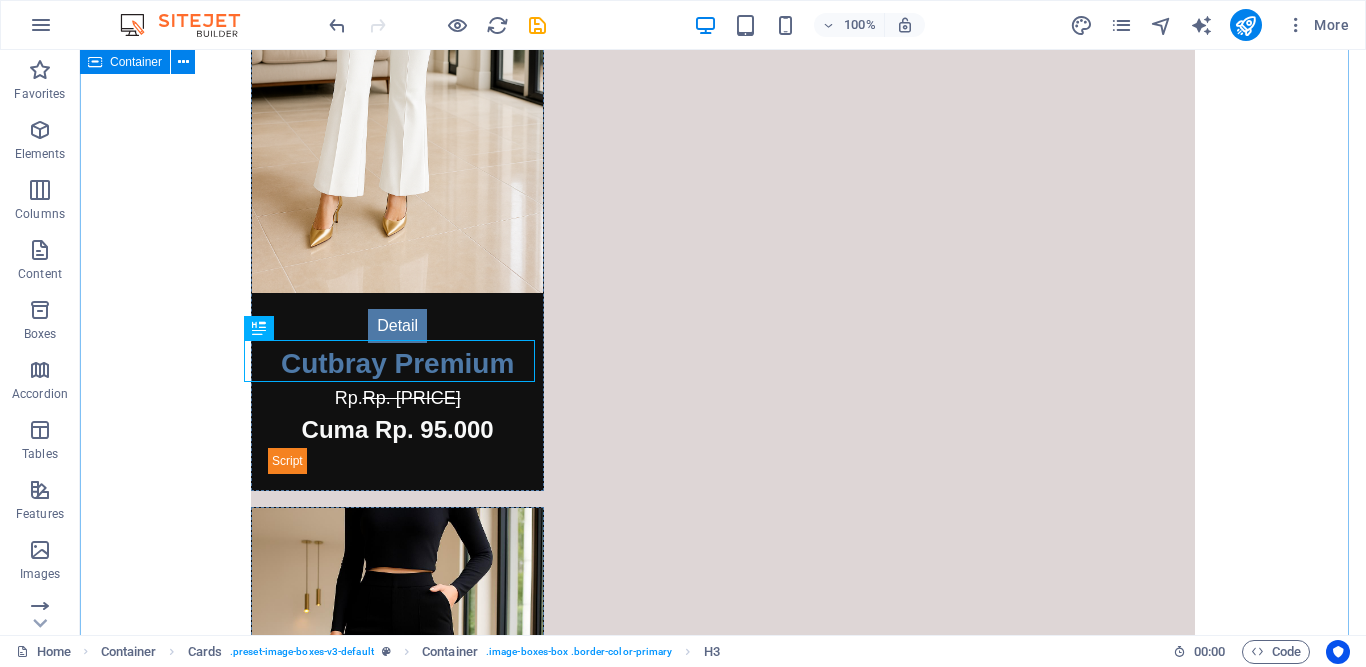 click on "GALERI MODEL Pilihan Model : Detail Cutbray Premium Rp.  [PRICE]       Loading...         Cutbray Vidio Coffe Maroon Grey Cream" at bounding box center [723, 1435] 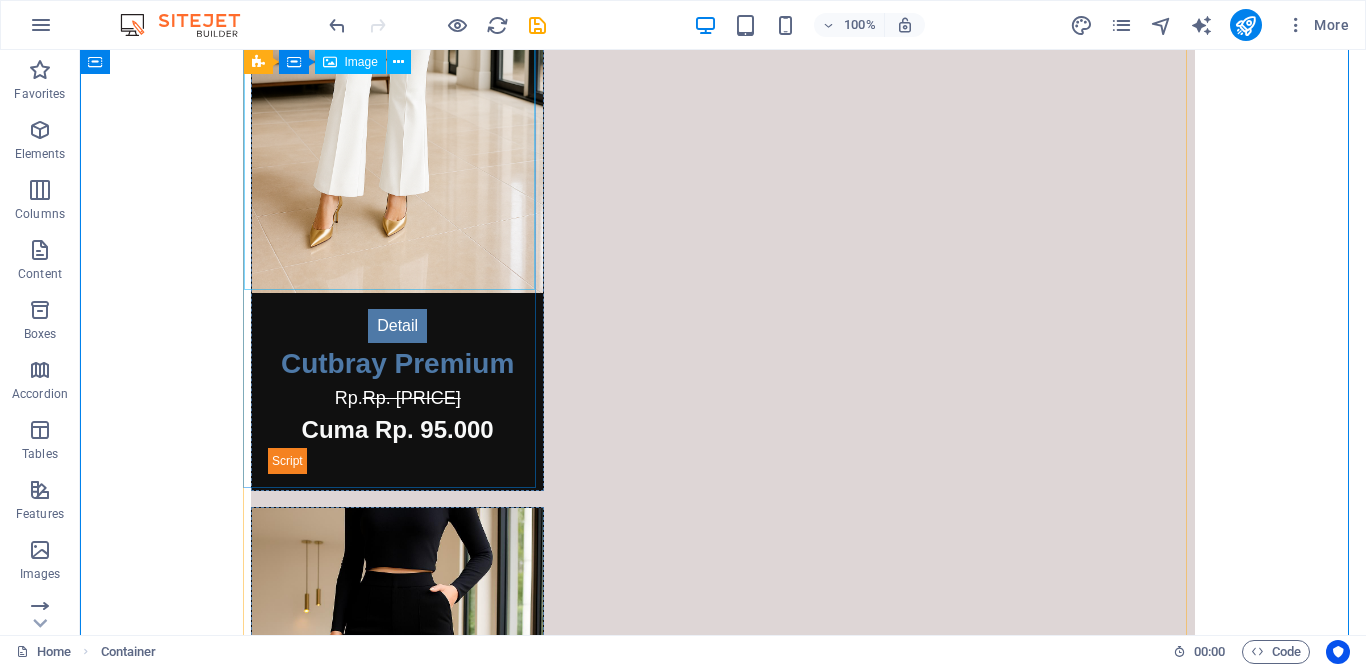 click at bounding box center (397, 74) 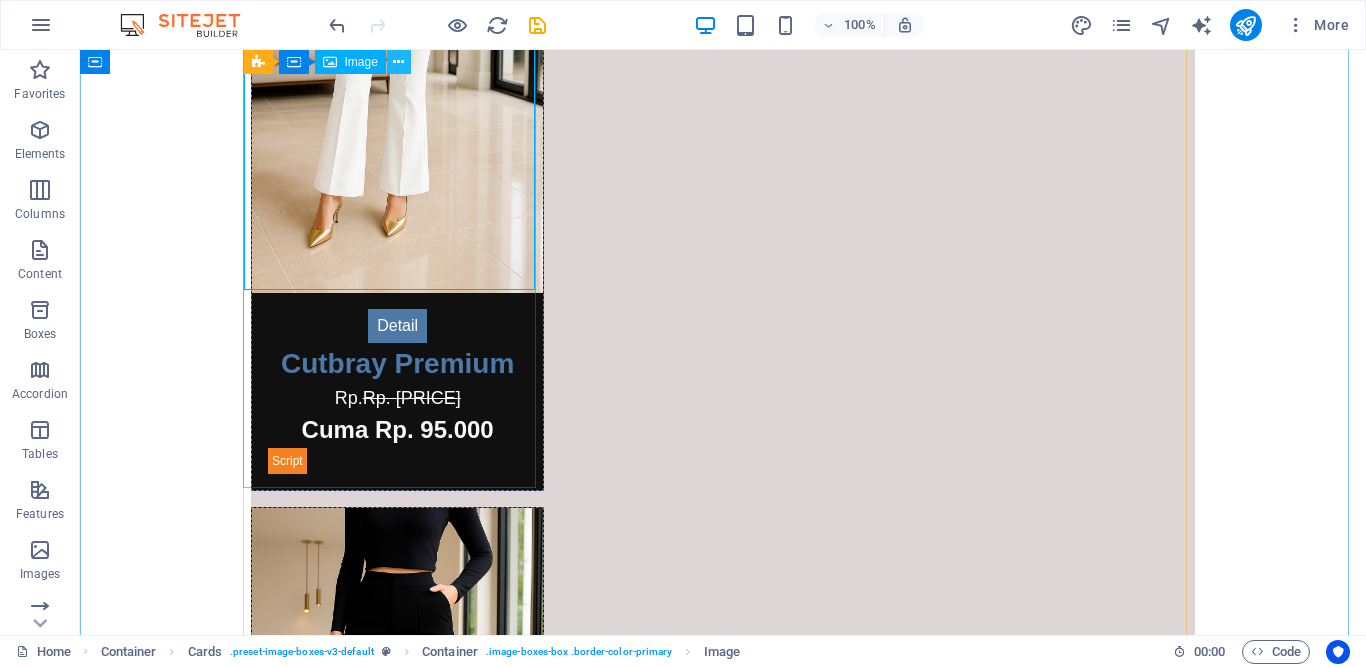 click at bounding box center [399, 62] 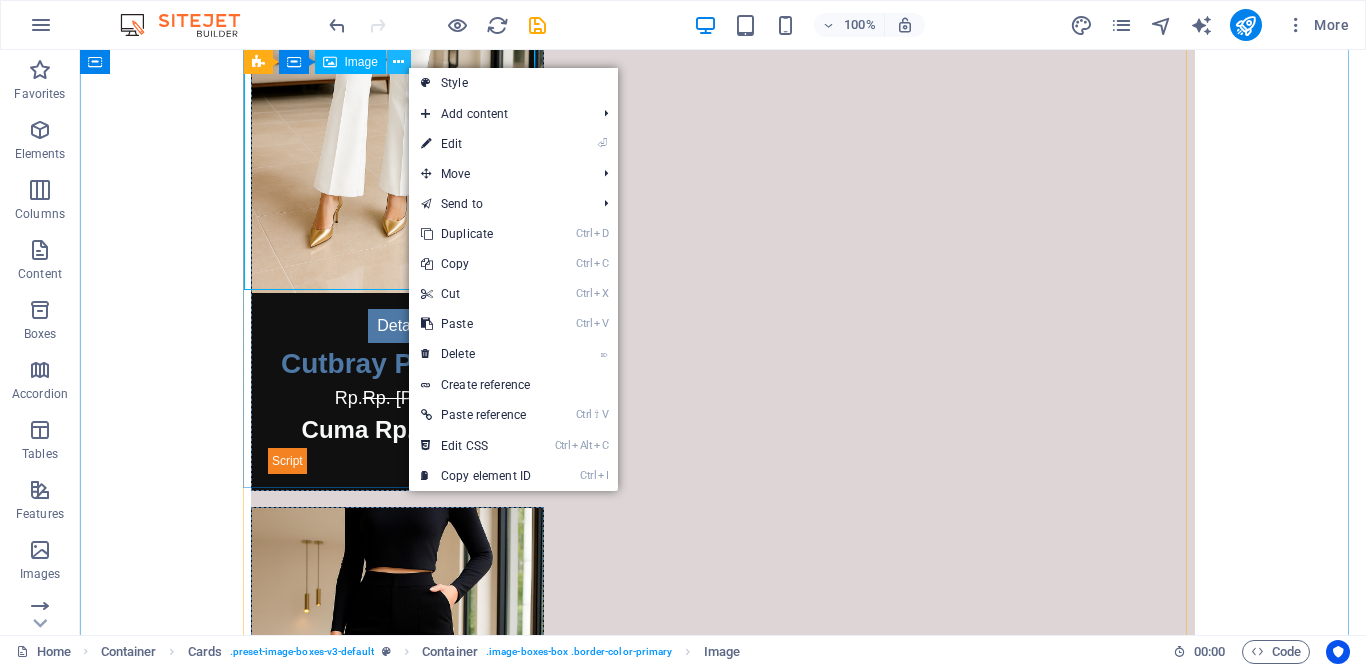 click at bounding box center [399, 62] 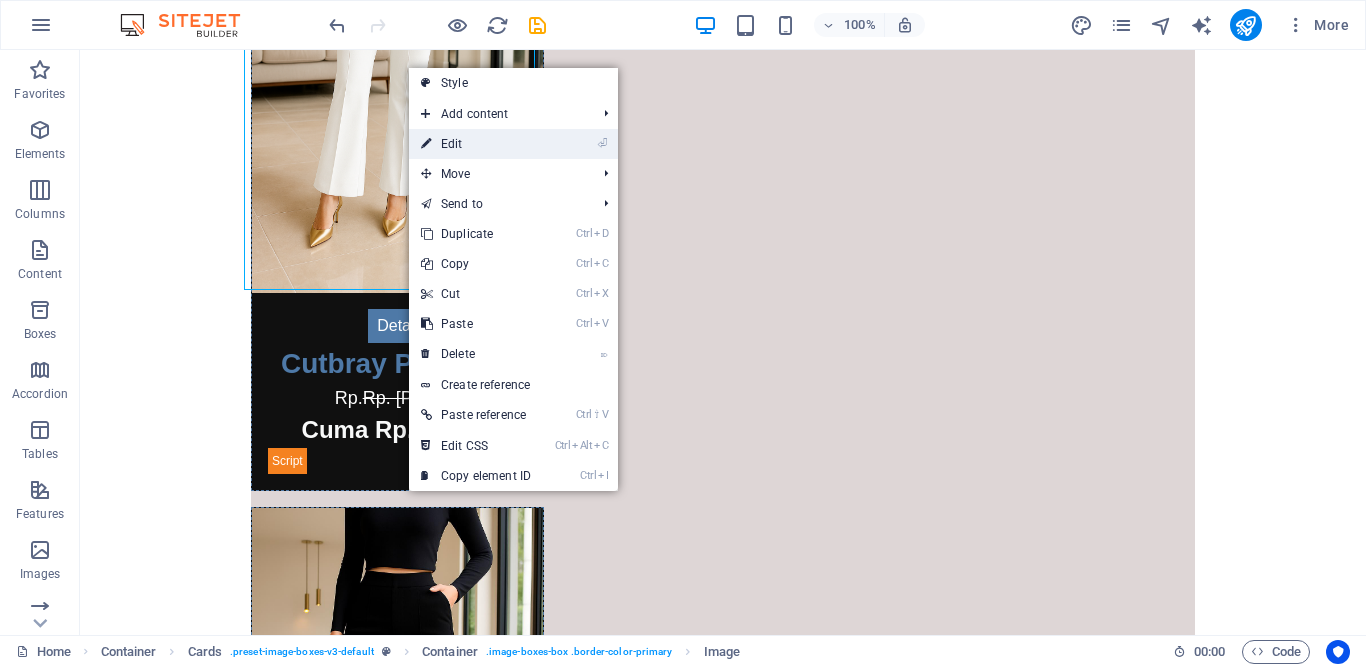 drag, startPoint x: 469, startPoint y: 152, endPoint x: 72, endPoint y: 107, distance: 399.54224 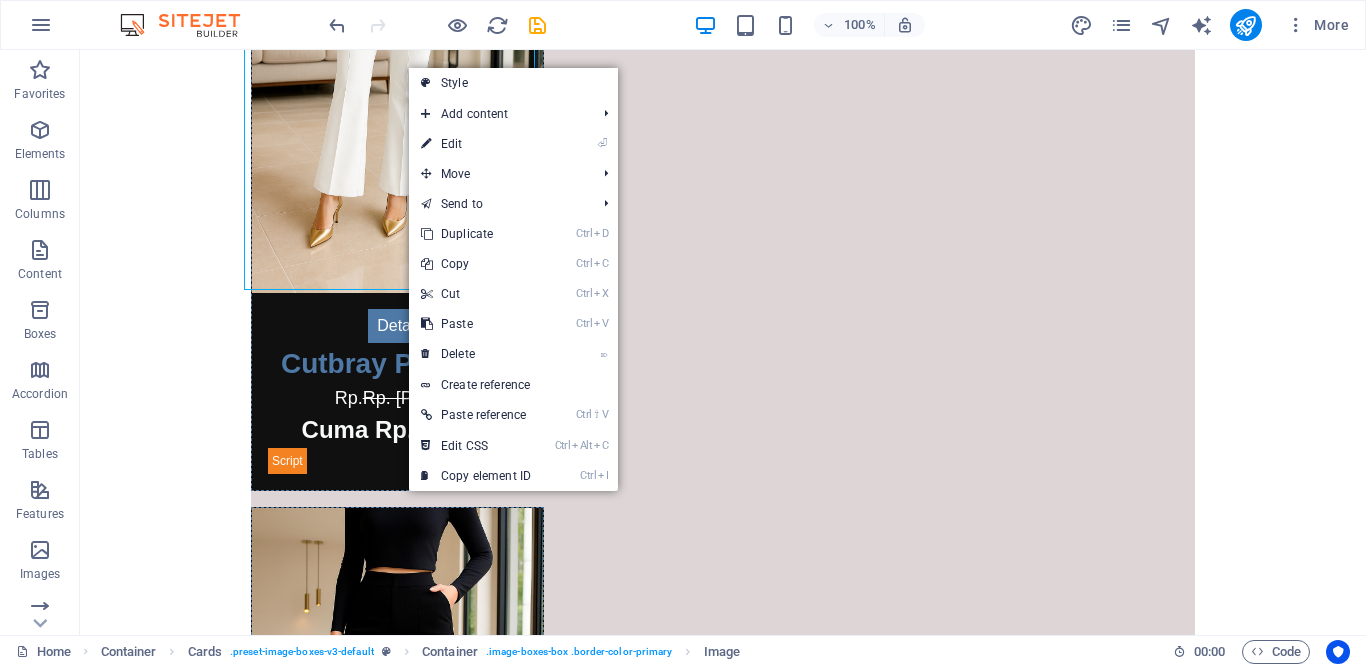 select on "%" 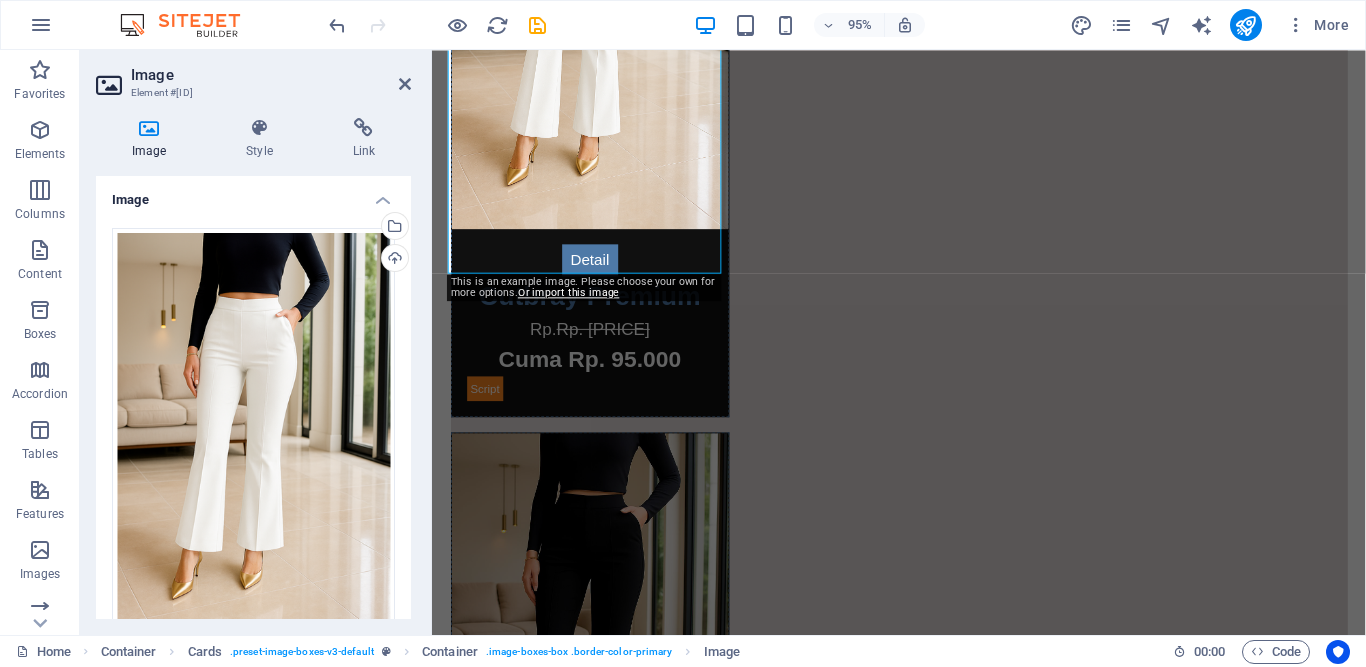 scroll, scrollTop: 574, scrollLeft: 0, axis: vertical 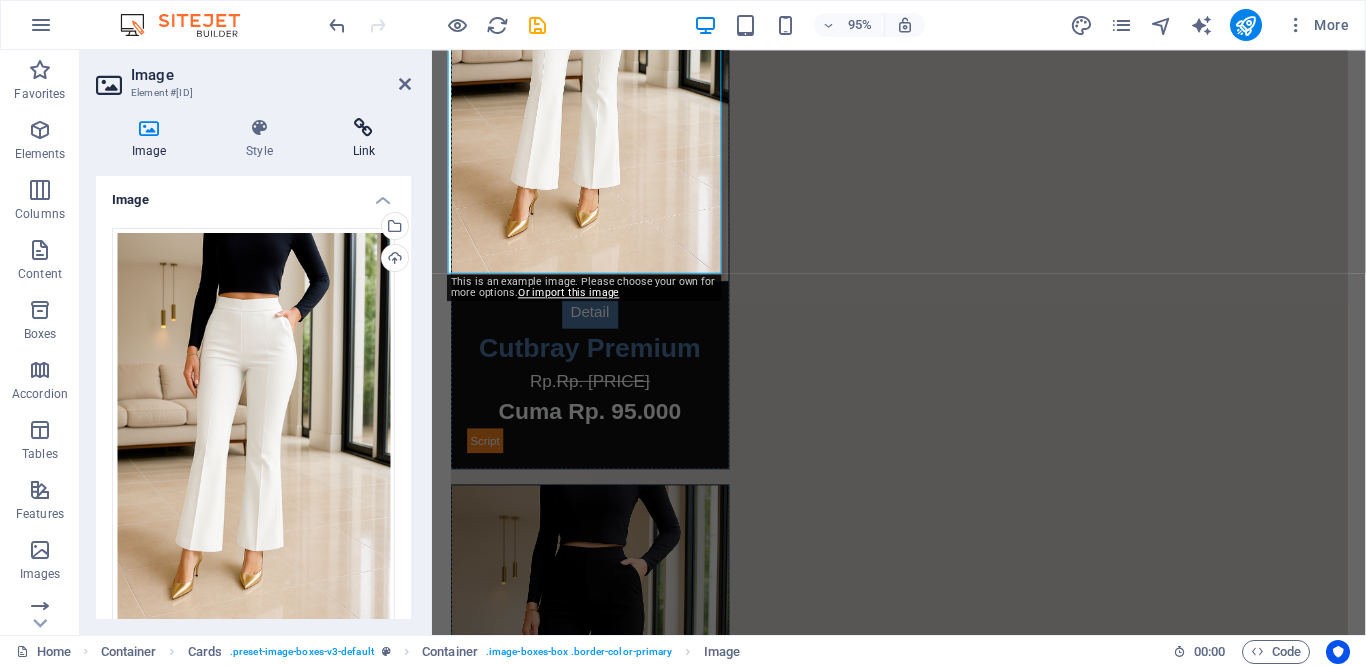 click at bounding box center (364, 128) 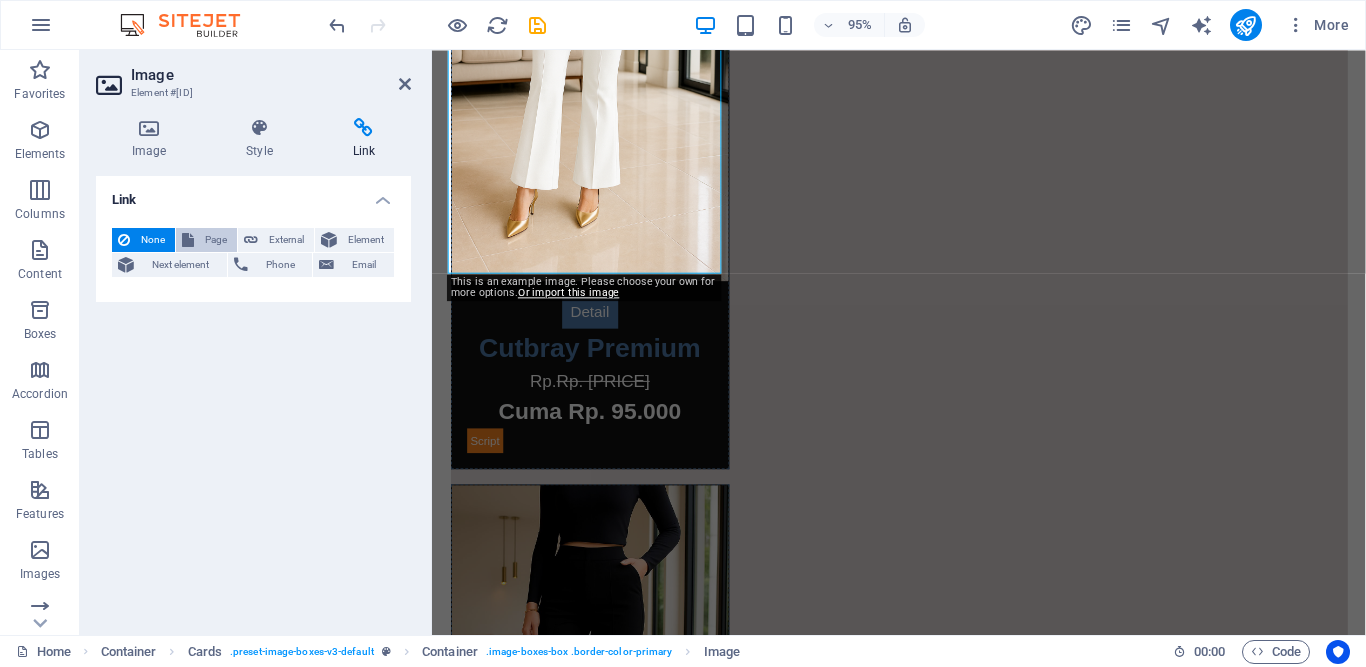 click on "Page" at bounding box center (215, 240) 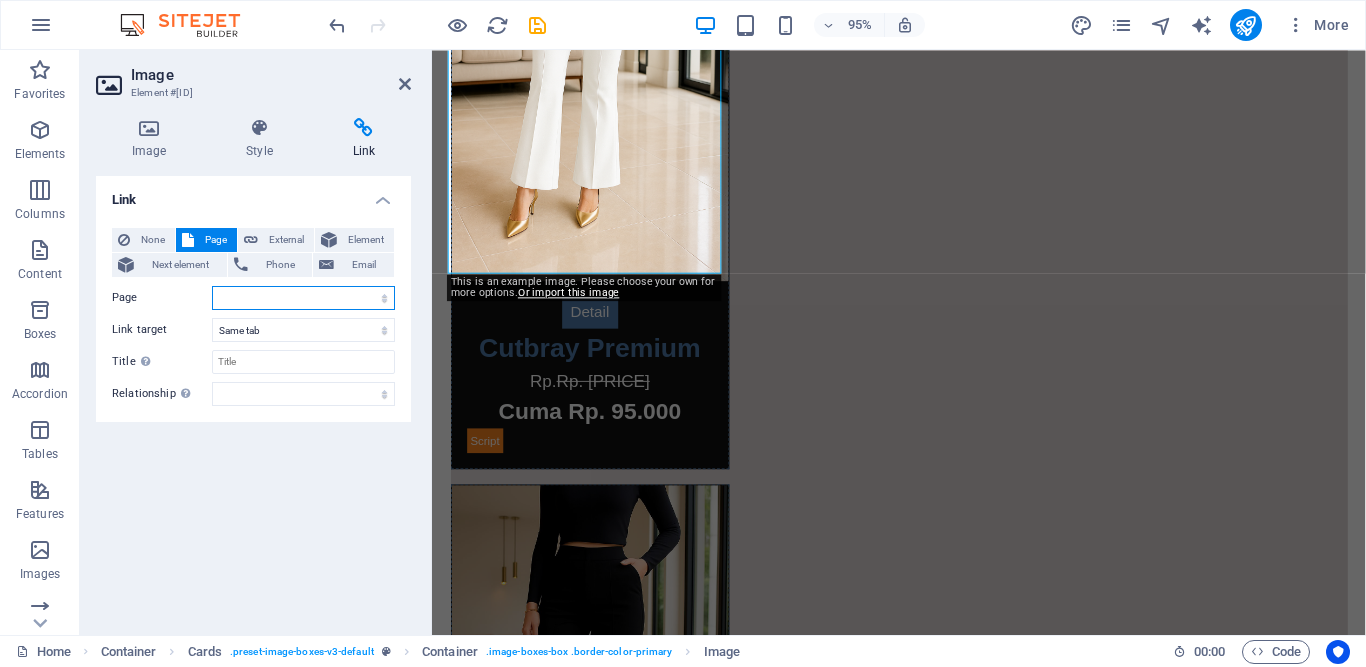 click on "Home CUTBRAY PREMIUM Legal Notice Privacy Order Ulasan" at bounding box center [303, 298] 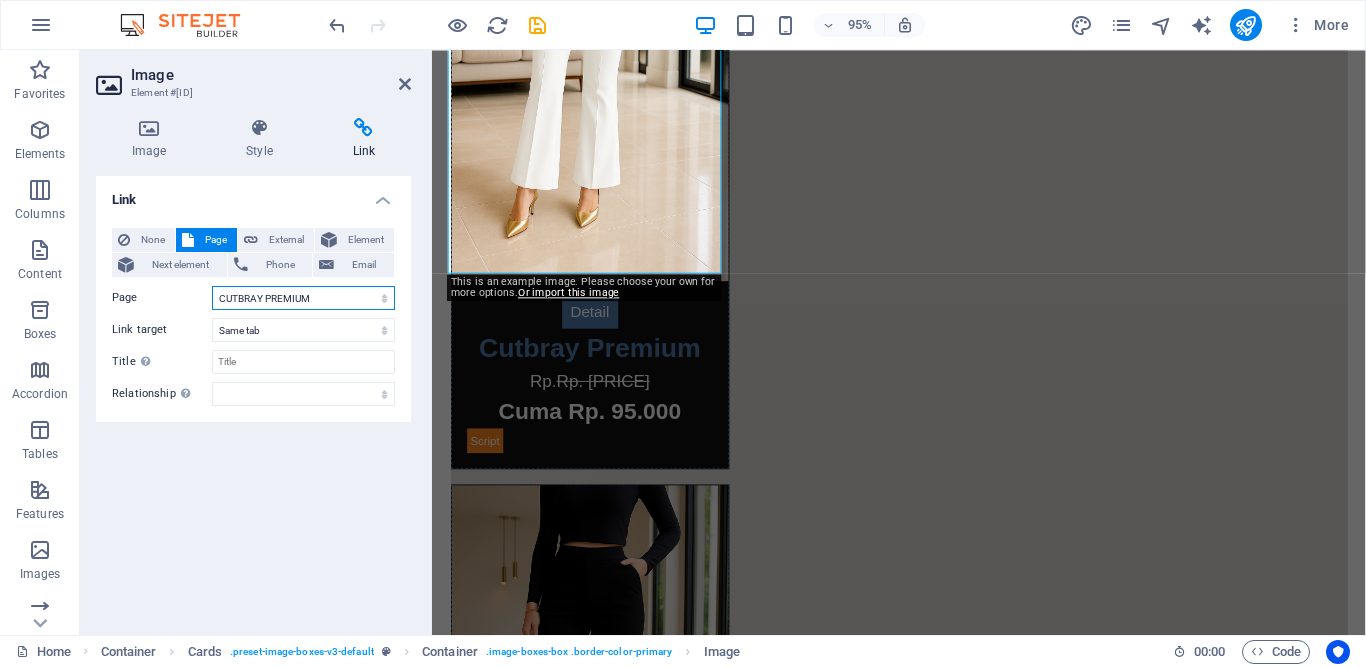 click on "Home CUTBRAY PREMIUM Legal Notice Privacy Order Ulasan" at bounding box center (303, 298) 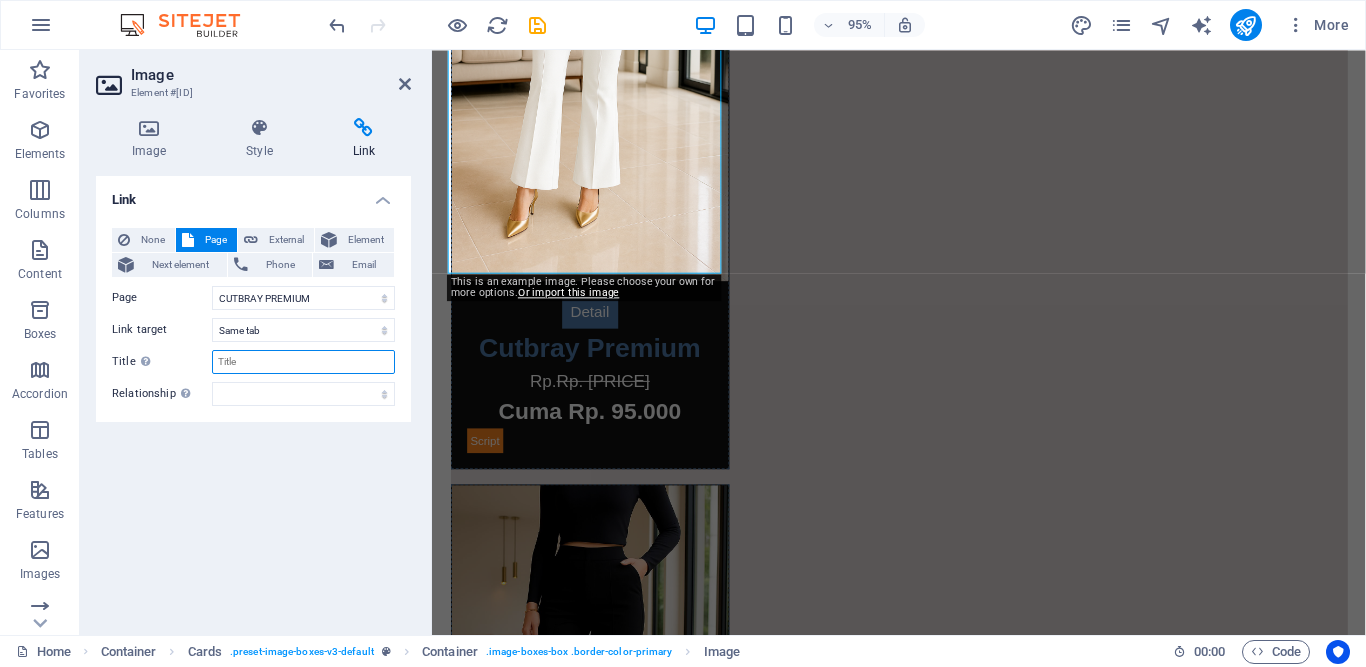 click on "Title Additional link description, should not be the same as the link text. The title is most often shown as a tooltip text when the mouse moves over the element. Leave empty if uncertain." at bounding box center [303, 362] 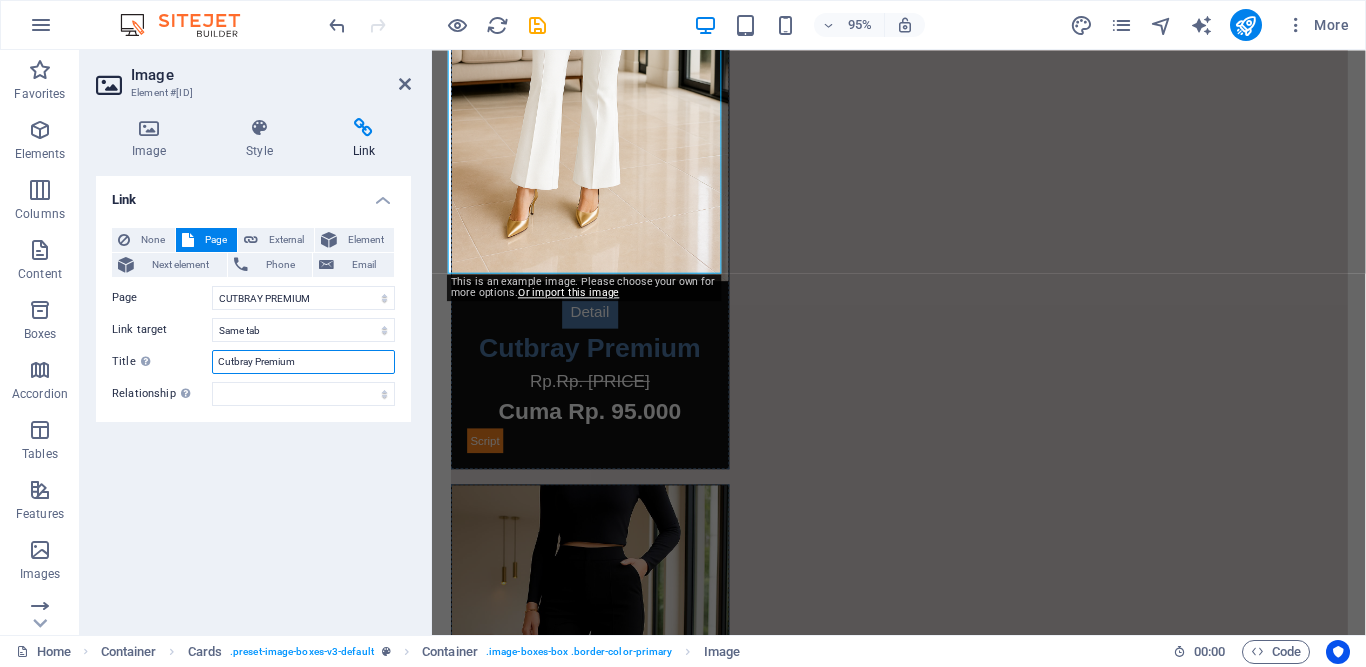 type on "Cutbray Premium" 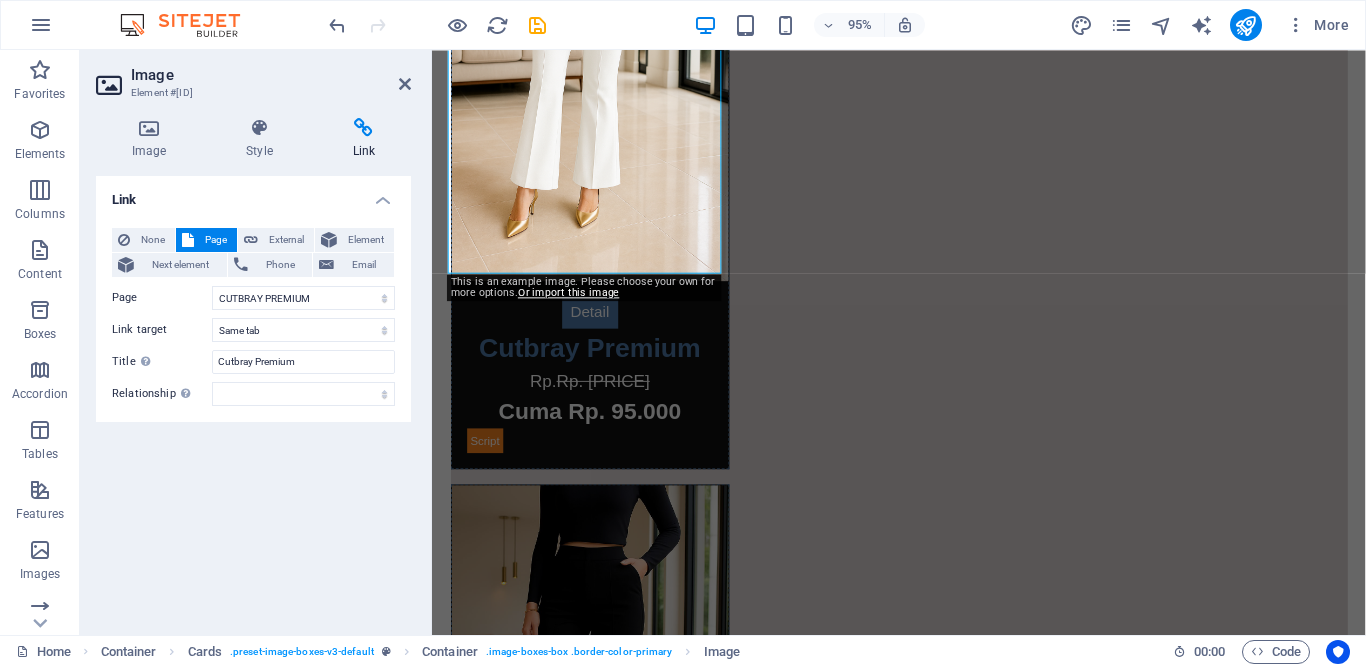 click on "Link None Page External Element Next element Phone Email Page Home CUTBRAY PREMIUM Legal Notice Privacy Order Ulasan Element
URL Phone Email Link target New tab Same tab Overlay Title Additional link description, should not be the same as the link text. The title is most often shown as a tooltip text when the mouse moves over the element. Leave empty if uncertain. Cutbray Premium Relationship Sets the  relationship of this link to the link target . For example, the value "nofollow" instructs search engines not to follow the link. Can be left empty. alternate author bookmark external help license next nofollow noreferrer noopener prev search tag" at bounding box center [253, 397] 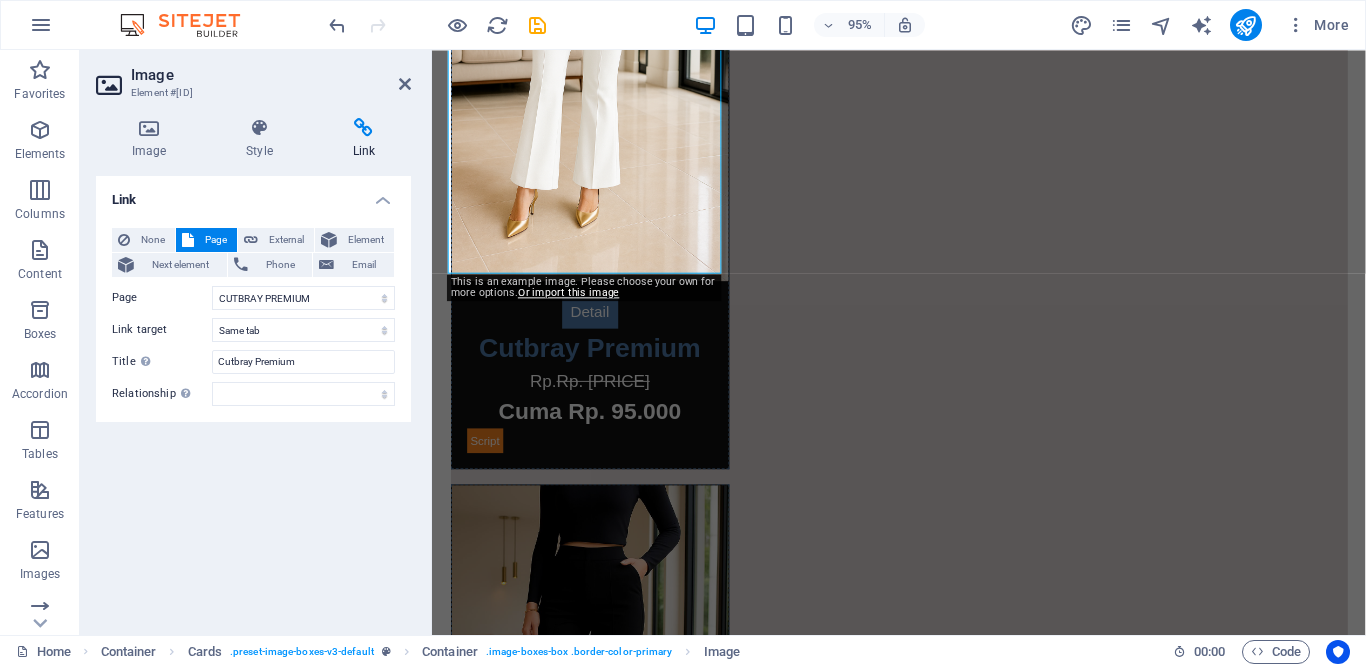 click on "Link None Page External Element Next element Phone Email Page Home CUTBRAY PREMIUM Legal Notice Privacy Order Ulasan Element
URL Phone Email Link target New tab Same tab Overlay Title Additional link description, should not be the same as the link text. The title is most often shown as a tooltip text when the mouse moves over the element. Leave empty if uncertain. Cutbray Premium Relationship Sets the  relationship of this link to the link target . For example, the value "nofollow" instructs search engines not to follow the link. Can be left empty. alternate author bookmark external help license next nofollow noreferrer noopener prev search tag" at bounding box center (253, 397) 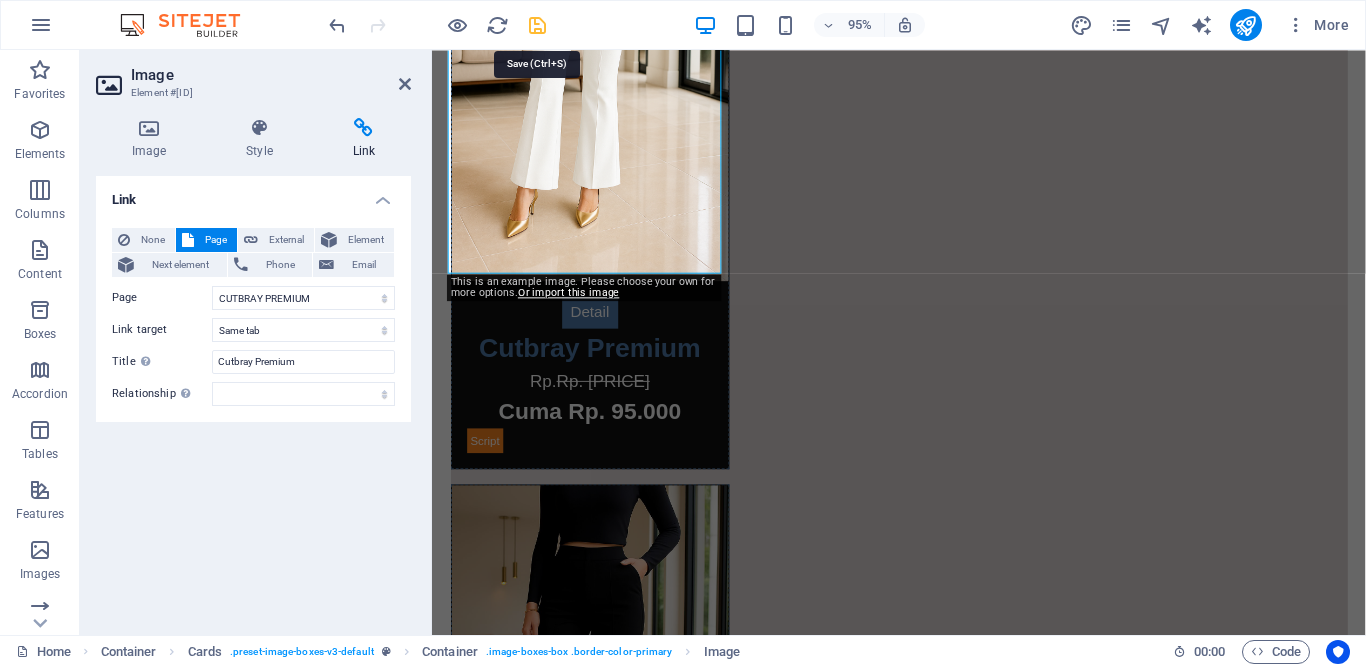 click at bounding box center [537, 25] 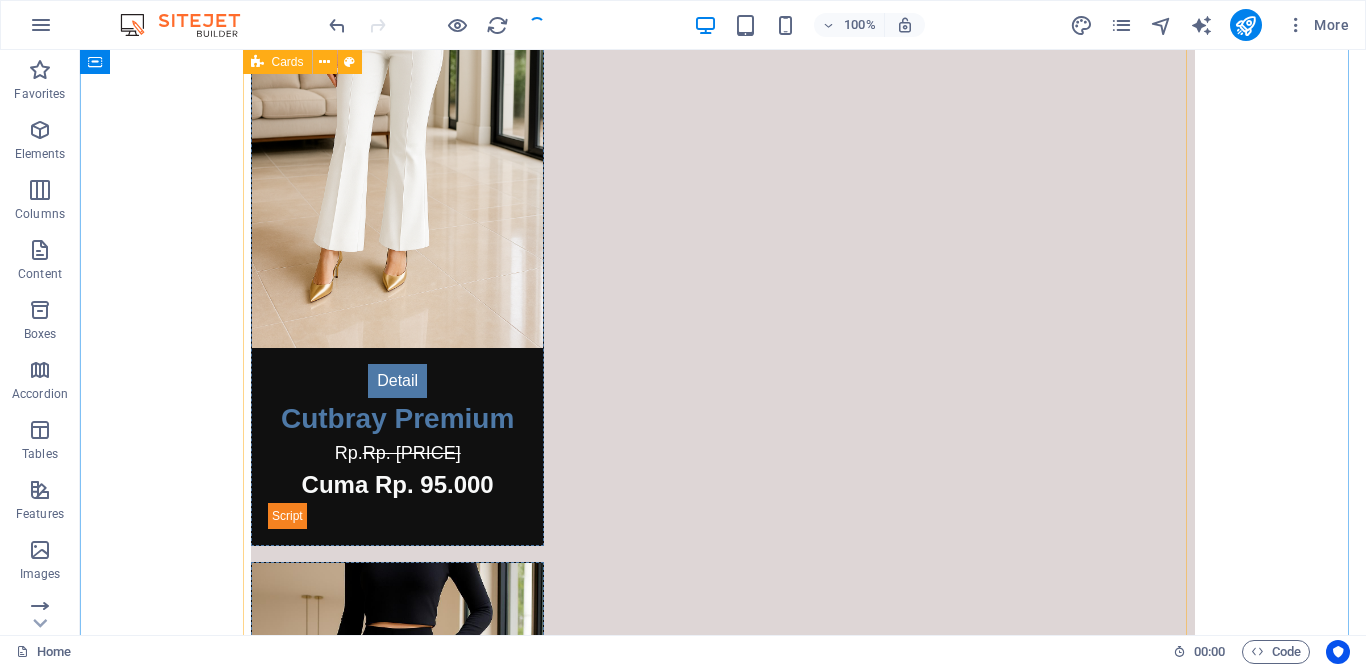 scroll, scrollTop: 629, scrollLeft: 0, axis: vertical 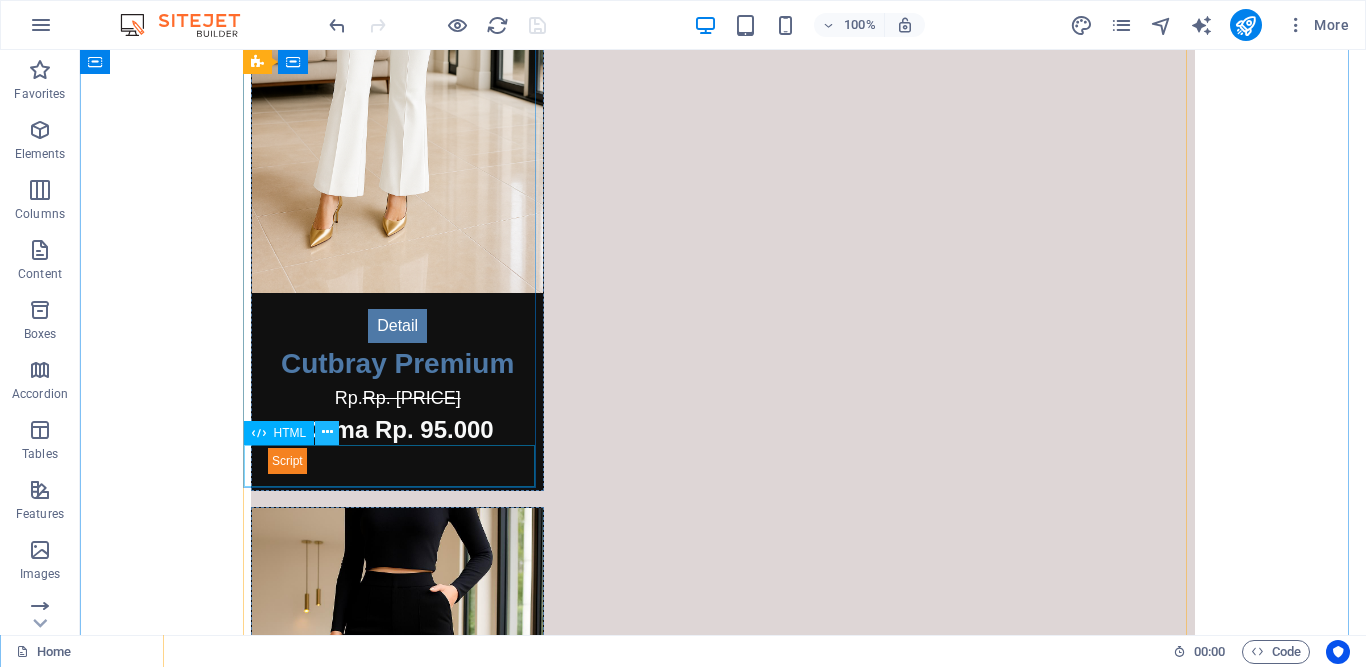 click at bounding box center [327, 432] 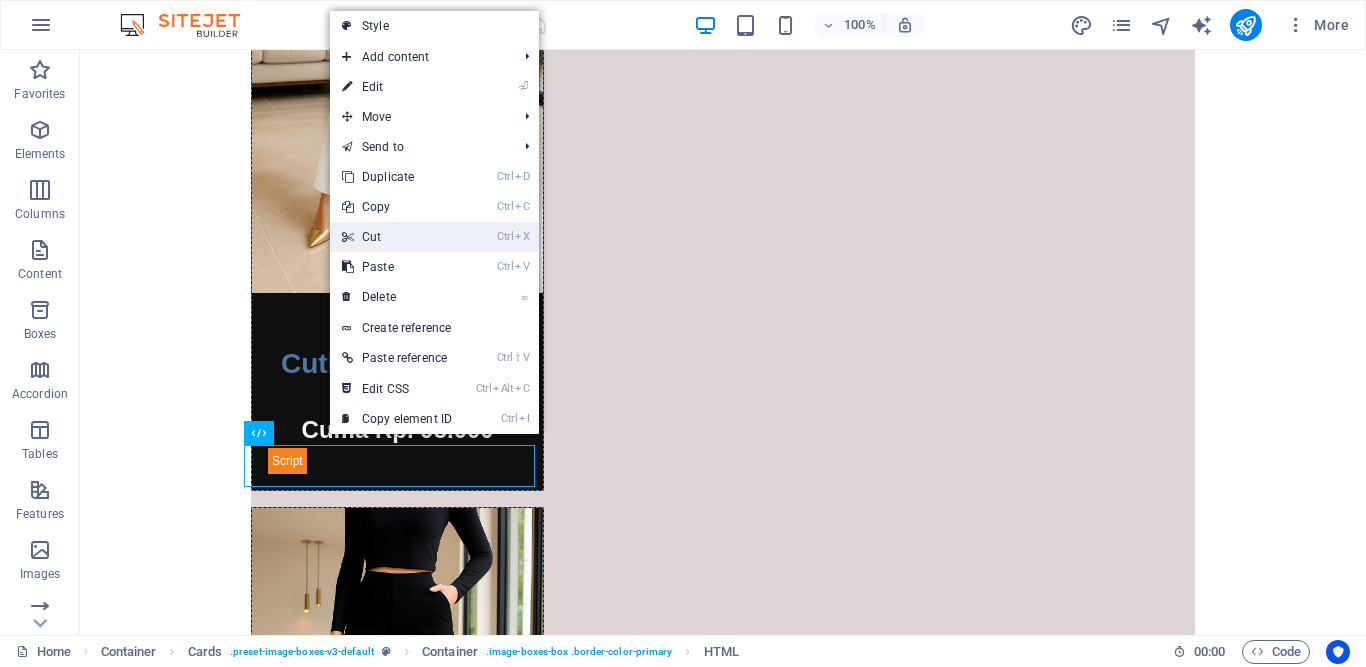 drag, startPoint x: 422, startPoint y: 245, endPoint x: 345, endPoint y: 195, distance: 91.809586 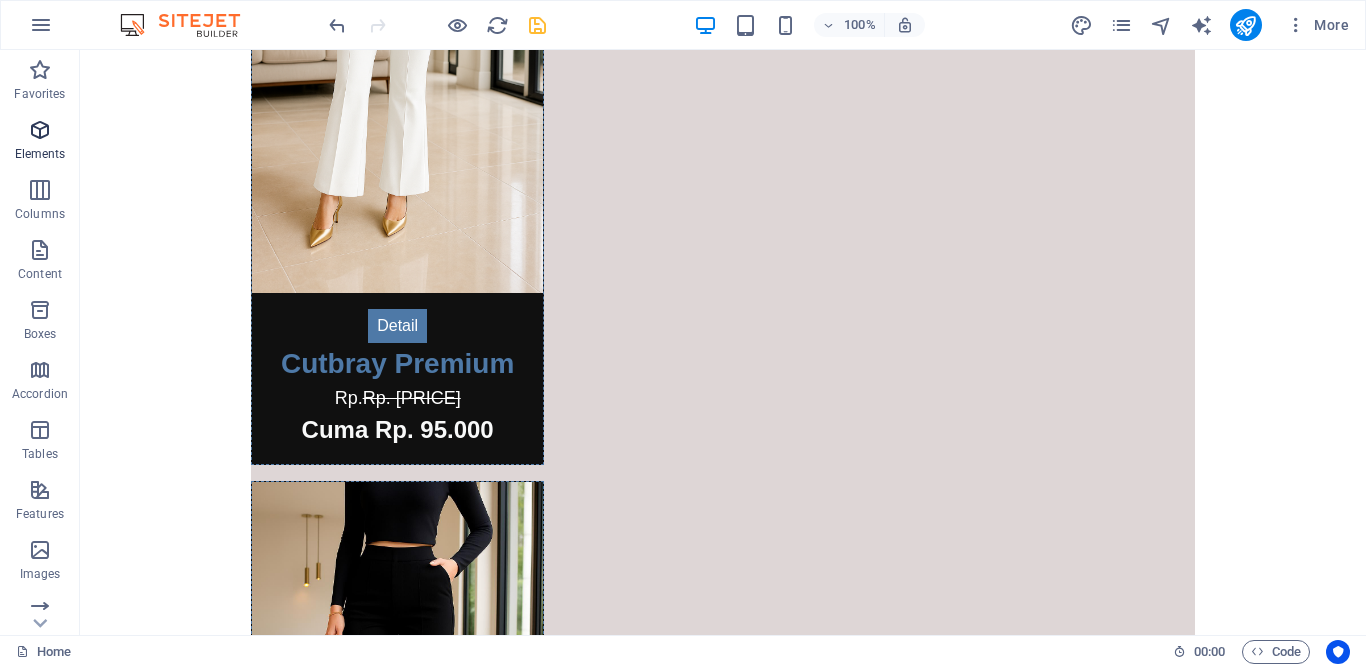 click on "Elements" at bounding box center (40, 154) 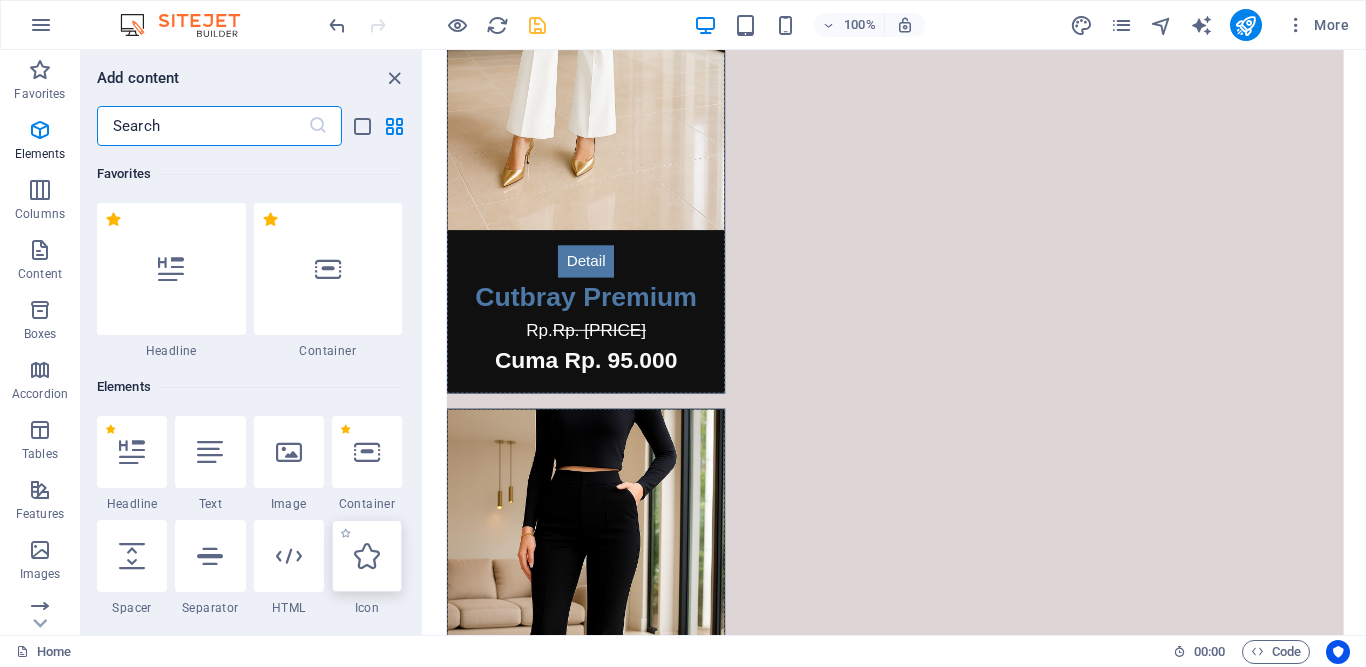 scroll, scrollTop: 575, scrollLeft: 0, axis: vertical 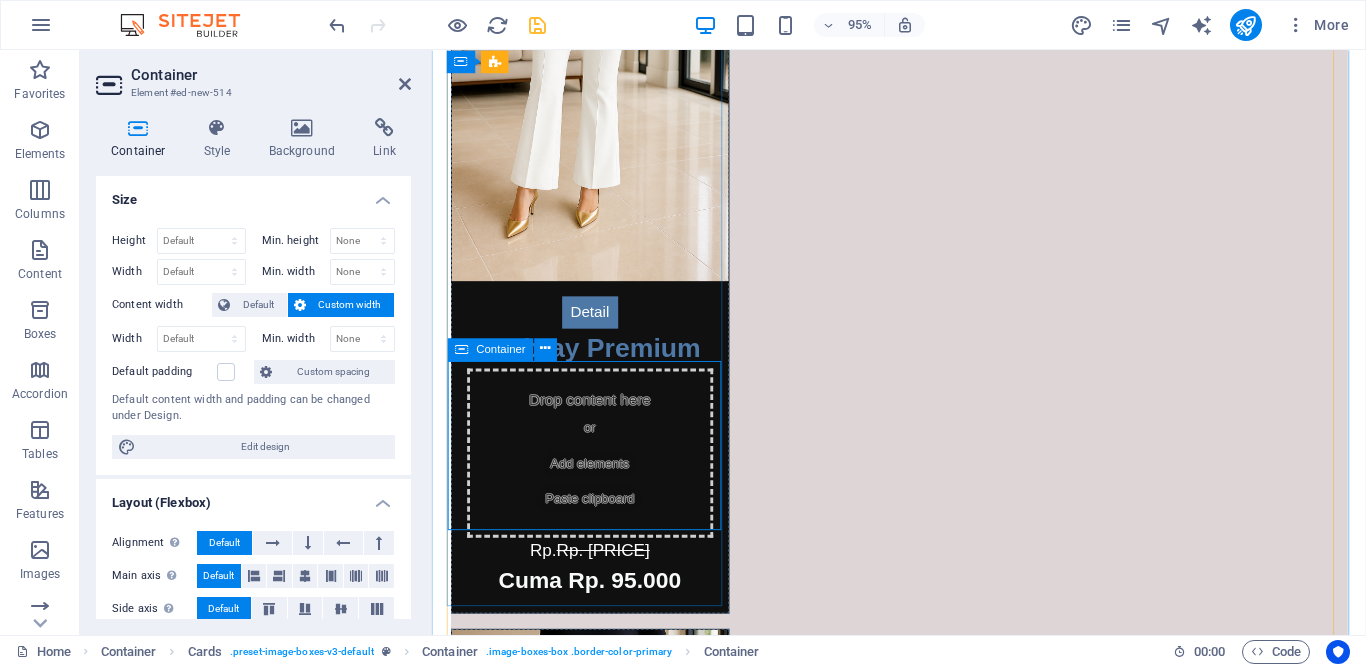 click on "Paste clipboard" at bounding box center (598, 522) 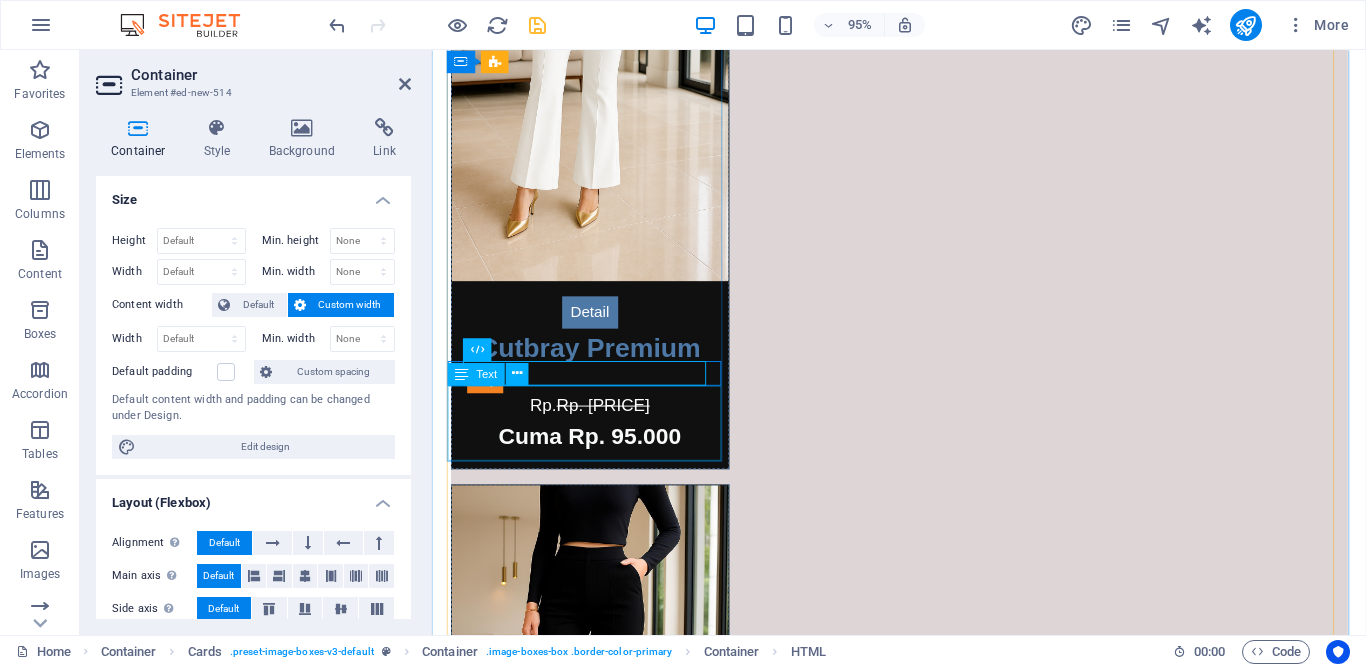 click on "Rp.  [PRICE] Cuma Rp. [PRICE]" at bounding box center (598, 450) 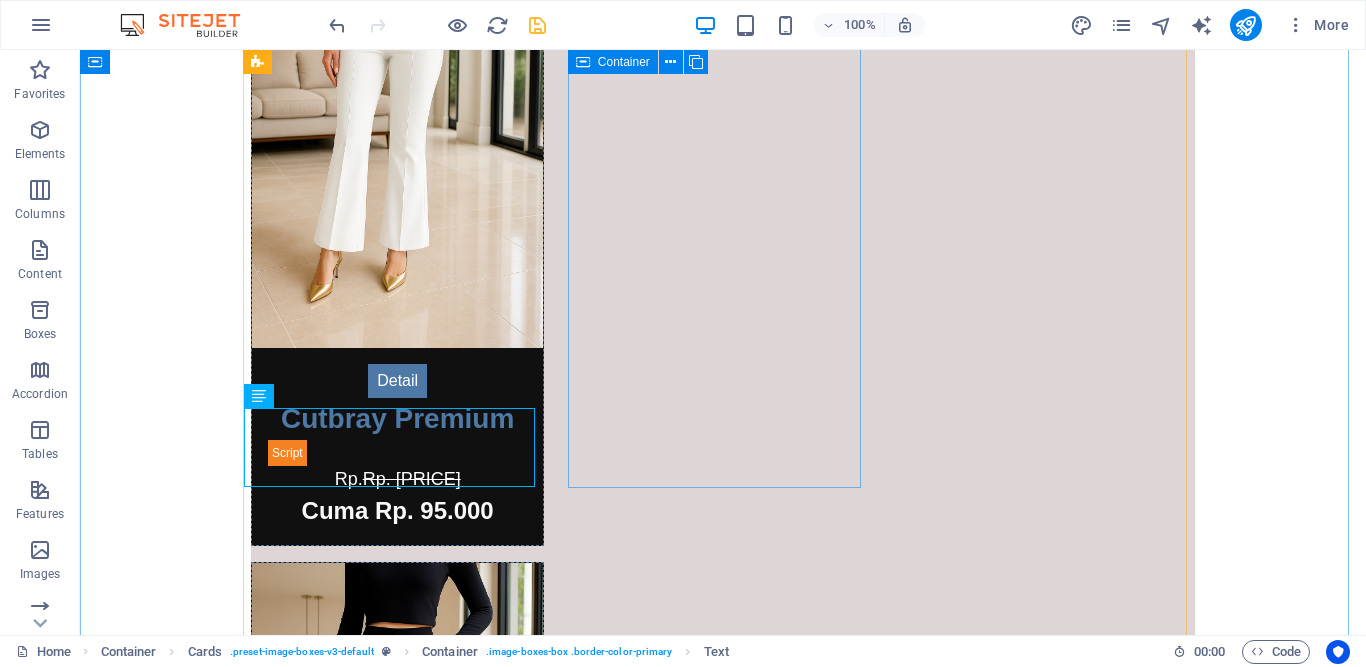 scroll, scrollTop: 629, scrollLeft: 0, axis: vertical 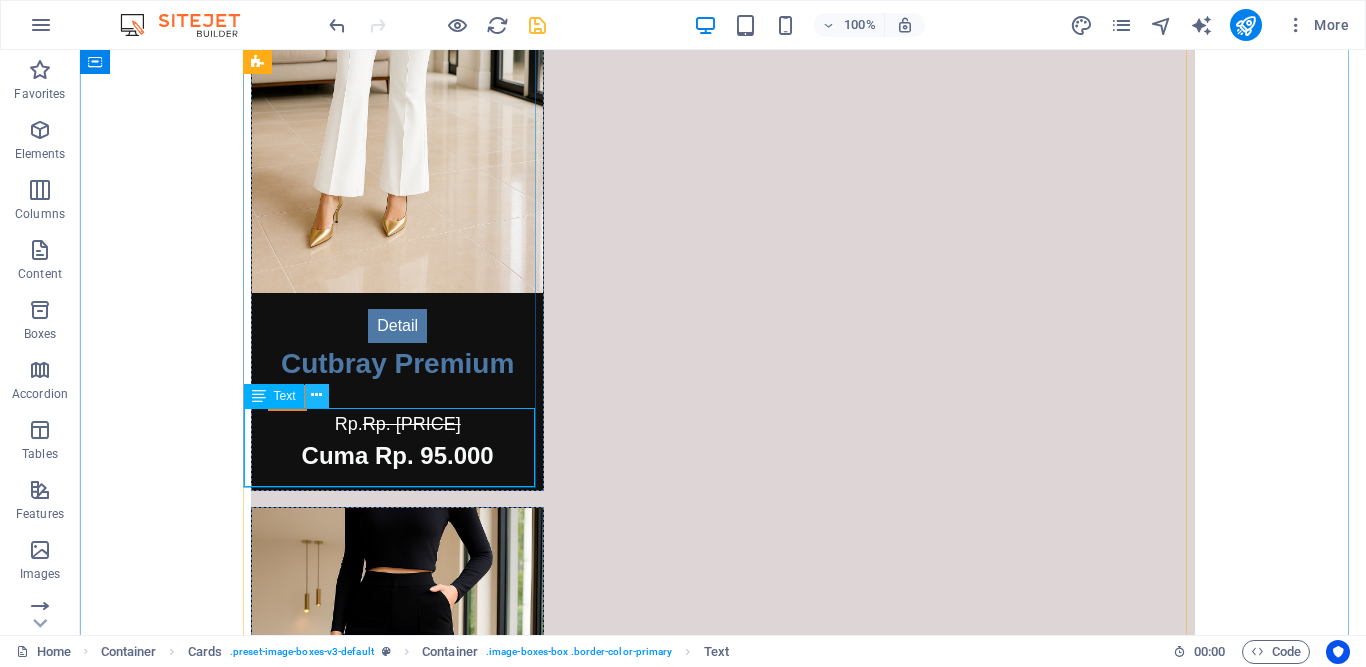 click at bounding box center (316, 395) 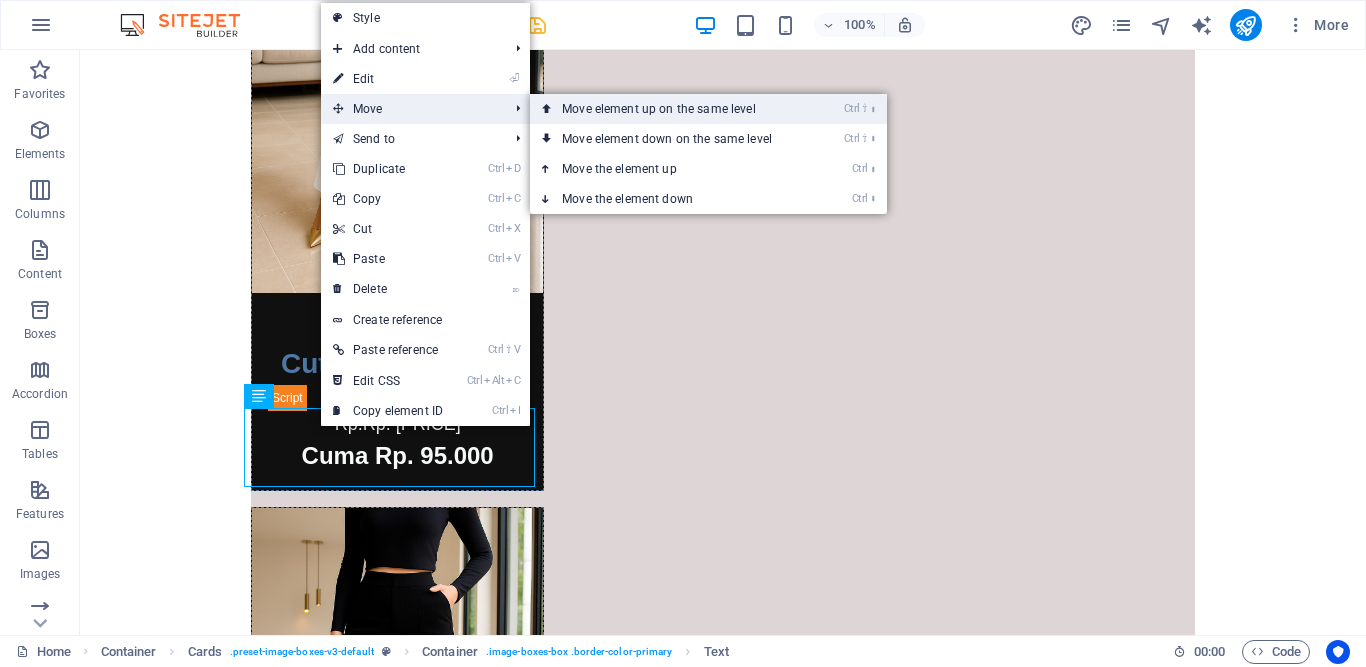 click on "Ctrl ⇧ ⬆  Move element up on the same level" at bounding box center (671, 109) 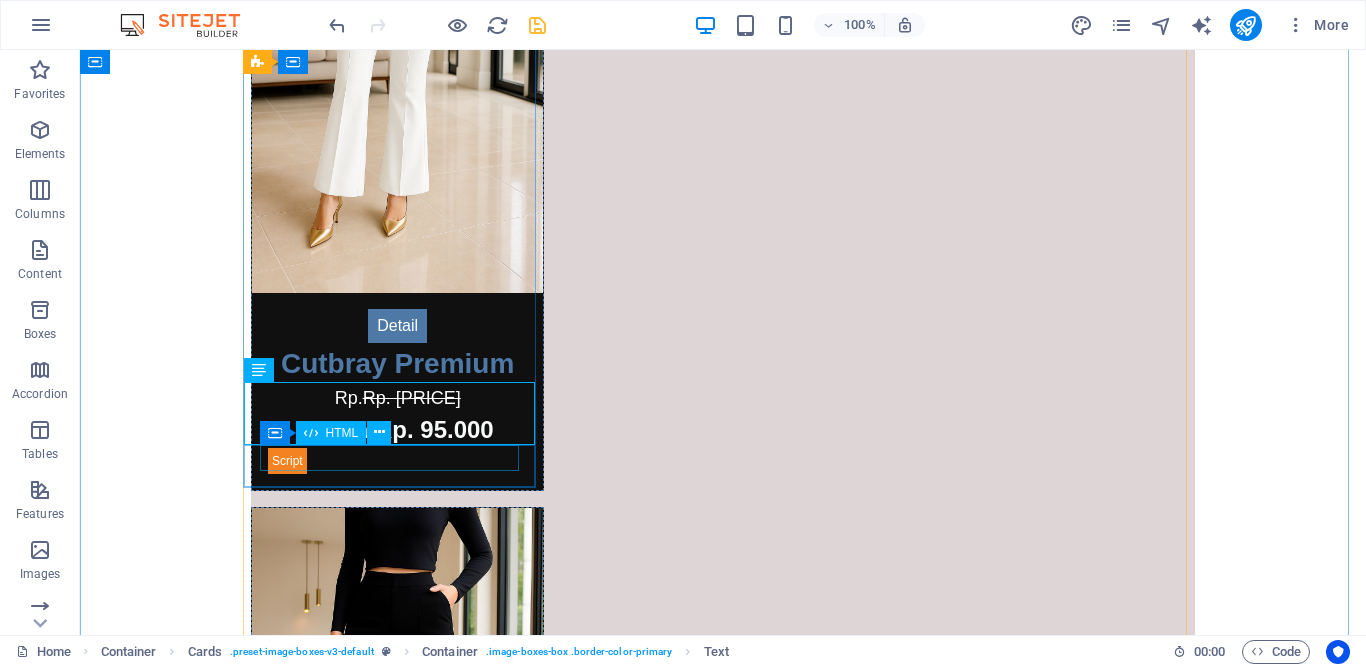 click on "Loading..." at bounding box center [397, 461] 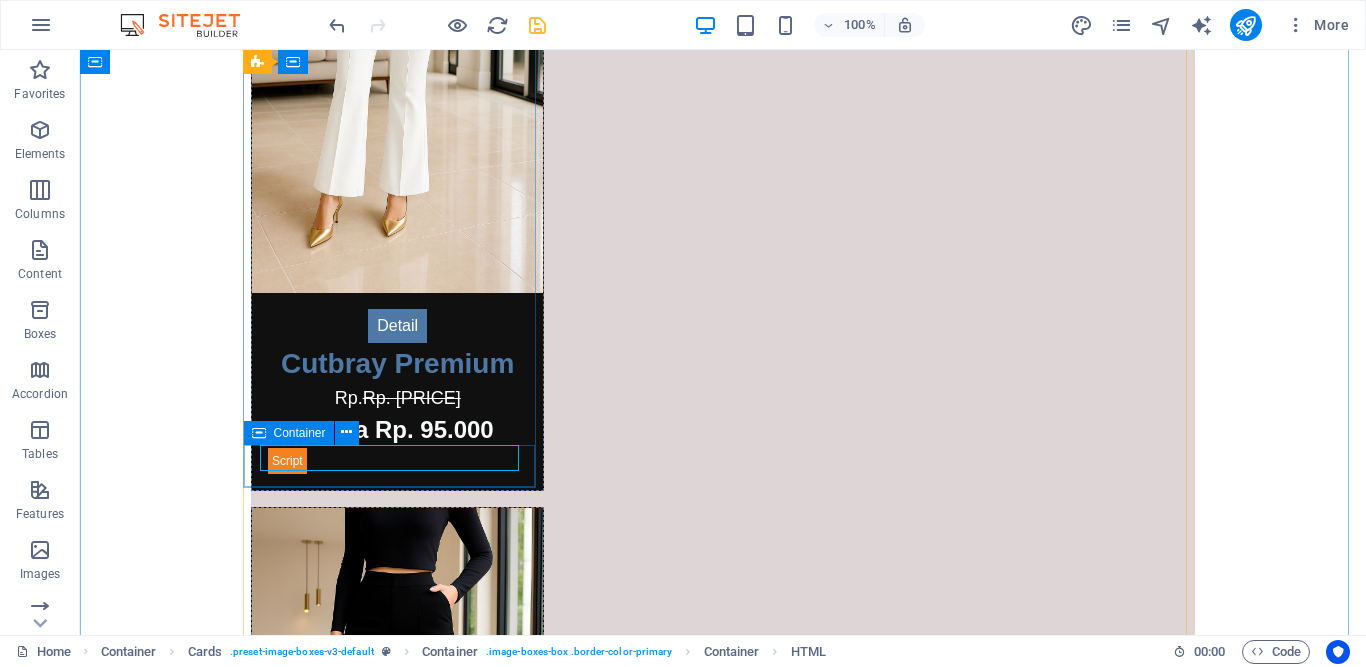 click on "Loading..." at bounding box center [397, 469] 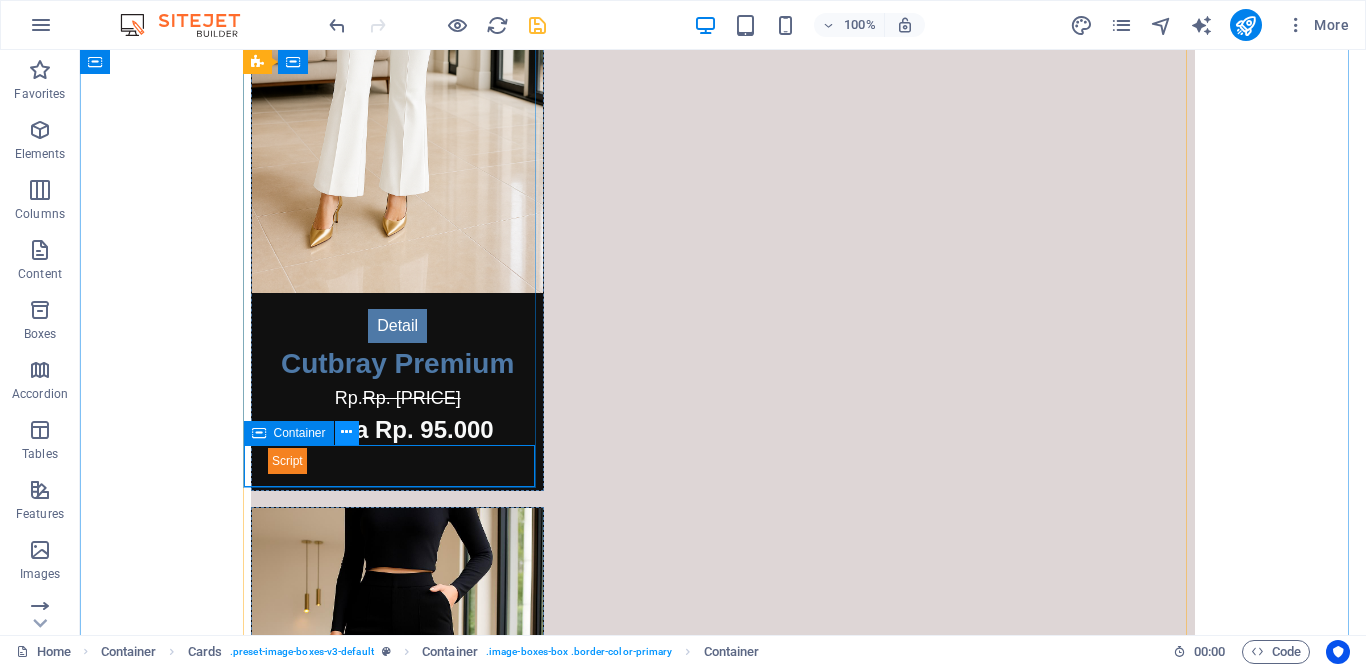 click at bounding box center [346, 432] 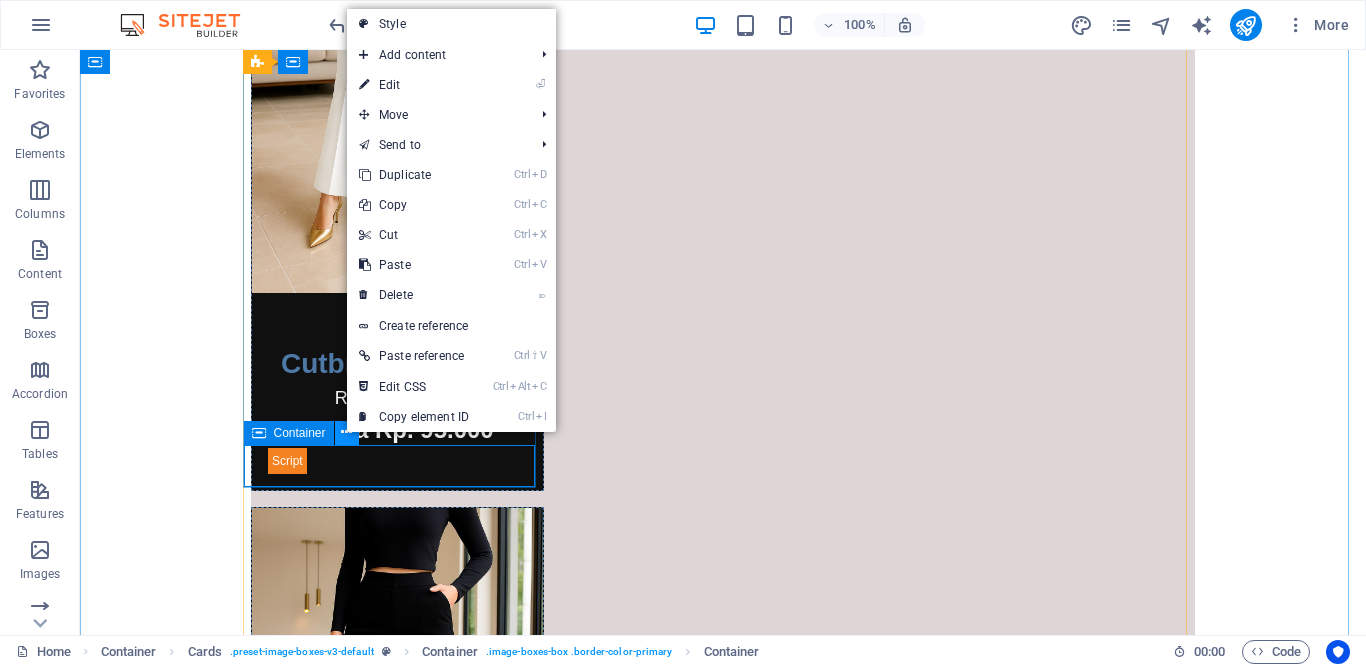 click at bounding box center [346, 432] 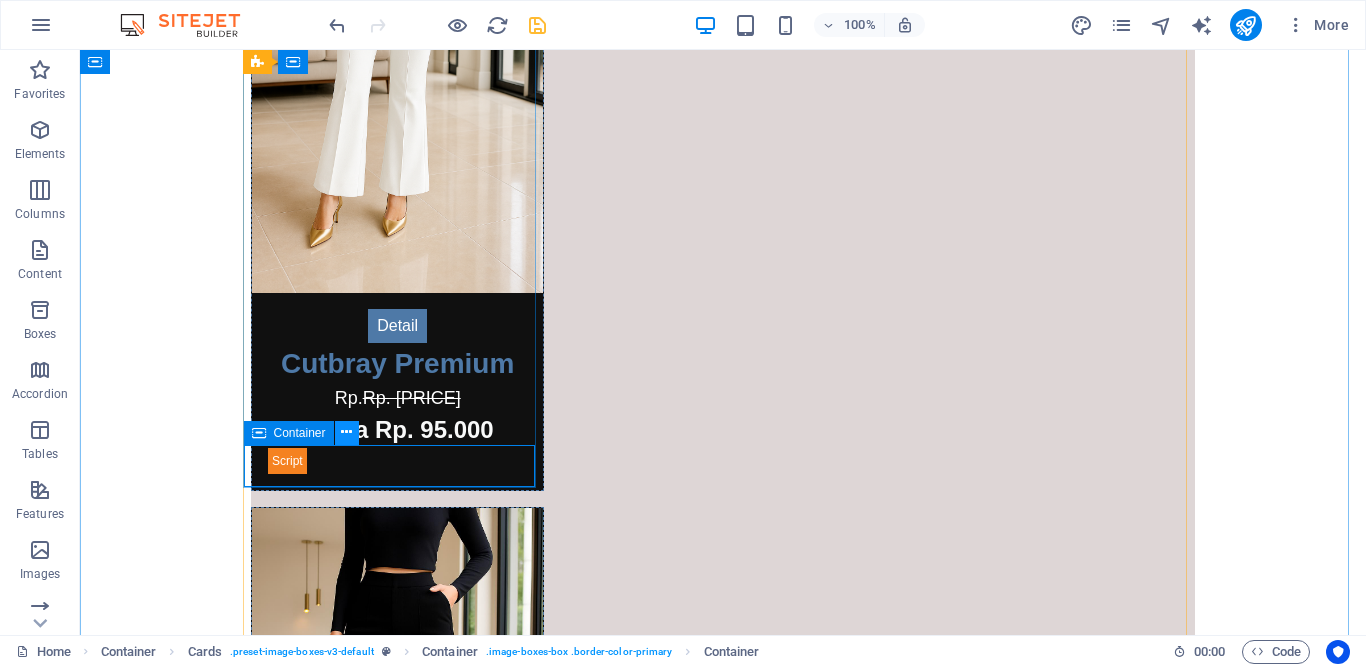 click at bounding box center [346, 432] 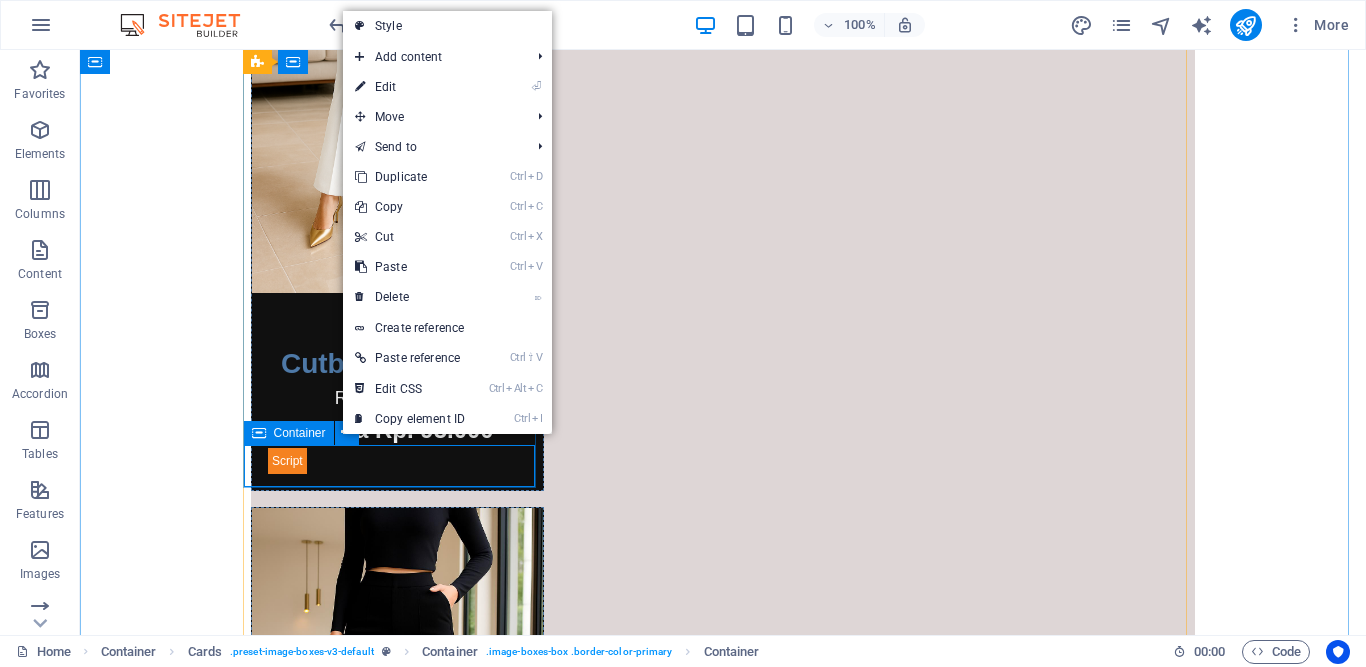 click on "Container" at bounding box center (300, 433) 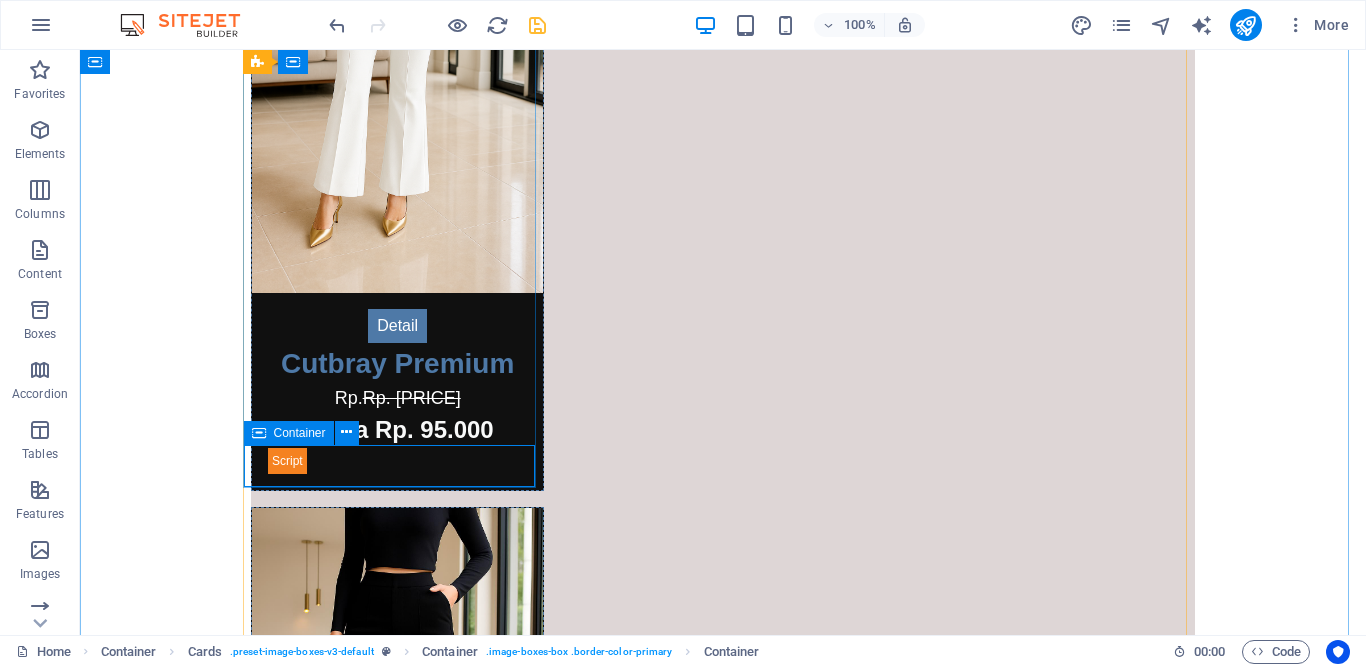 click on "Container" at bounding box center (300, 433) 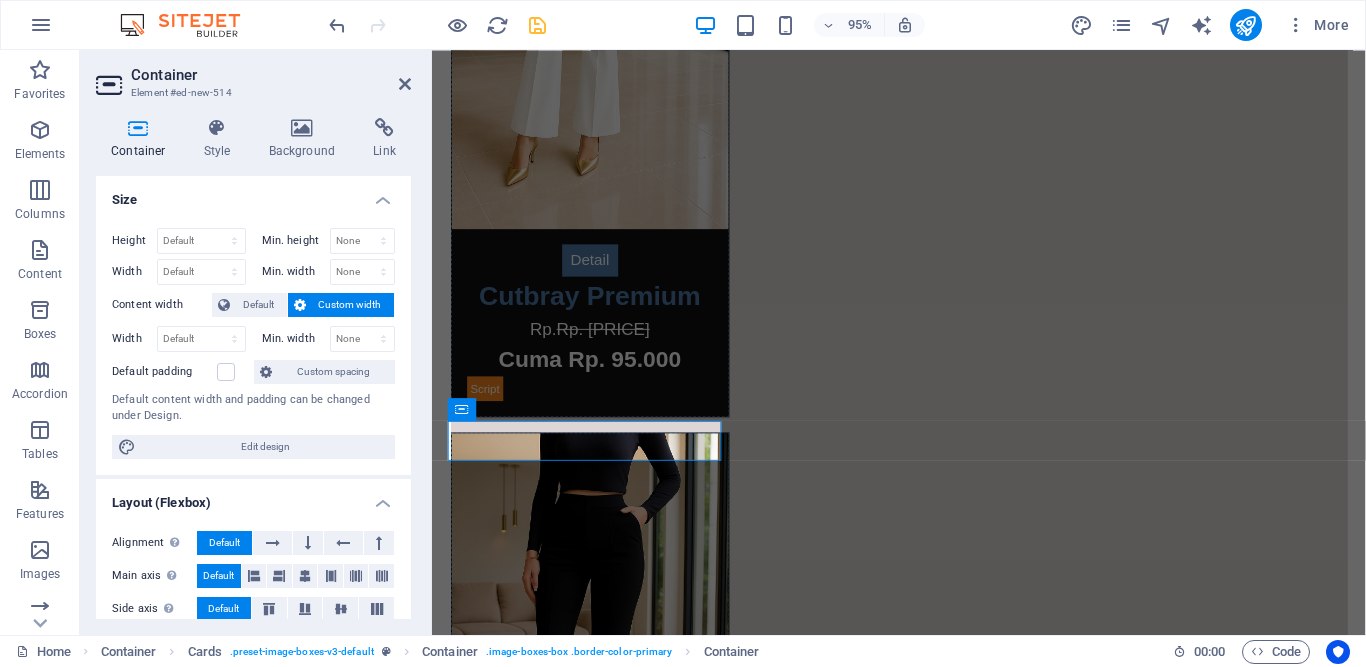 scroll, scrollTop: 574, scrollLeft: 0, axis: vertical 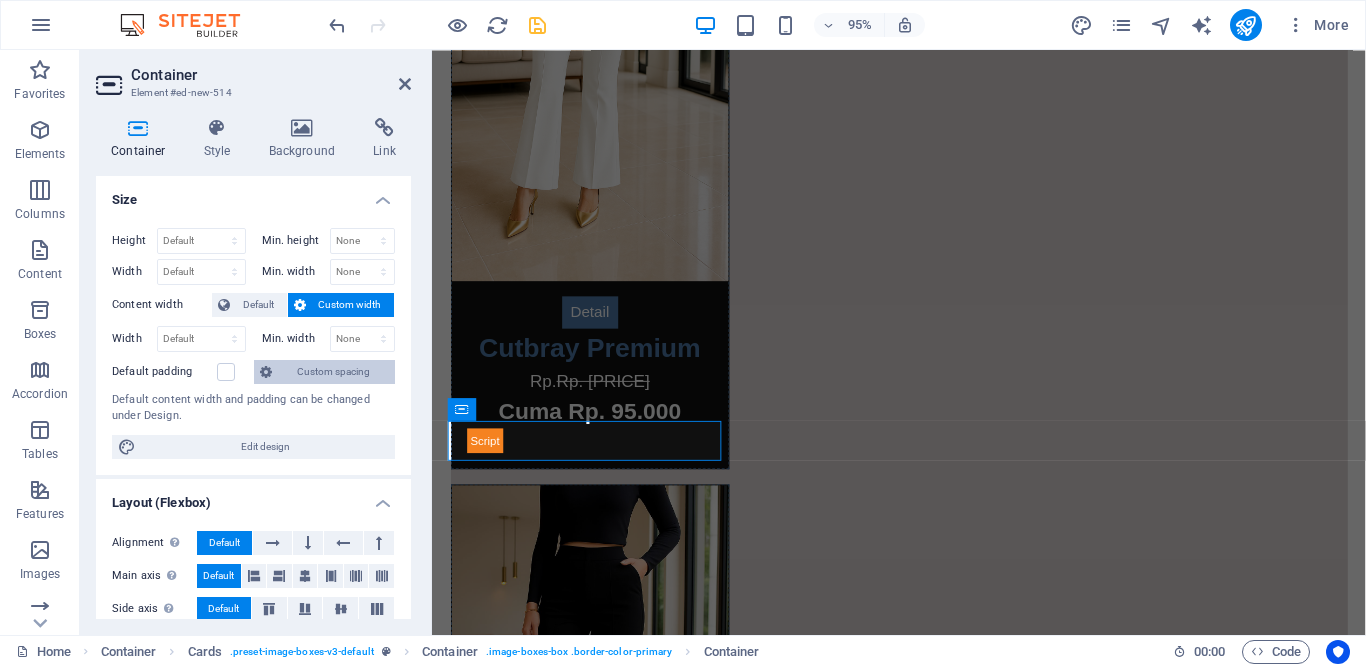 click on "Custom spacing" at bounding box center [333, 372] 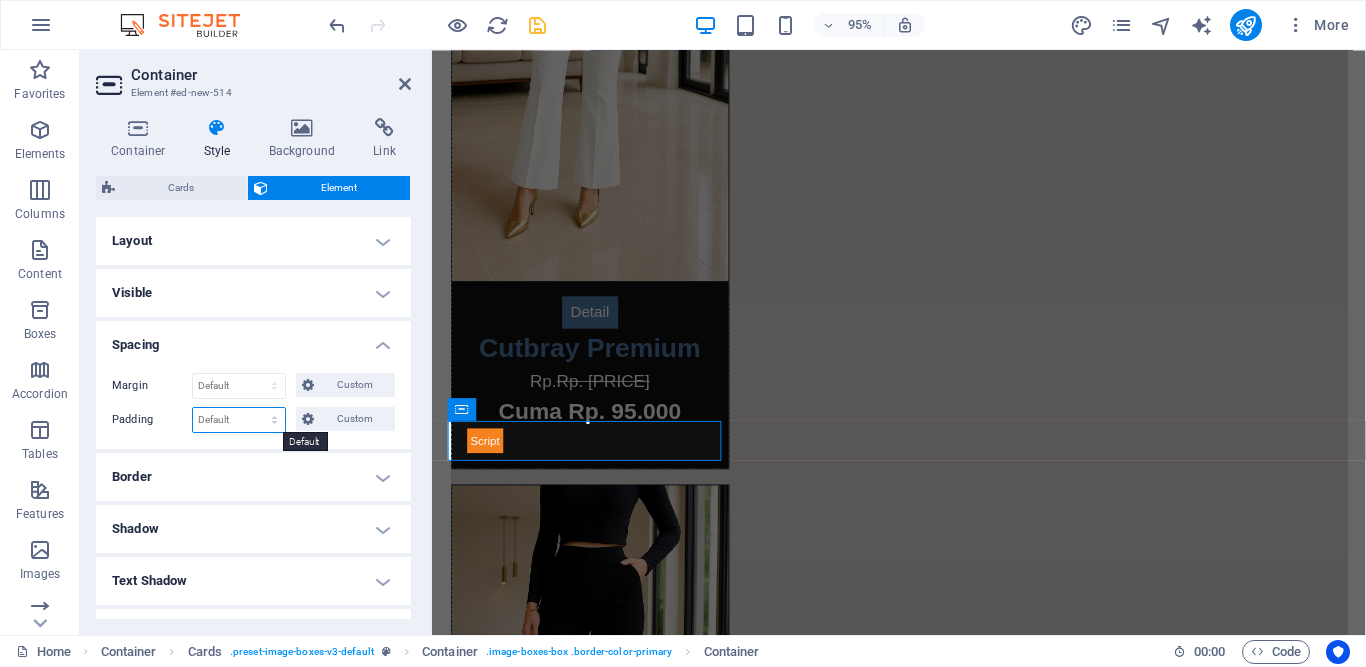 click on "Default px rem % vh vw Custom" at bounding box center (239, 420) 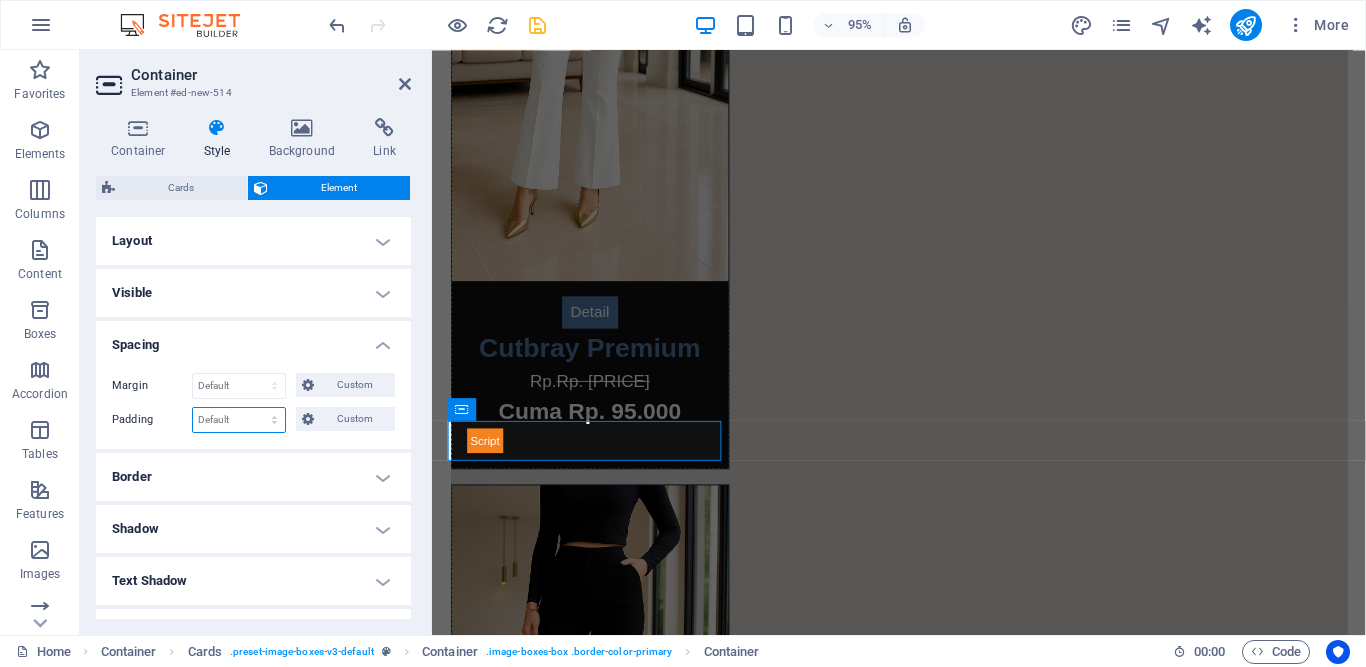 select on "px" 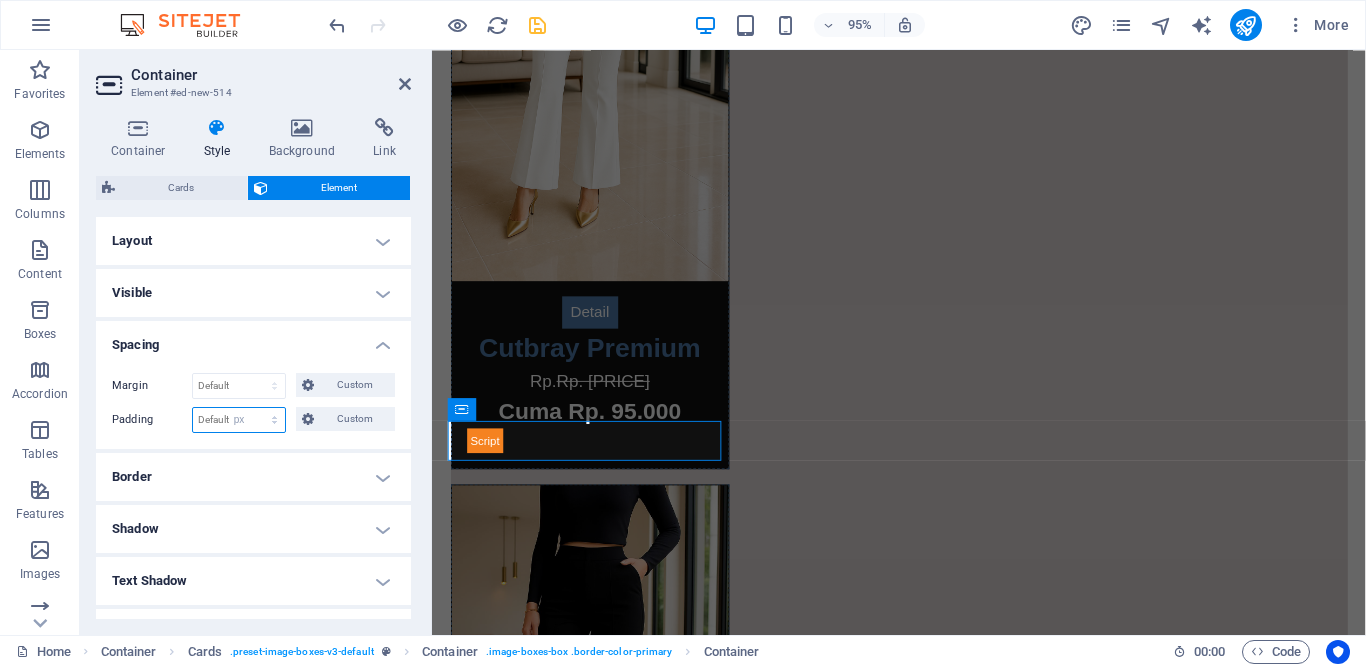click on "Default px rem % vh vw Custom" at bounding box center [239, 420] 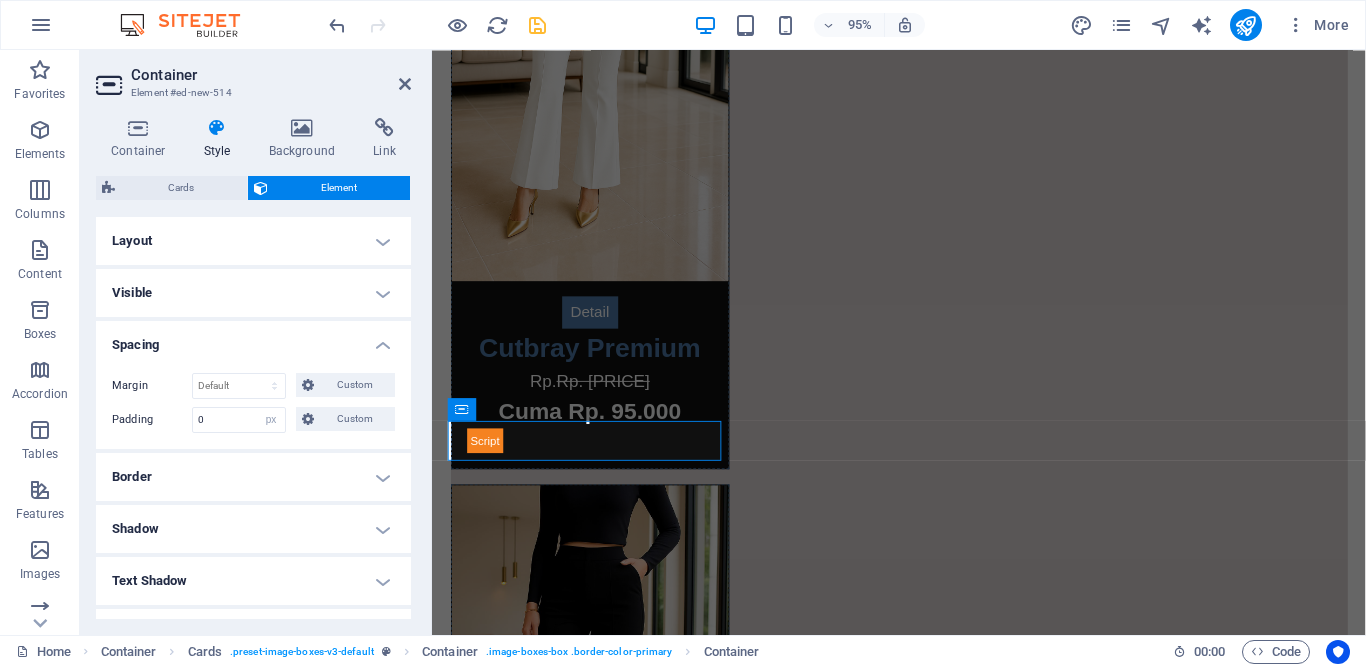 click on "Container Style Background Link Size Height Default px rem % vh vw Min. height None px rem % vh vw Width Default px rem % em vh vw Min. width None px rem % vh vw Content width Default Custom width Width Default px rem % em vh vw Min. width None px rem % vh vw Default padding Custom spacing Default content width and padding can be changed under Design. Edit design Layout (Flexbox) Alignment Determines the flex direction. Default Main axis Determine how elements should behave along the main axis inside this container (justify content). Default Side axis Control the vertical direction of the element inside of the container (align items). Default Wrap Default On Off Fill Controls the distances and direction of elements on the y-axis across several lines (align content). Default Accessibility ARIA helps assistive technologies (like screen readers) to understand the role, state, and behavior of web elements Role The ARIA role defines the purpose of an element.  None Alert Article Banner Comment Fan" at bounding box center [253, 368] 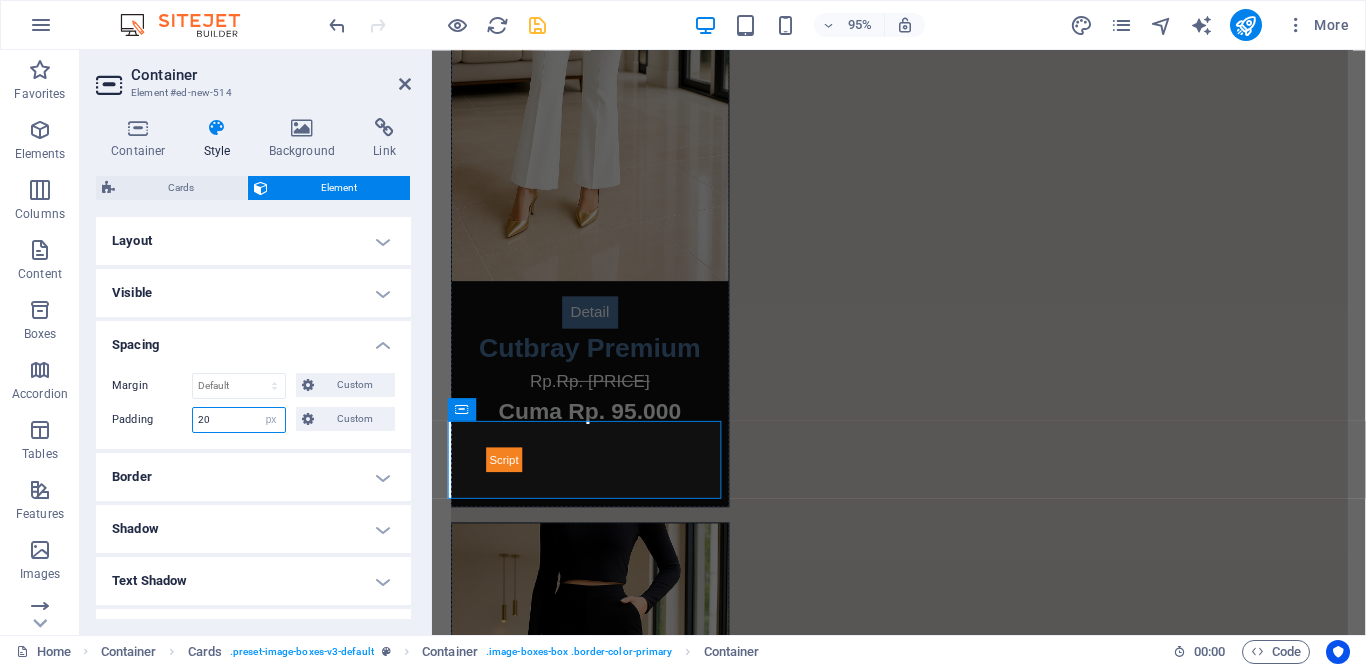 type on "2" 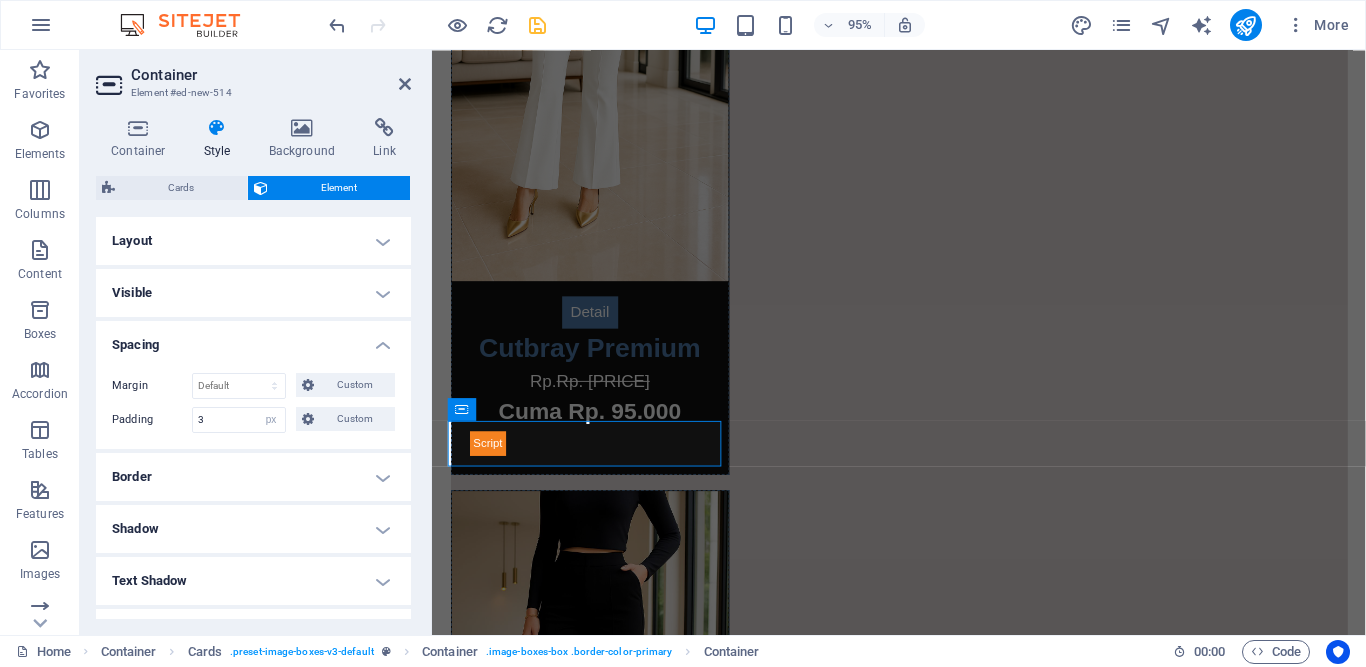 click on "Container Style Background Link Size Height Default px rem % vh vw Min. height None px rem % vh vw Width Default px rem % em vh vw Min. width None px rem % vh vw Content width Default Custom width Width Default px rem % em vh vw Min. width None px rem % vh vw Default padding Custom spacing Default content width and padding can be changed under Design. Edit design Layout (Flexbox) Alignment Determines the flex direction. Default Main axis Determine how elements should behave along the main axis inside this container (justify content). Default Side axis Control the vertical direction of the element inside of the container (align items). Default Wrap Default On Off Fill Controls the distances and direction of elements on the y-axis across several lines (align content). Default Accessibility ARIA helps assistive technologies (like screen readers) to understand the role, state, and behavior of web elements Role The ARIA role defines the purpose of an element.  None Alert Article Banner Comment Fan" at bounding box center (253, 368) 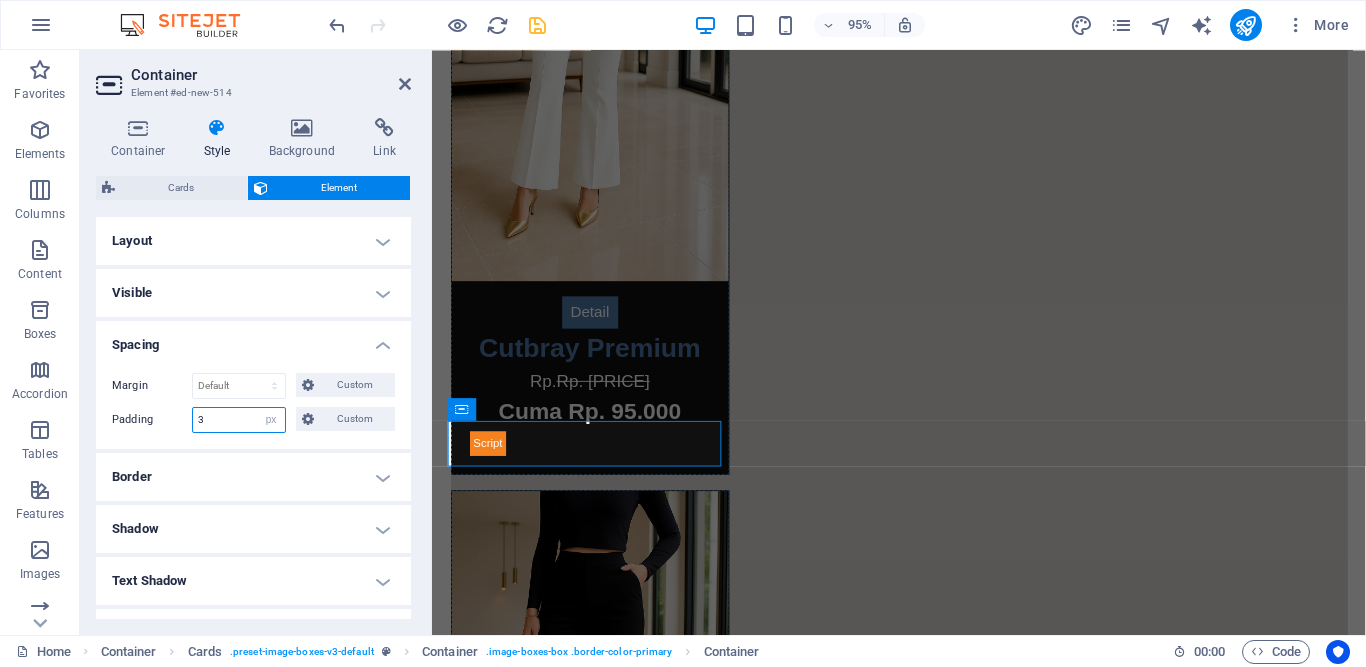 drag, startPoint x: 225, startPoint y: 420, endPoint x: 182, endPoint y: 421, distance: 43.011627 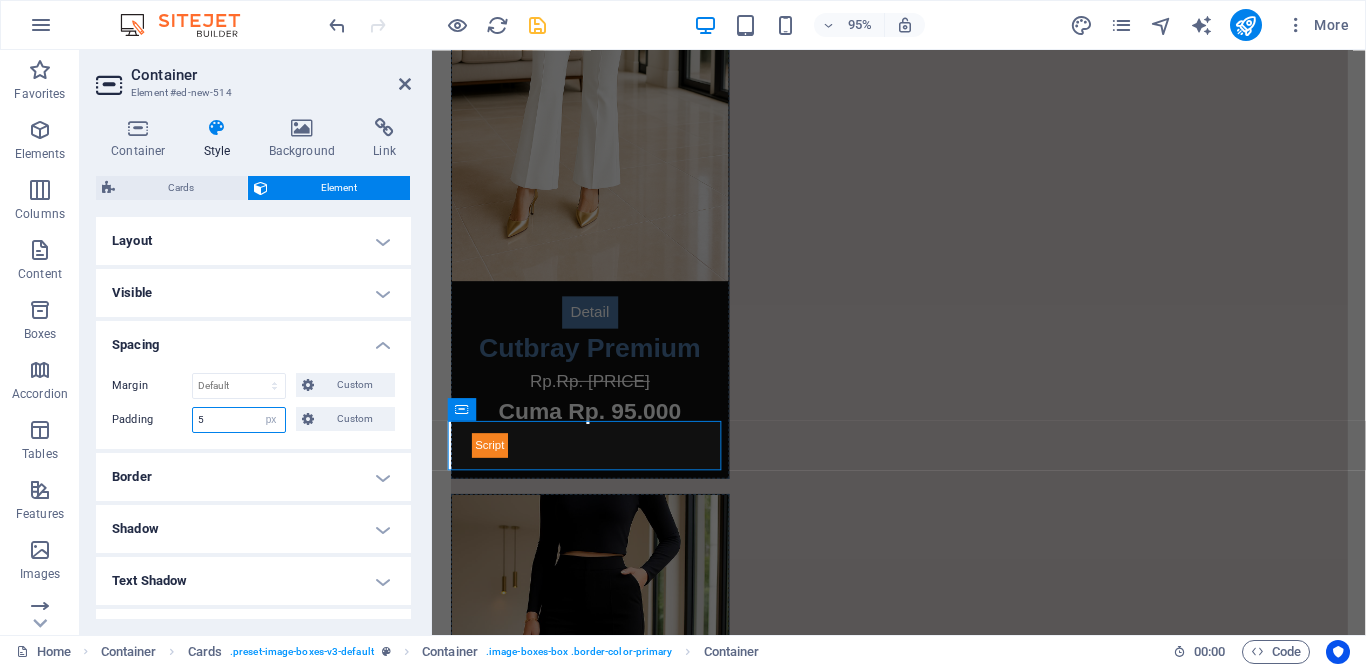 type on "5" 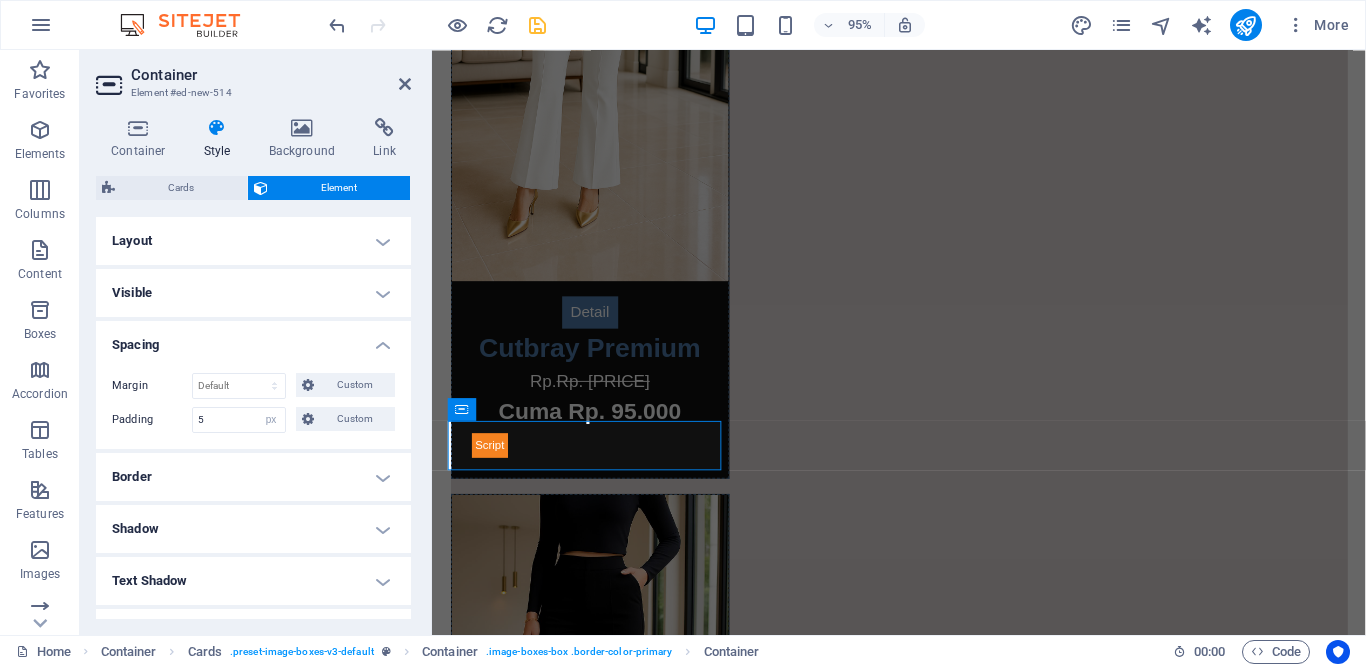 click on "Container Style Background Link Size Height Default px rem % vh vw Min. height None px rem % vh vw Width Default px rem % em vh vw Min. width None px rem % vh vw Content width Default Custom width Width Default px rem % em vh vw Min. width None px rem % vh vw Default padding Custom spacing Default content width and padding can be changed under Design. Edit design Layout (Flexbox) Alignment Determines the flex direction. Default Main axis Determine how elements should behave along the main axis inside this container (justify content). Default Side axis Control the vertical direction of the element inside of the container (align items). Default Wrap Default On Off Fill Controls the distances and direction of elements on the y-axis across several lines (align content). Default Accessibility ARIA helps assistive technologies (like screen readers) to understand the role, state, and behavior of web elements Role The ARIA role defines the purpose of an element.  None Alert Article Banner Comment Fan" at bounding box center [253, 368] 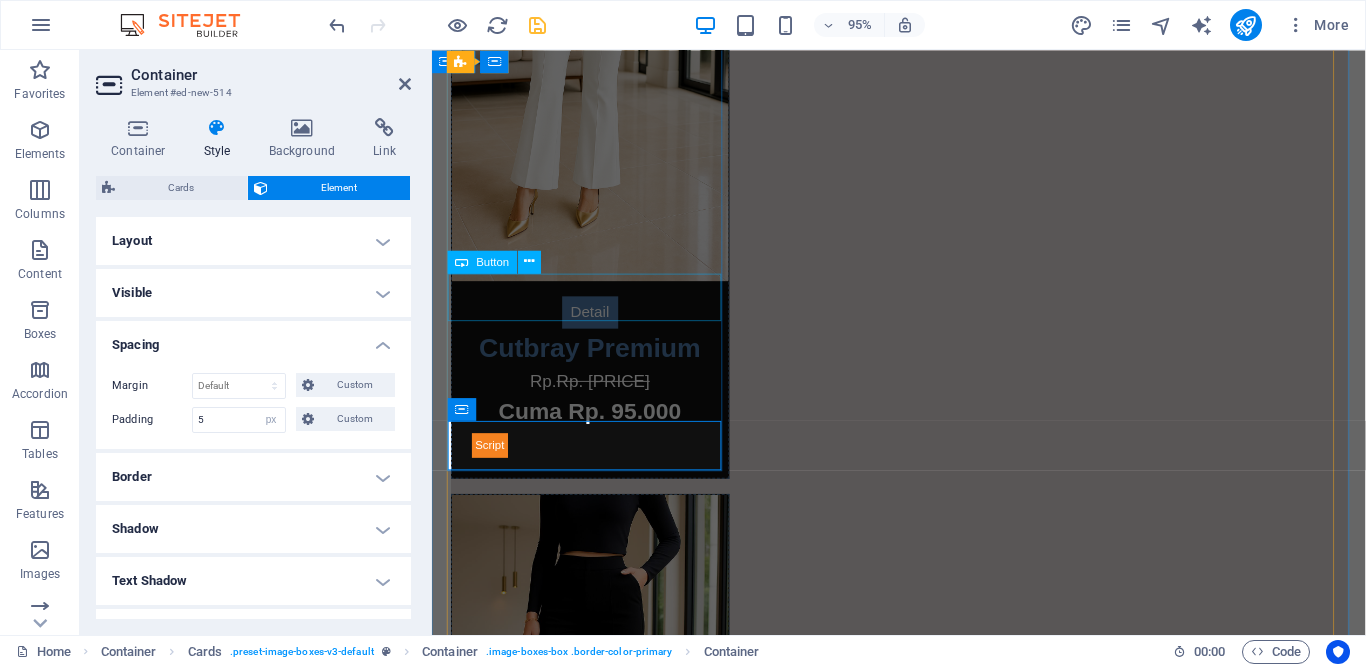 click on "Detail" at bounding box center (598, 318) 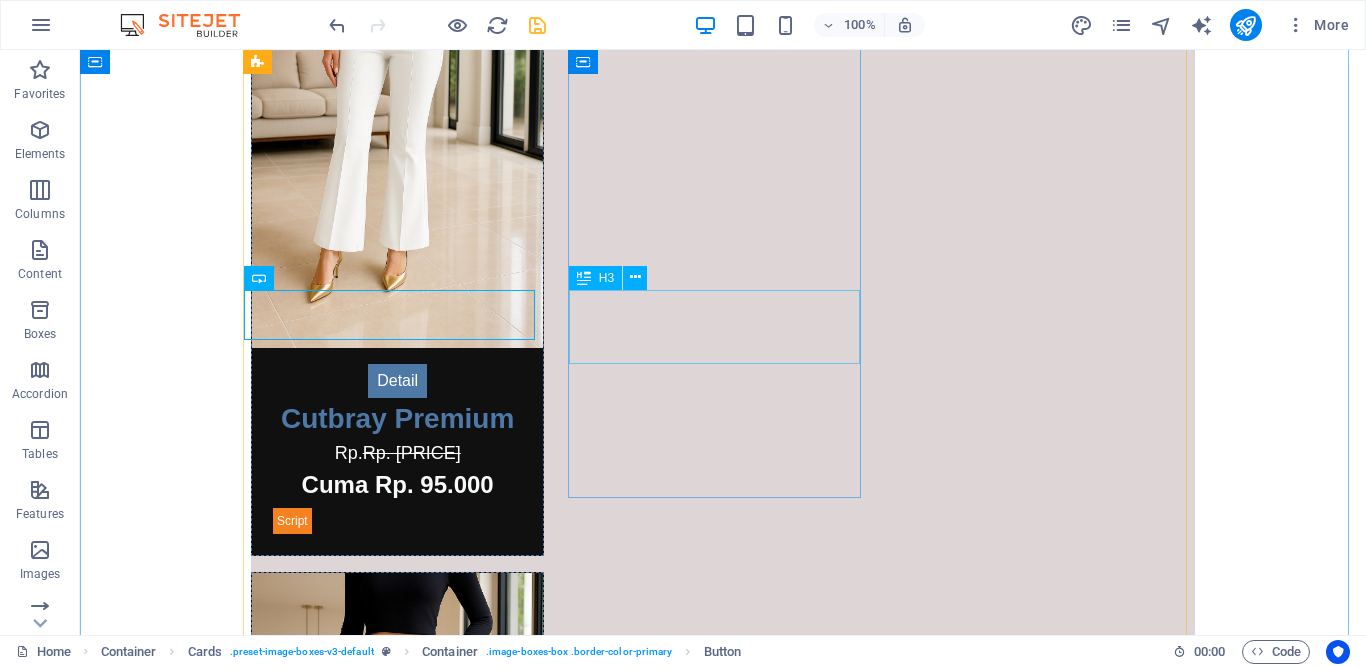 scroll, scrollTop: 629, scrollLeft: 0, axis: vertical 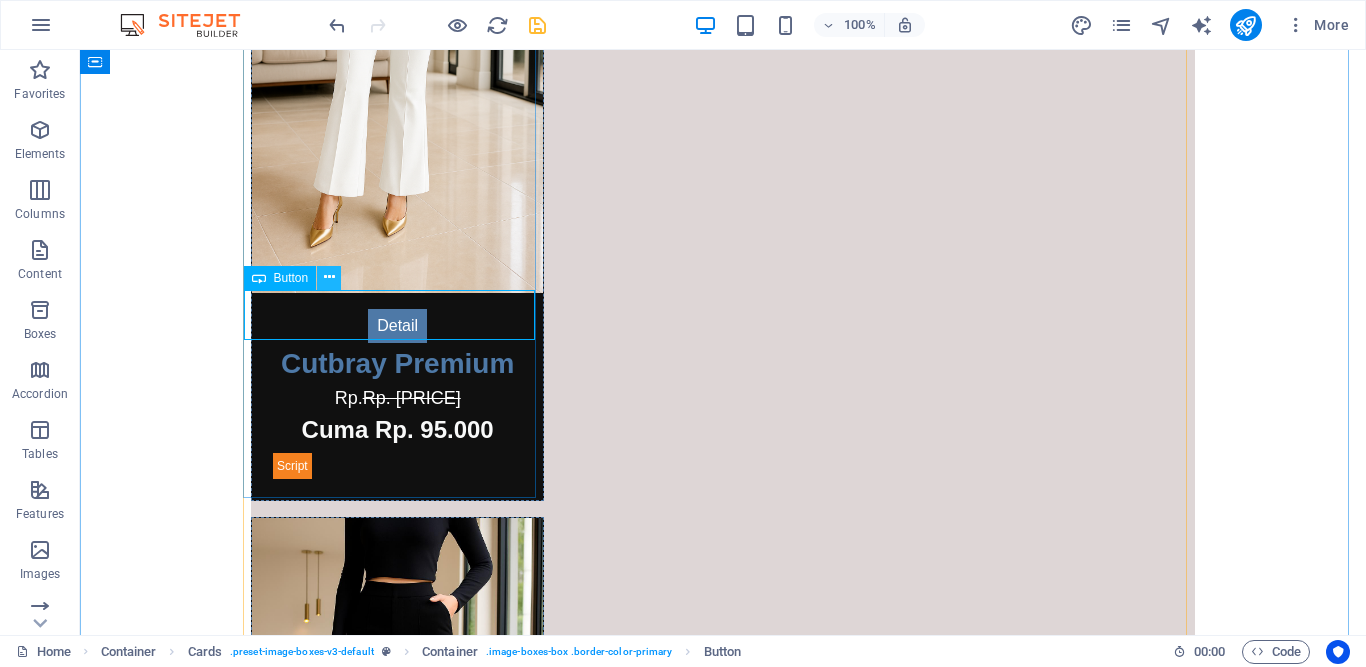 click at bounding box center [329, 277] 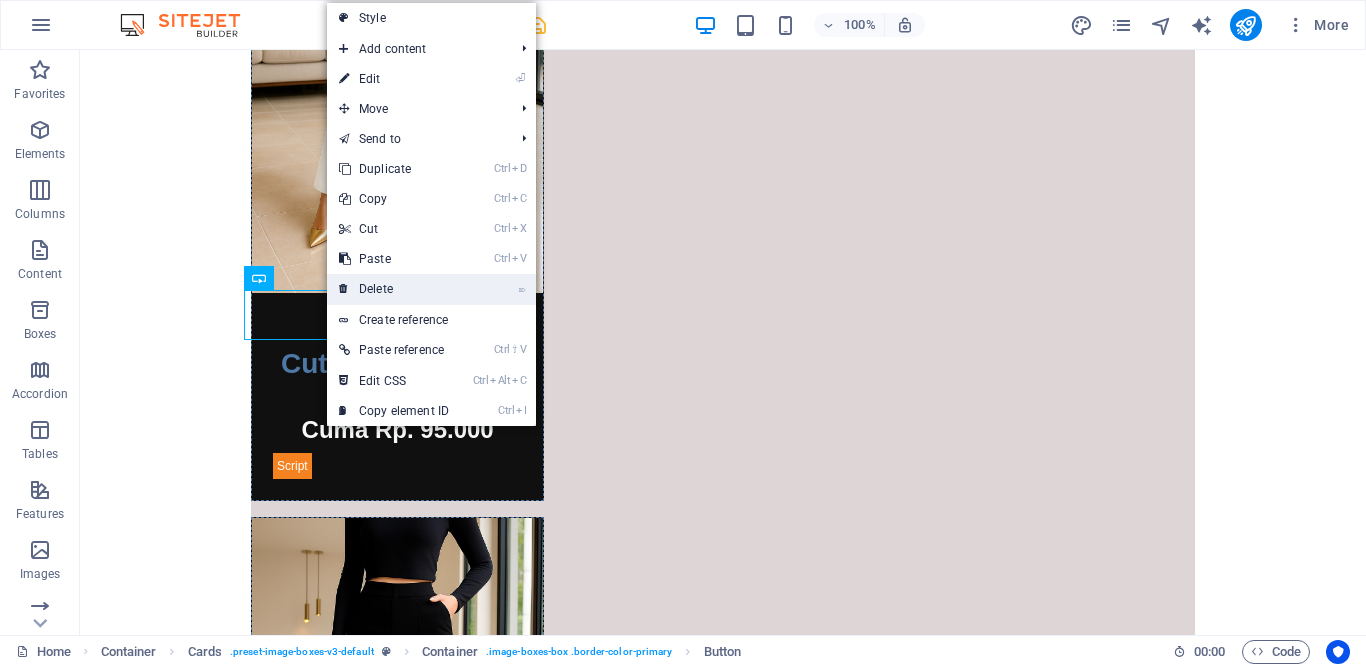 click on "⌦  Delete" at bounding box center (394, 289) 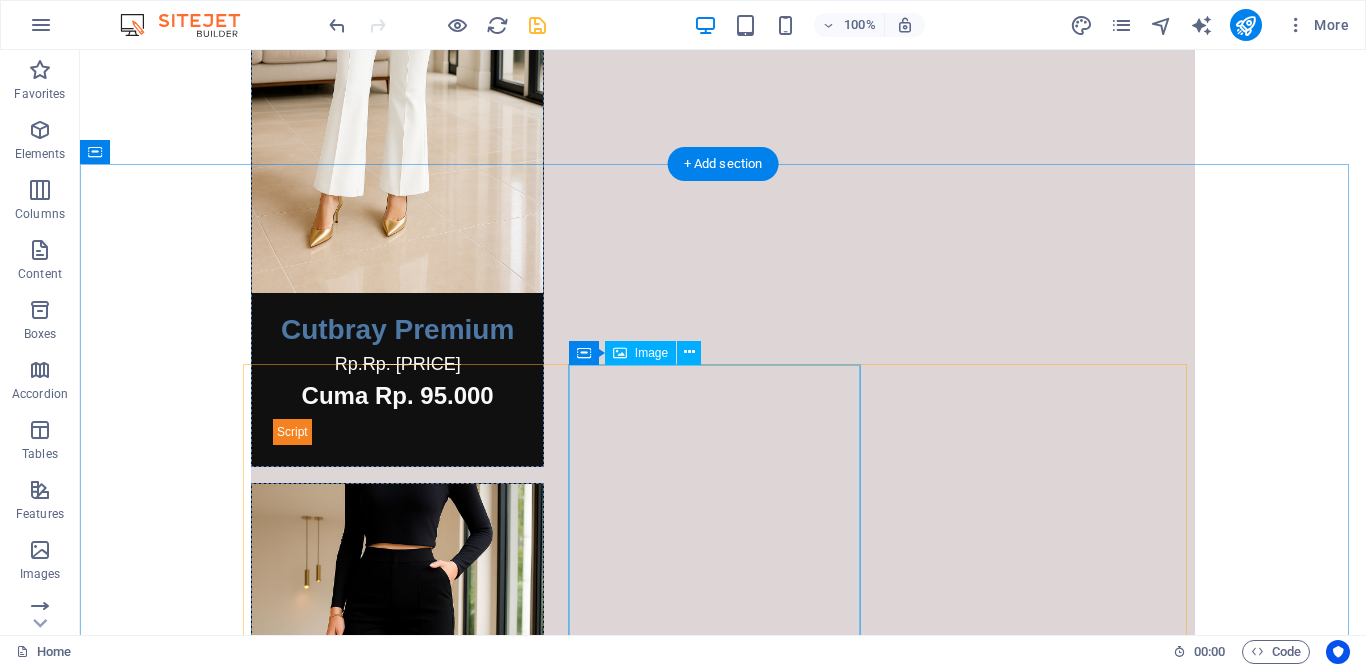 scroll, scrollTop: 117, scrollLeft: 0, axis: vertical 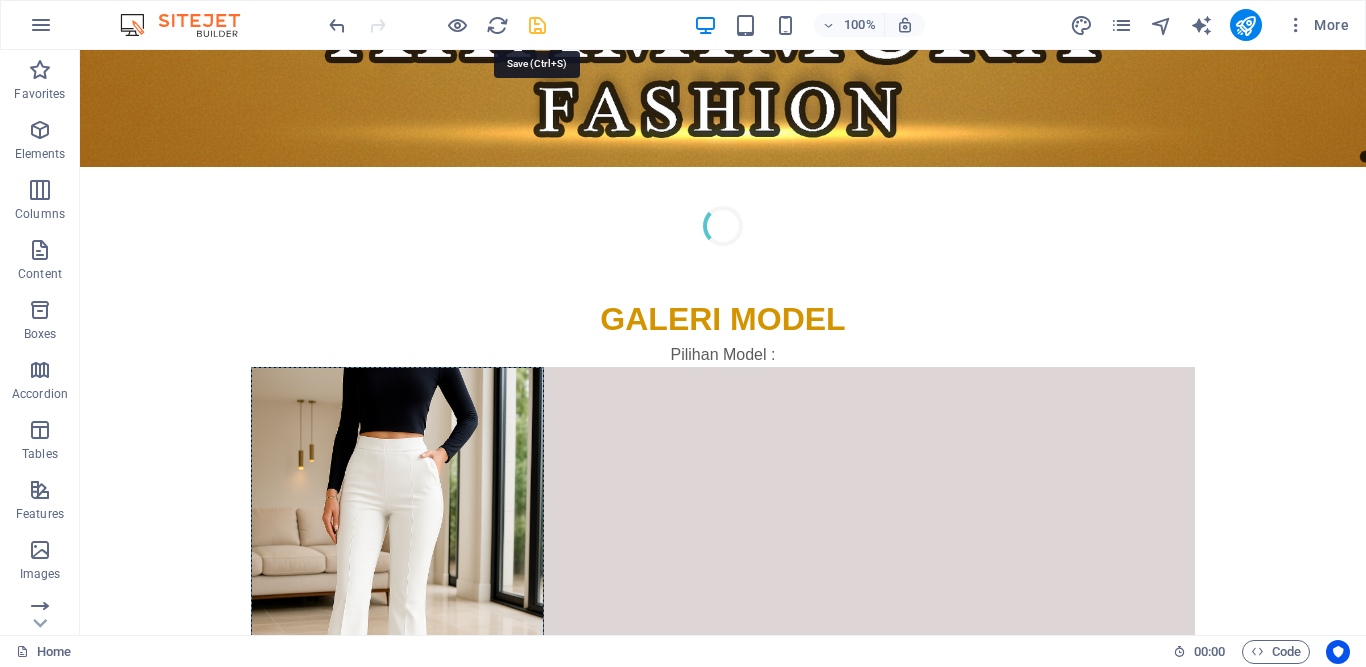 drag, startPoint x: 538, startPoint y: 18, endPoint x: 622, endPoint y: 59, distance: 93.471924 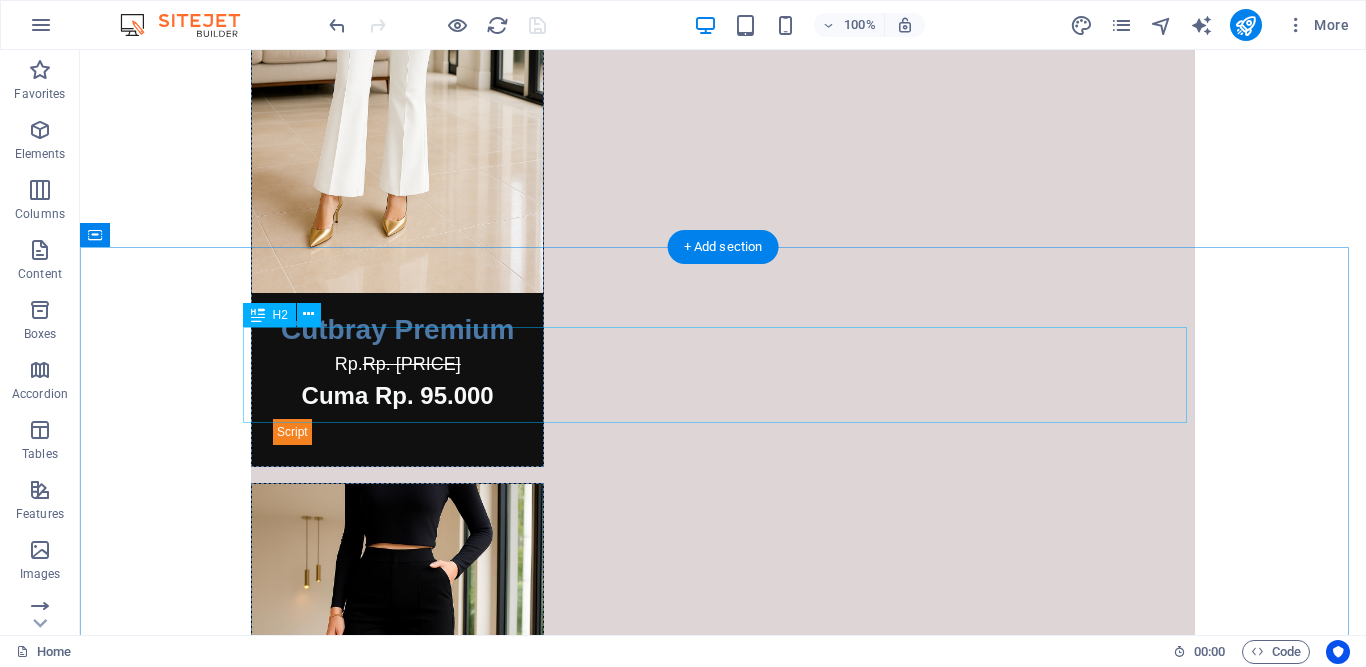 scroll, scrollTop: 0, scrollLeft: 0, axis: both 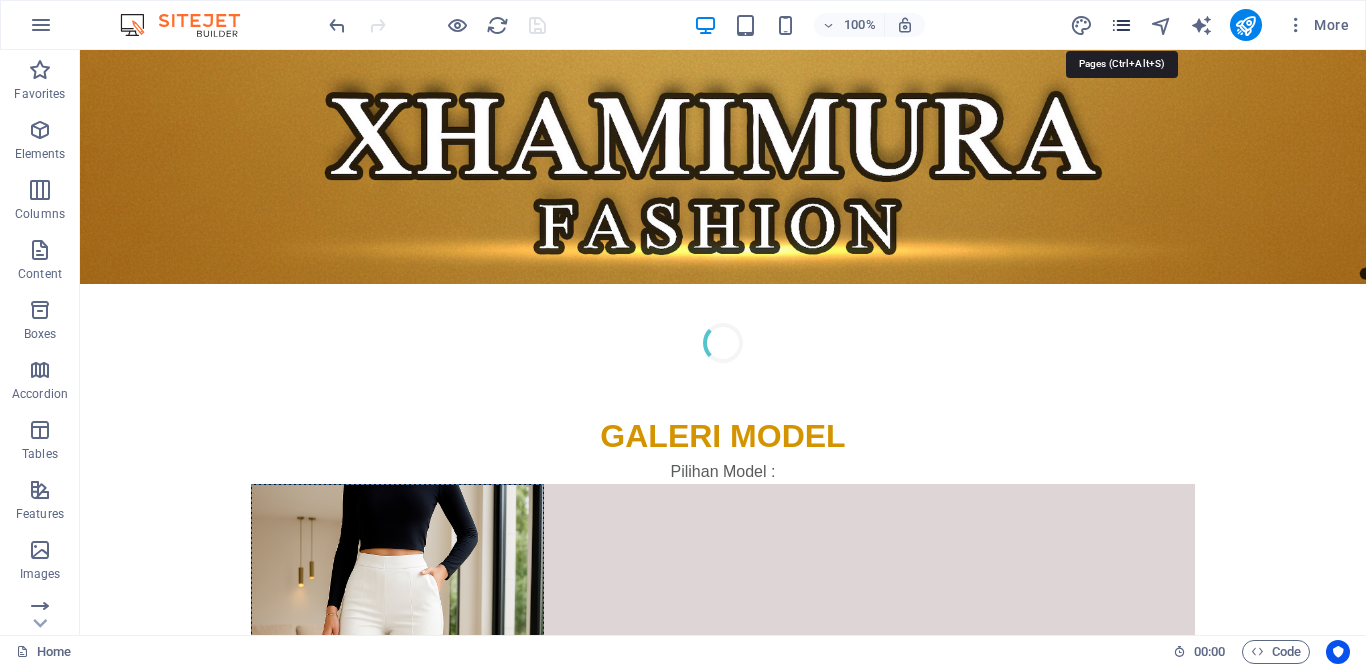 click at bounding box center (1121, 25) 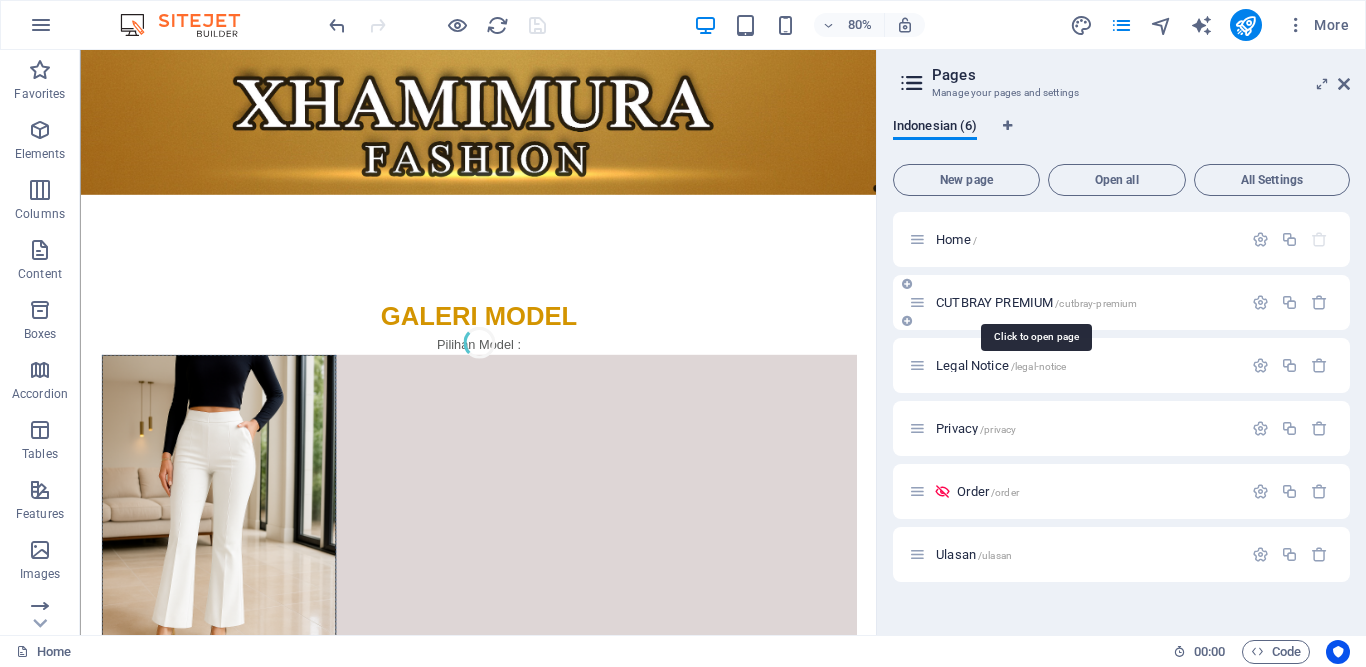 click on "CUTBRAY PREMIUM /cutbray-premium" at bounding box center [1036, 302] 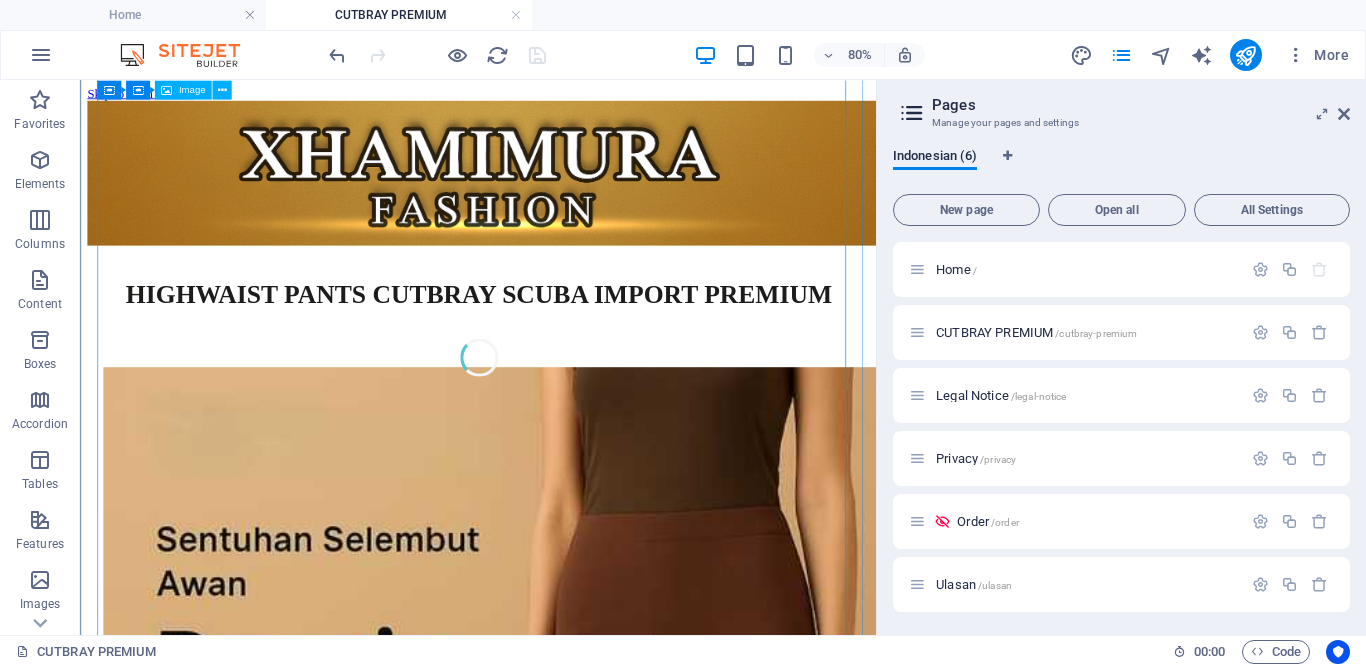 scroll, scrollTop: 584, scrollLeft: 0, axis: vertical 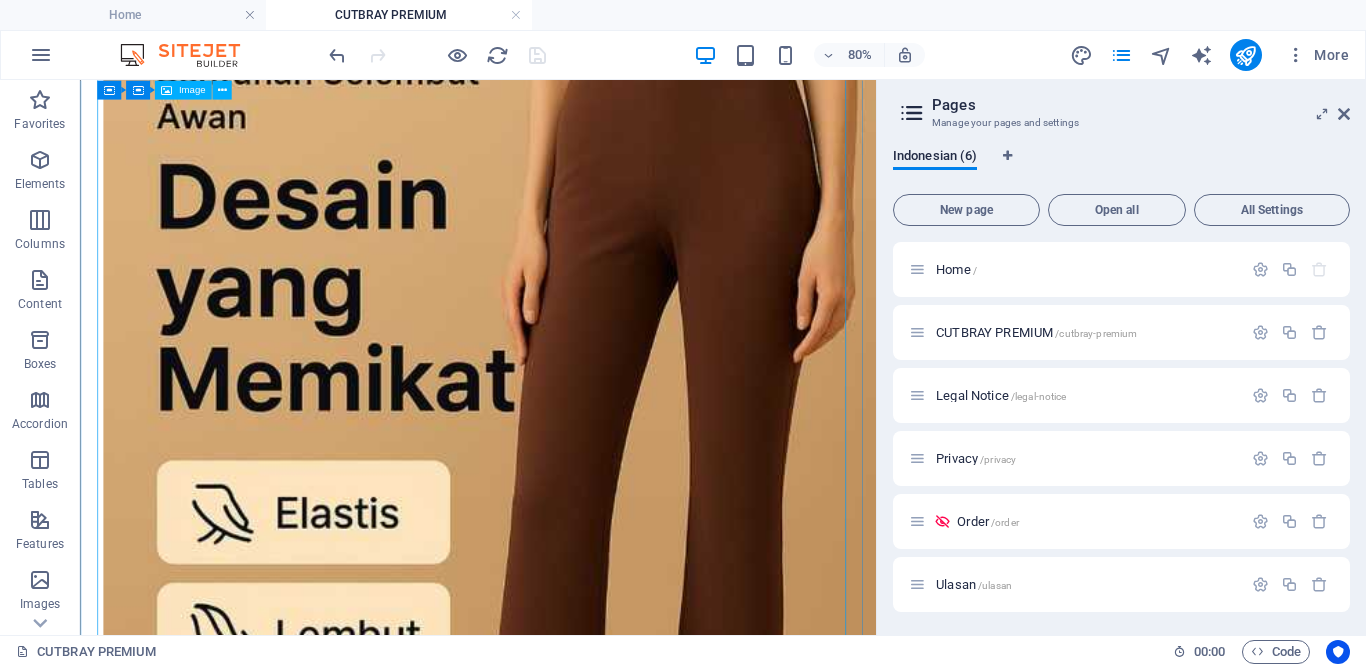 click at bounding box center (577, 603) 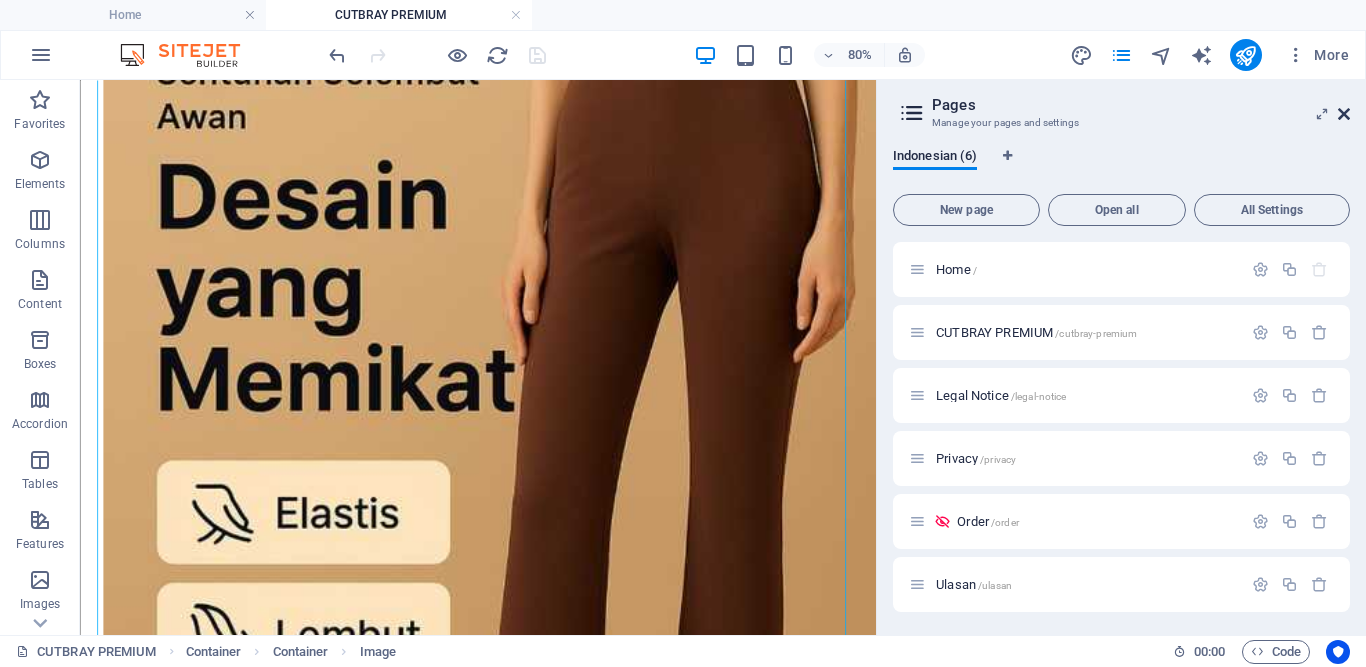 click at bounding box center [1344, 114] 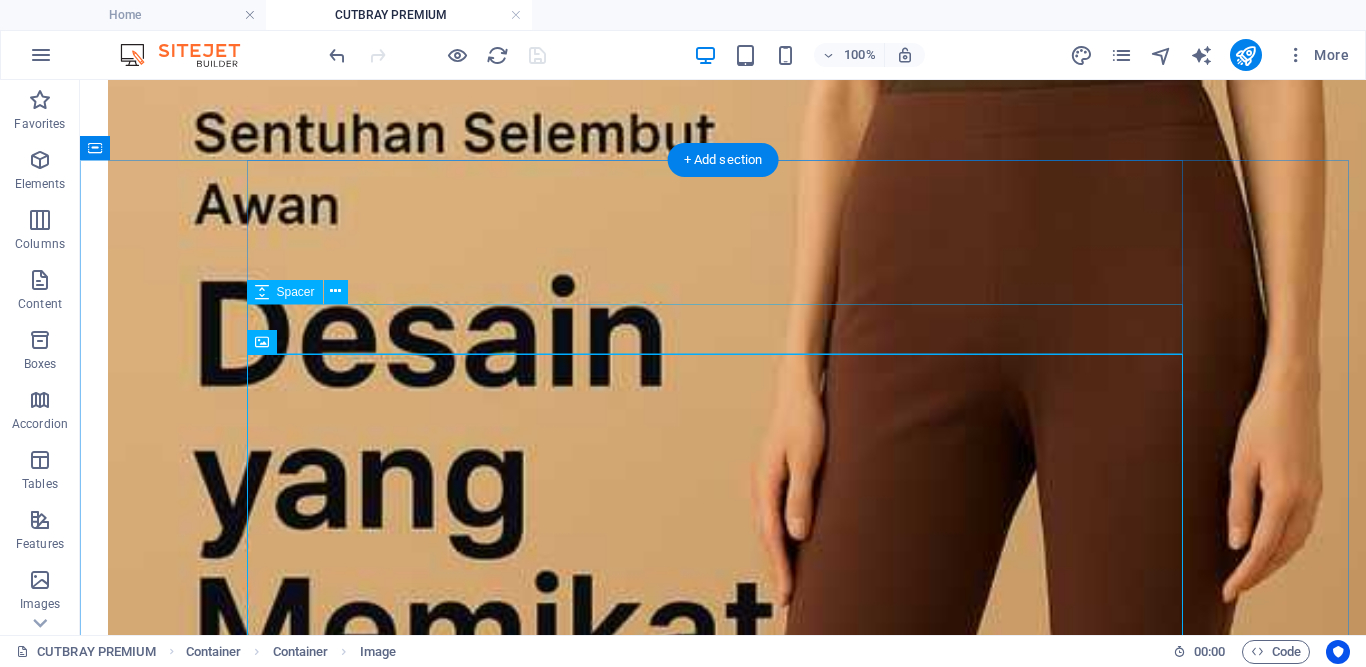 scroll, scrollTop: 151, scrollLeft: 0, axis: vertical 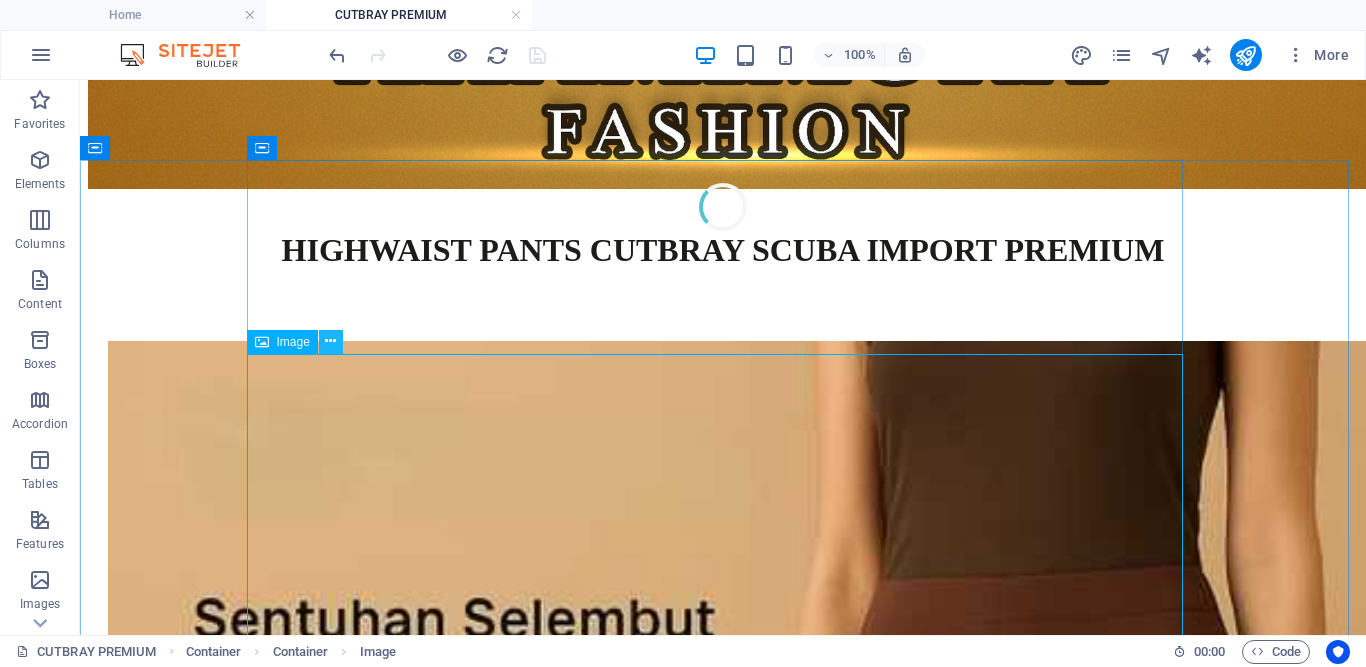 click at bounding box center (330, 341) 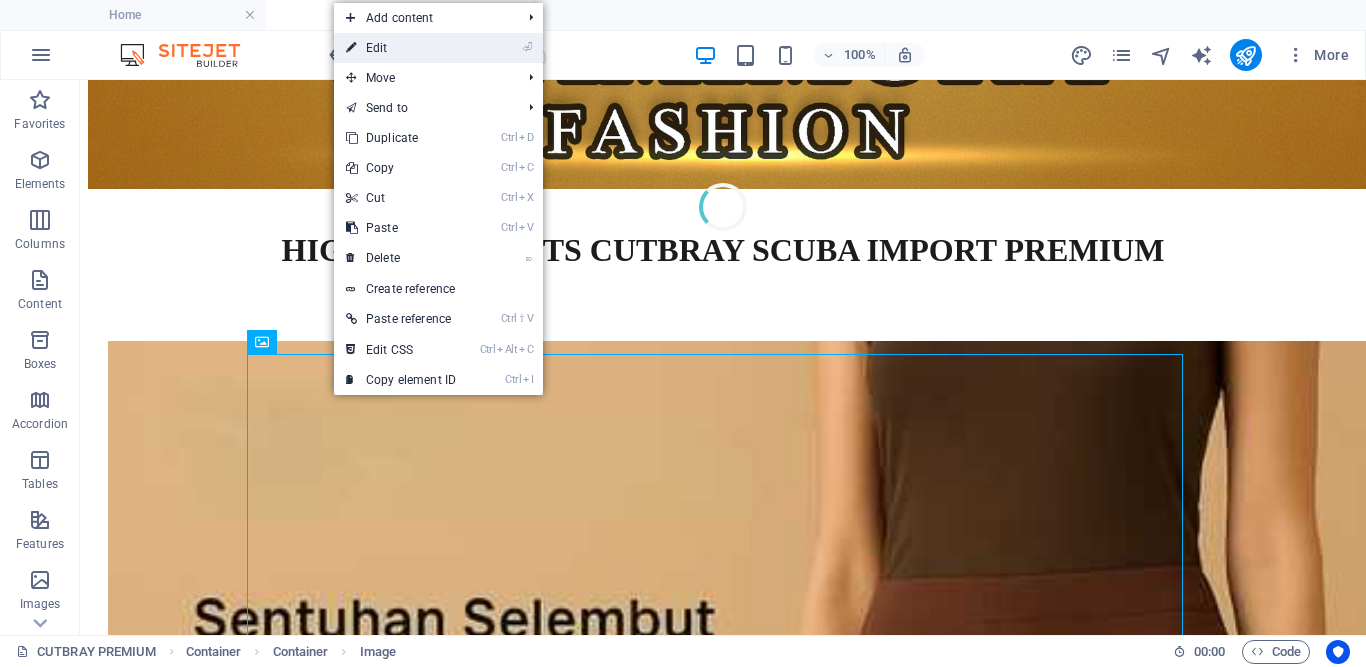 drag, startPoint x: 436, startPoint y: 57, endPoint x: 277, endPoint y: 153, distance: 185.73367 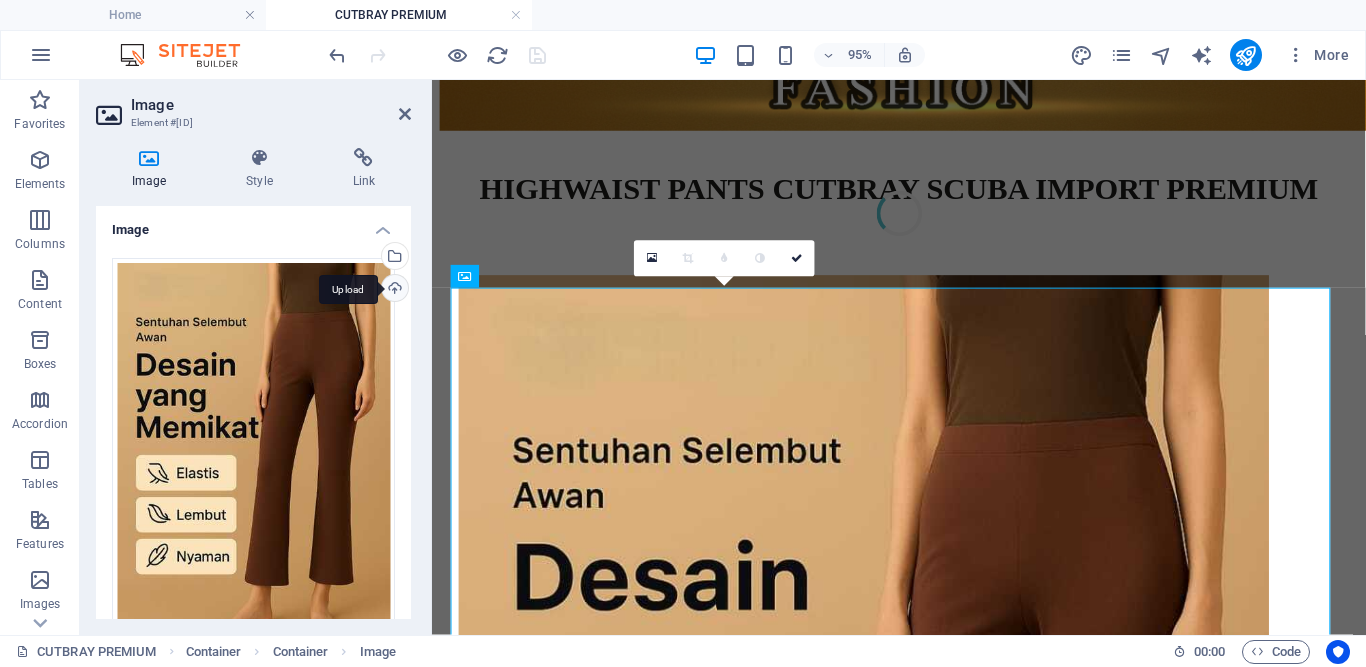 click on "Upload" at bounding box center [393, 290] 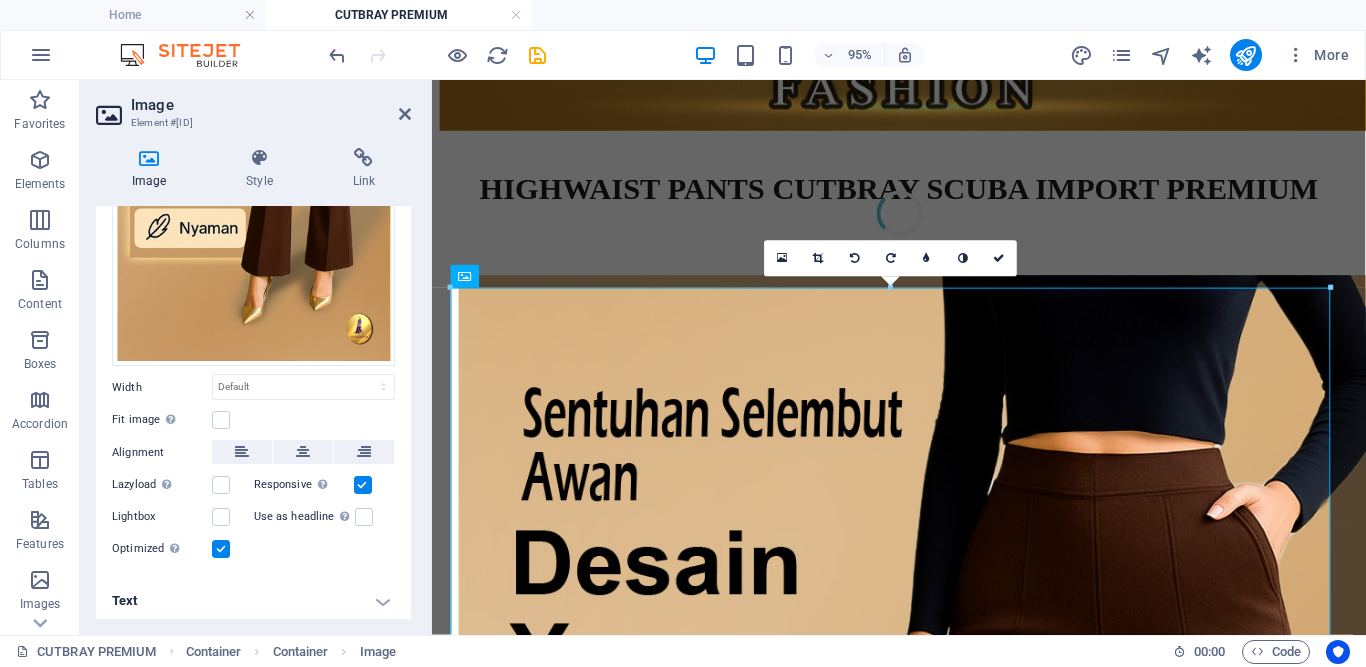 scroll, scrollTop: 0, scrollLeft: 0, axis: both 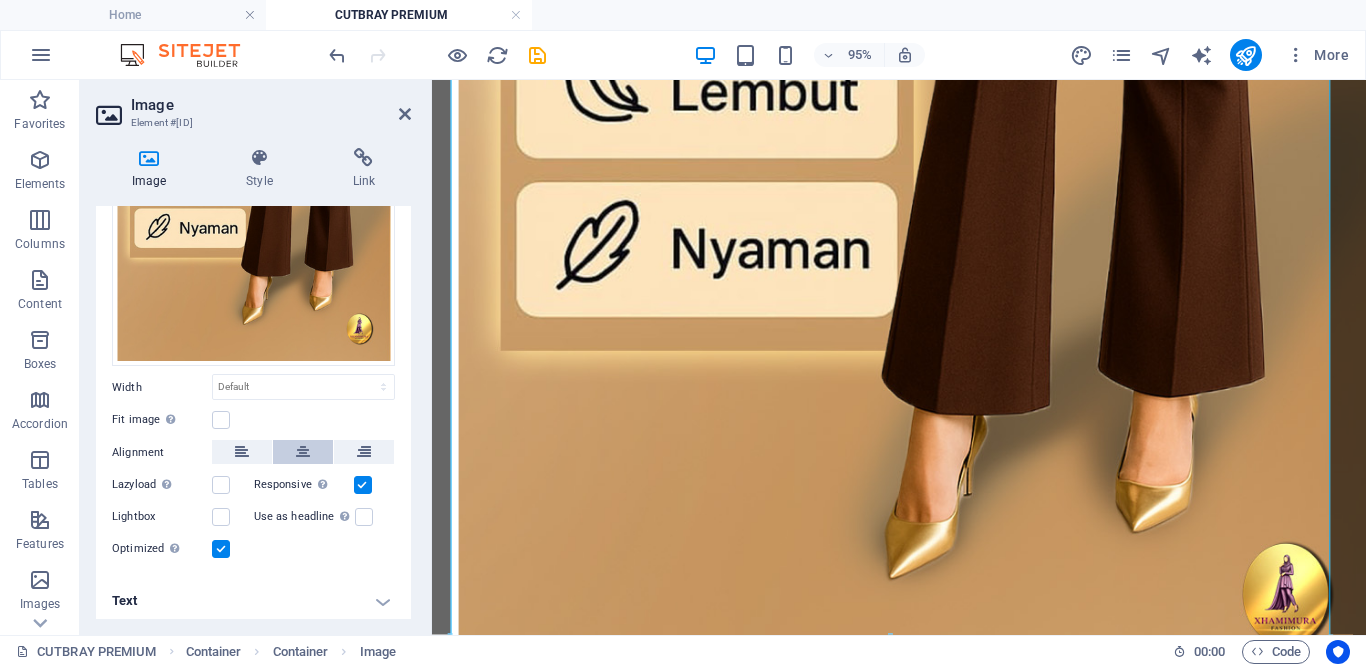 click at bounding box center (303, 452) 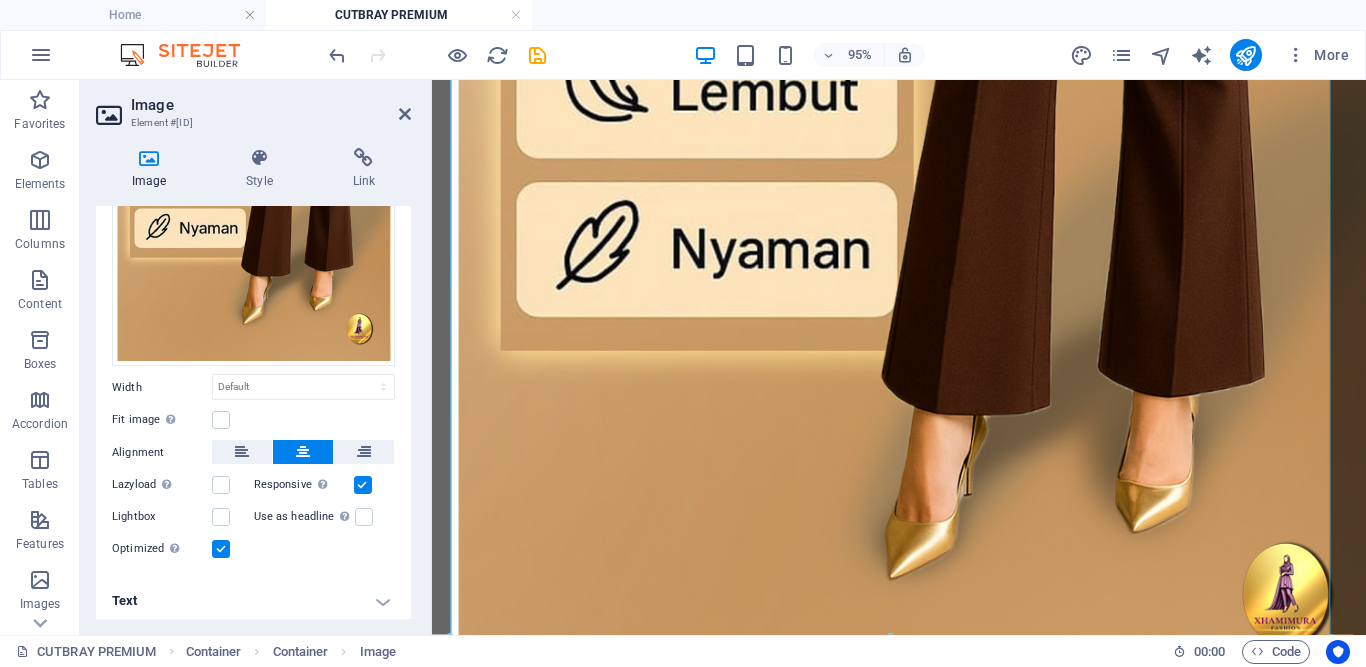 scroll, scrollTop: 0, scrollLeft: 0, axis: both 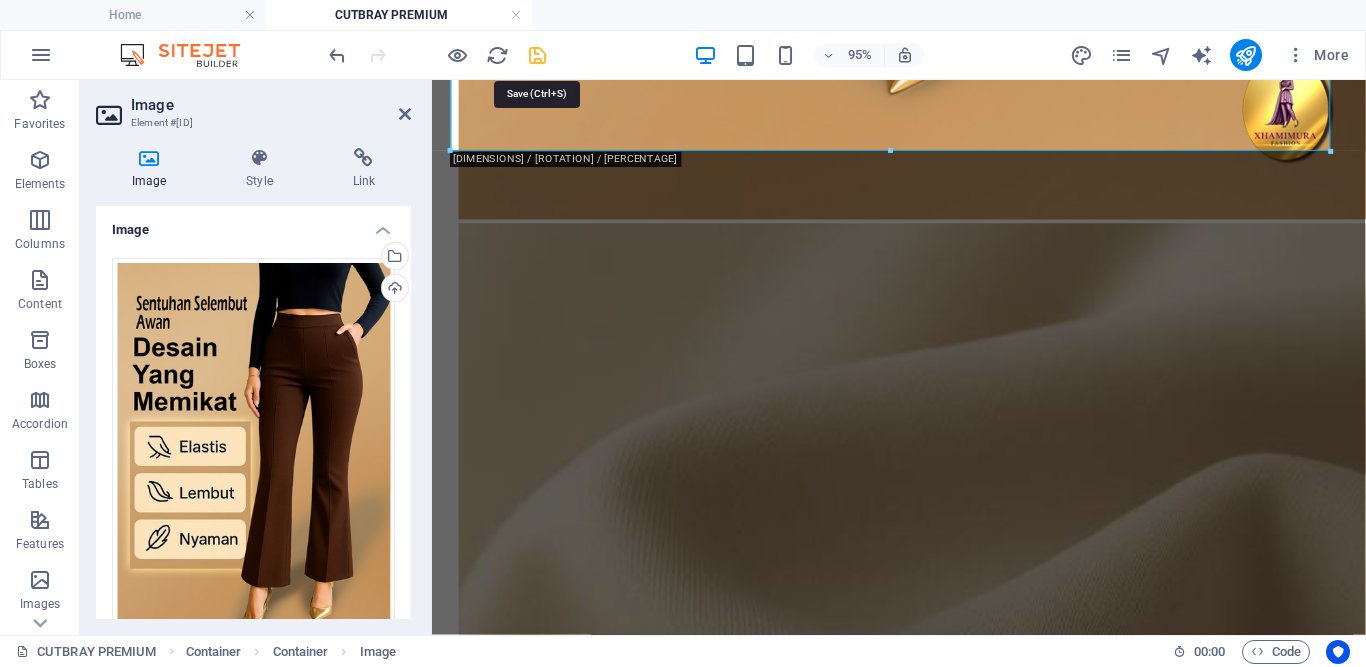 click at bounding box center (537, 55) 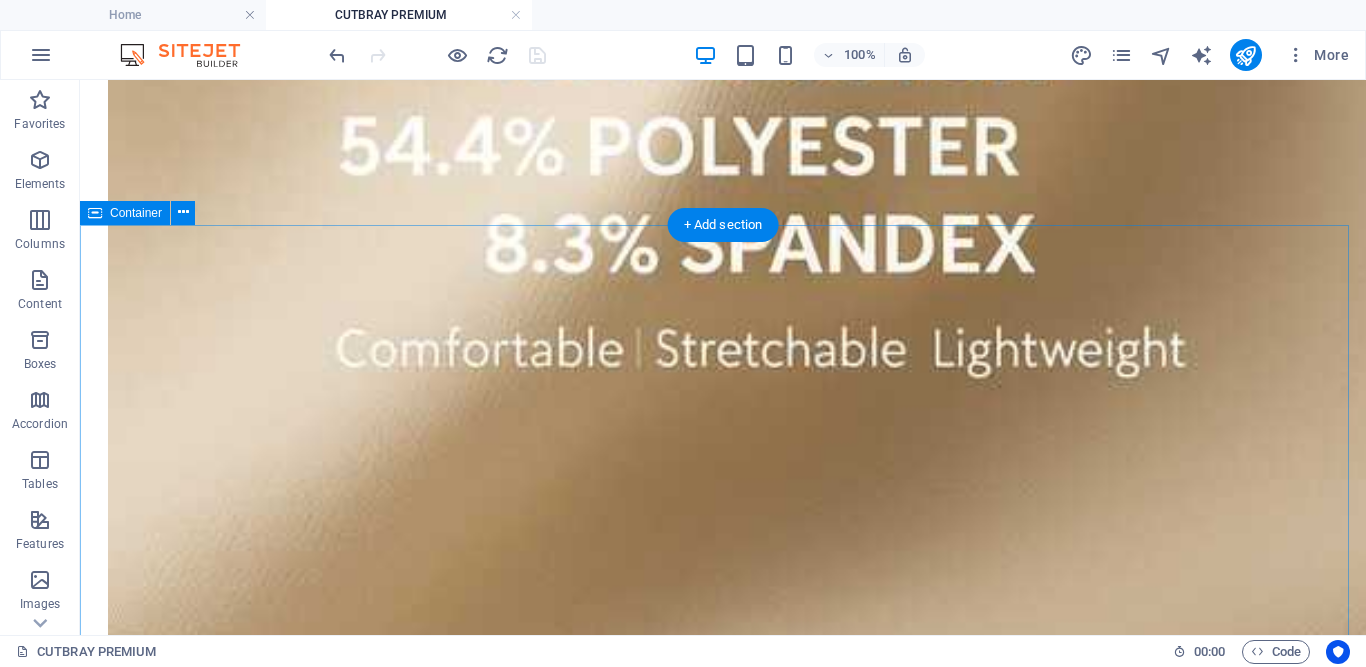 scroll, scrollTop: 2710, scrollLeft: 0, axis: vertical 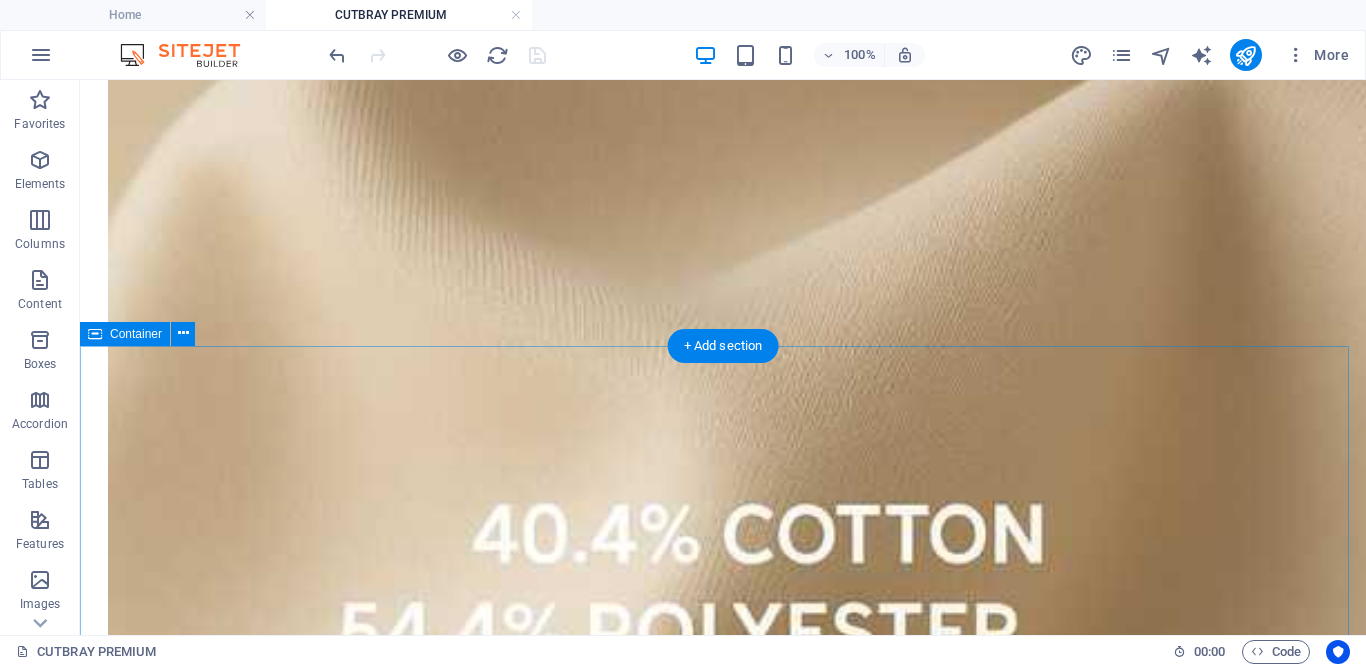 click at bounding box center (723, 5054) 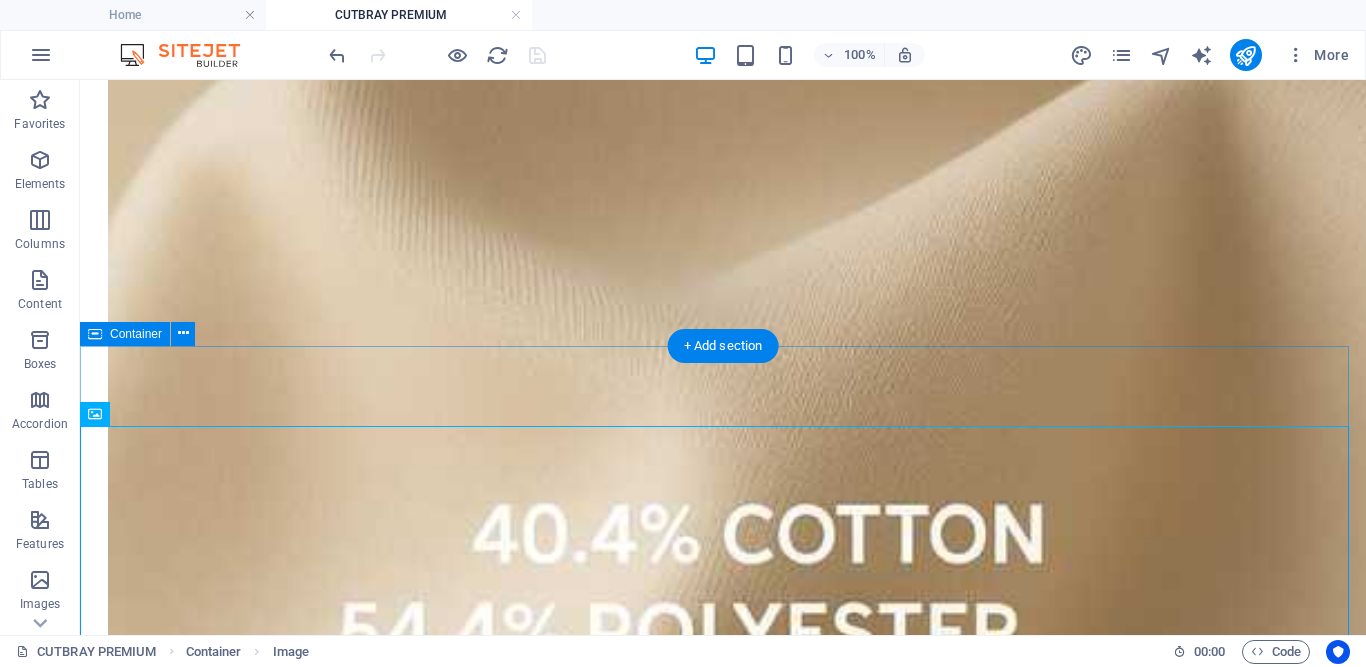 click on "HIGHWAIST PANTS CUTBRAY SCUBA IMPORT PREMIUM Pilihan Warna : Putih Hitam Coffe Maroon Grey Cream Tampilkan Ulasan  Pelanggan Kami  :" at bounding box center [723, 16384] 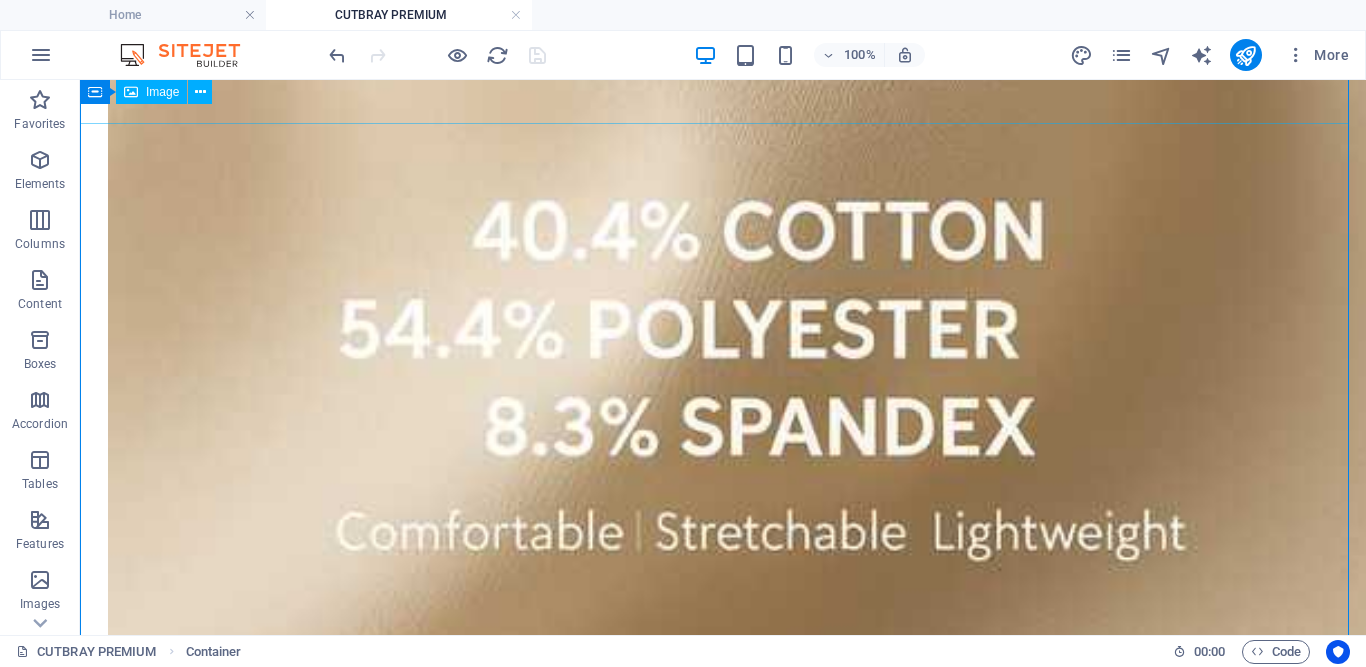 scroll, scrollTop: 2710, scrollLeft: 0, axis: vertical 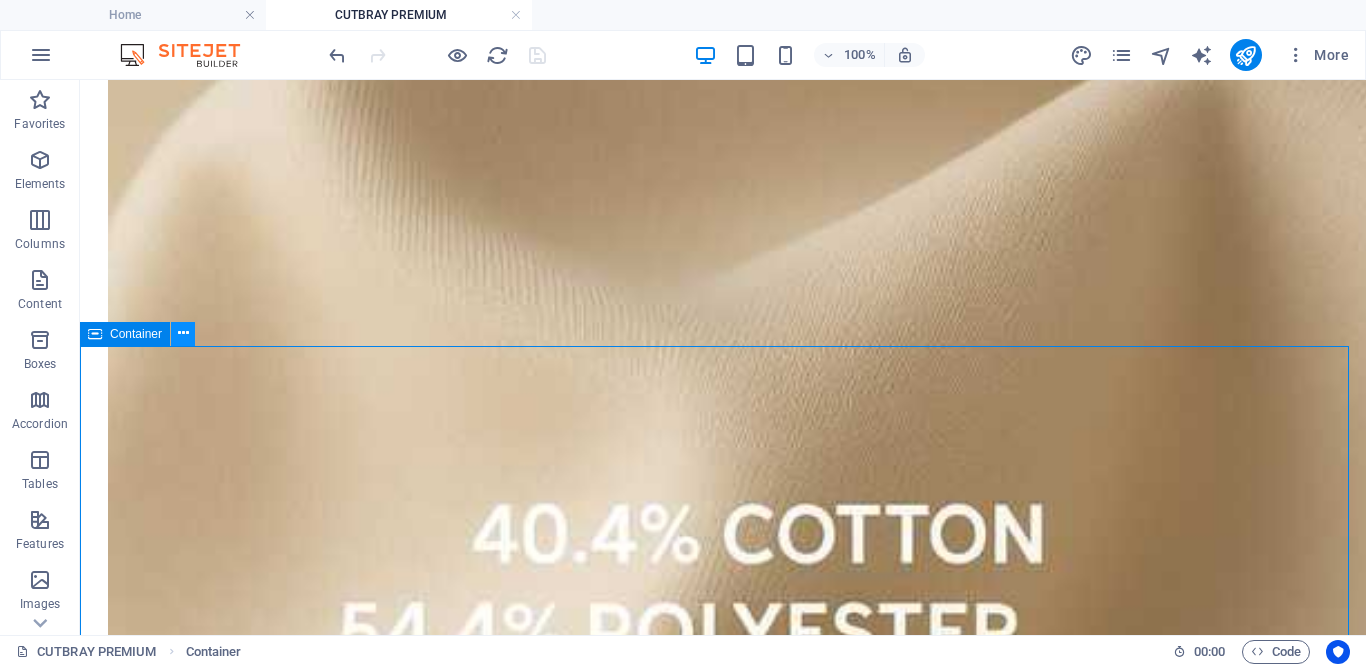 click at bounding box center [183, 333] 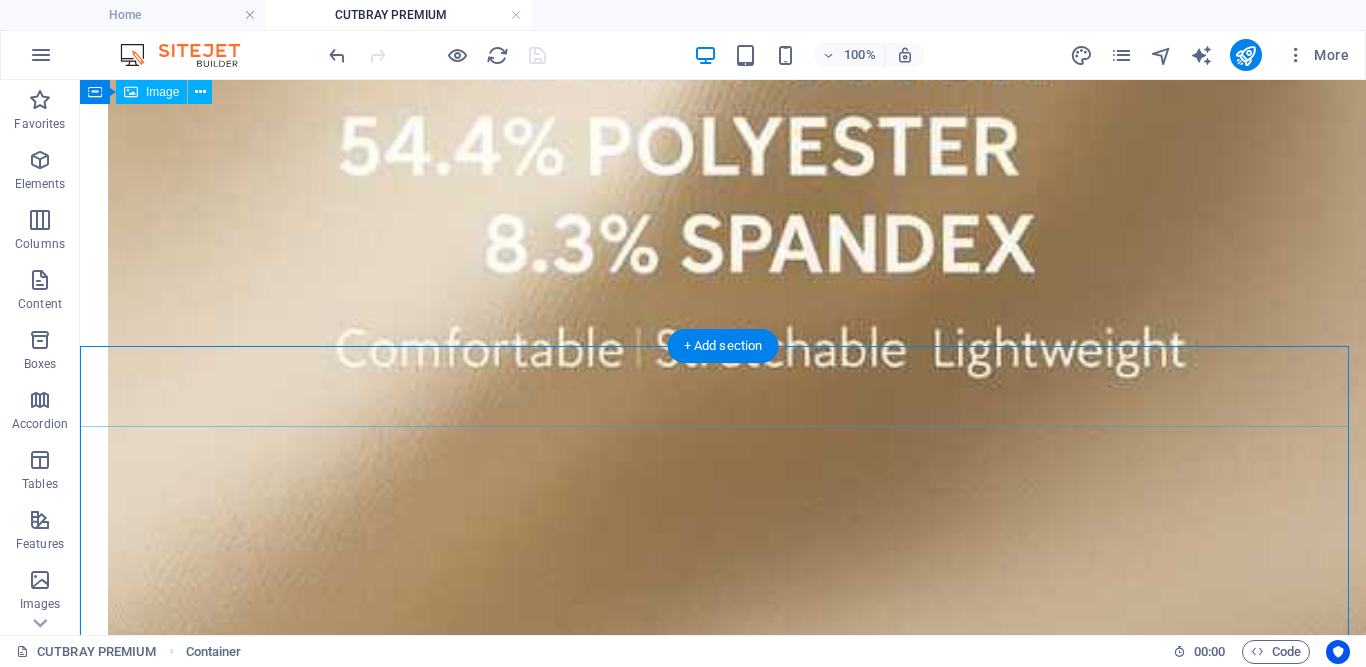 scroll, scrollTop: 2710, scrollLeft: 0, axis: vertical 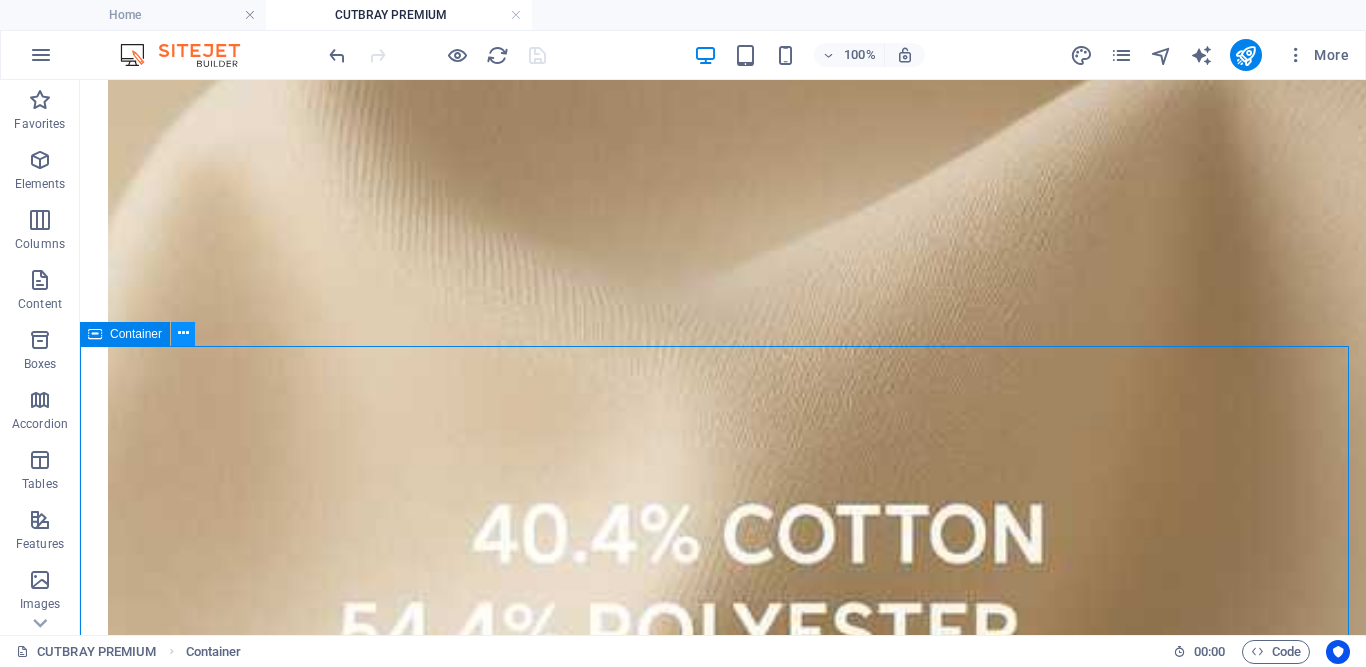 click at bounding box center (183, 333) 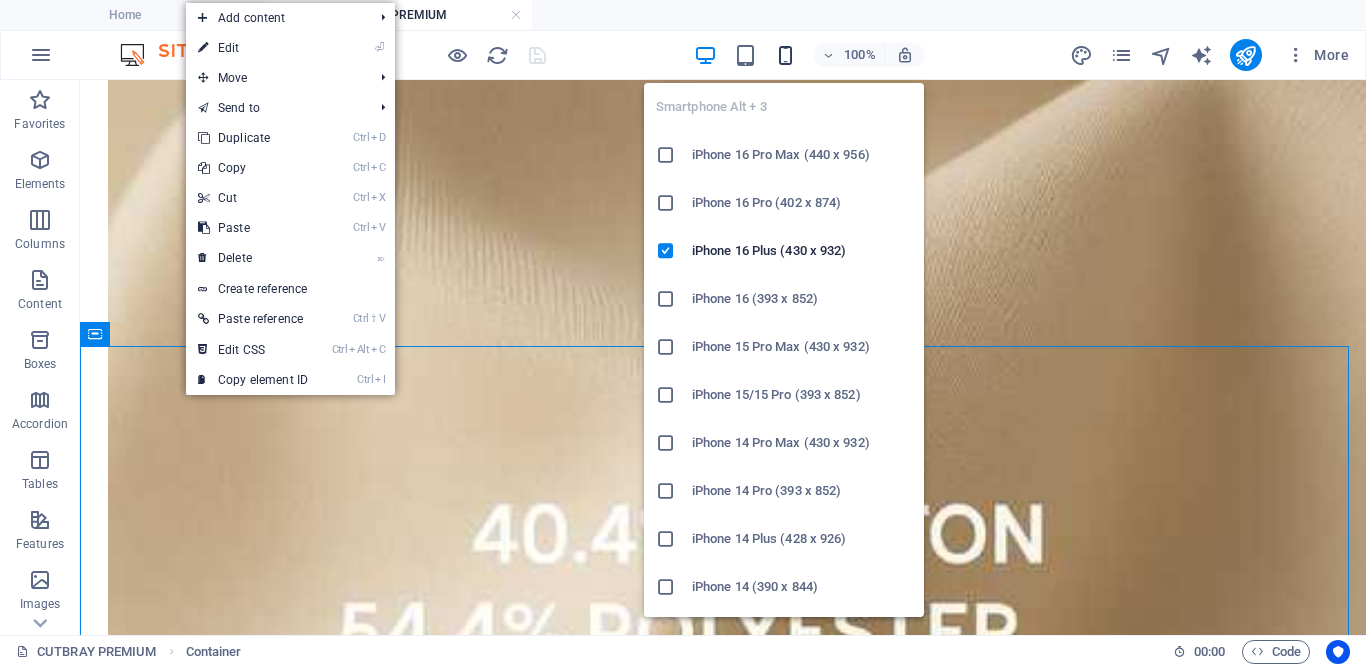 click at bounding box center [785, 55] 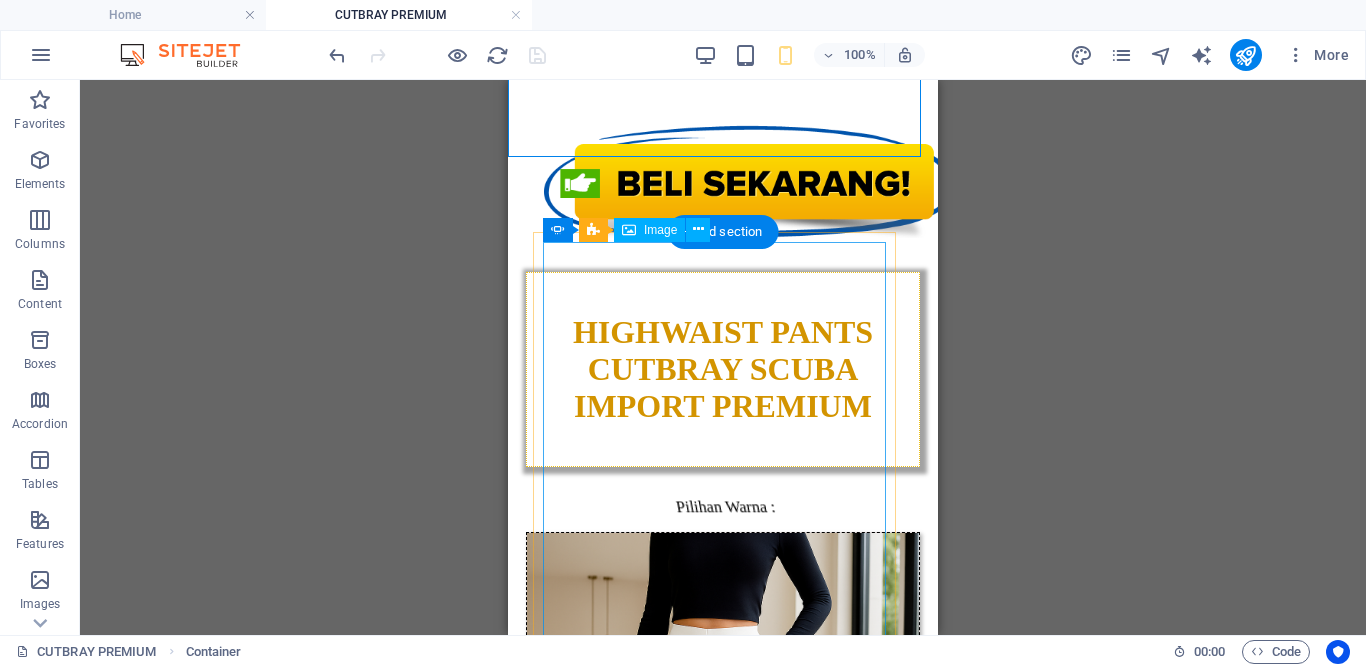 scroll, scrollTop: 4167, scrollLeft: 0, axis: vertical 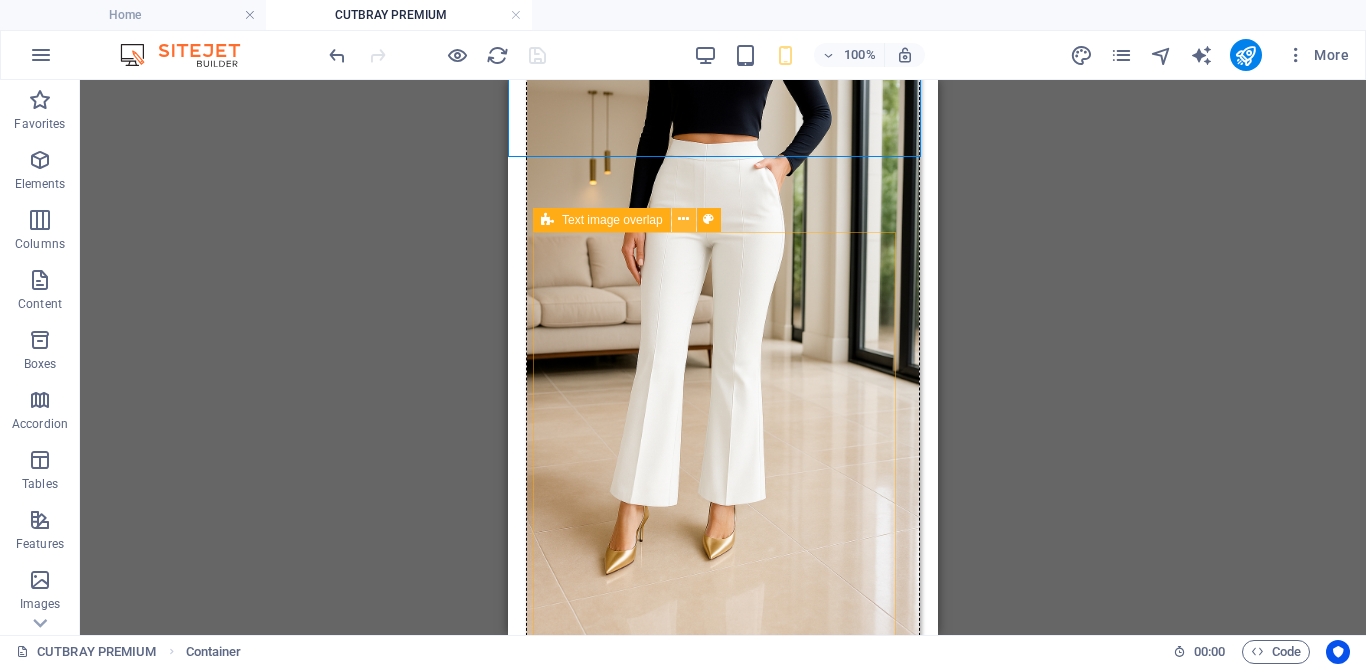 click at bounding box center (683, 219) 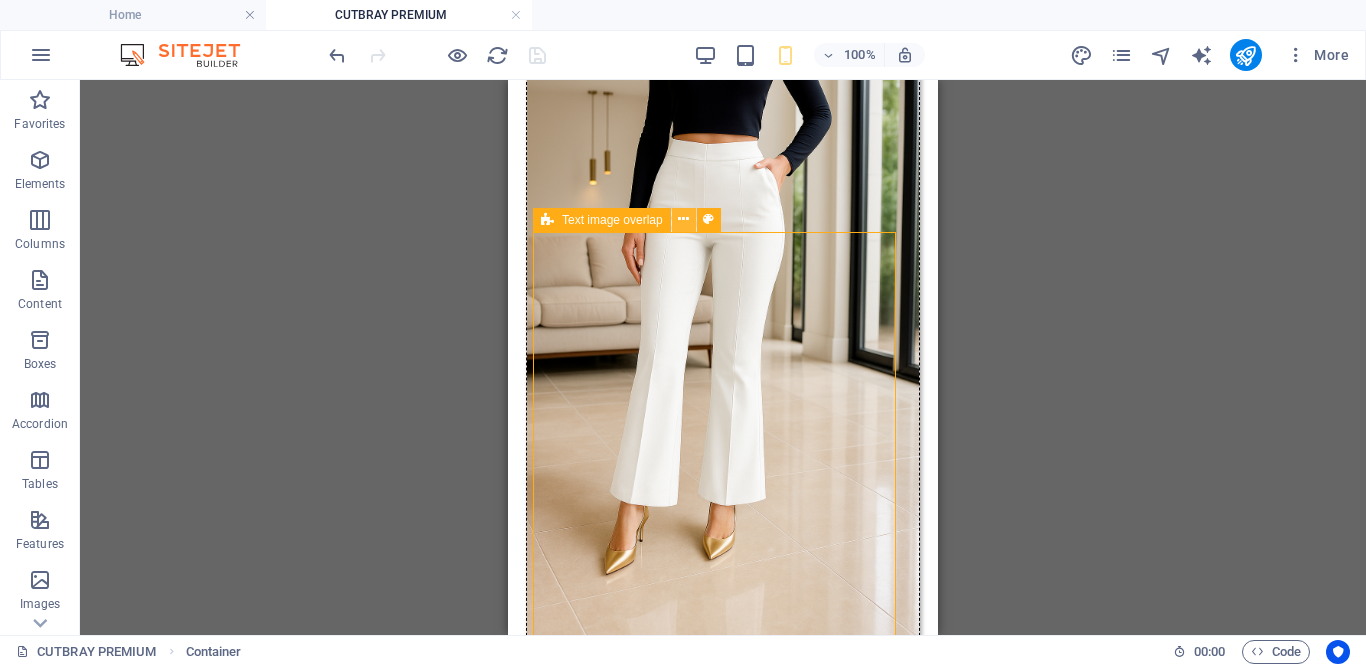 click at bounding box center [683, 219] 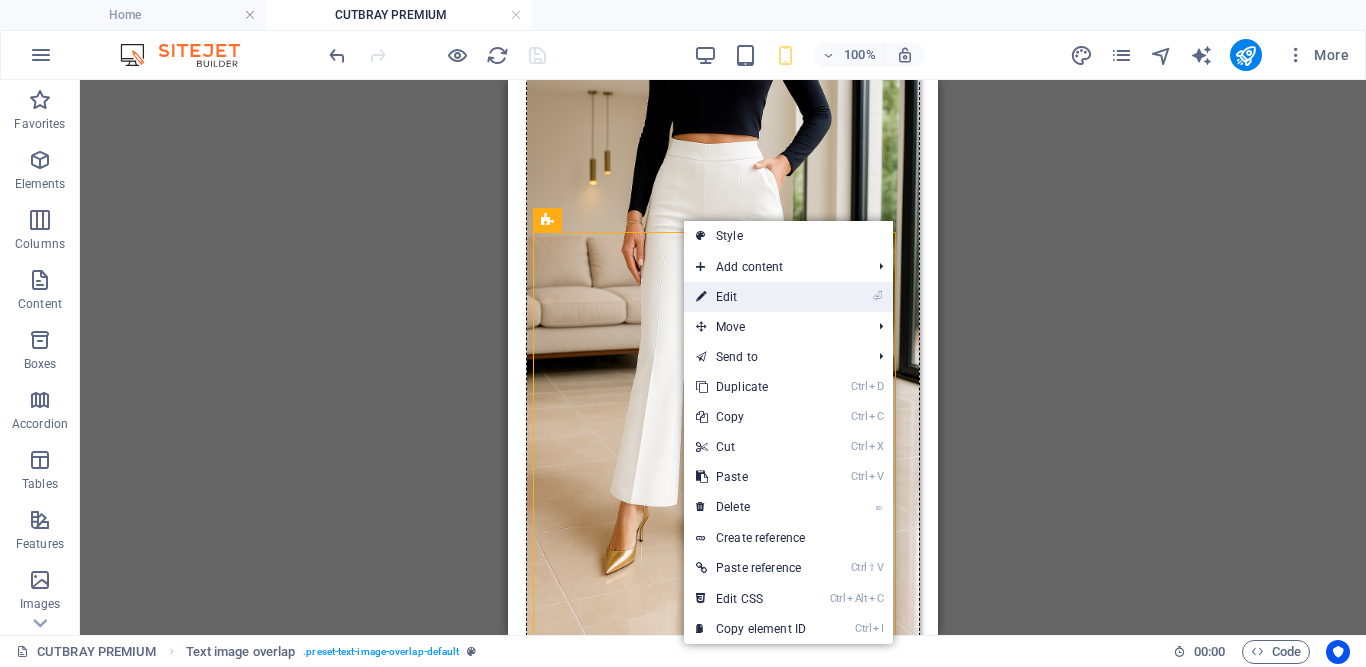 click on "⏎  Edit" at bounding box center (751, 297) 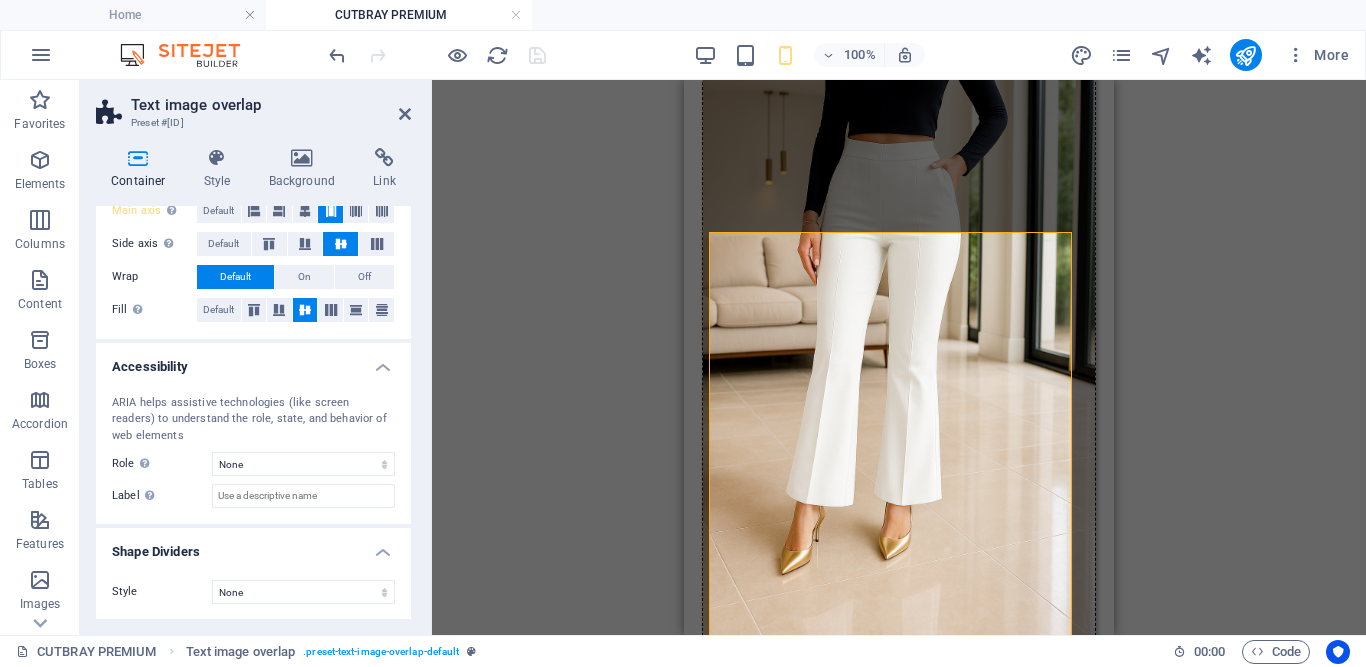 scroll, scrollTop: 362, scrollLeft: 0, axis: vertical 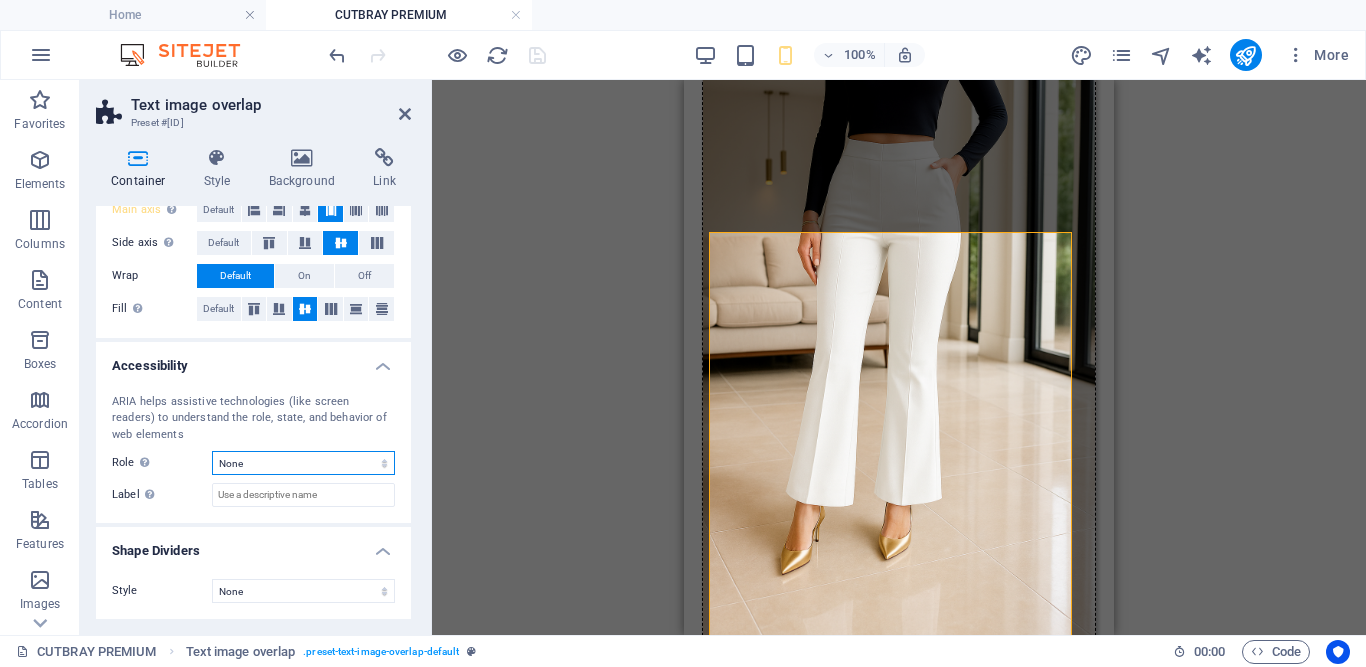 click on "None Alert Article Banner Comment Complementary Dialog Footer Header Marquee Presentation Region Section Separator Status Timer" at bounding box center (303, 463) 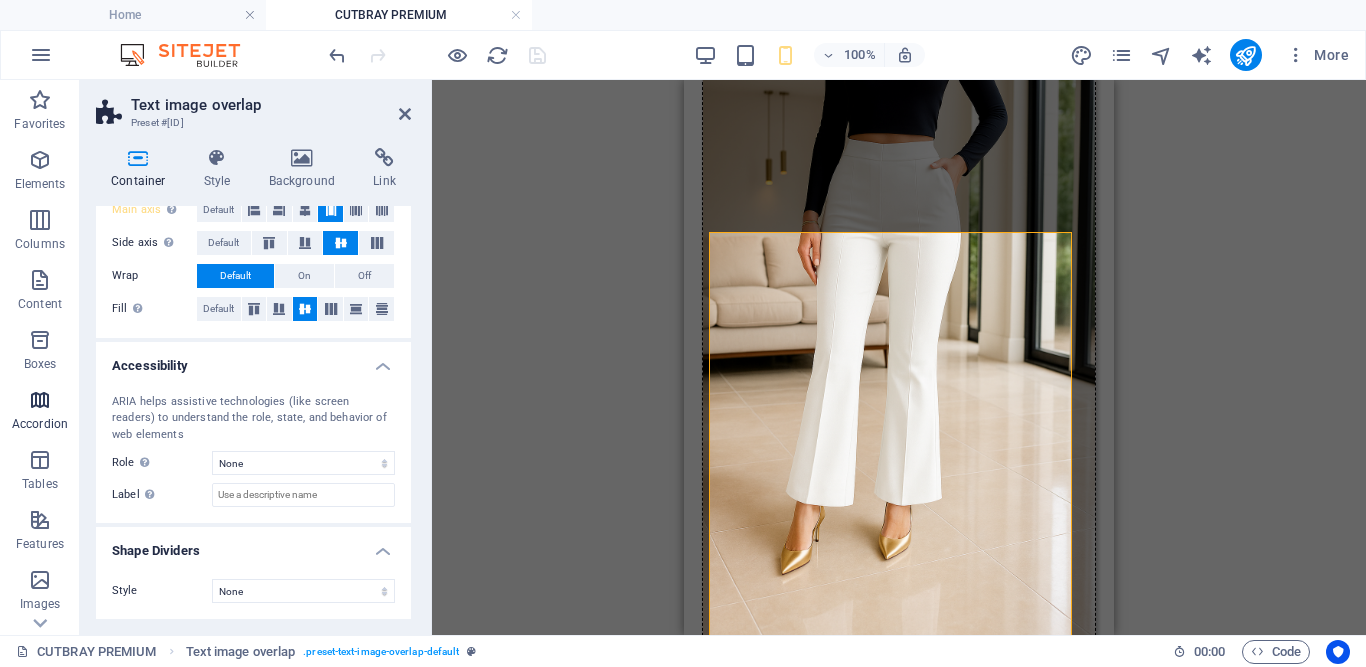 drag, startPoint x: 62, startPoint y: 126, endPoint x: 73, endPoint y: 399, distance: 273.22153 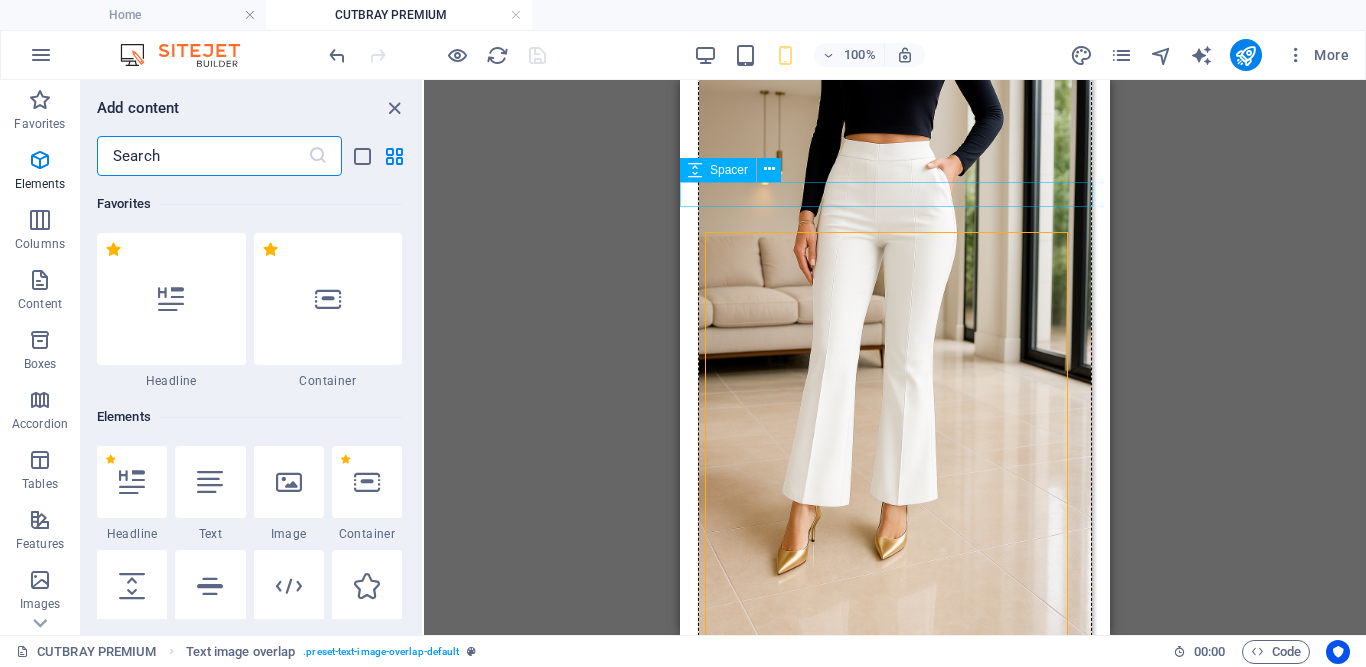 scroll, scrollTop: 6385, scrollLeft: 0, axis: vertical 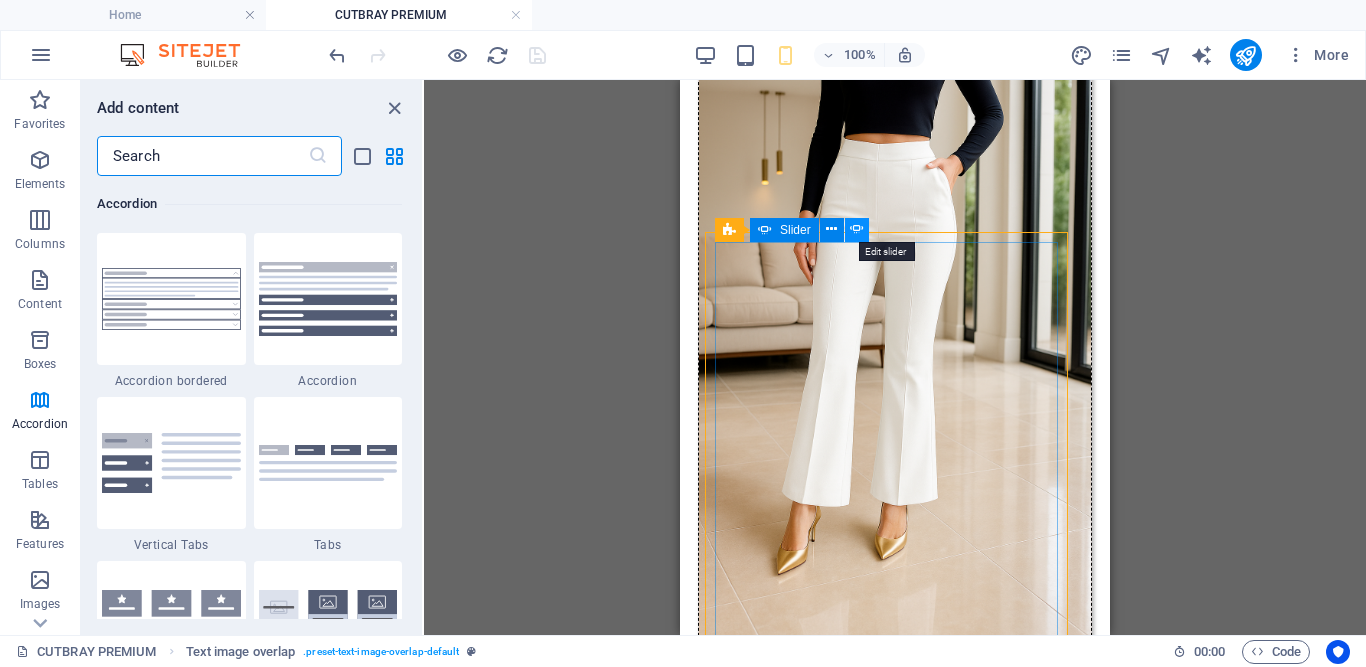 click at bounding box center [857, 229] 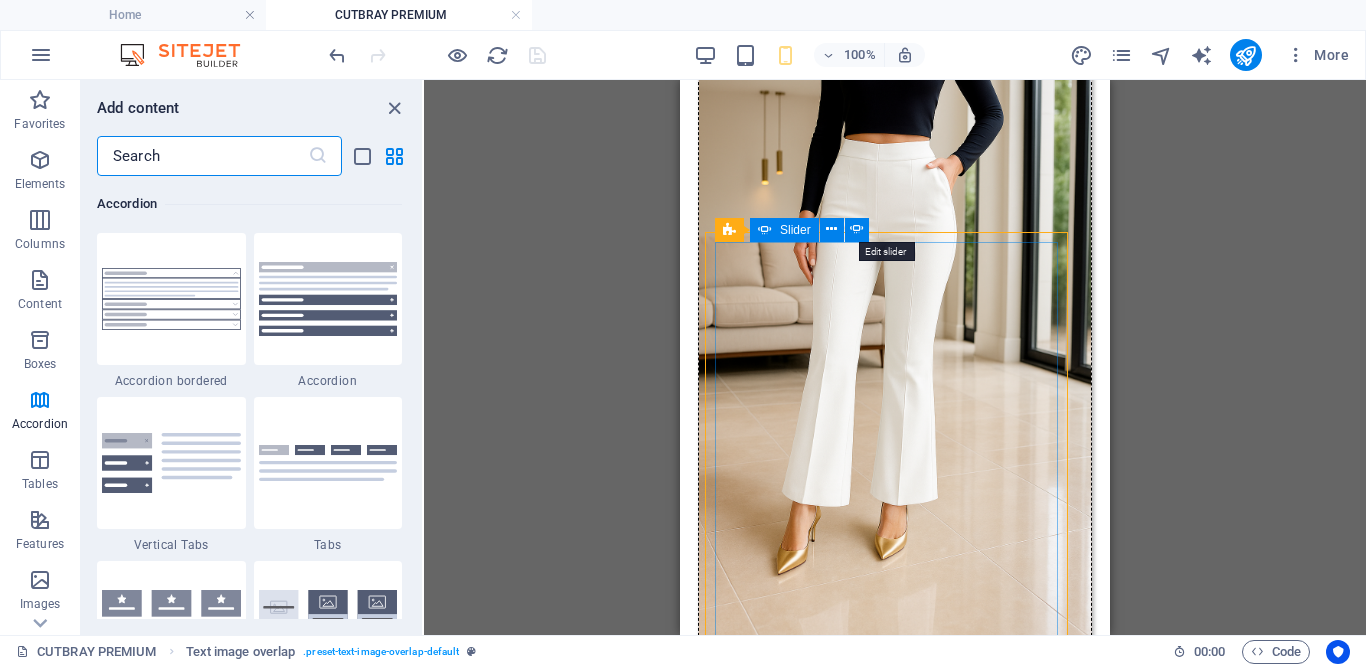 select on "px" 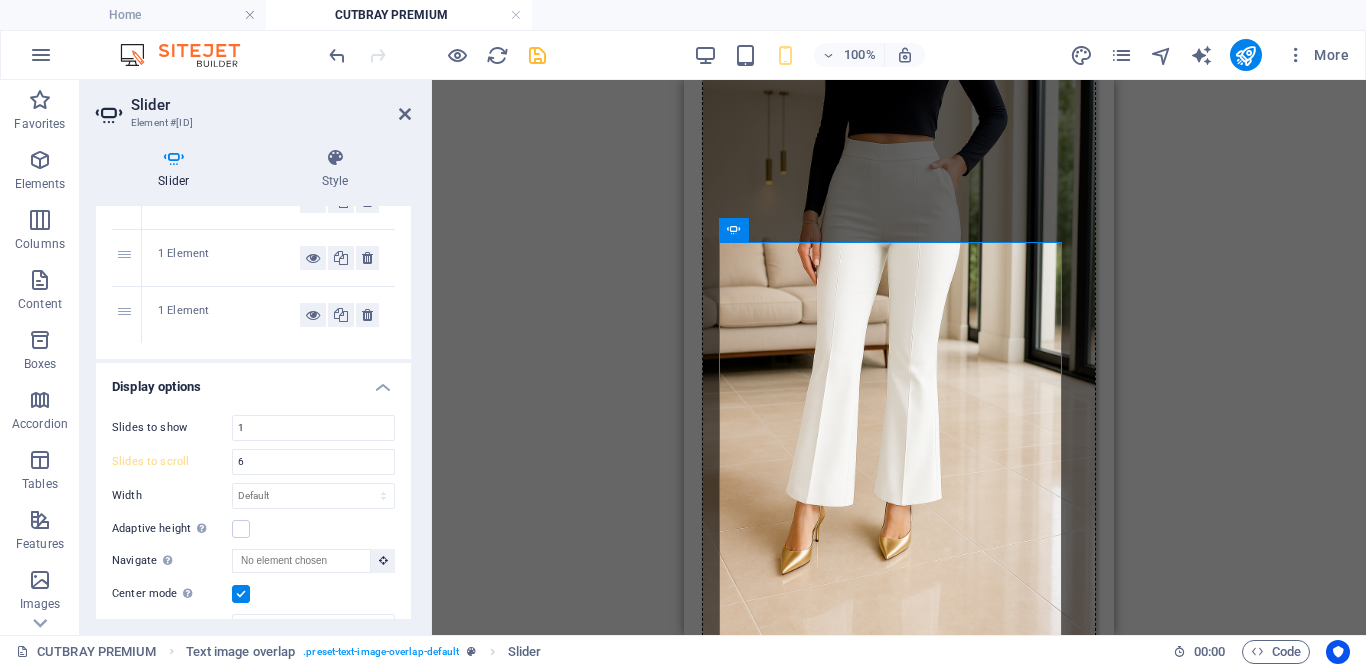 scroll, scrollTop: 646, scrollLeft: 0, axis: vertical 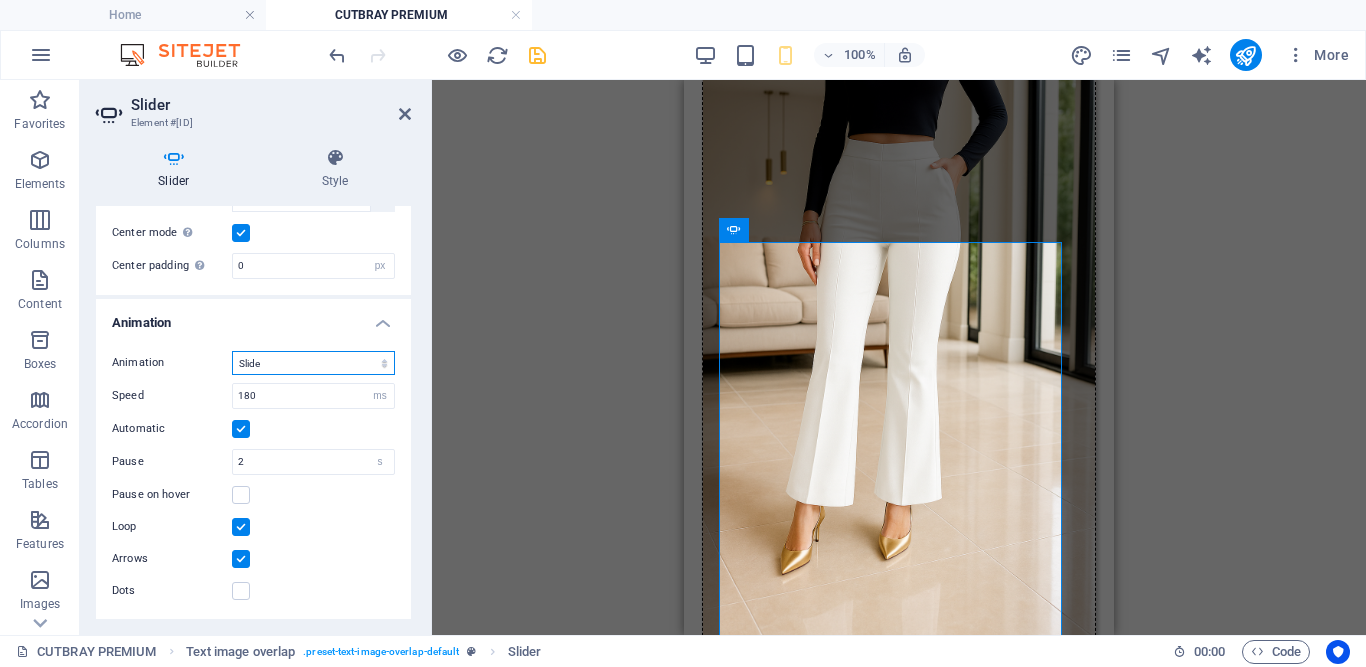 click on "Slide Fade" at bounding box center (313, 363) 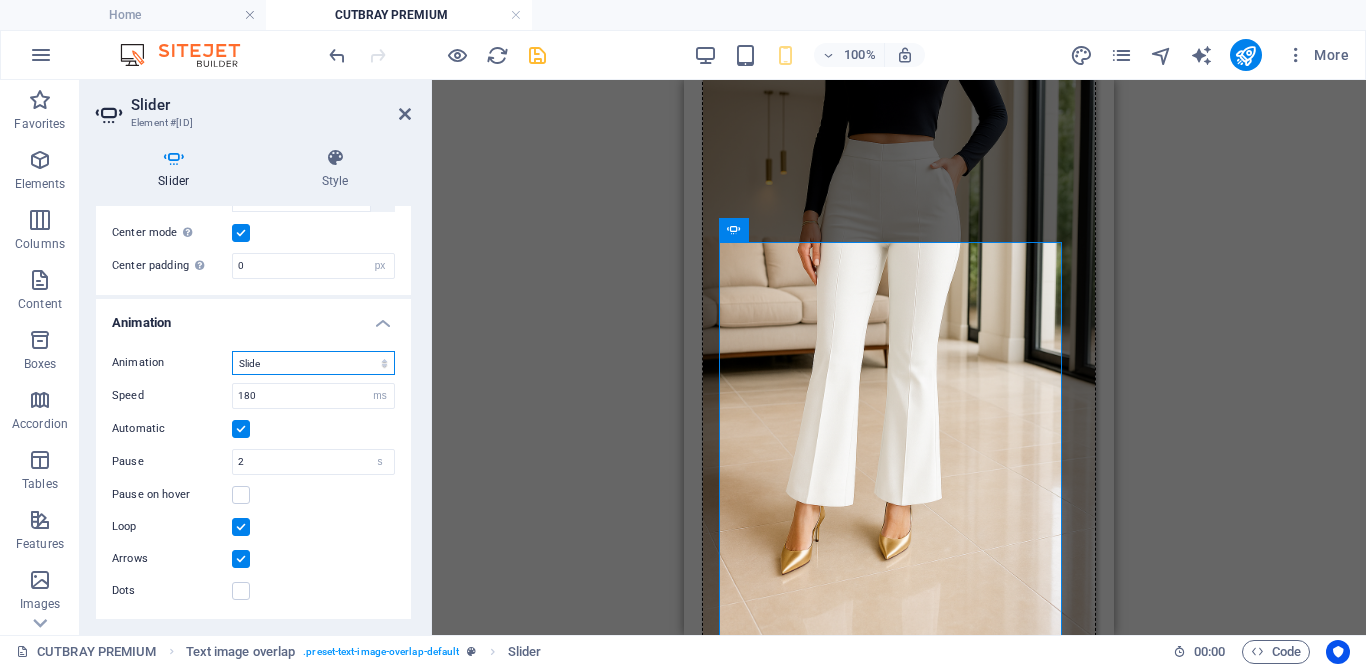 select on "fade" 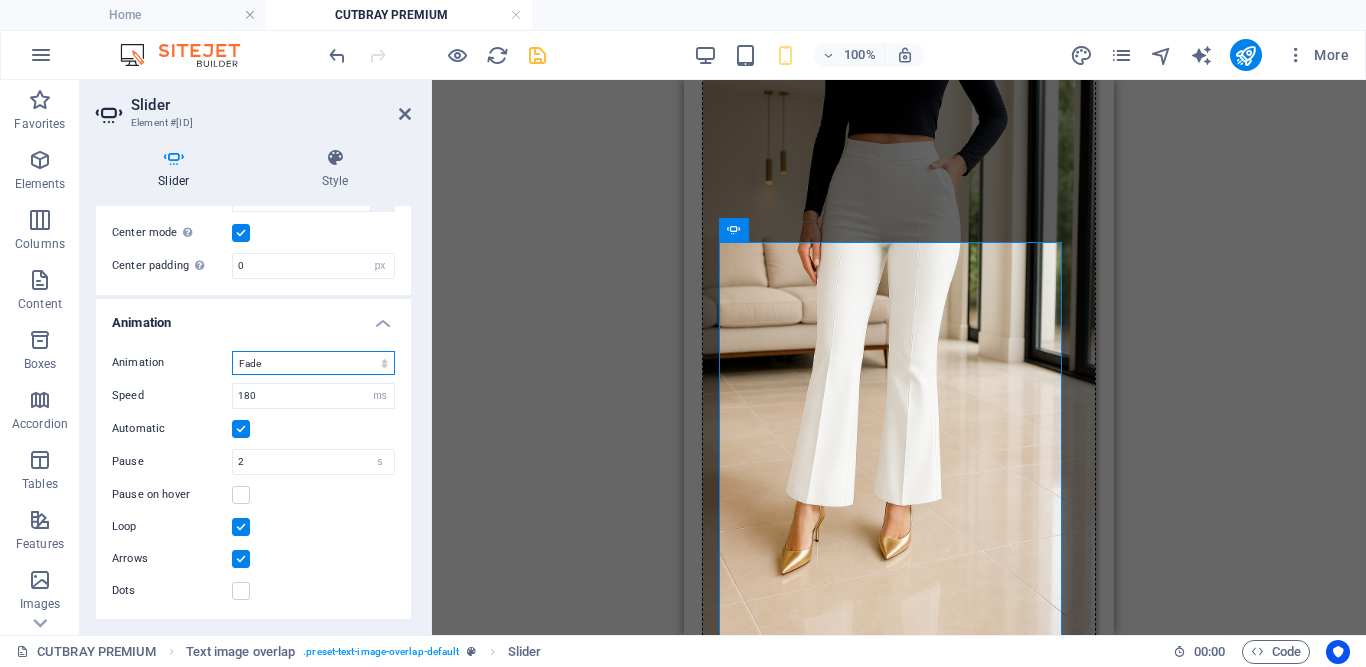 click on "Slide Fade" at bounding box center [313, 363] 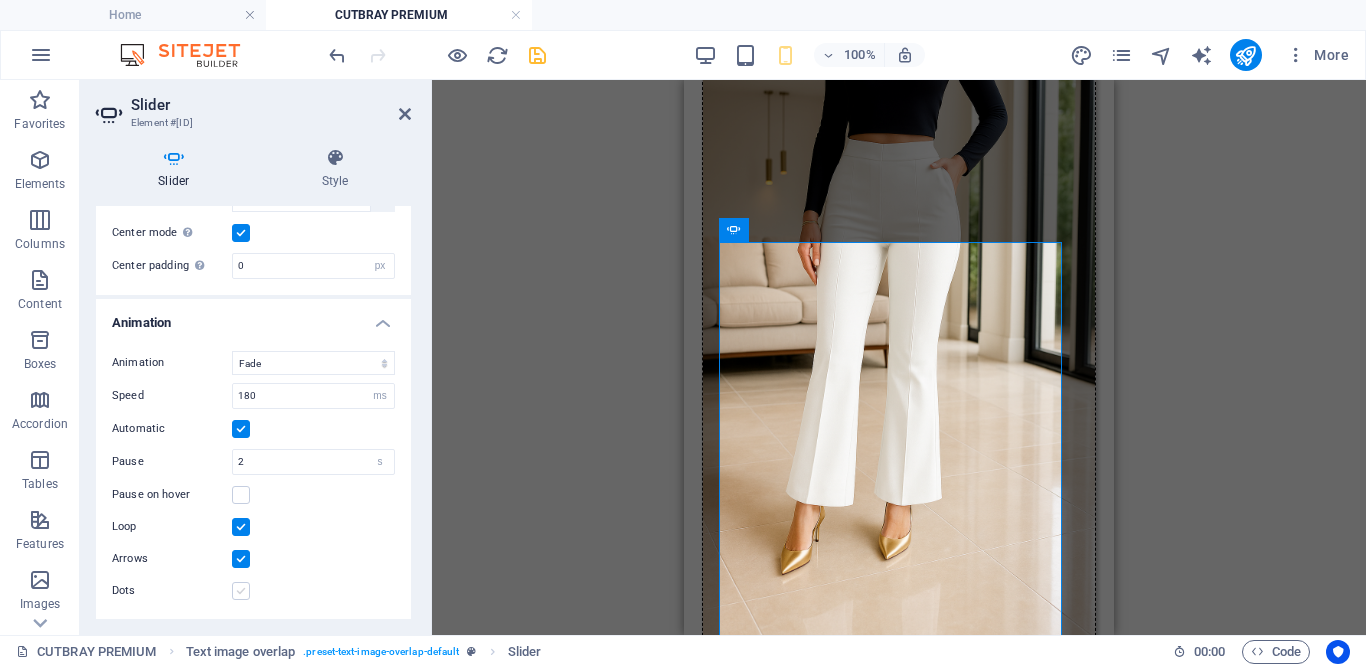 click at bounding box center (241, 591) 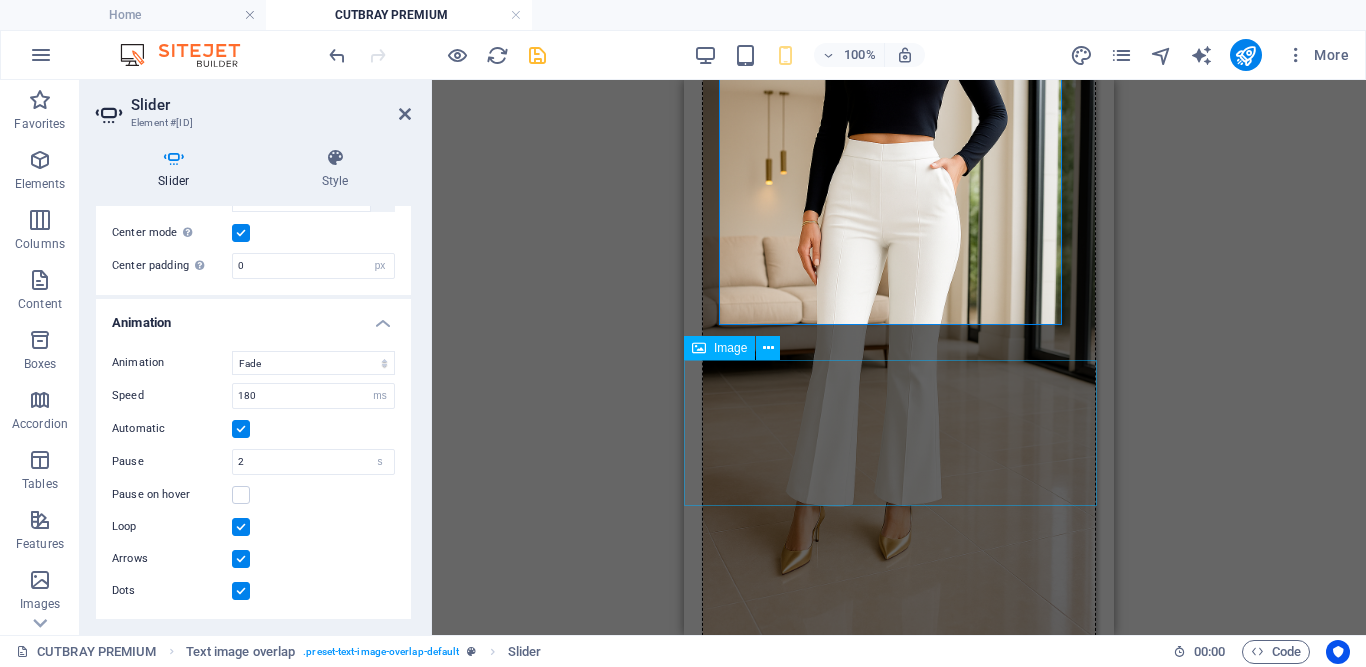scroll, scrollTop: 4653, scrollLeft: 0, axis: vertical 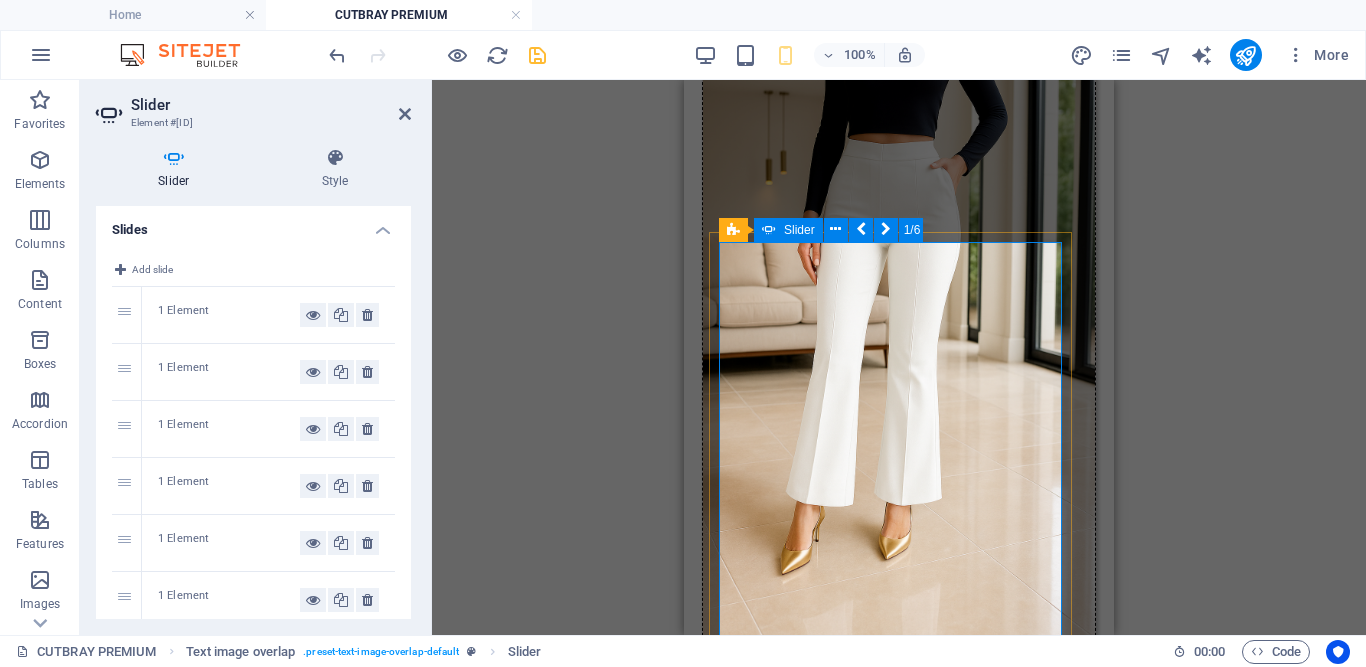 click at bounding box center [735, 11585] 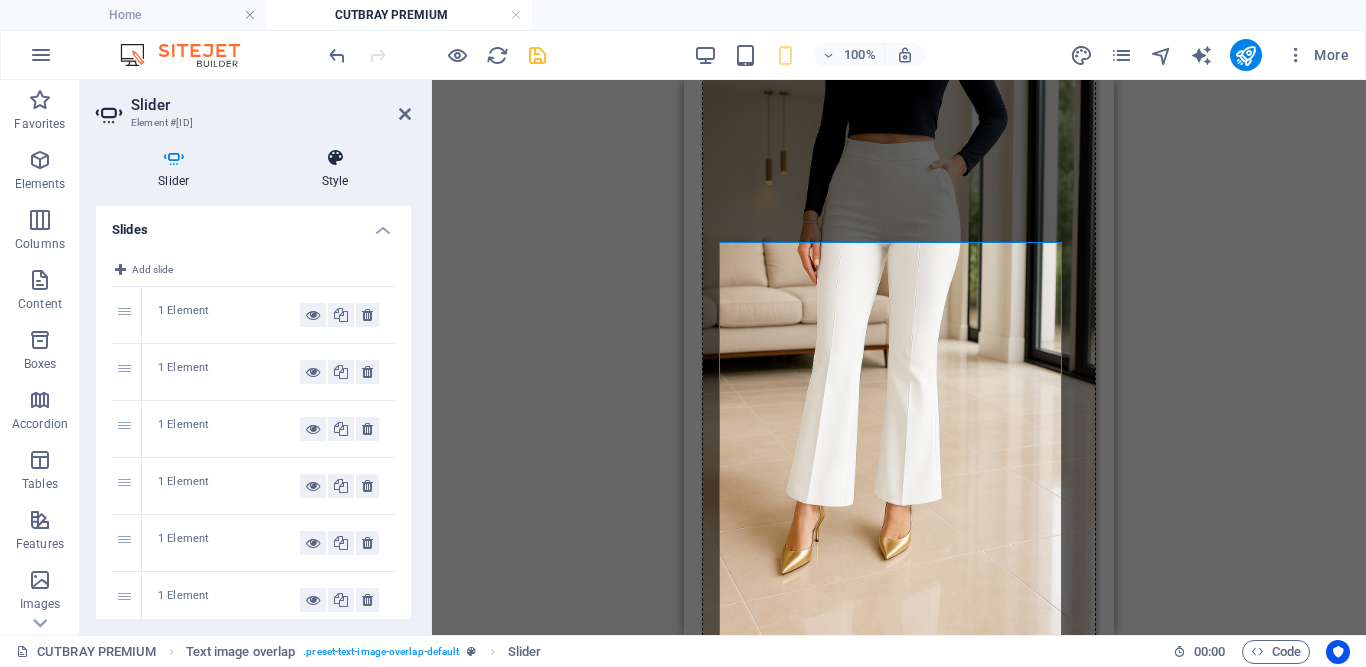 click at bounding box center (335, 158) 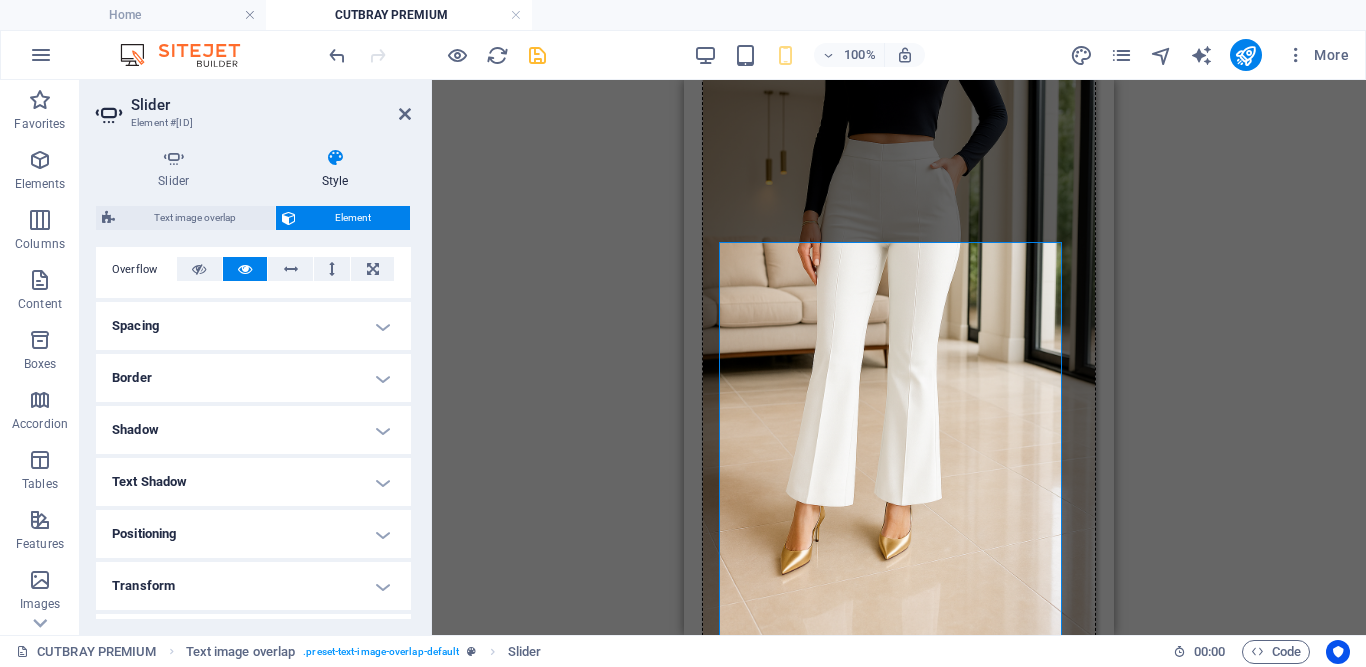 scroll, scrollTop: 0, scrollLeft: 0, axis: both 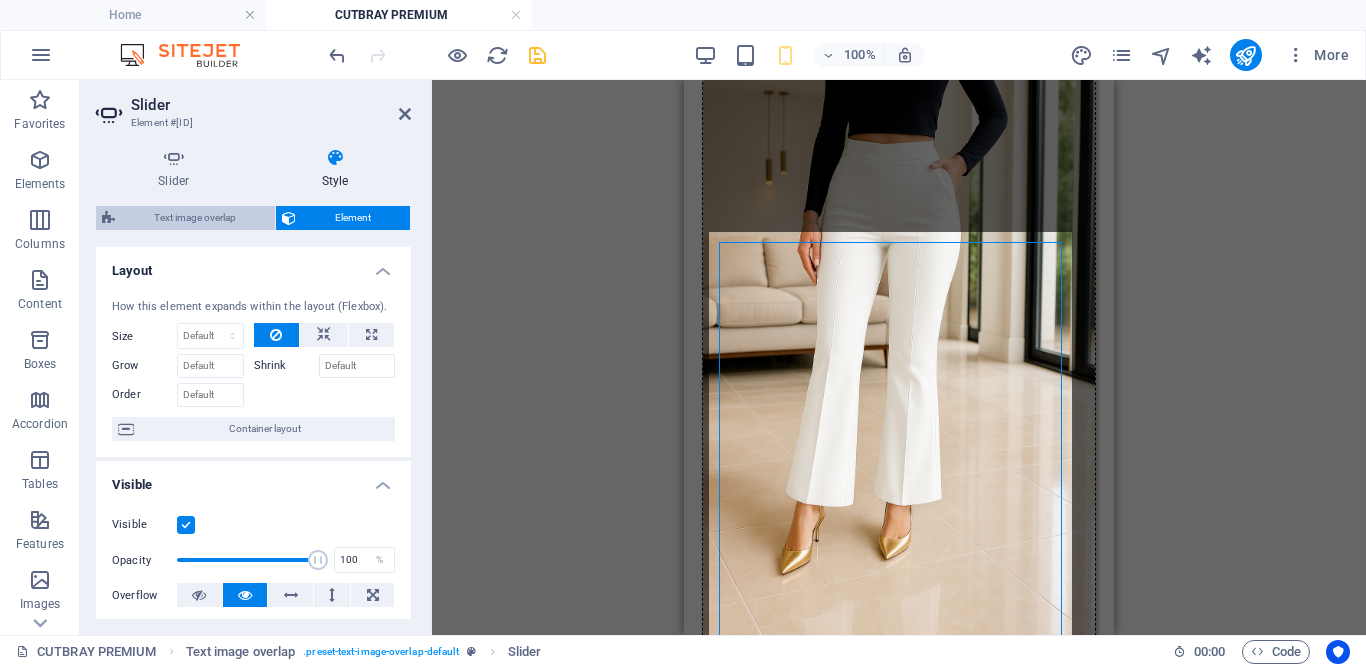 click on "Text image overlap" at bounding box center (195, 218) 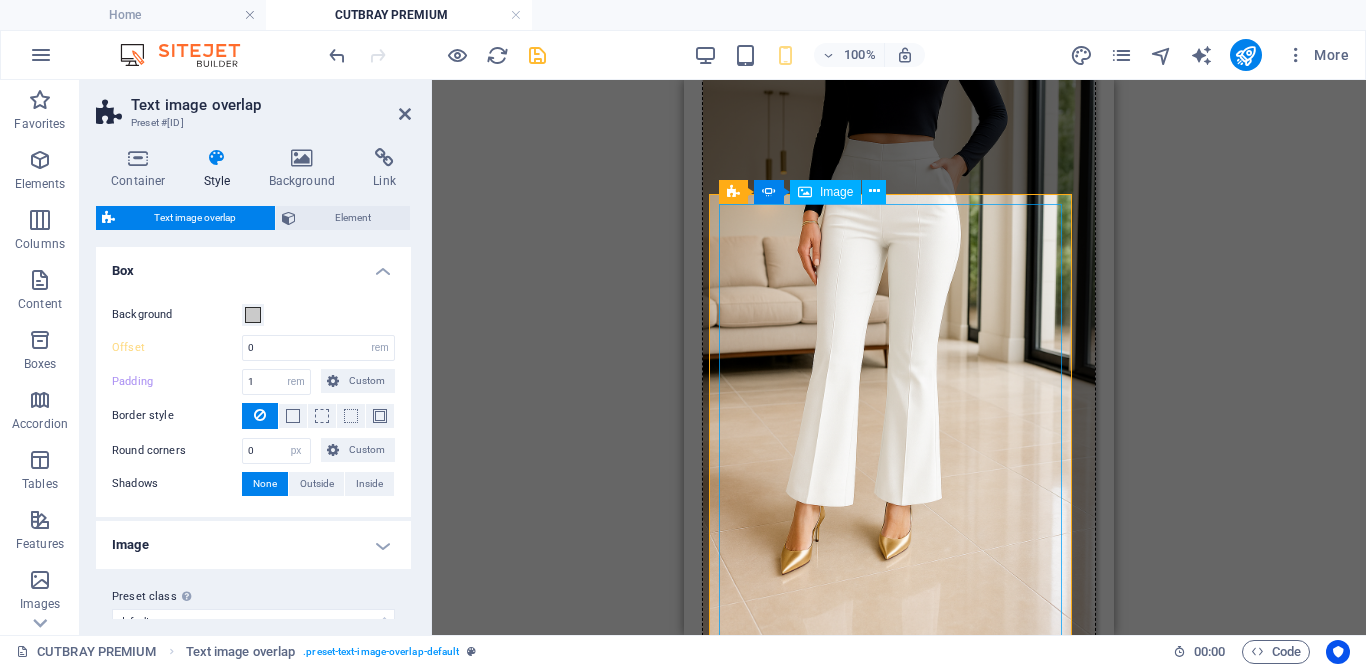 scroll, scrollTop: 4653, scrollLeft: 0, axis: vertical 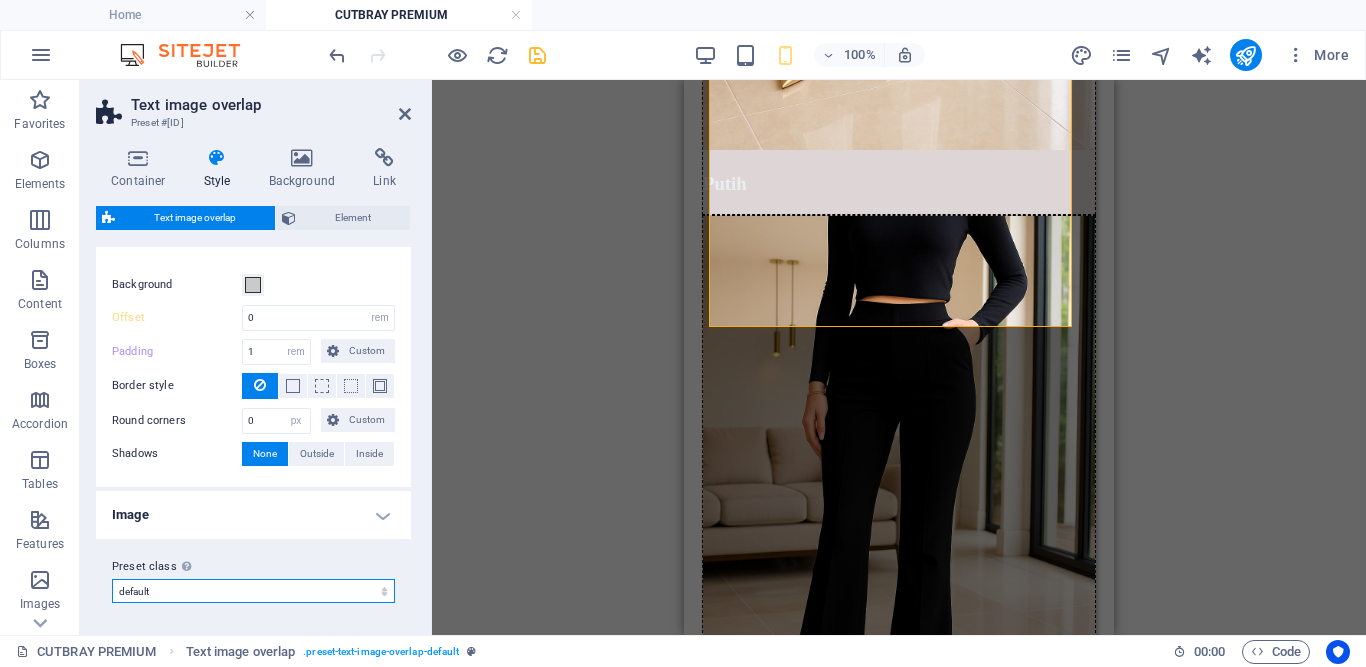 click on "default Add preset class" at bounding box center [253, 591] 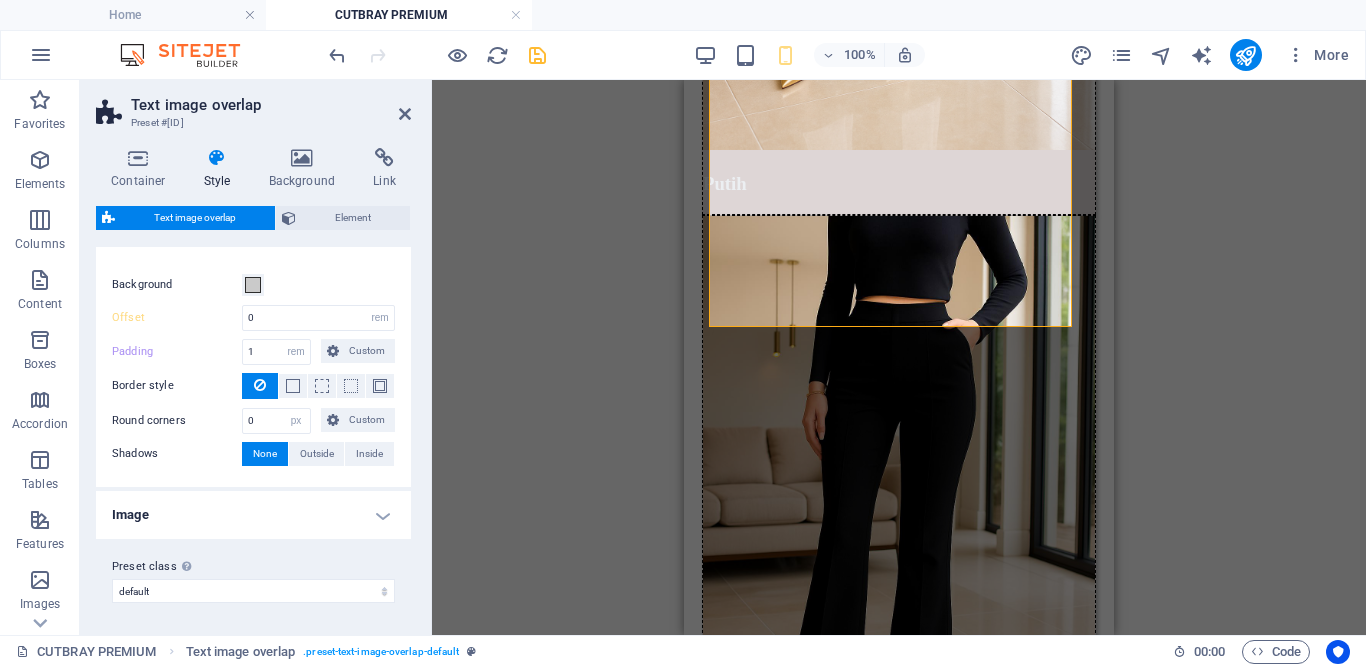 click on "Drag here to replace the existing content. Press “Ctrl” if you want to create a new element.
H1   Container   Container   Container   Spacer   Image   Container   2 columns   2 columns   Container   Image   Container   Container   Image   Container   Image   Container   Container   H3   Container   2 columns   Transparent boxes   Container   Text   Container   Image   Container   H1   Container   Container   Cards   Container   Image   Container   Container   Cards   Cards   Container   Container   Image   Container   H3   Container   Cards   Container   Container   Slider   Text image overlap   Container   Image   Container   Text image overlap   Text image overlap   Container   Slider   Slider   Text image overlap   Image   Text image overlap   Text image overlap   Slider   Slider   Text image overlap   Container   Image   Slider   Text image overlap   Image   Text image overlap   Image   Spacer   Slider   Text image overlap   Image   Text image overlap   Slider   Image   Slider" at bounding box center (899, 357) 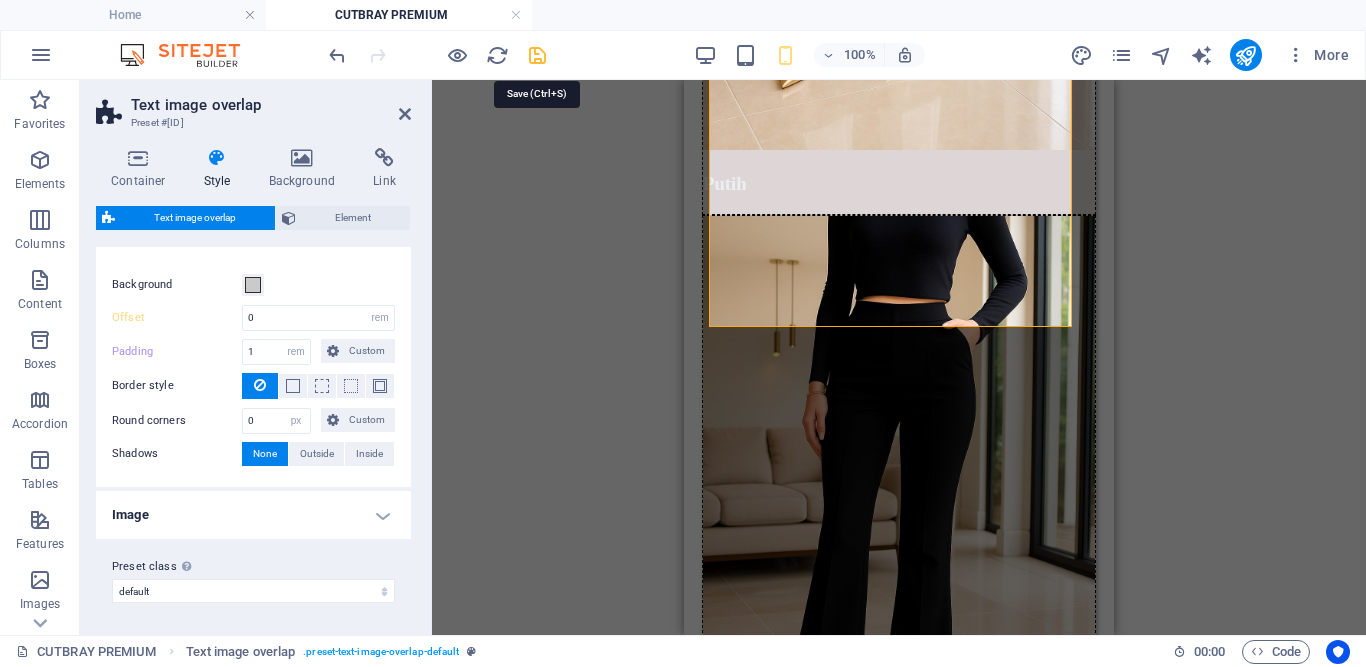 drag, startPoint x: 536, startPoint y: 58, endPoint x: 80, endPoint y: 207, distance: 479.72595 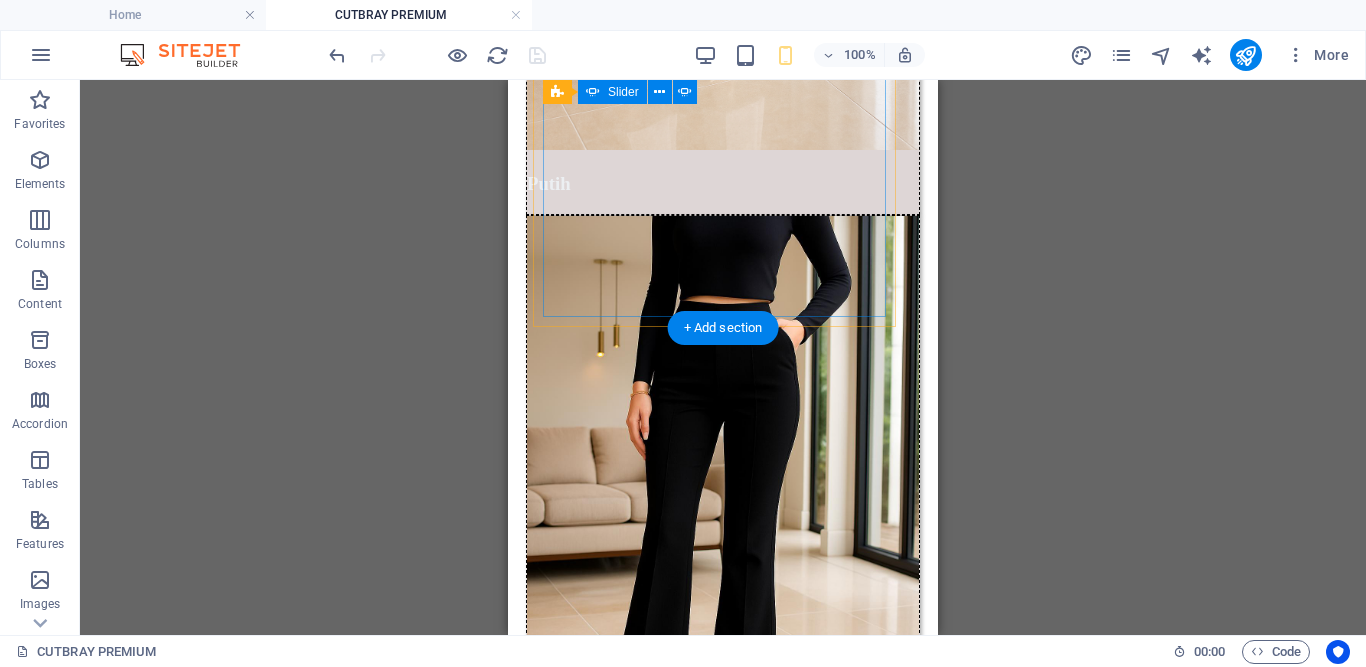 click on "1" at bounding box center (602, 11129) 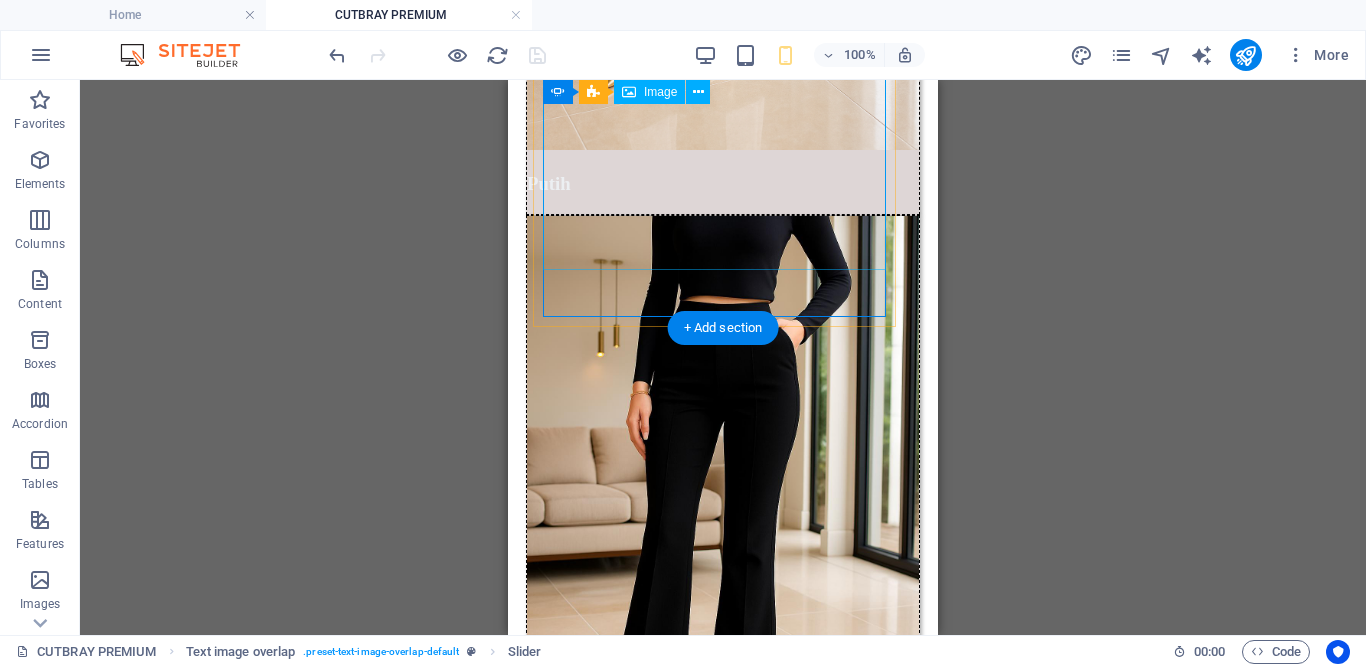 click at bounding box center [722, 7515] 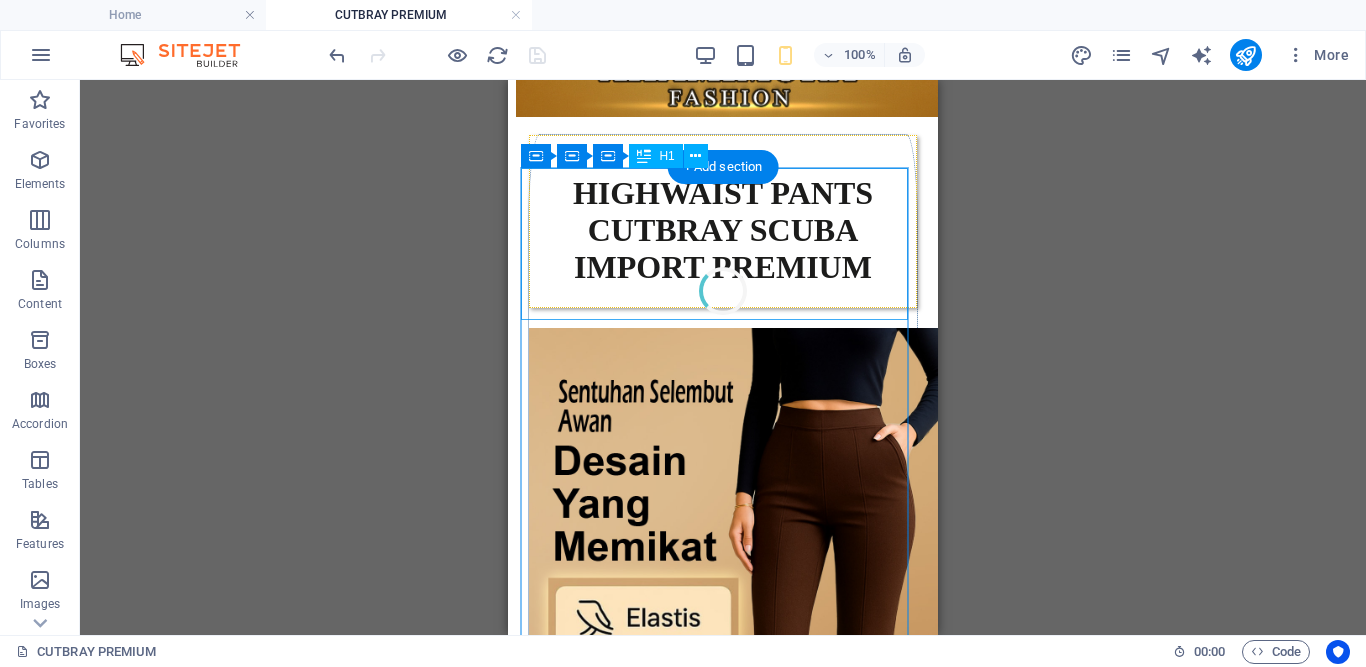 scroll, scrollTop: 0, scrollLeft: 0, axis: both 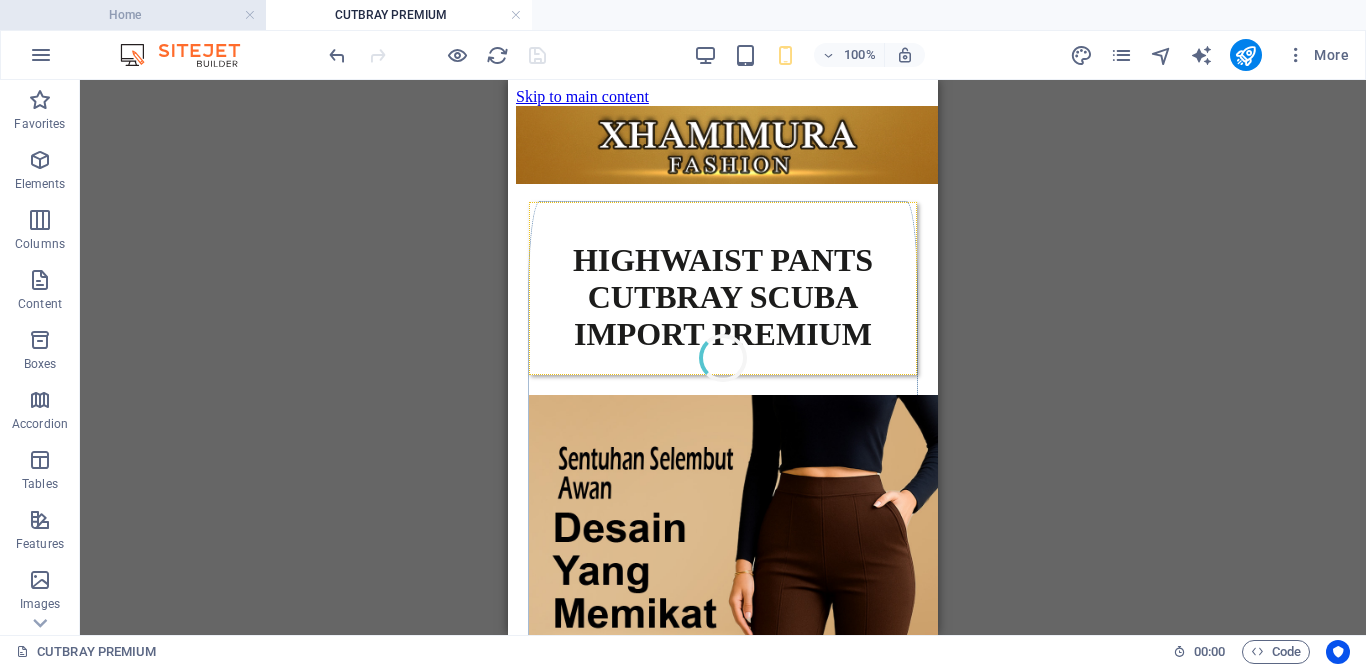 click on "Home" at bounding box center [133, 15] 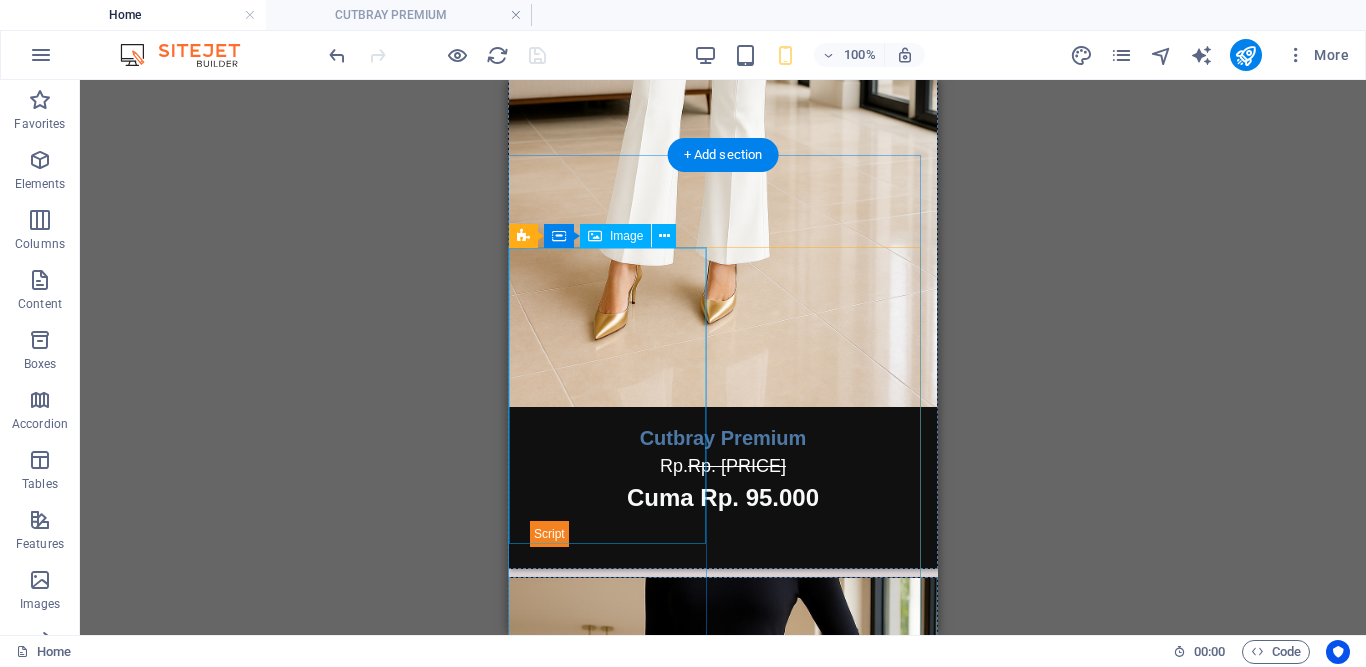 scroll, scrollTop: 0, scrollLeft: 0, axis: both 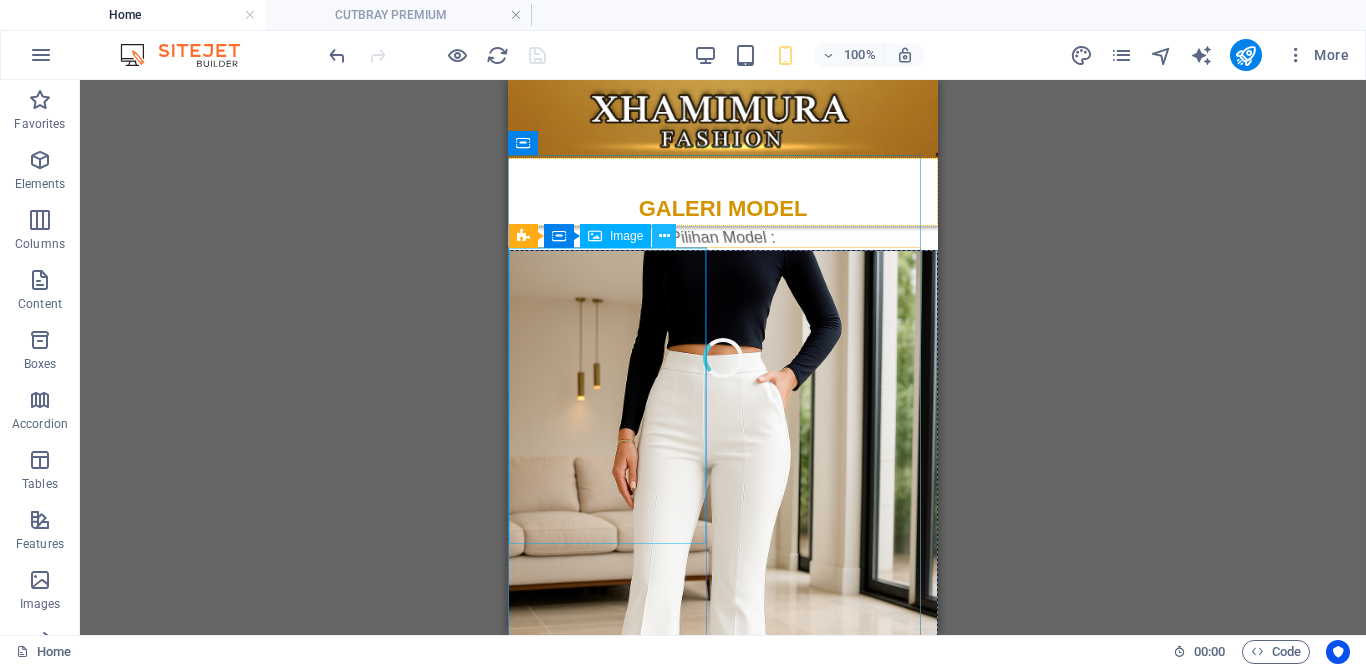 click at bounding box center [664, 236] 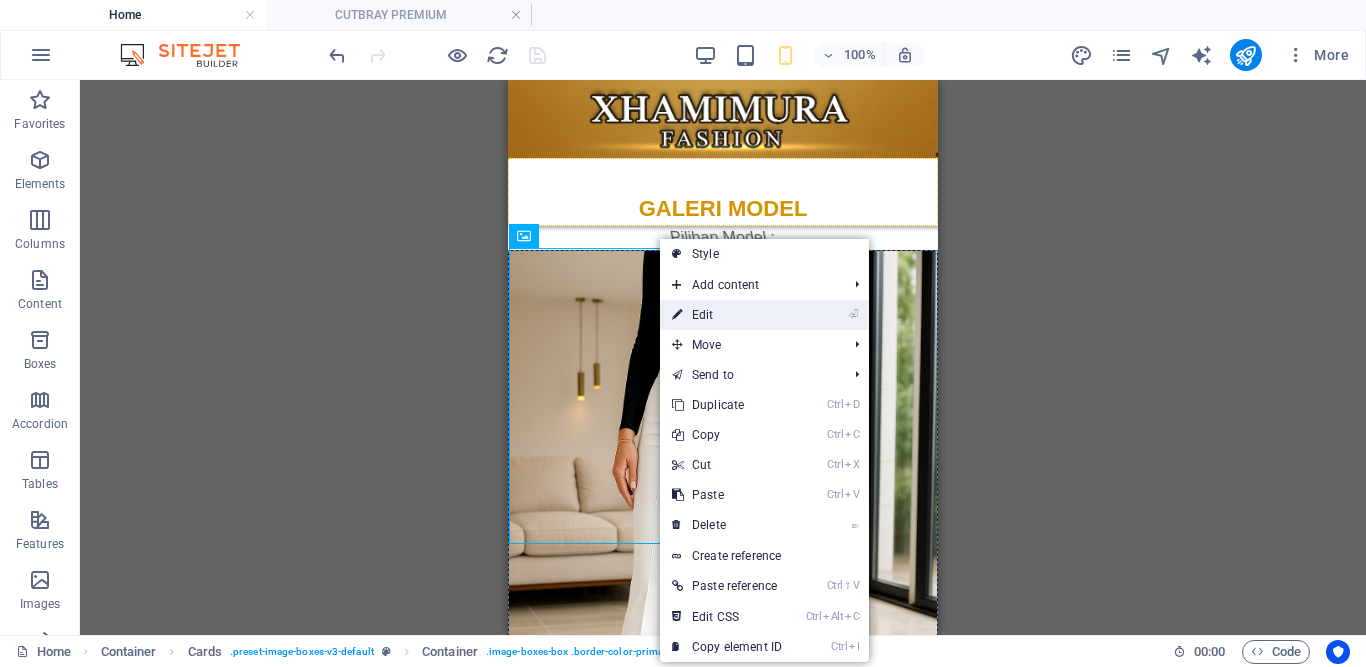 drag, startPoint x: 725, startPoint y: 316, endPoint x: 97, endPoint y: 234, distance: 633.3309 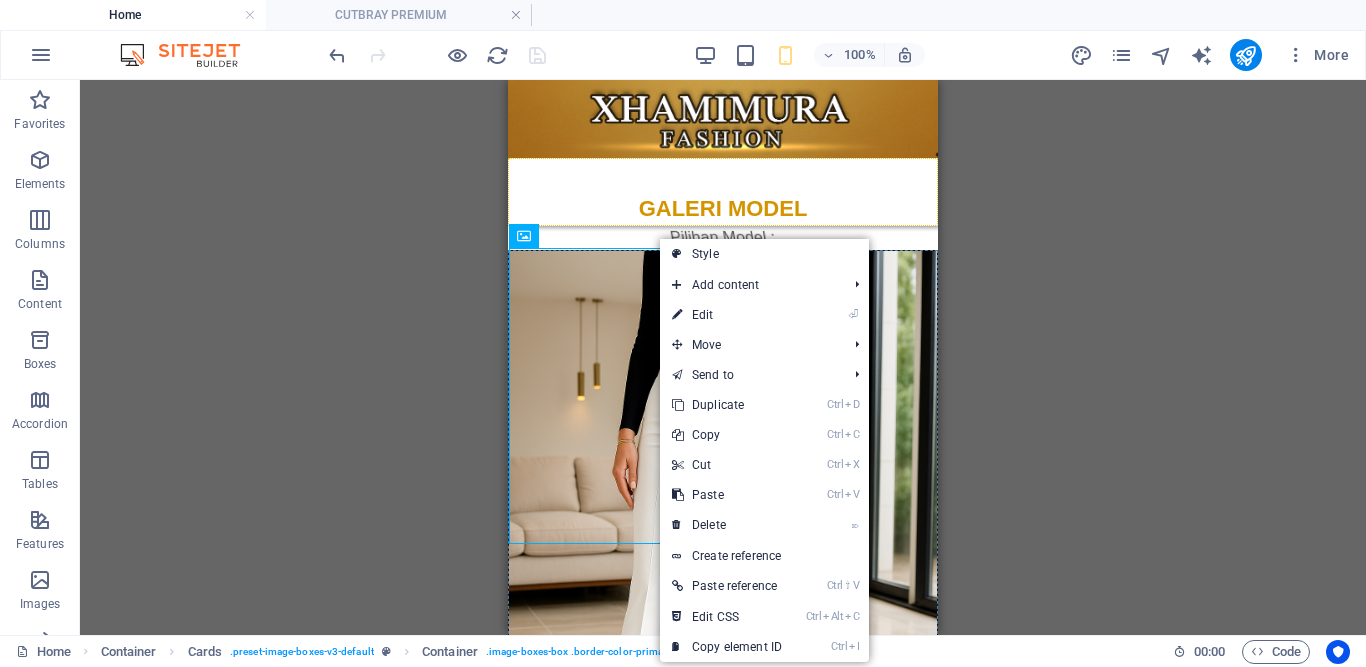 select on "%" 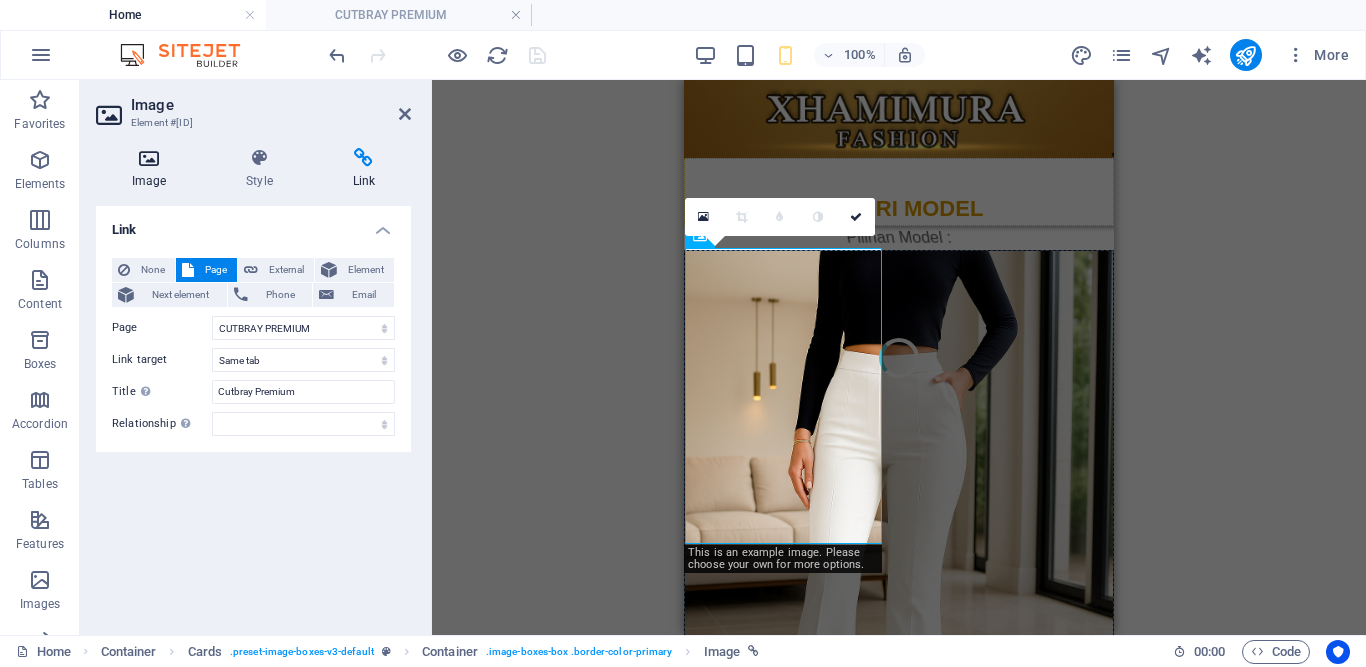 click on "Image" at bounding box center (153, 169) 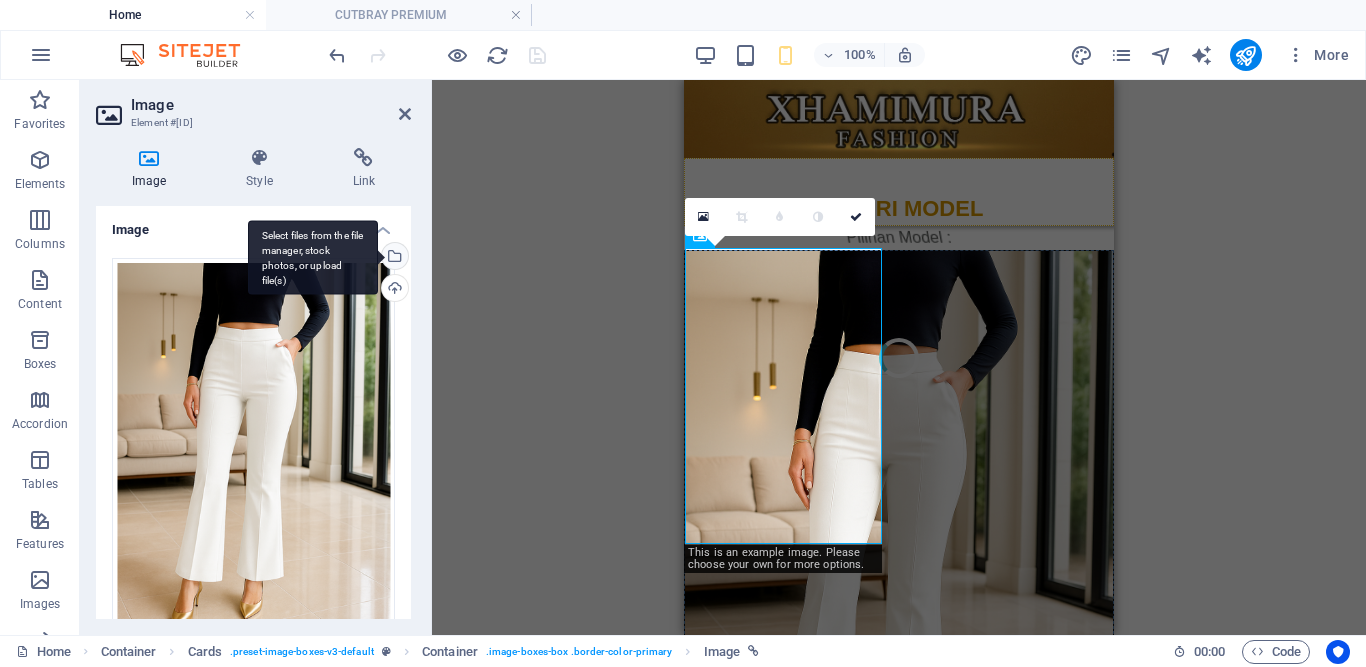 drag, startPoint x: 390, startPoint y: 264, endPoint x: 25, endPoint y: 181, distance: 374.31805 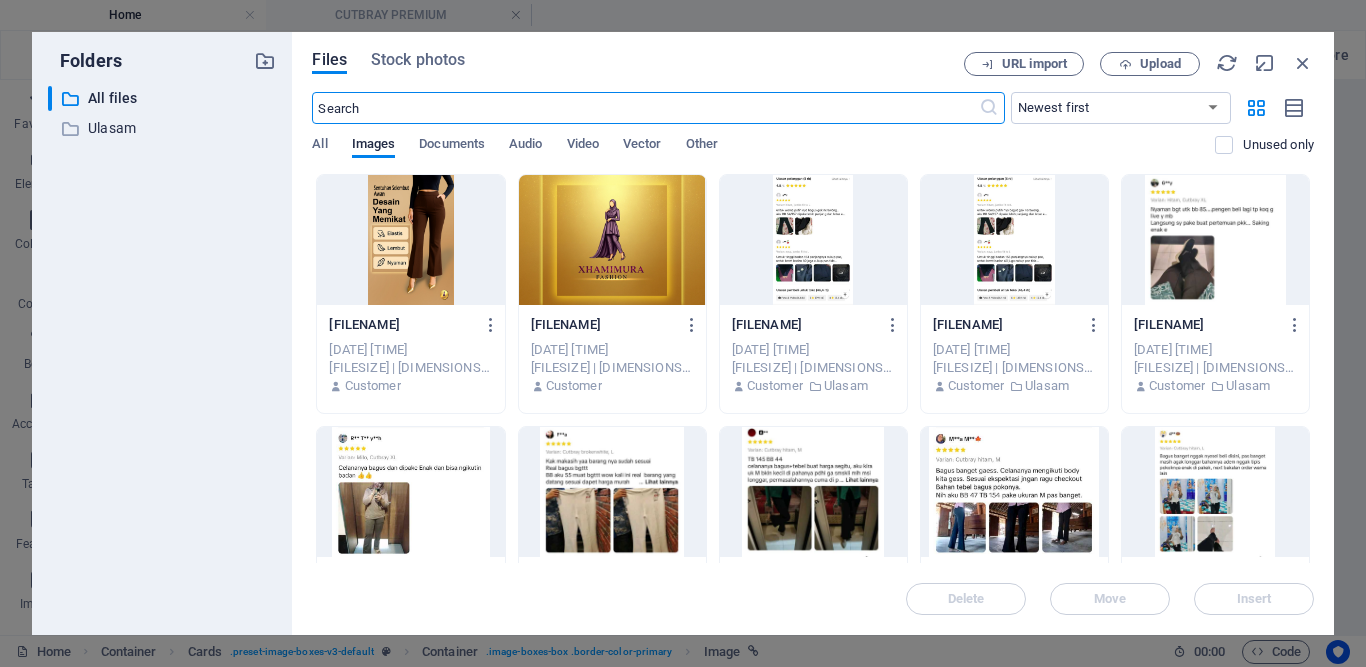 click at bounding box center (410, 240) 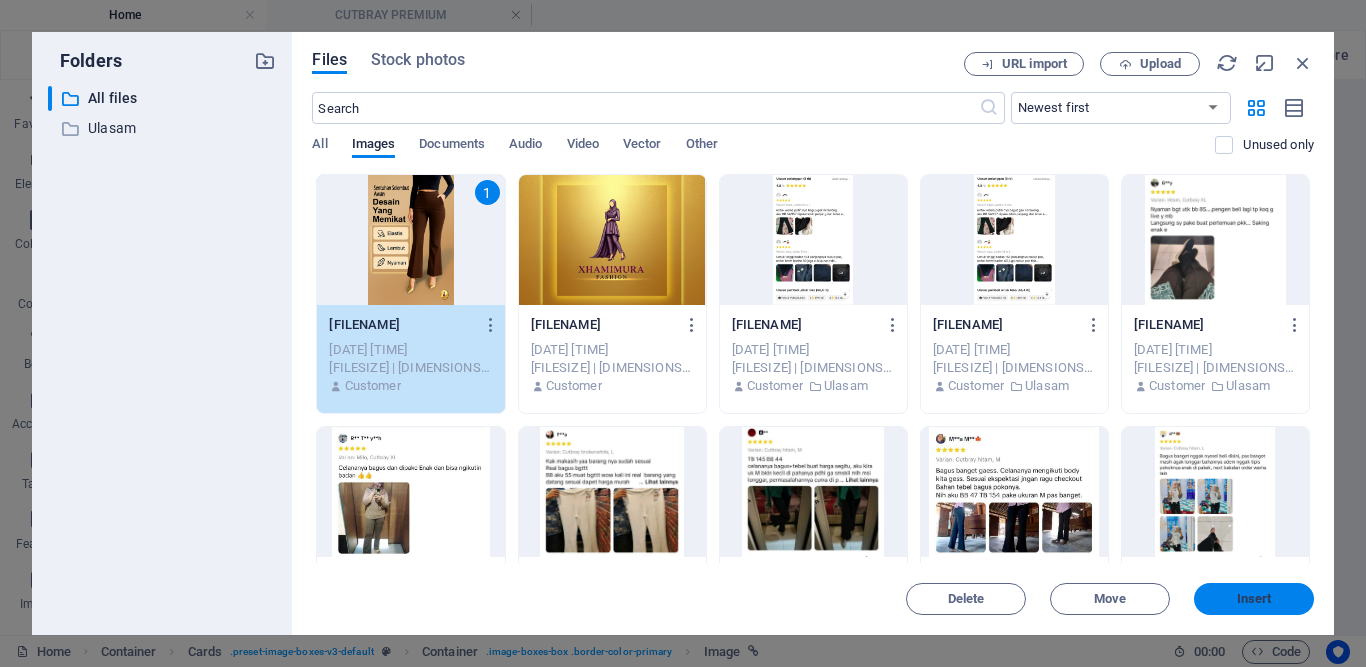 click on "Insert" at bounding box center (1254, 599) 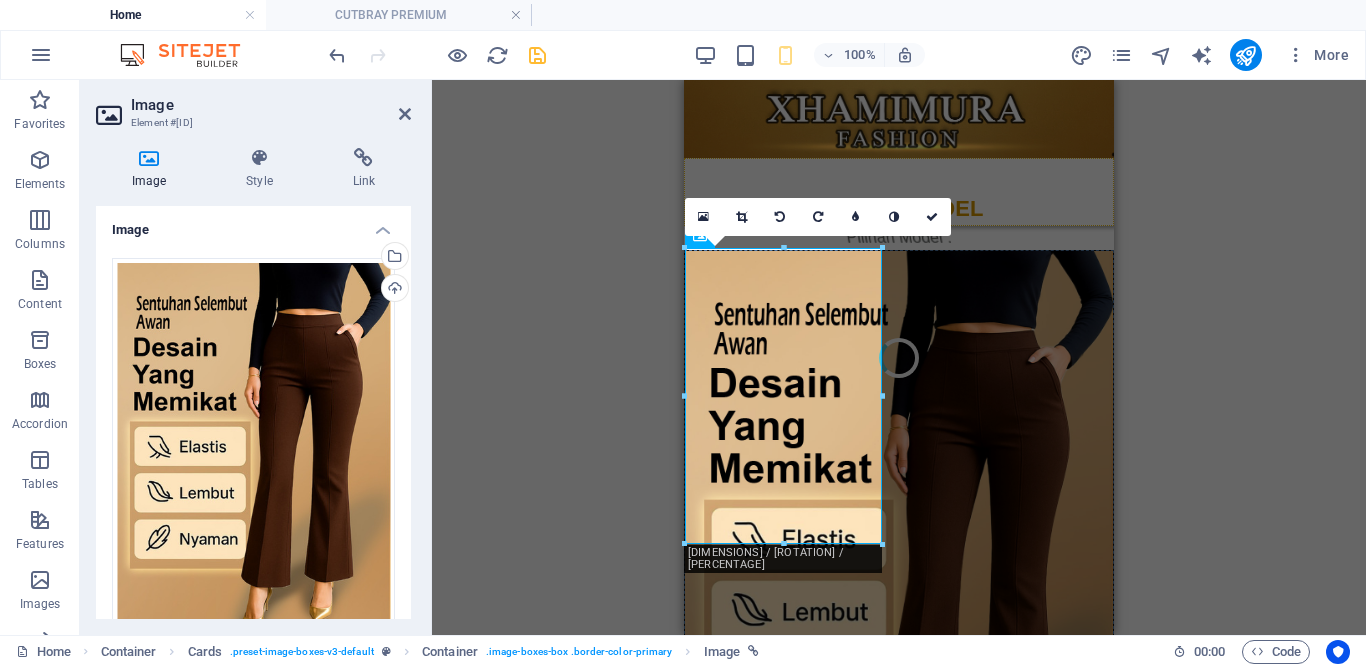 click on "[DIMENSIONS] / [ROTATION] / [PERCENTAGE] [RATIO] [RATIO] [RATIO] [RATIO] [RATIO] [RATIO] [DIMENSIONS] / [ROTATION] / [PERCENTAGE]" at bounding box center (899, 357) 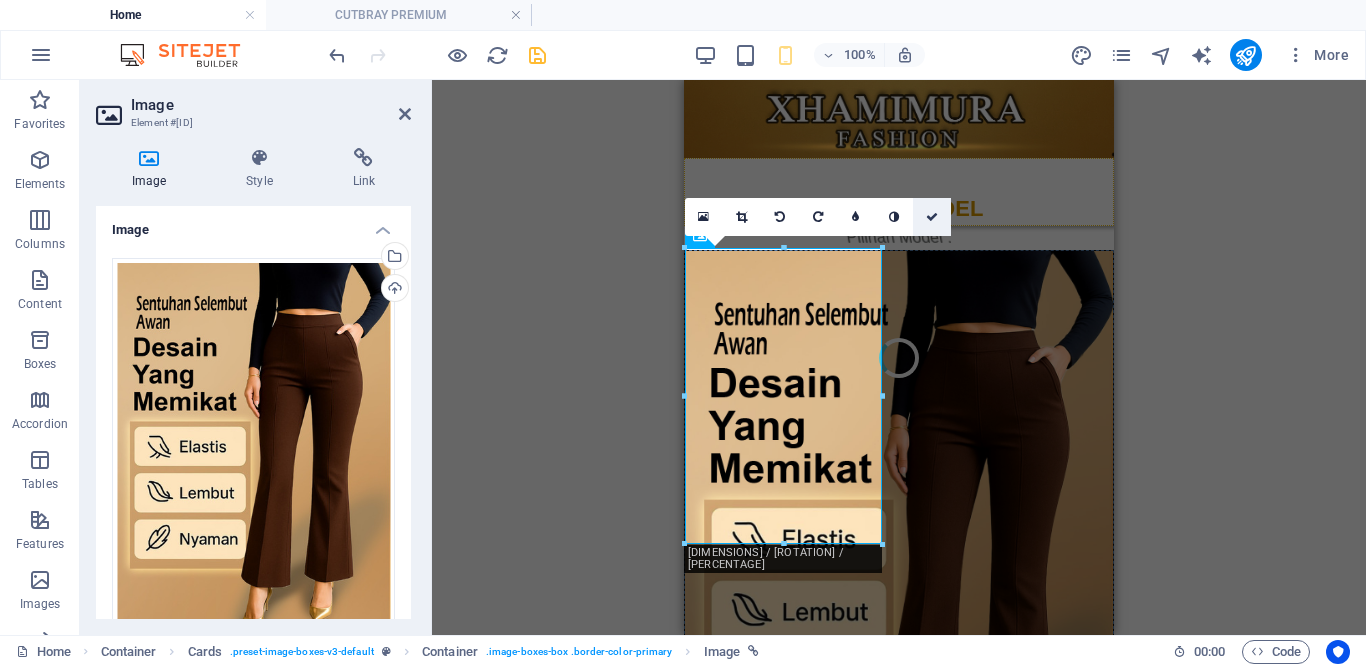 click at bounding box center [932, 217] 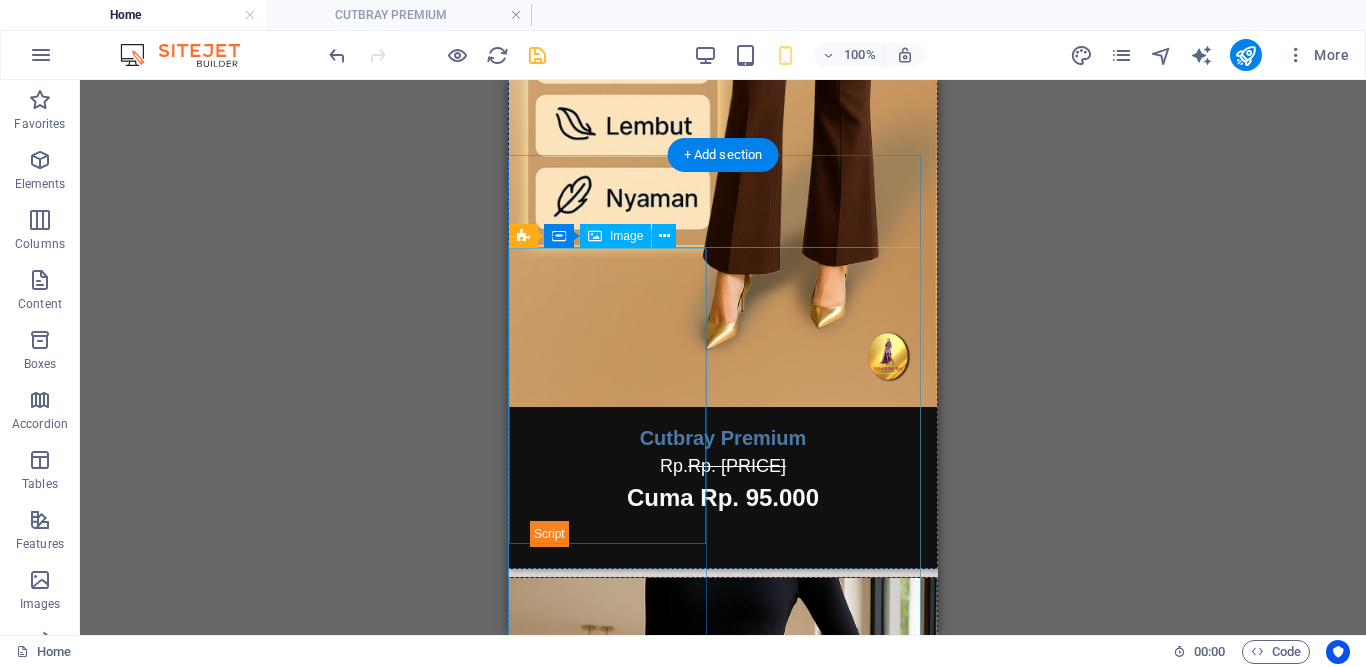 scroll, scrollTop: 0, scrollLeft: 0, axis: both 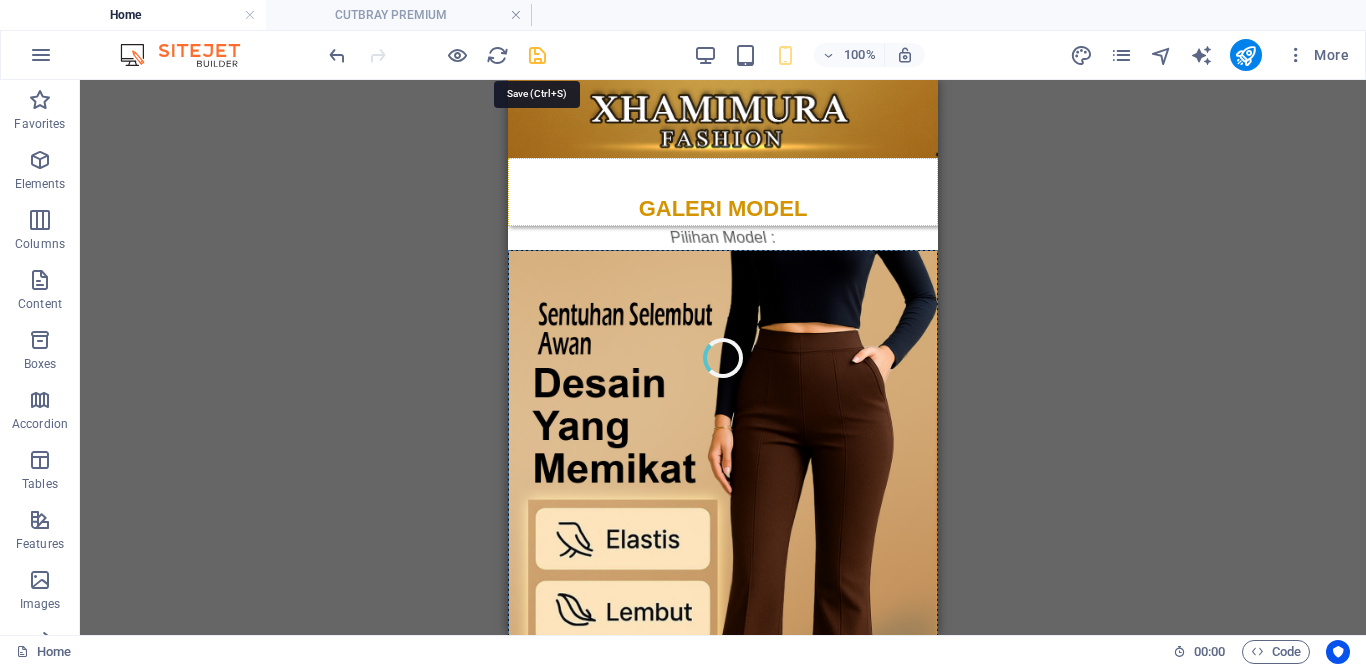 drag, startPoint x: 527, startPoint y: 61, endPoint x: 326, endPoint y: 35, distance: 202.67462 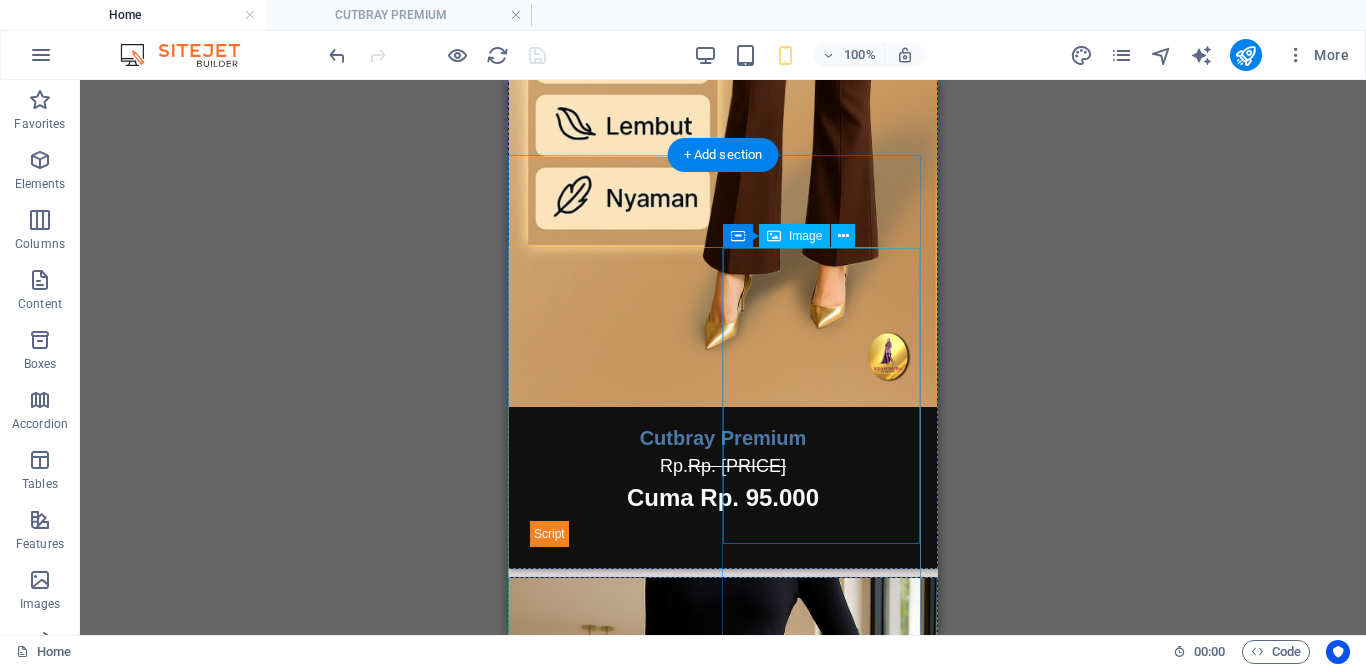 scroll, scrollTop: 0, scrollLeft: 0, axis: both 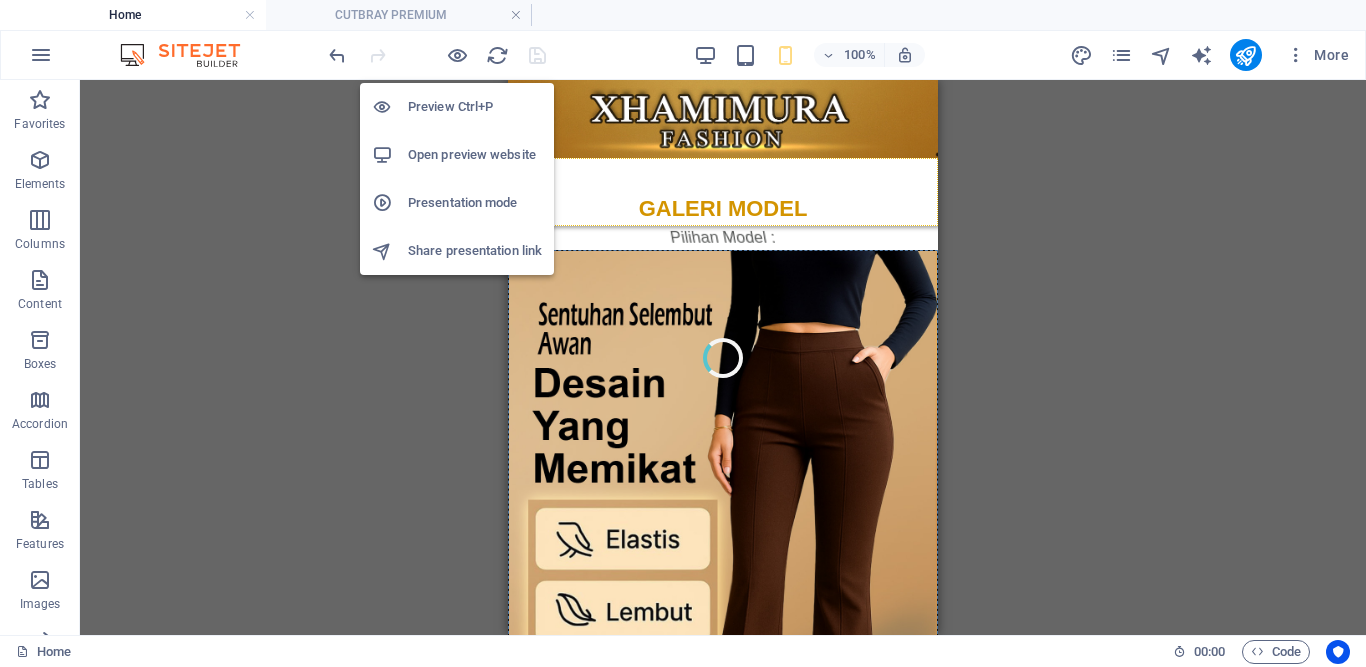 click on "Open preview website" at bounding box center [475, 155] 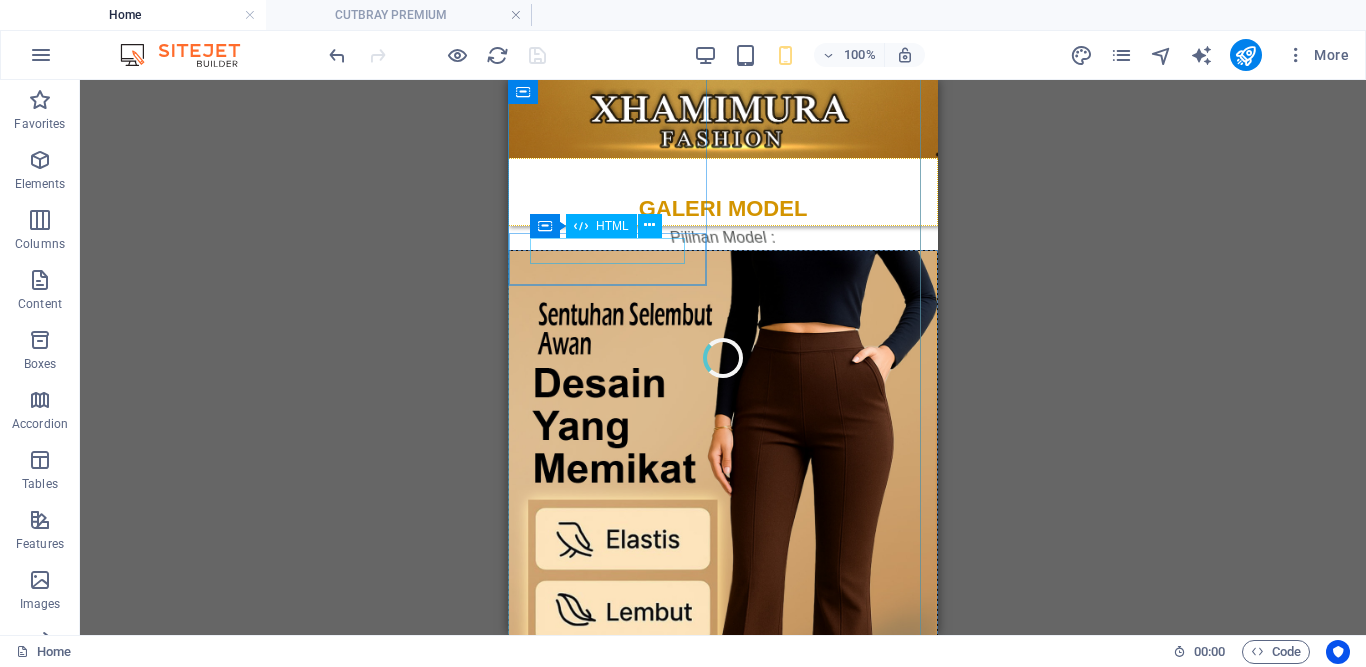 scroll, scrollTop: 486, scrollLeft: 0, axis: vertical 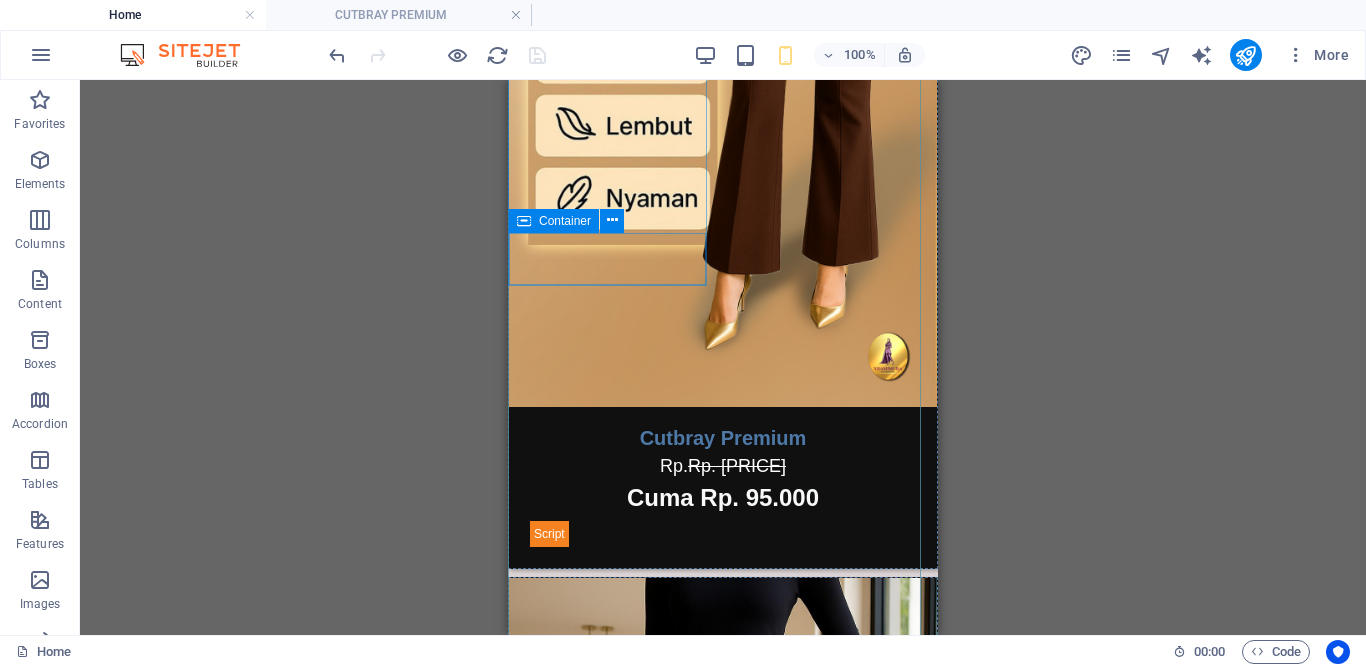 click on "Loading..." at bounding box center [723, 542] 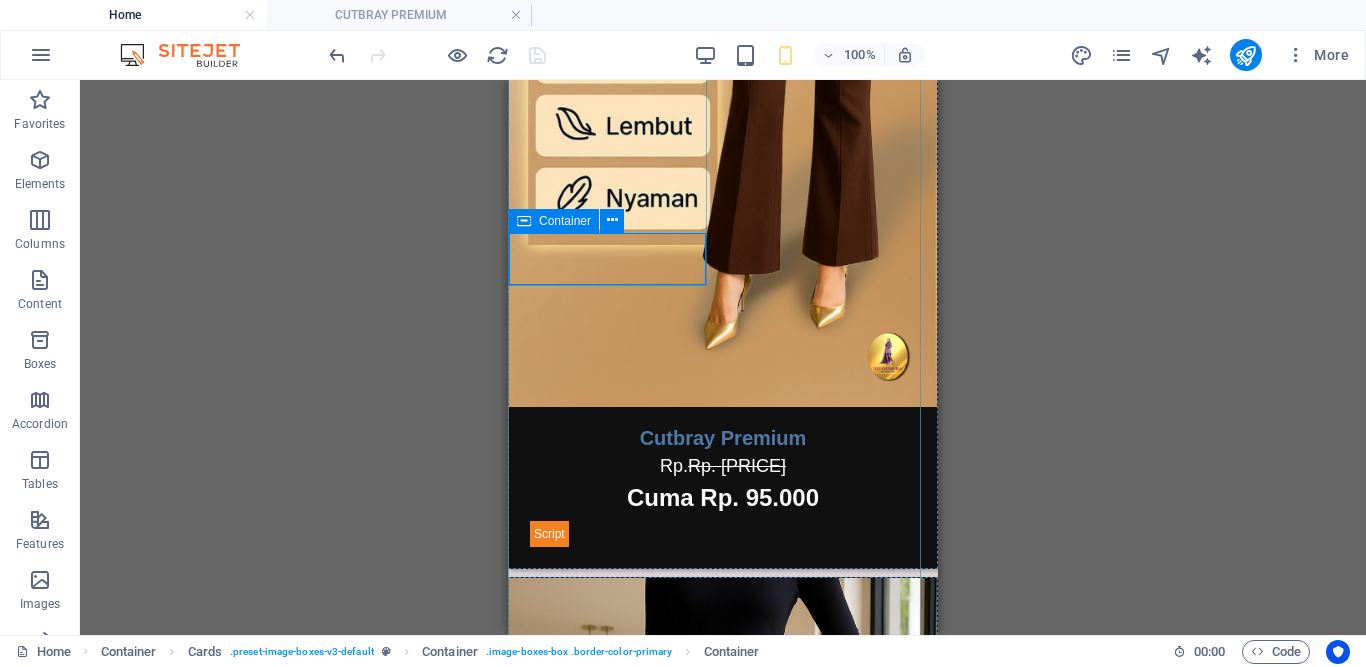 click on "Container" at bounding box center [565, 221] 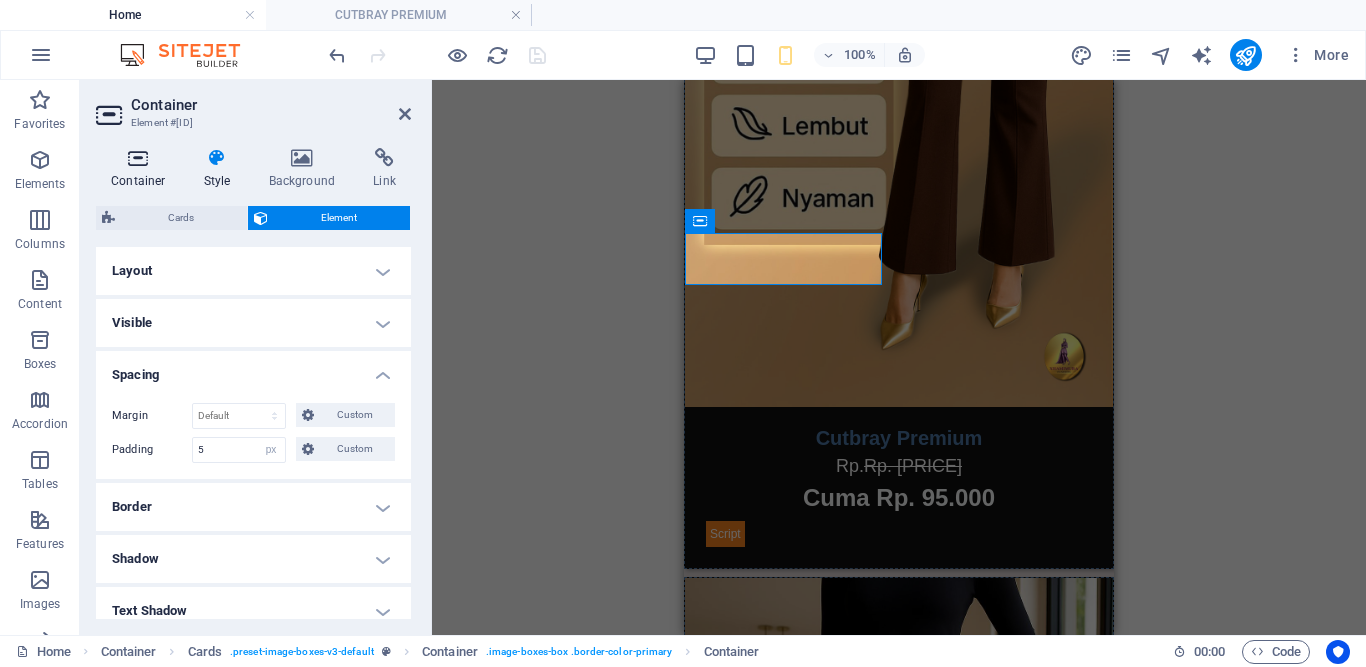 click on "Container" at bounding box center [142, 169] 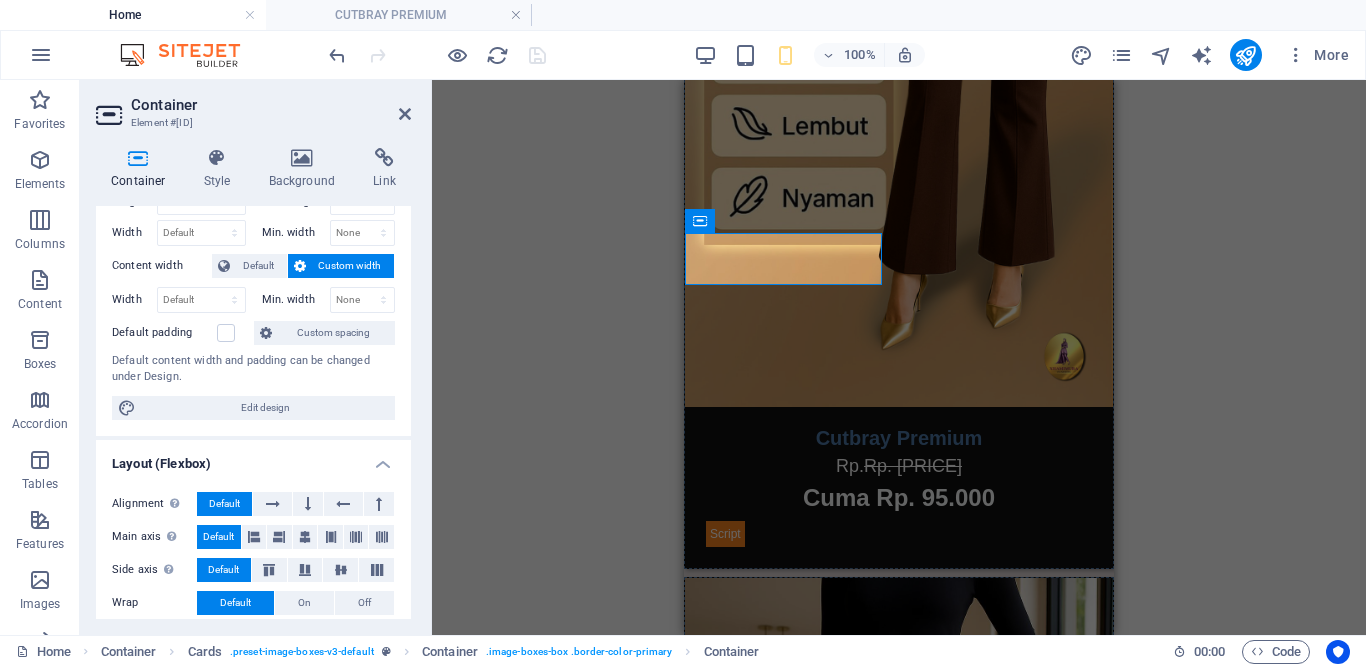 scroll, scrollTop: 157, scrollLeft: 0, axis: vertical 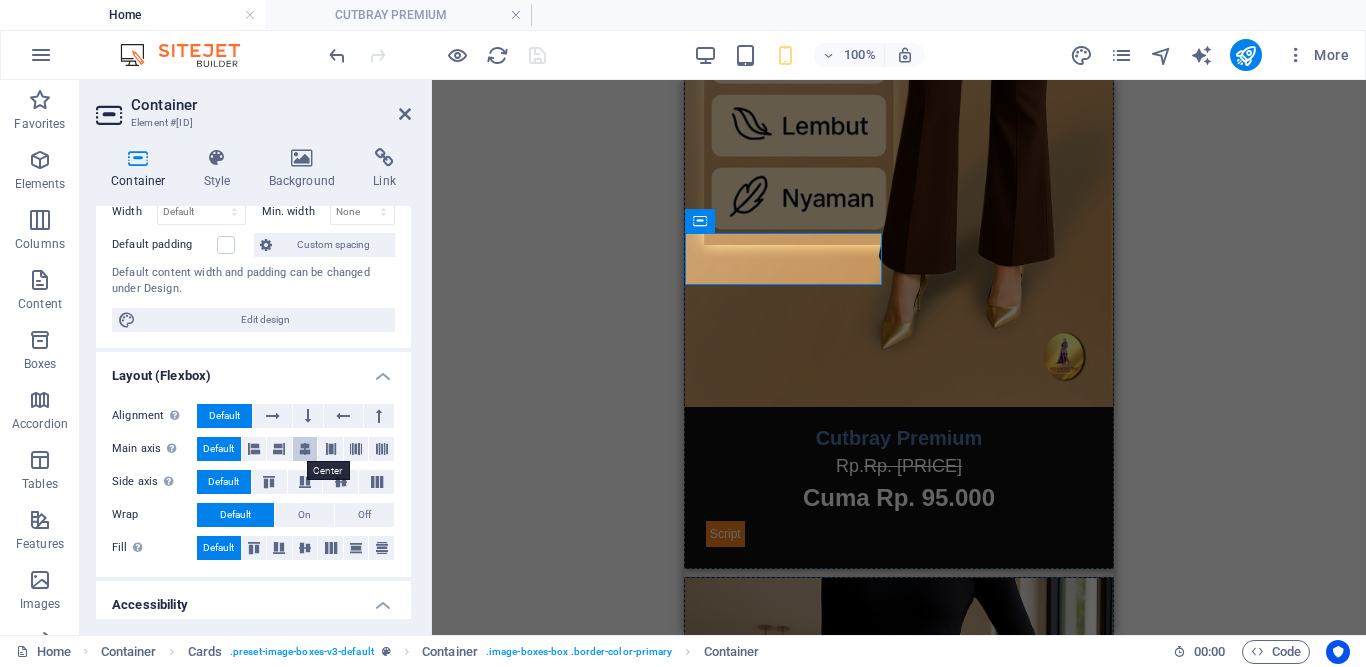 click at bounding box center (305, 449) 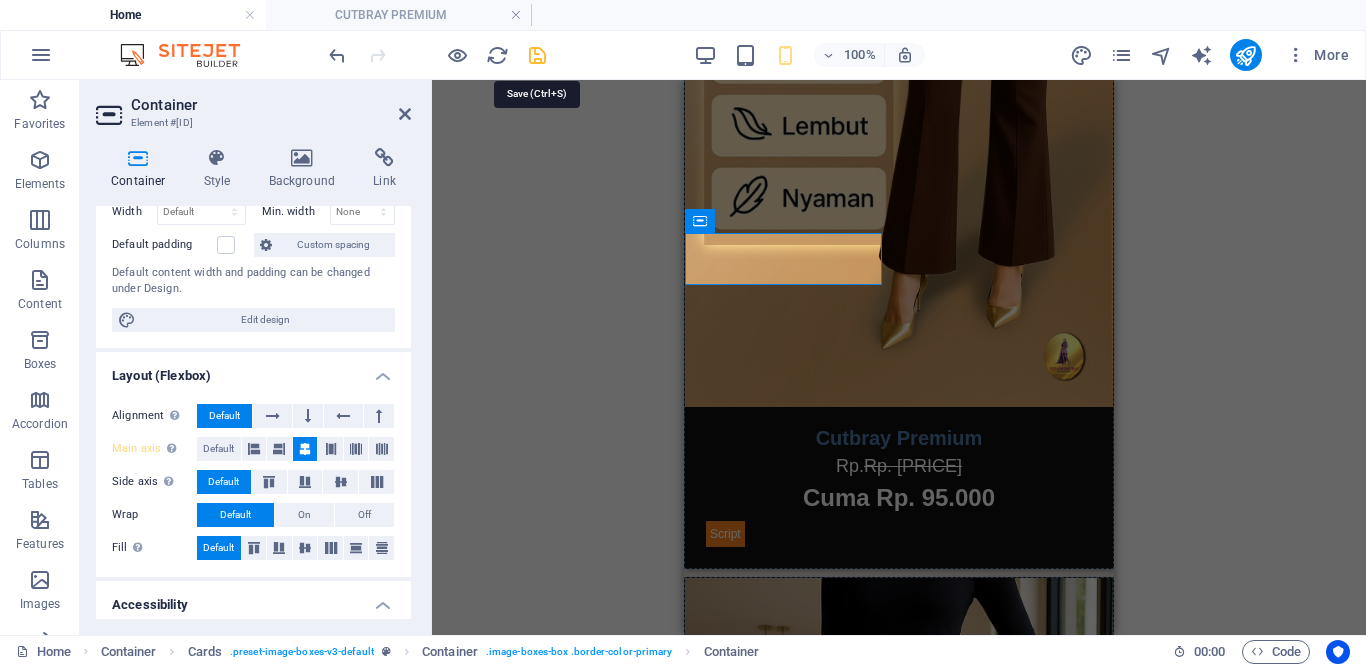 drag, startPoint x: 538, startPoint y: 50, endPoint x: 29, endPoint y: 251, distance: 547.2495 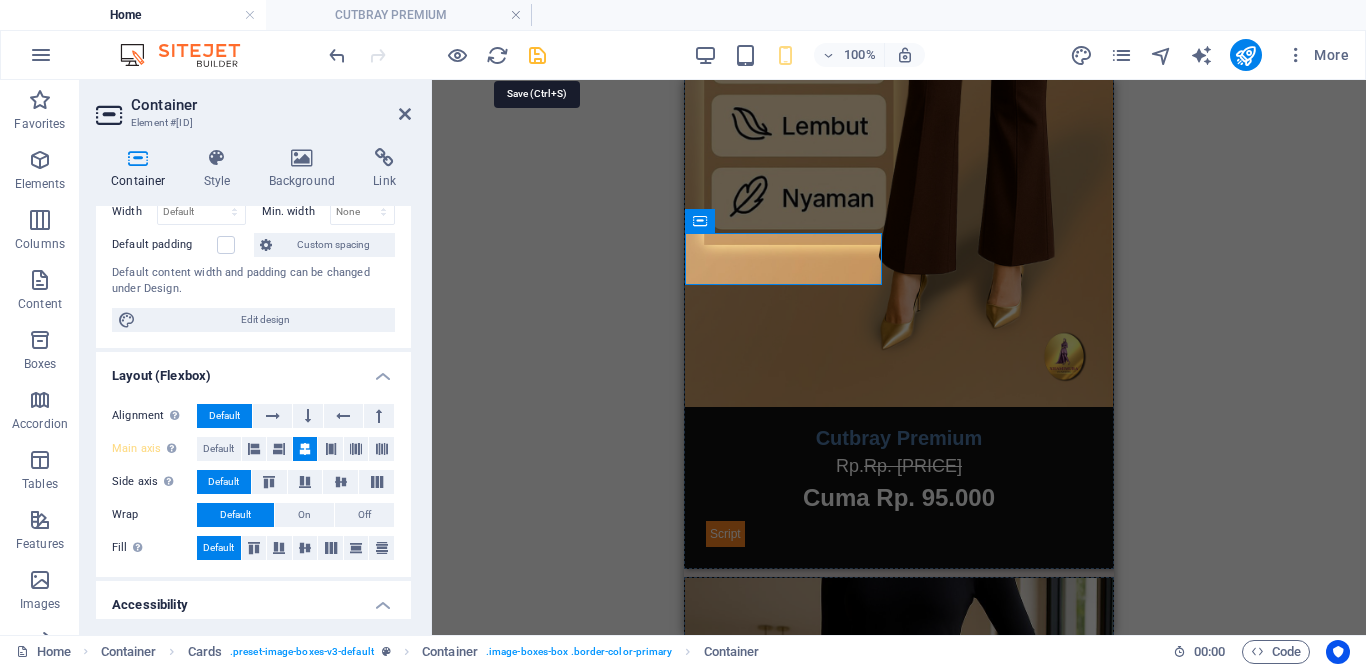 click at bounding box center (537, 55) 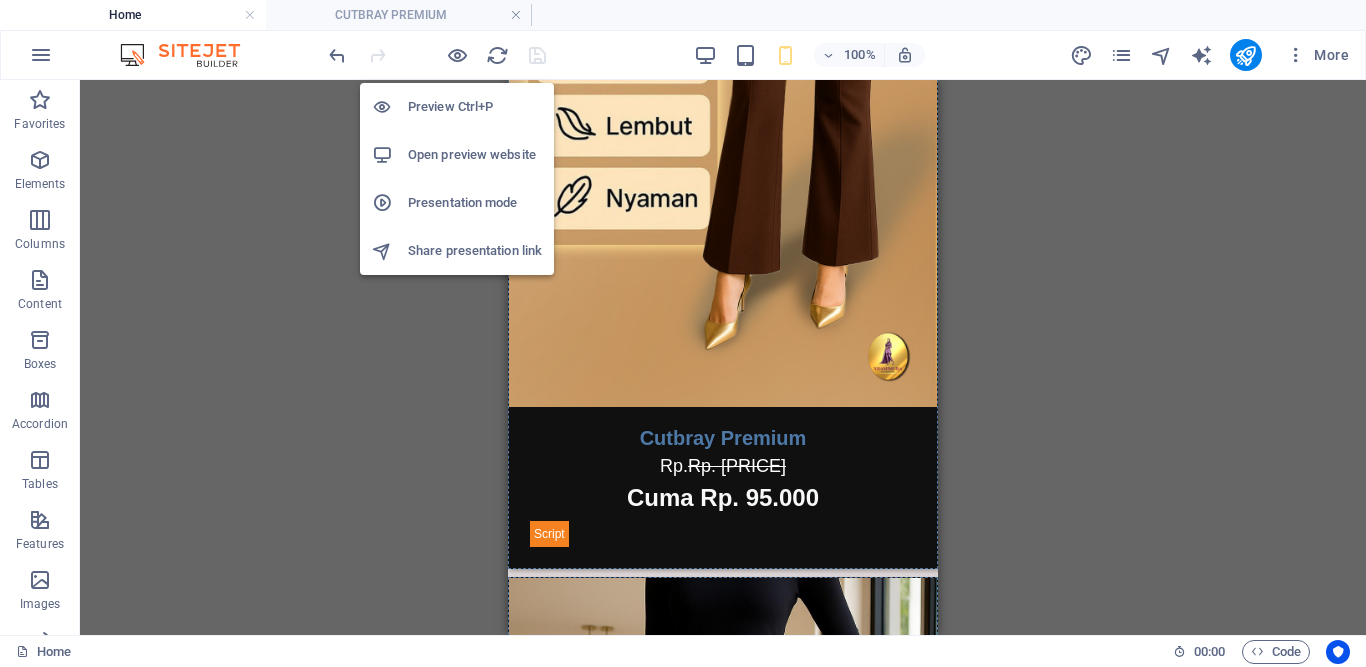 click on "Preview Ctrl+P" at bounding box center [475, 107] 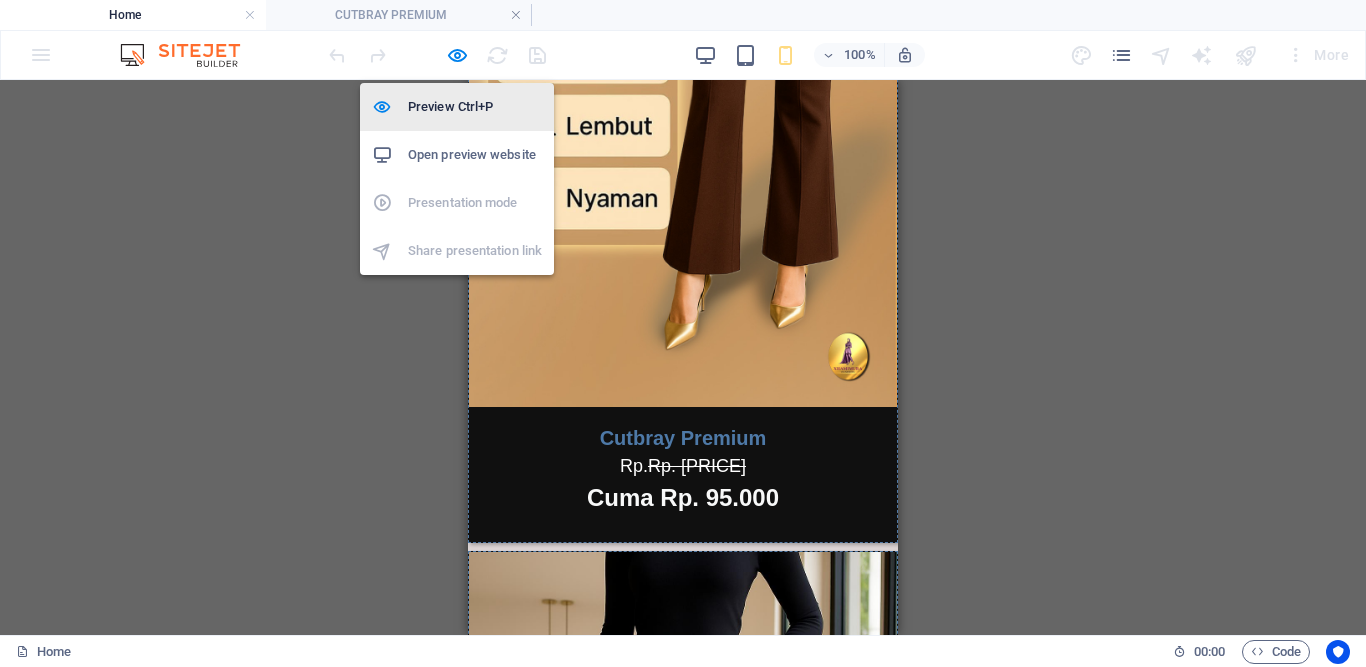 click on "Preview Ctrl+P" at bounding box center (475, 107) 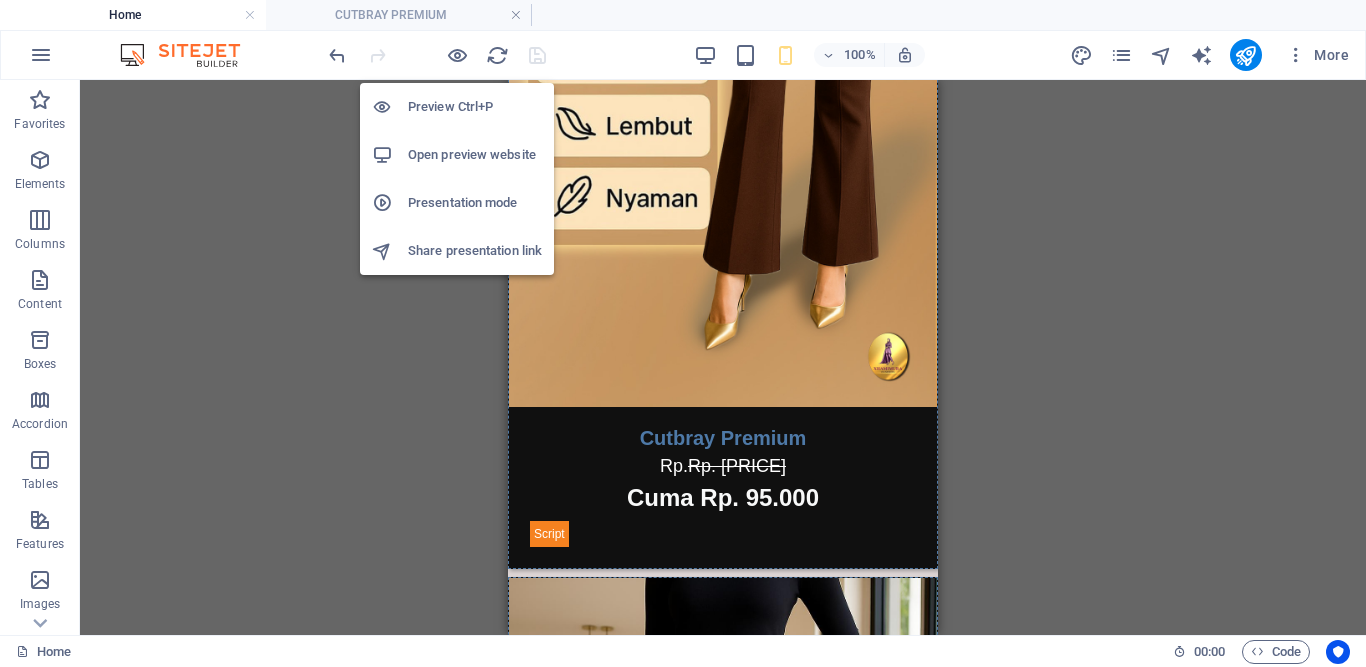 click on "Open preview website" at bounding box center [475, 155] 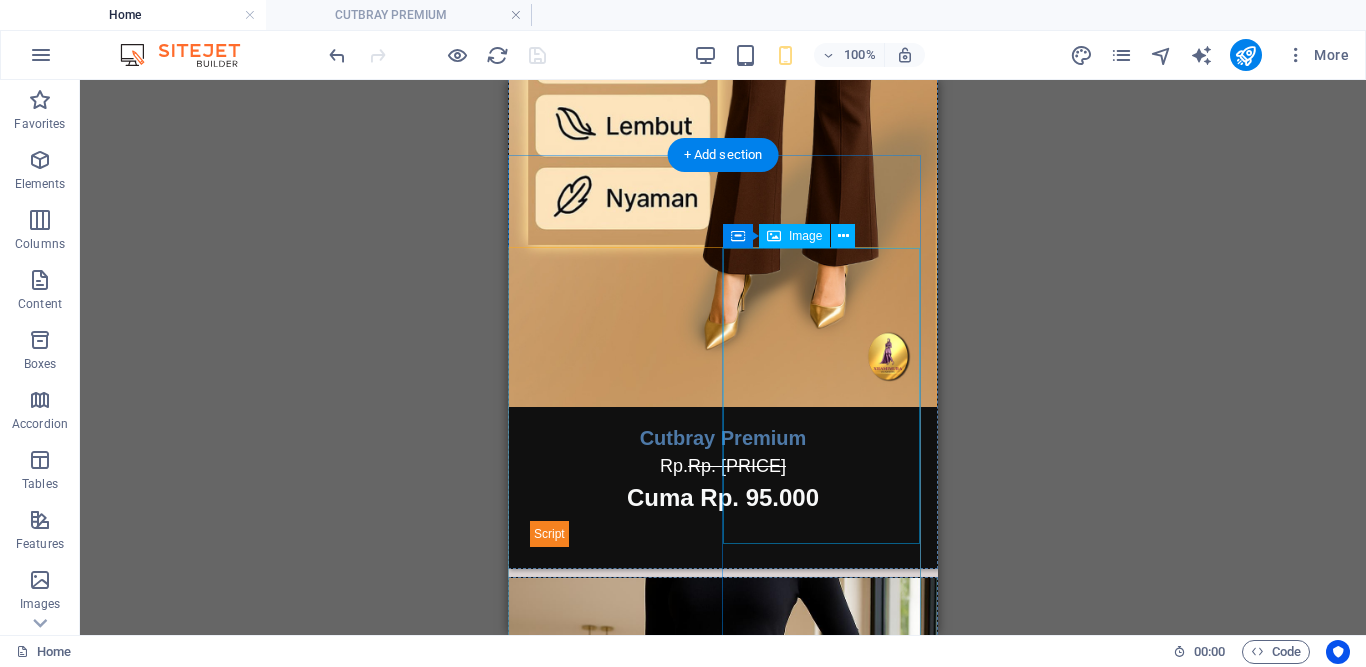 scroll, scrollTop: 0, scrollLeft: 0, axis: both 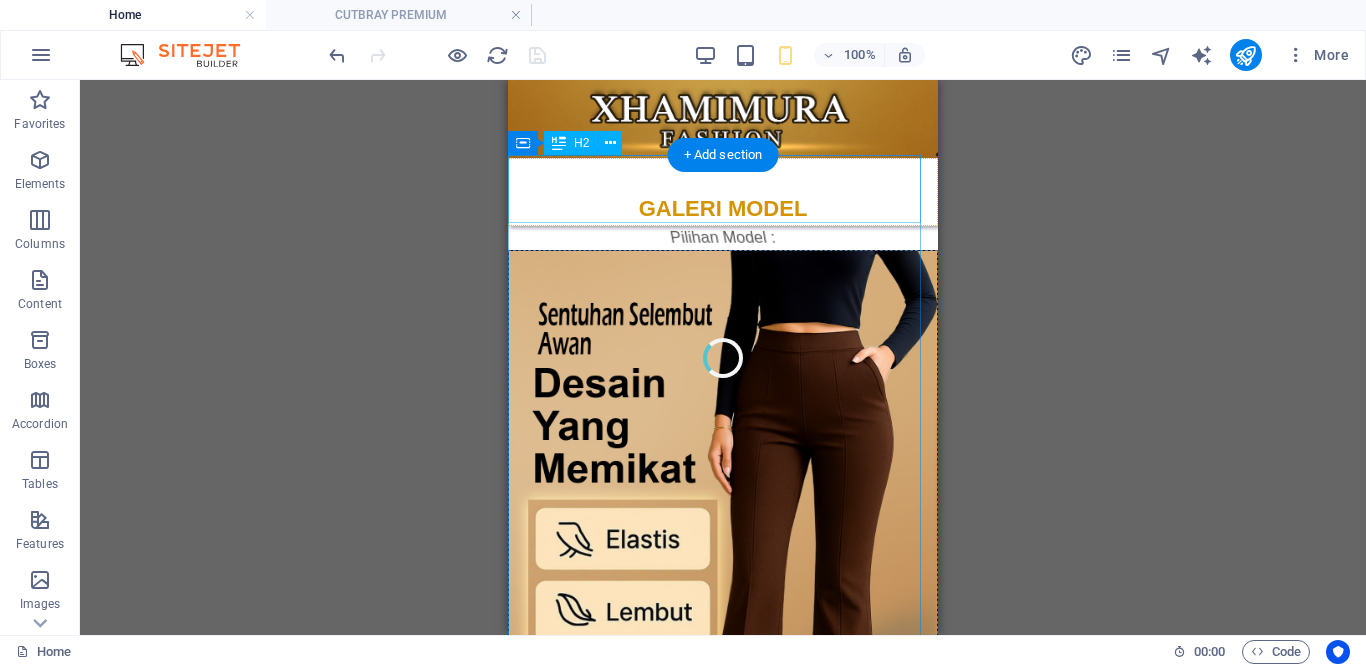 click on "GALERI MODEL" at bounding box center (723, 192) 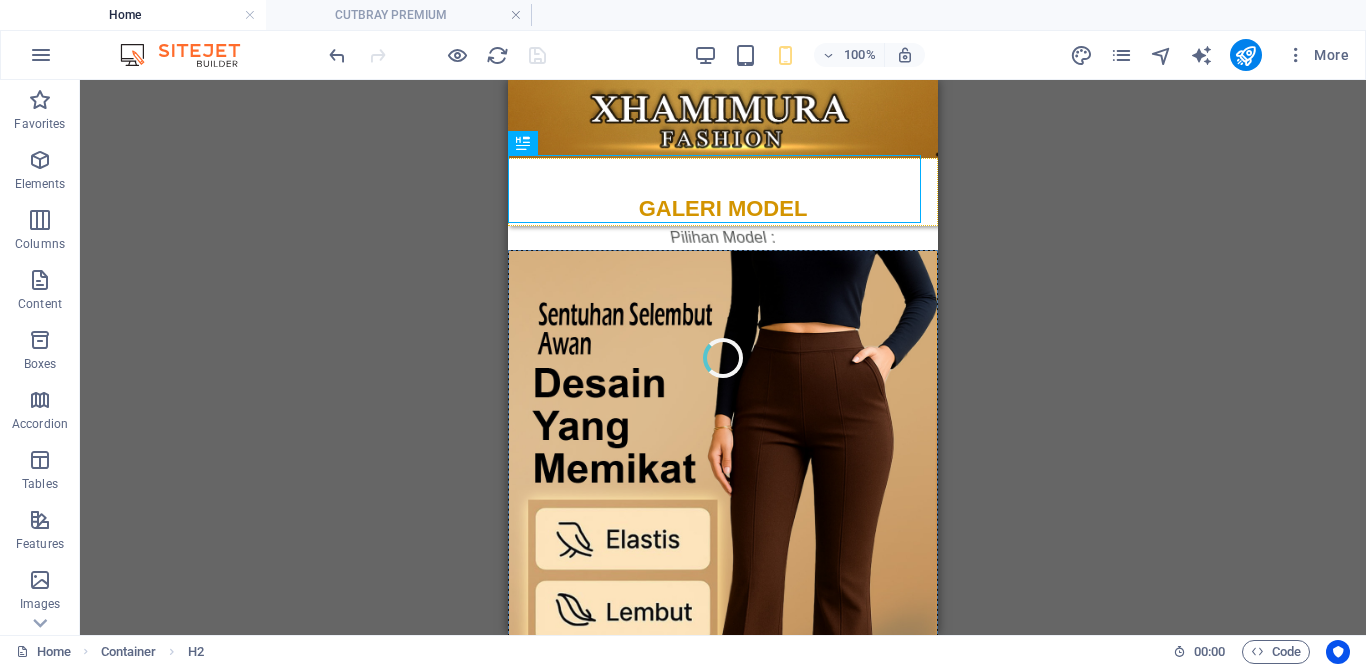click on "Container  Image  Container  Container  Image  Container  Container  Image  Container  H3  H3  Cards  Container  Image  Container  Cards  Container  Cards  Container  Container  H3  Text  HTML  Text  Button  Button  Container  Placeholder  HTML  Image  Container  Image  Container  Spacer  Container  Container  Image  Container  HTML" at bounding box center (723, 357) 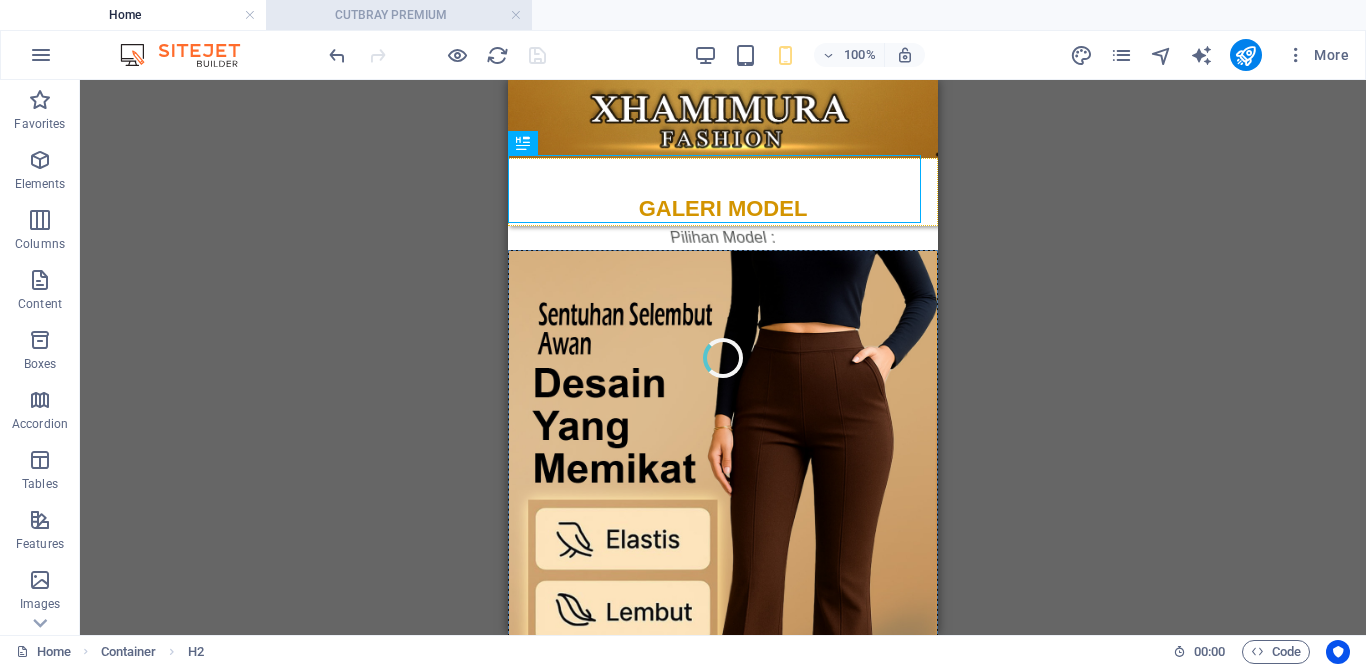 click on "CUTBRAY PREMIUM" at bounding box center [399, 15] 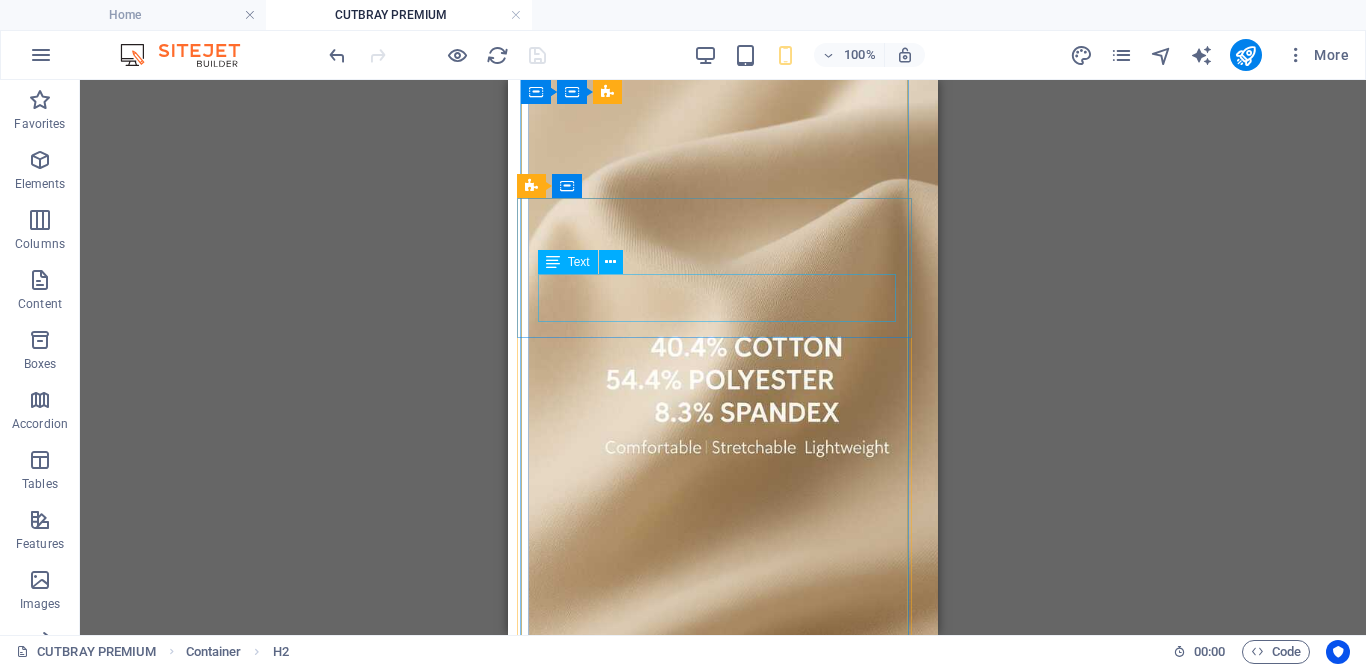 scroll, scrollTop: 1457, scrollLeft: 0, axis: vertical 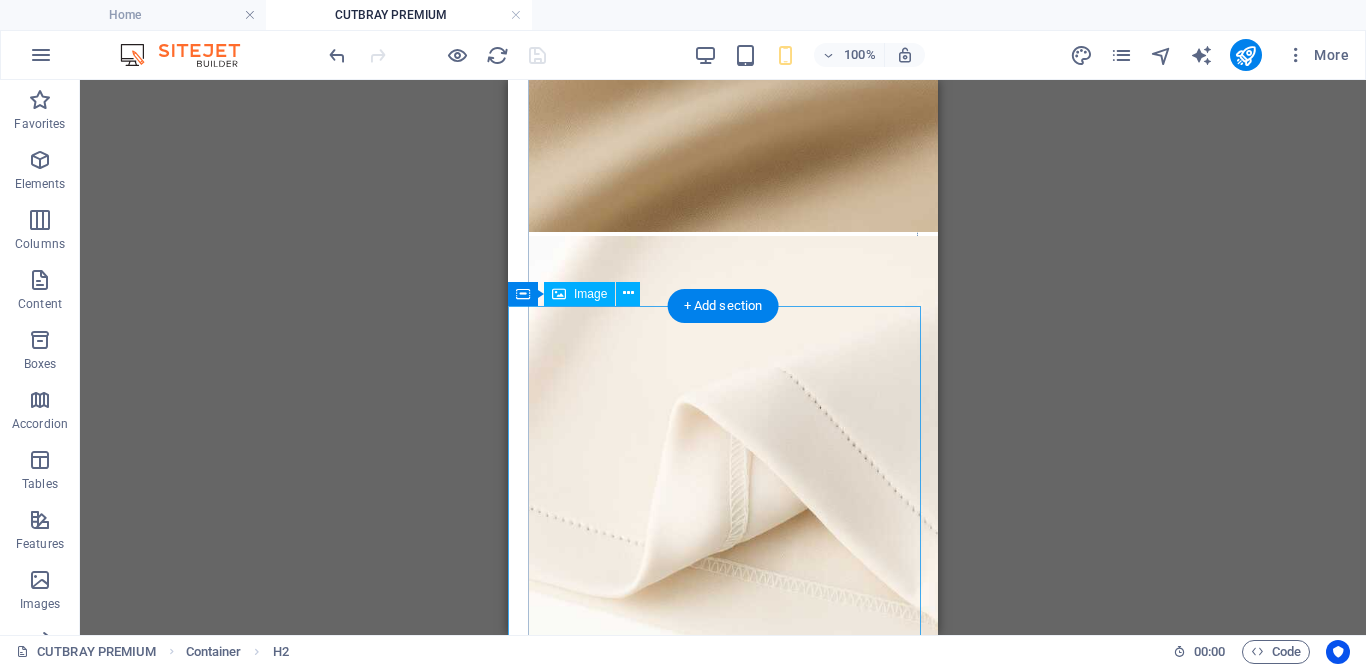 click at bounding box center [723, 2112] 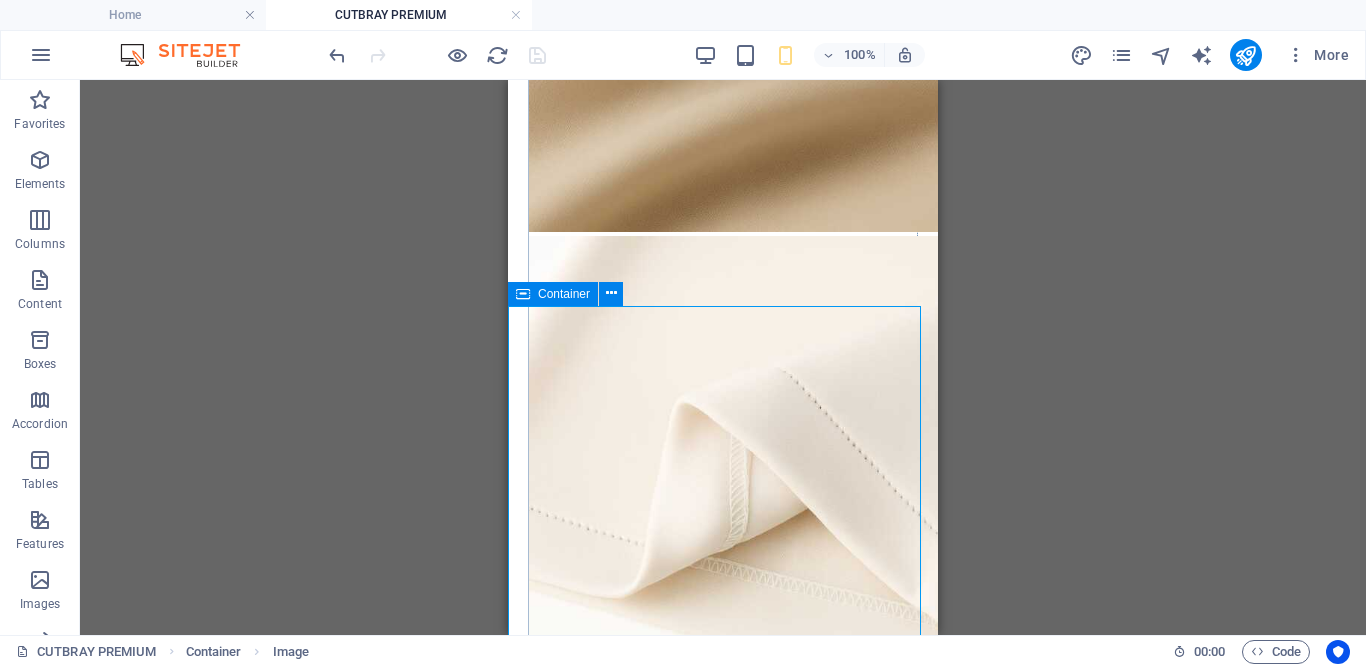 click on "Container" at bounding box center [564, 294] 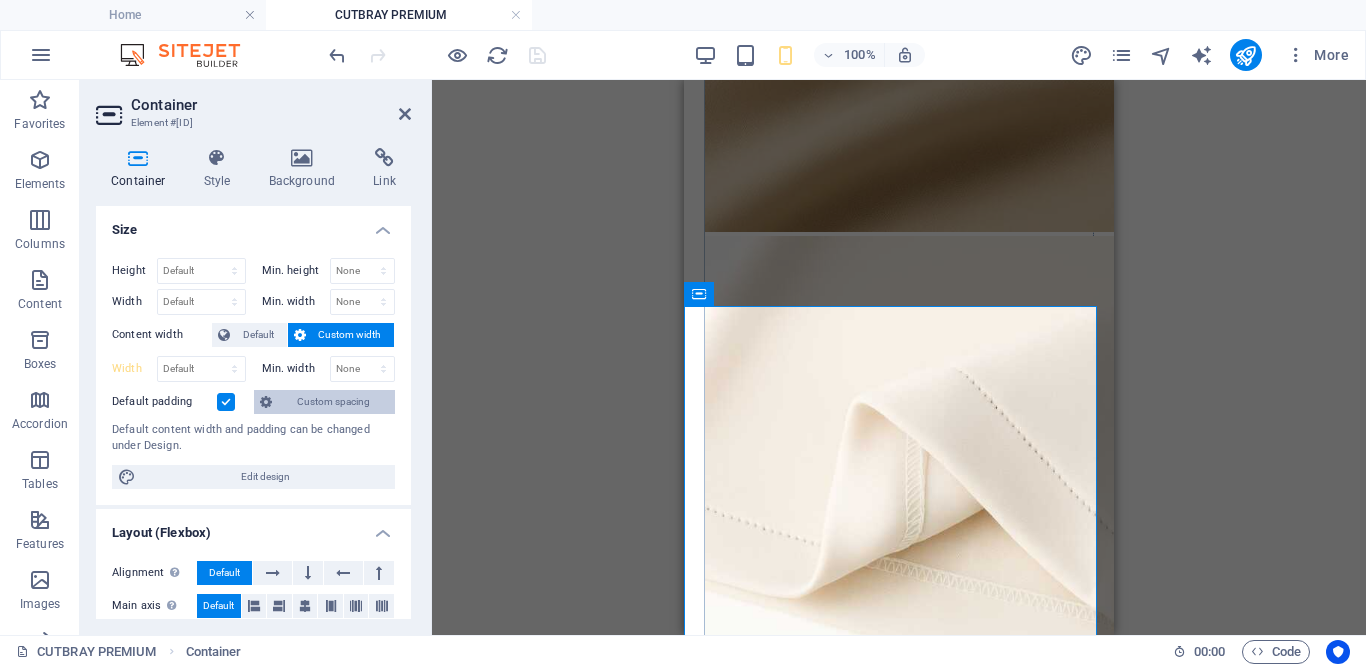 click on "Custom spacing" at bounding box center [333, 402] 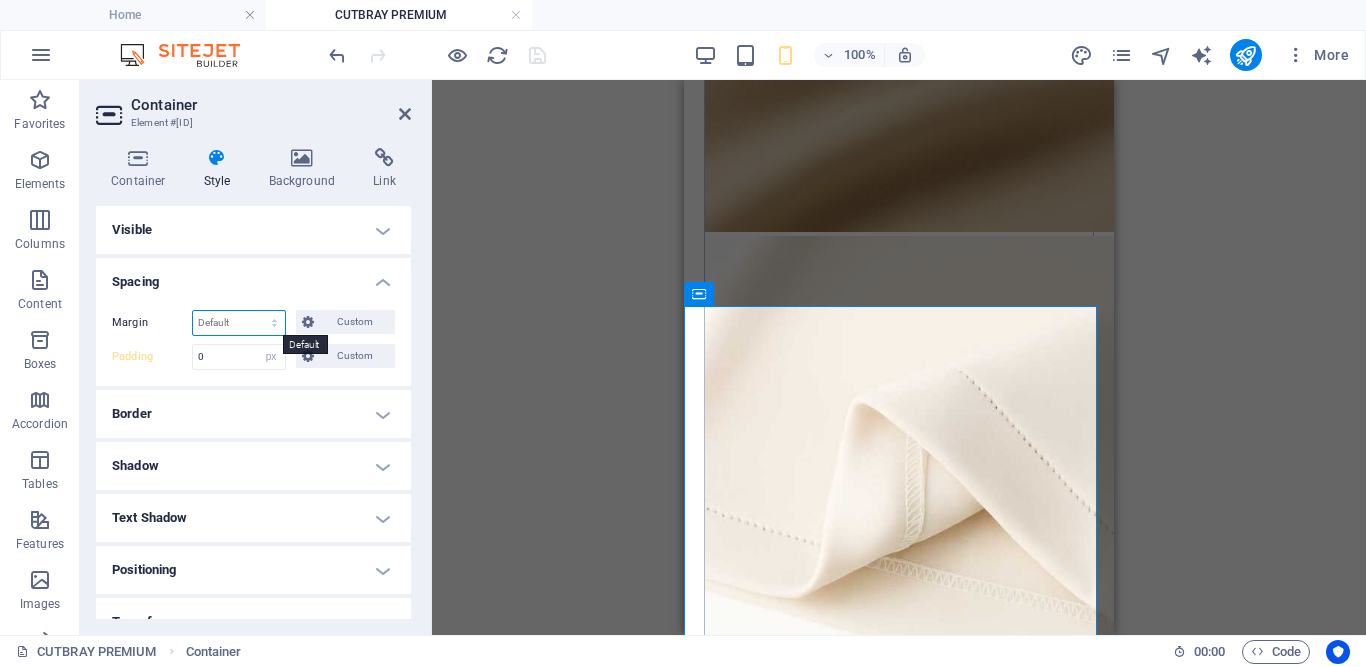 click on "Default auto px % rem vw vh Custom" at bounding box center [239, 323] 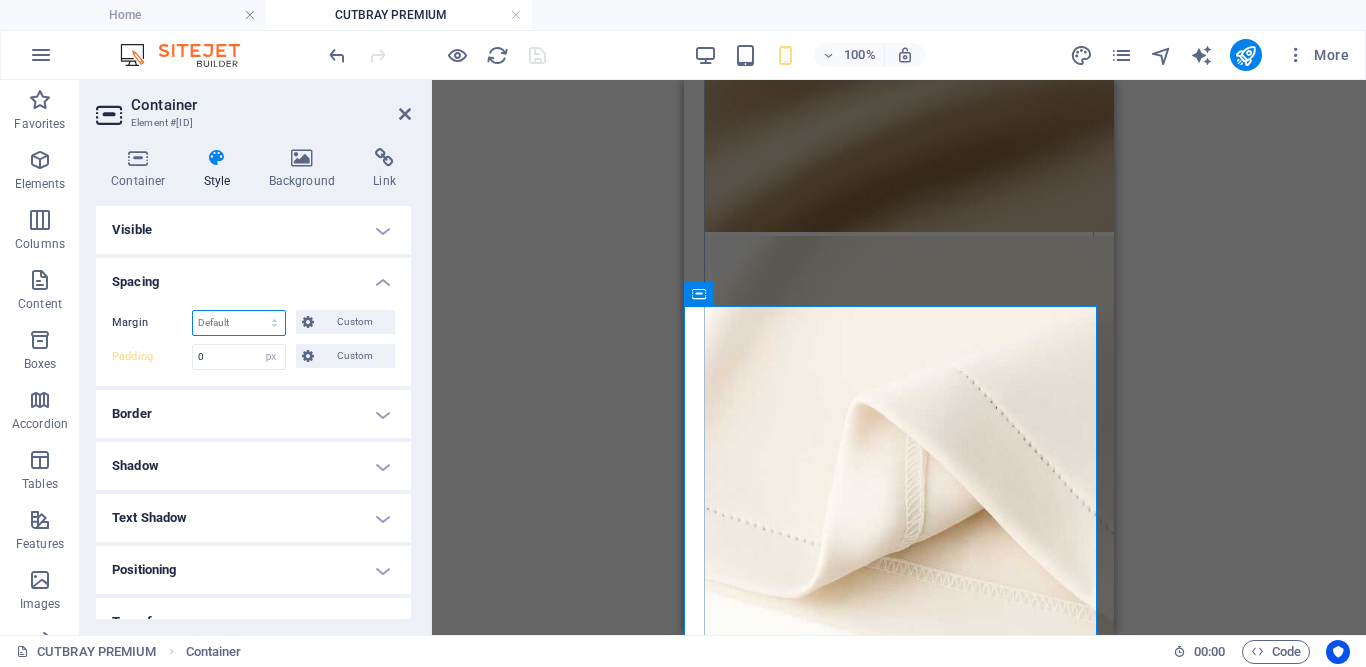 select on "px" 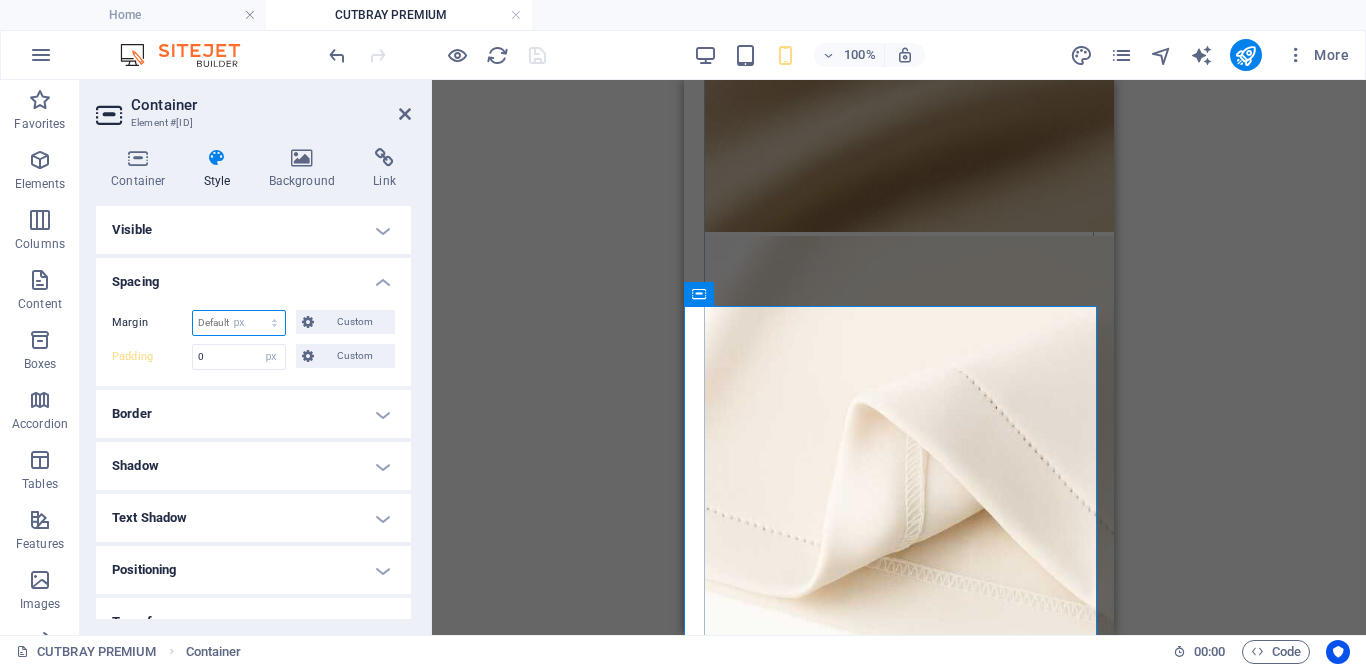 click on "Default auto px % rem vw vh Custom" at bounding box center (239, 323) 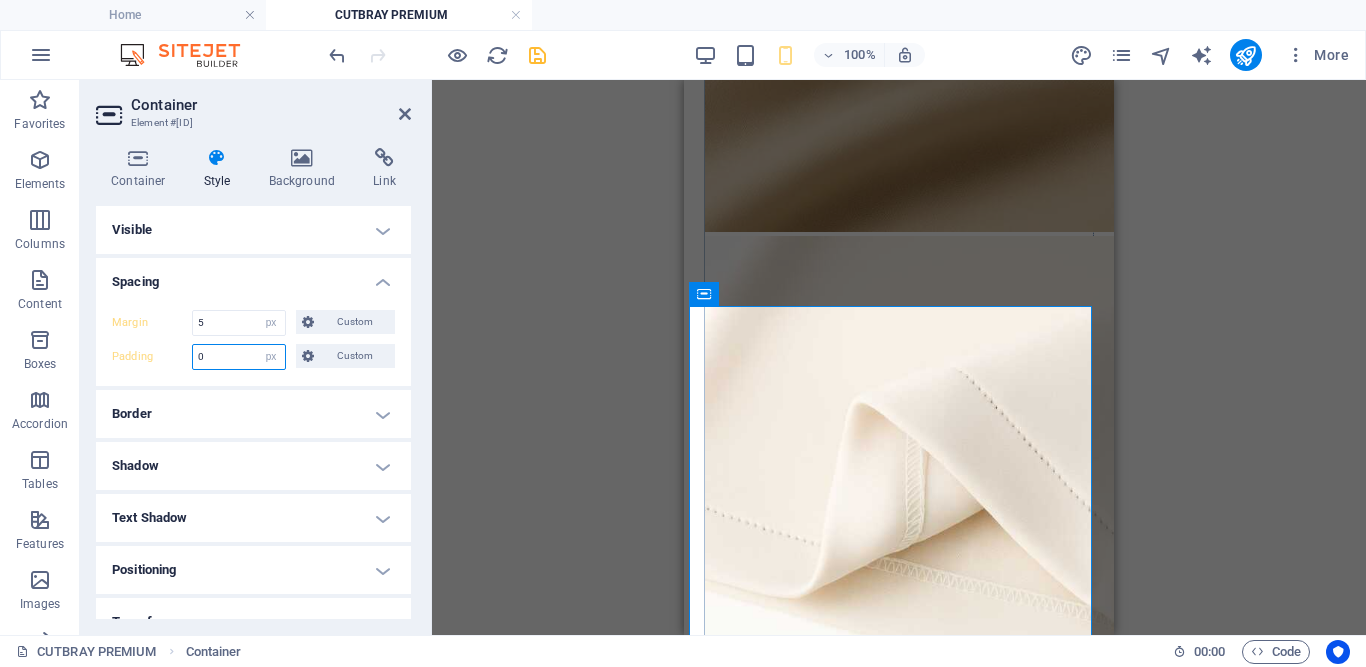 click on "0" at bounding box center [239, 357] 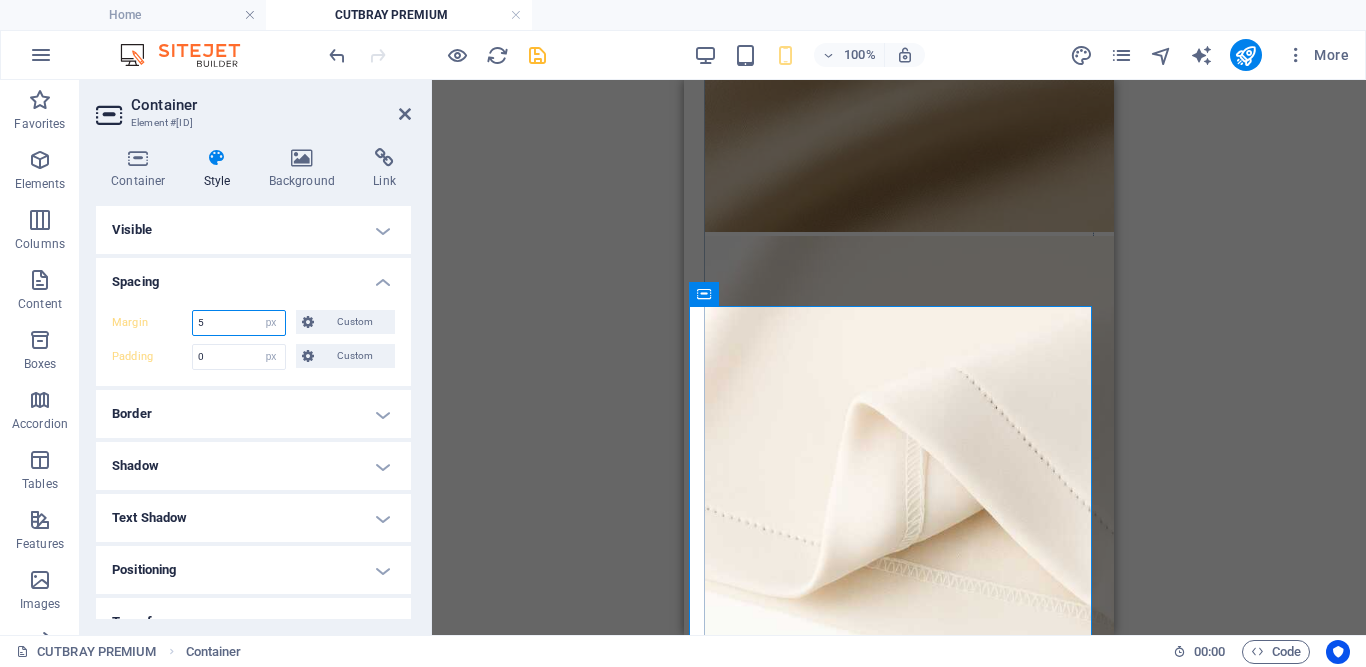 drag, startPoint x: 230, startPoint y: 328, endPoint x: 188, endPoint y: 311, distance: 45.310043 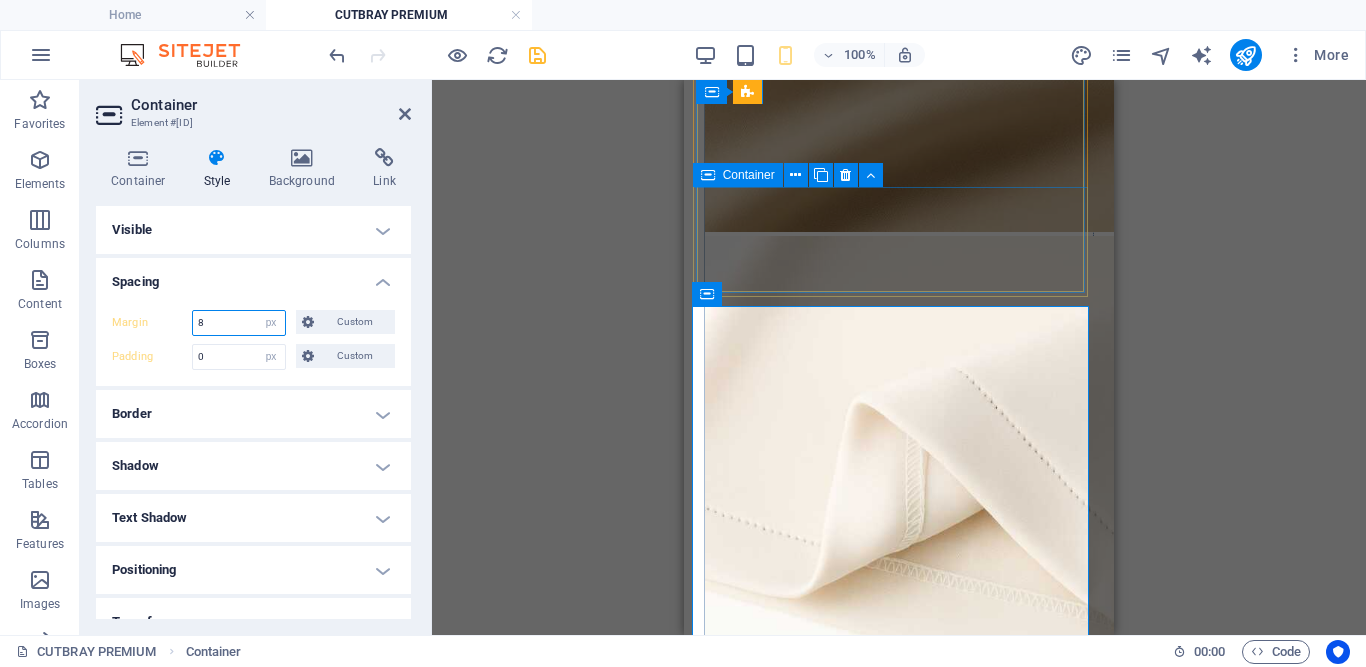 type on "8" 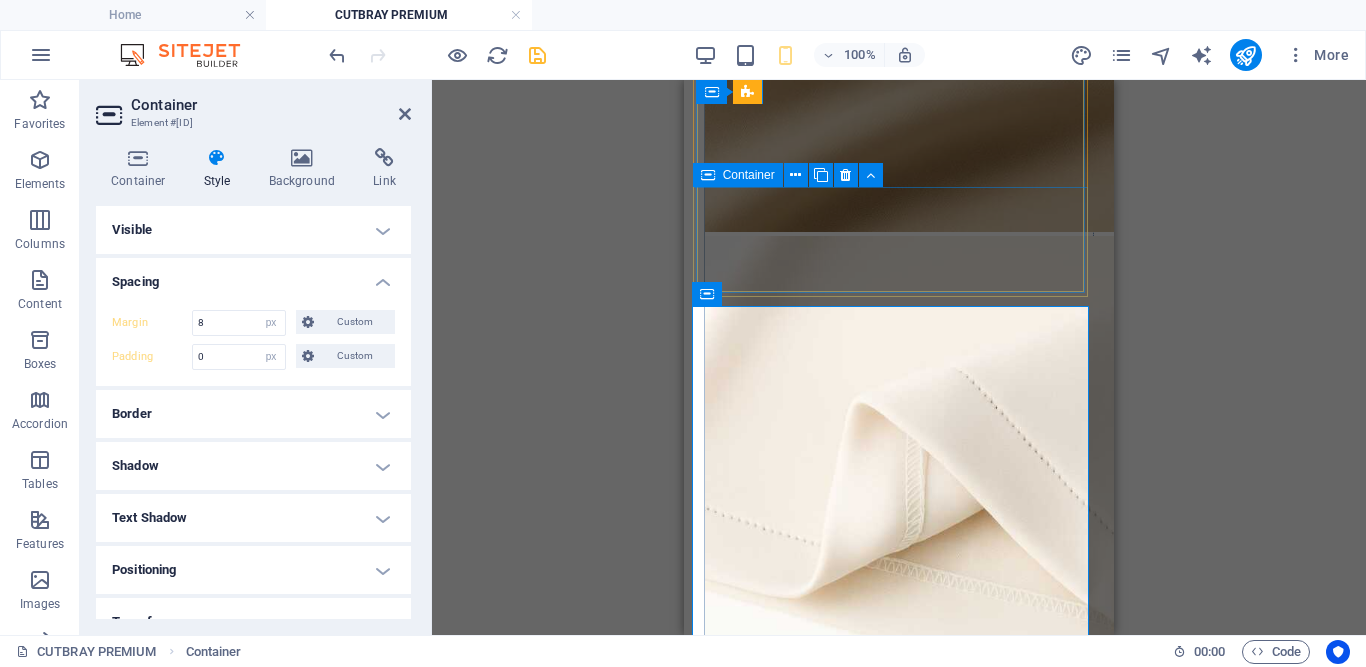 click on "Hand Feel memiliki tekstur yang sangat lembut dan ringan di kulit seperti awan!" at bounding box center (898, 1826) 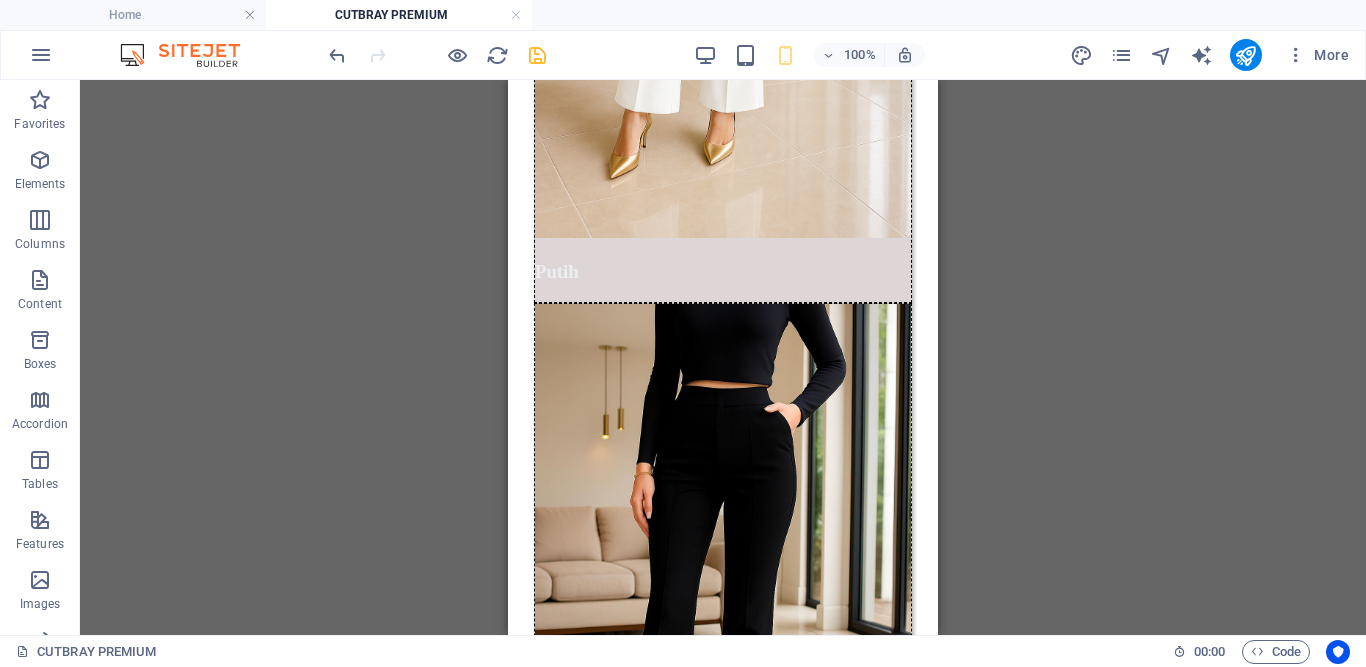 scroll, scrollTop: 4332, scrollLeft: 0, axis: vertical 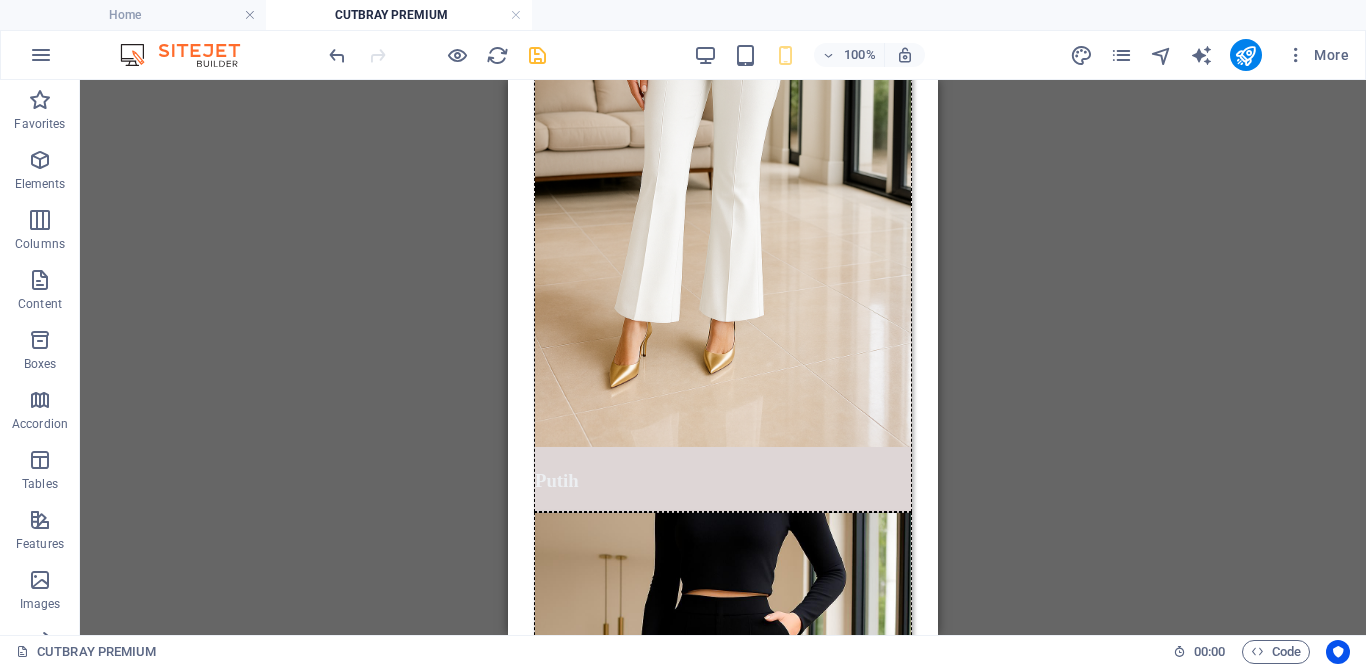 drag, startPoint x: 928, startPoint y: 264, endPoint x: 1451, endPoint y: 613, distance: 628.75275 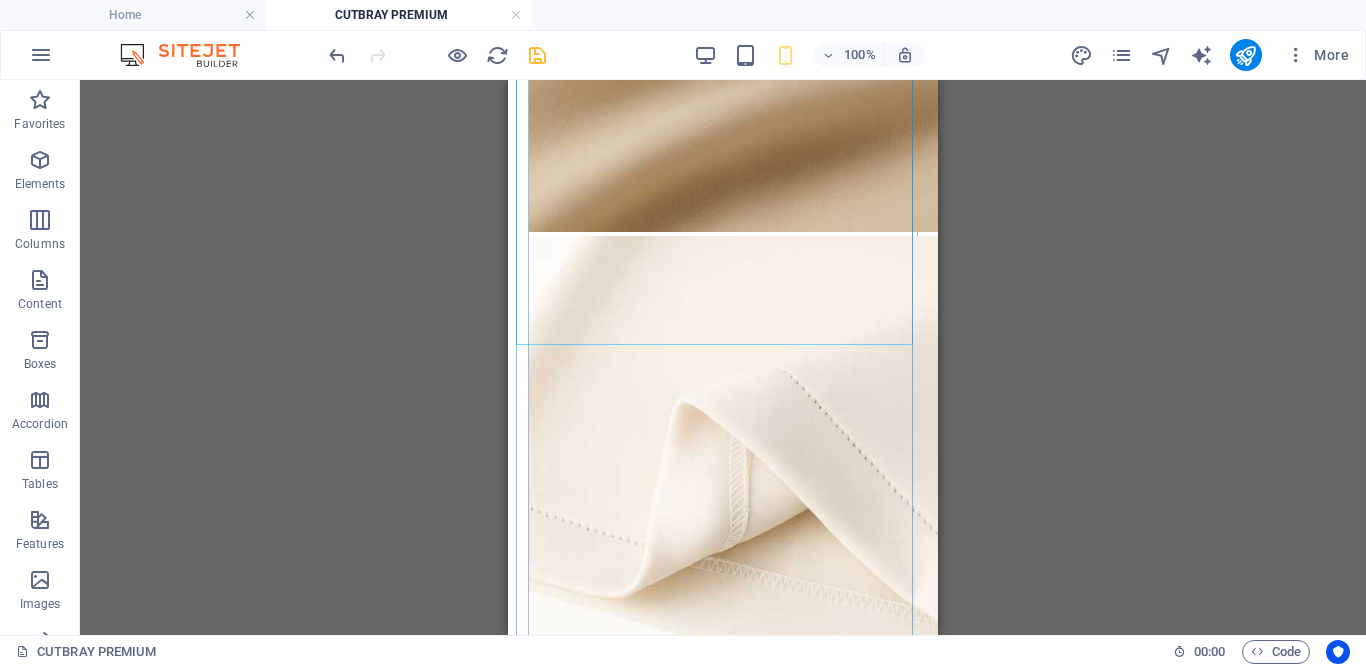 scroll, scrollTop: 1943, scrollLeft: 0, axis: vertical 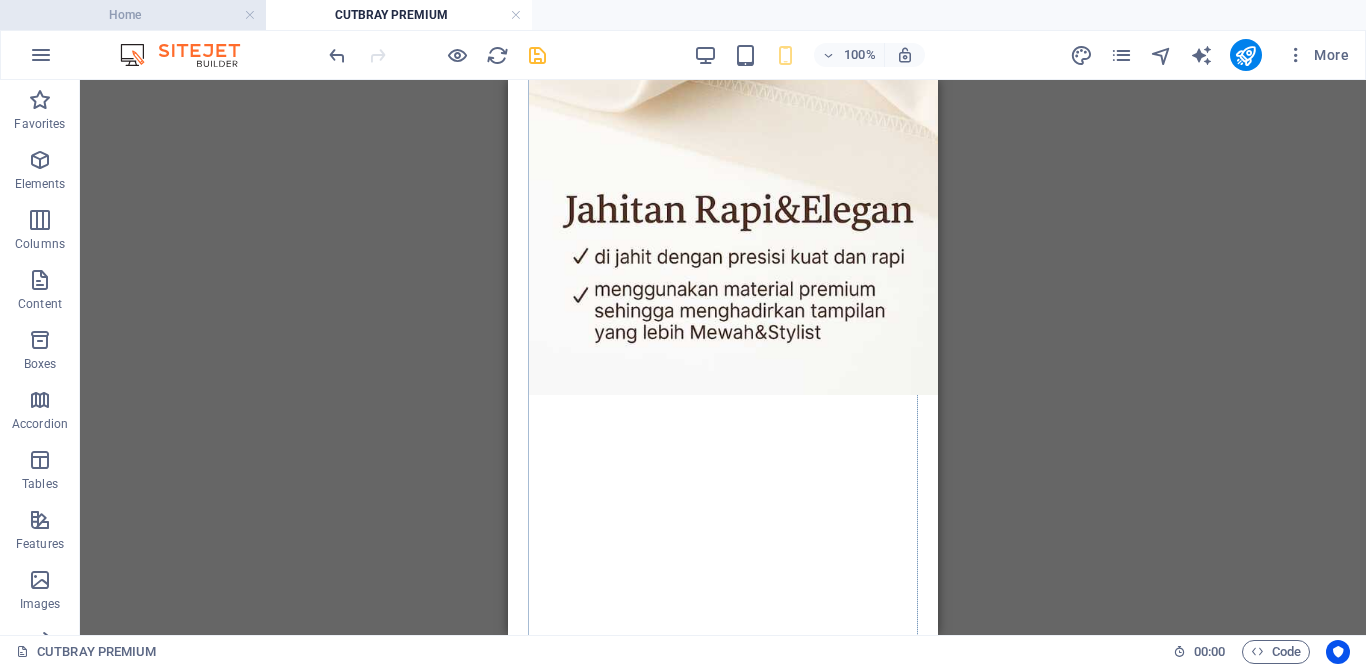 click on "Home" at bounding box center [133, 15] 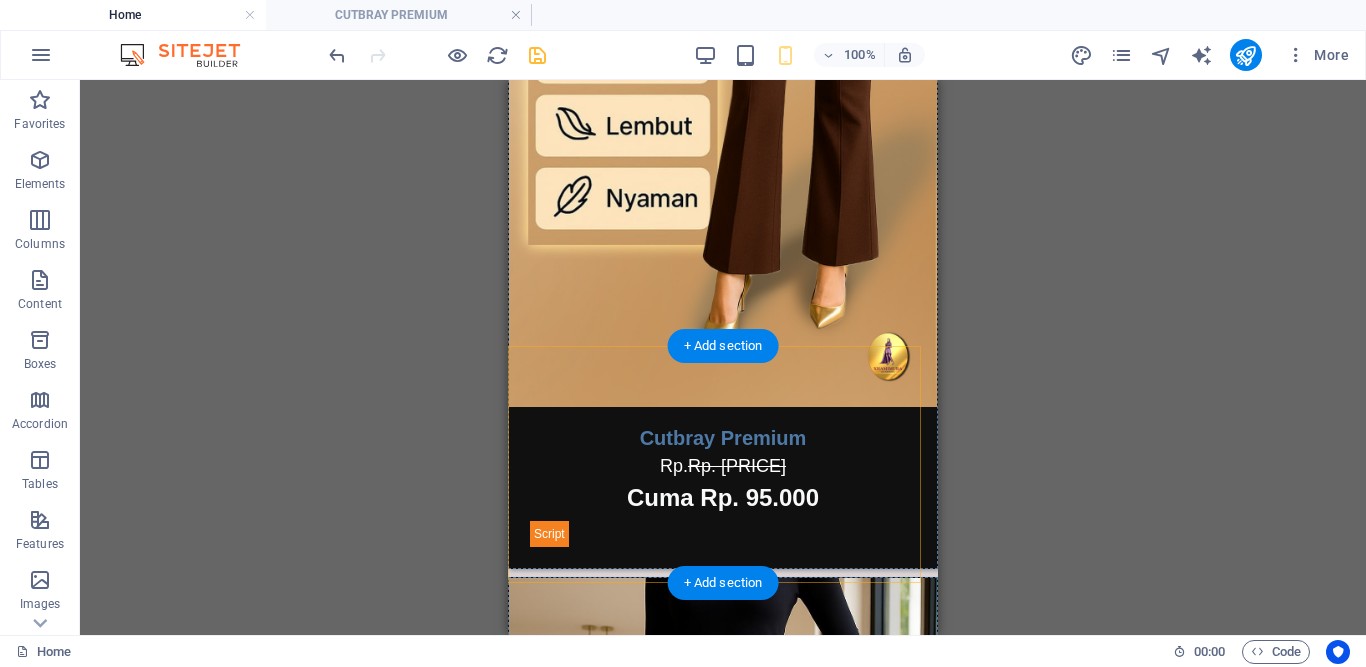 scroll, scrollTop: 1225, scrollLeft: 0, axis: vertical 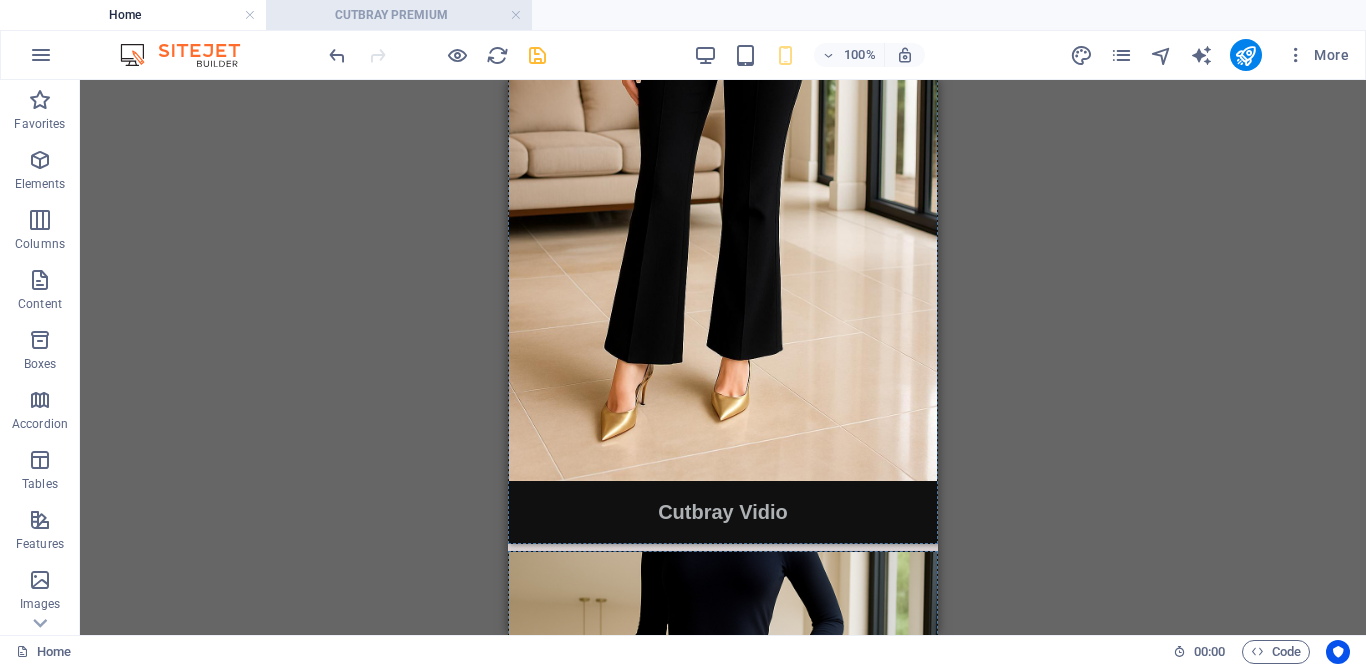 click on "CUTBRAY PREMIUM" at bounding box center (399, 15) 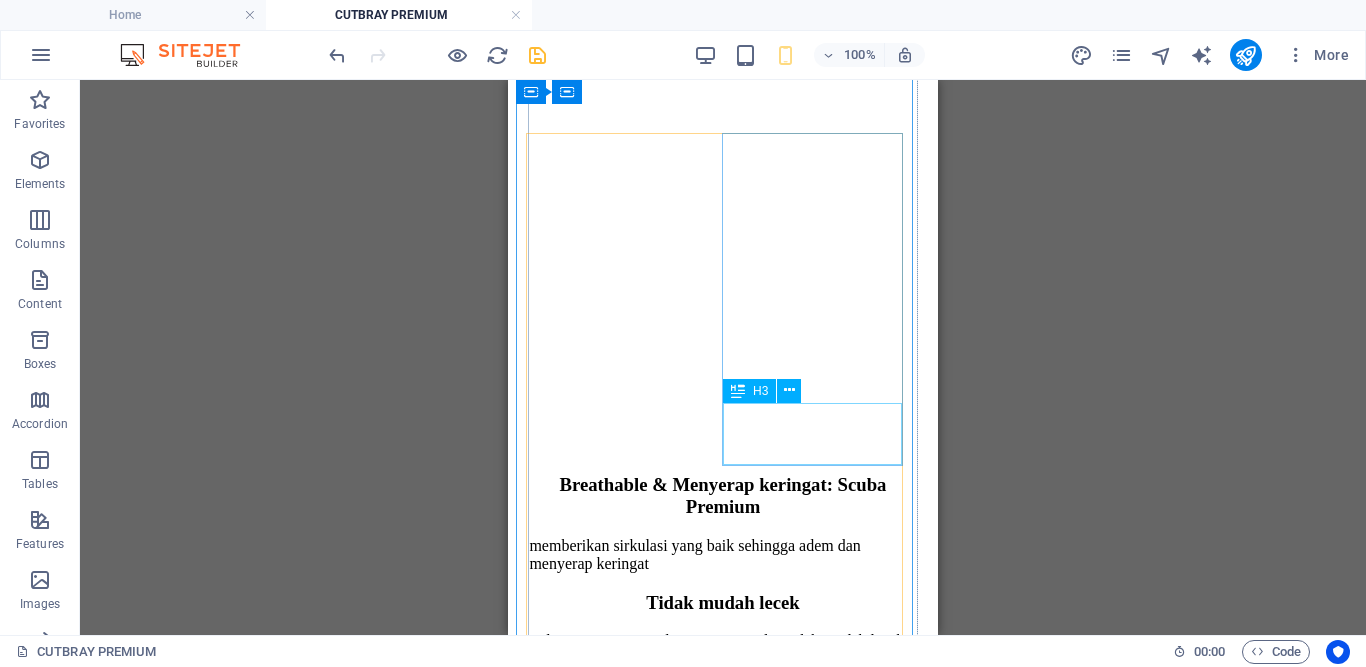scroll, scrollTop: 1943, scrollLeft: 0, axis: vertical 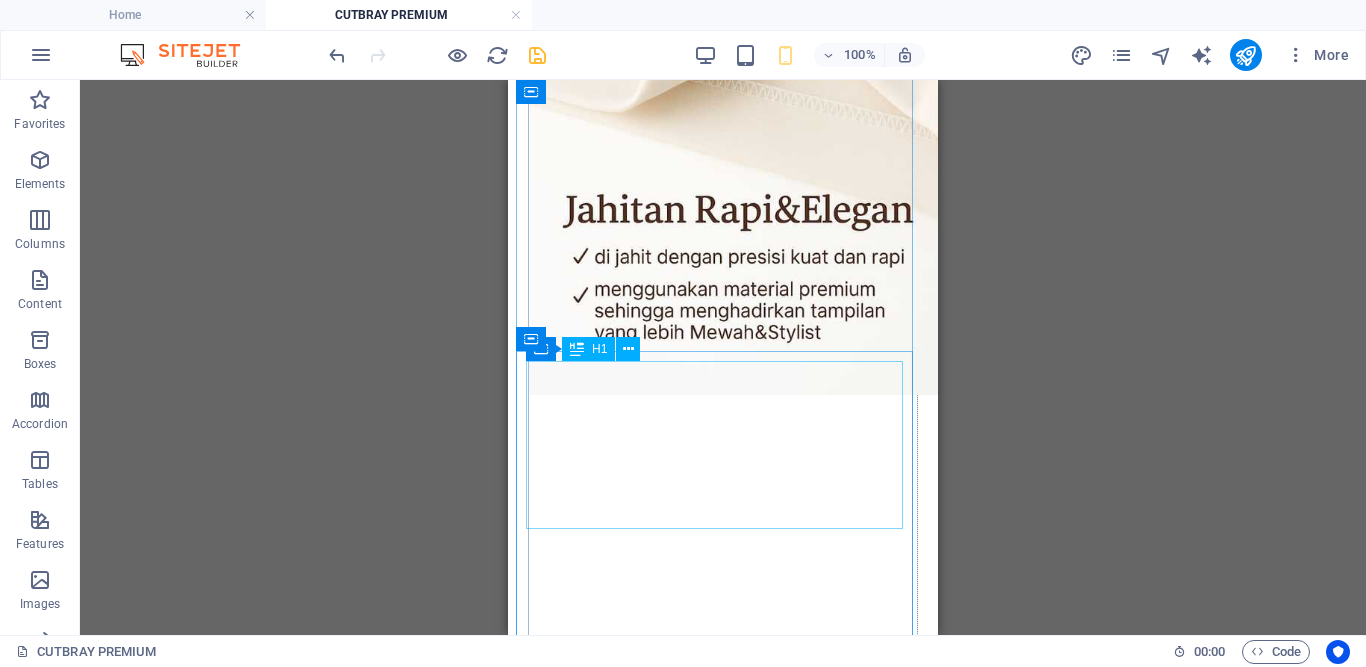 click on "HIGHWAIST PANTS CUTBRAY SCUBA IMPORT PREMIUM" at bounding box center (723, 2109) 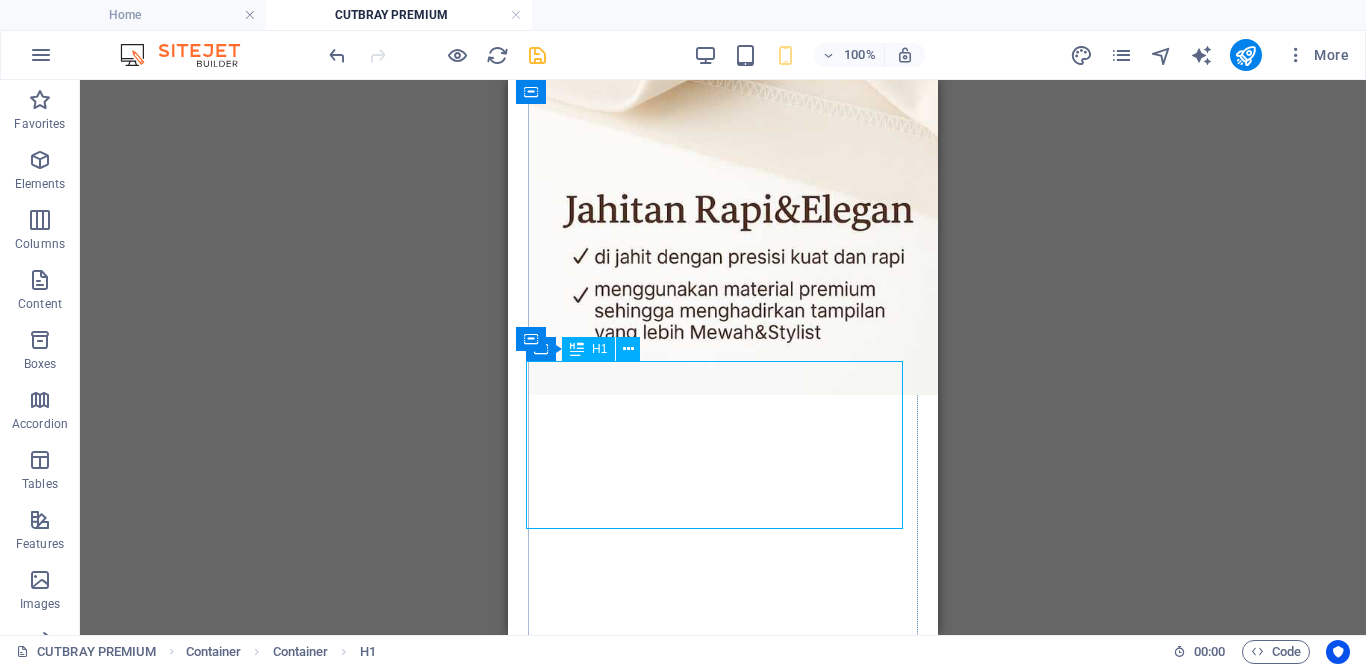 click on "HIGHWAIST PANTS CUTBRAY SCUBA IMPORT PREMIUM" at bounding box center (723, 2109) 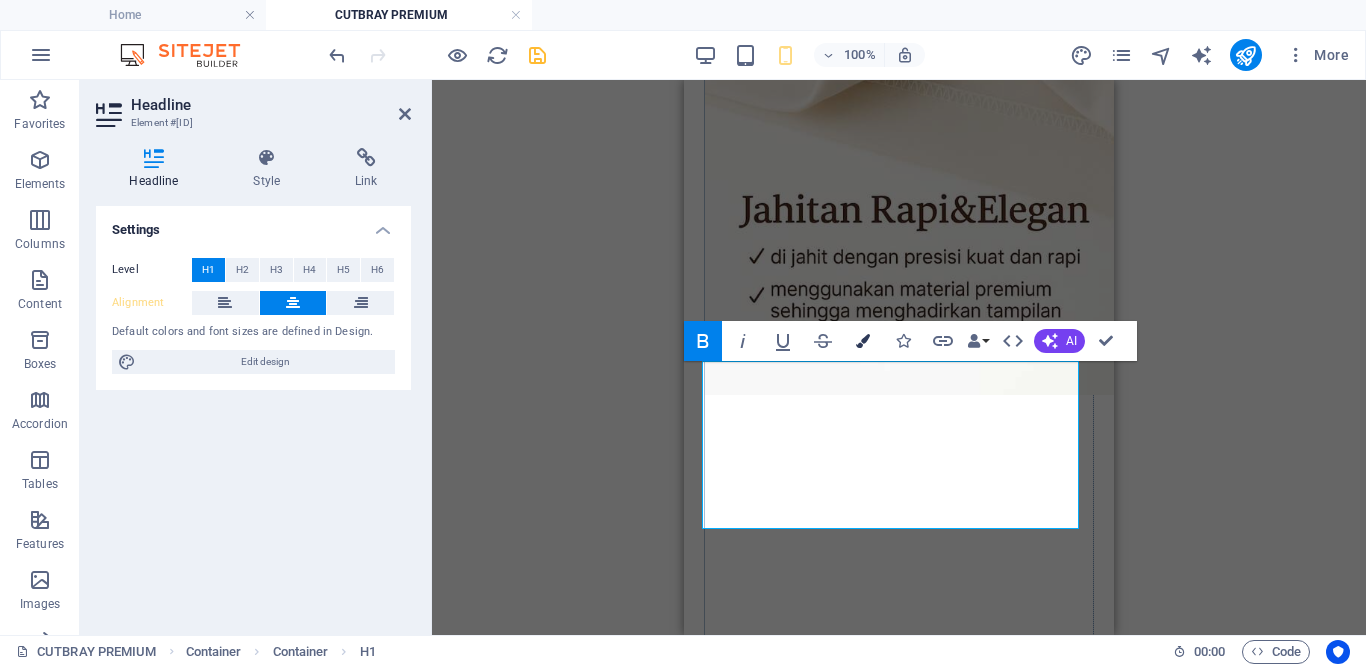click on "Colors" at bounding box center (863, 341) 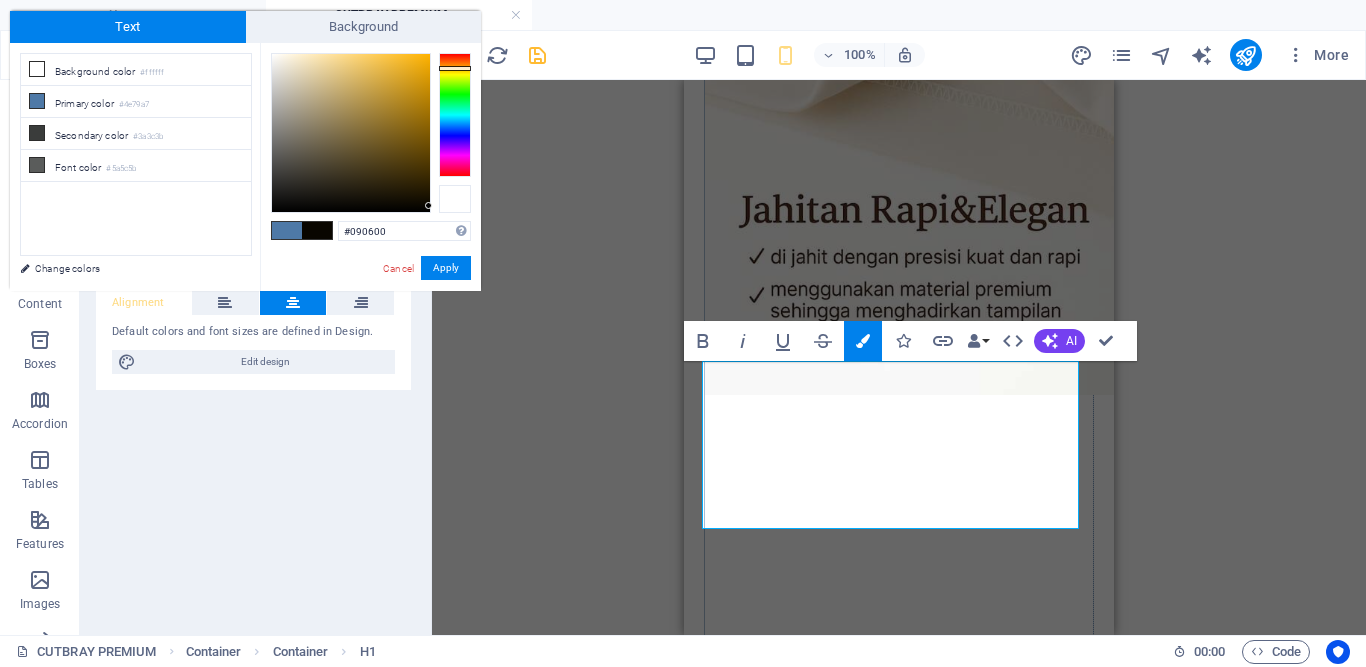 type on "#000000" 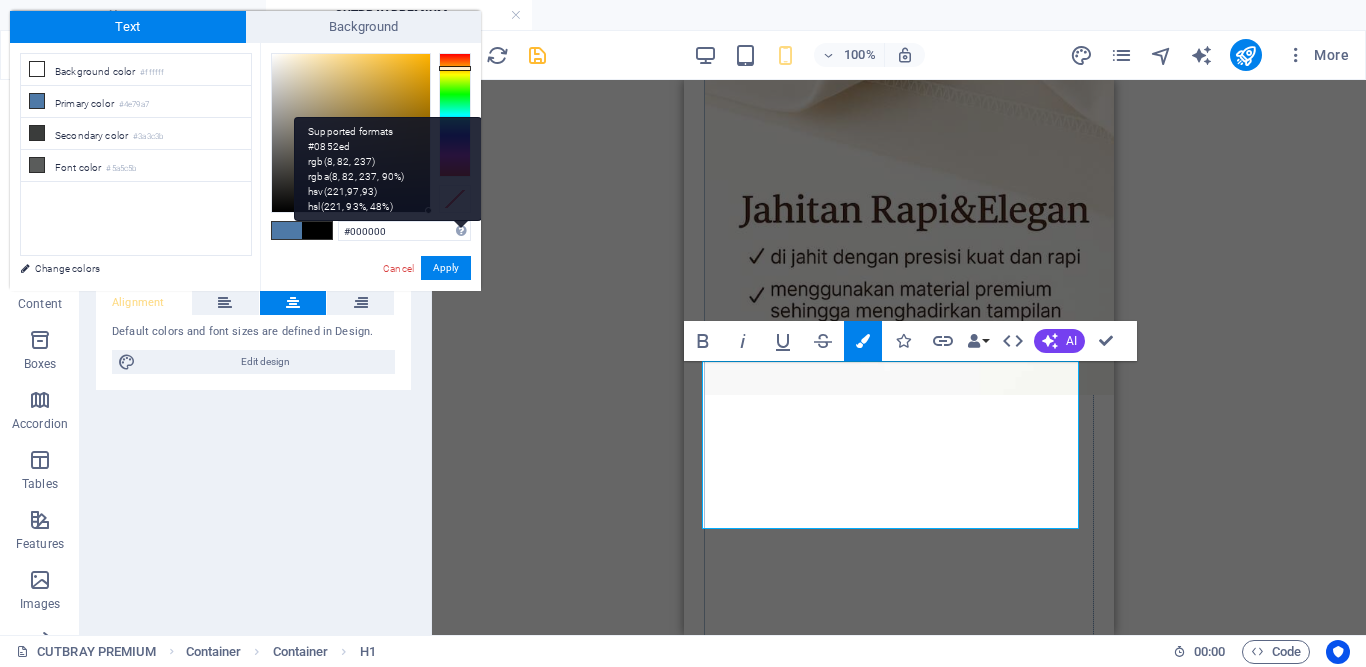 drag, startPoint x: 371, startPoint y: 198, endPoint x: 461, endPoint y: 223, distance: 93.40771 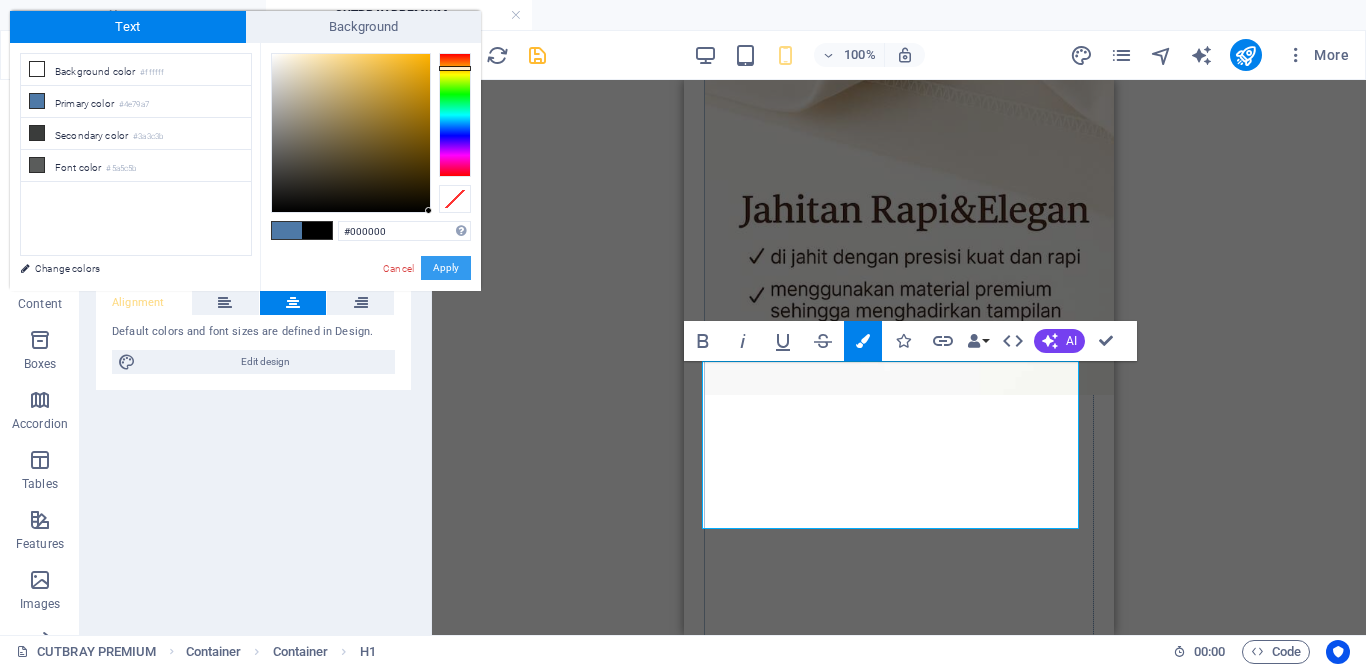 click on "Apply" at bounding box center (446, 268) 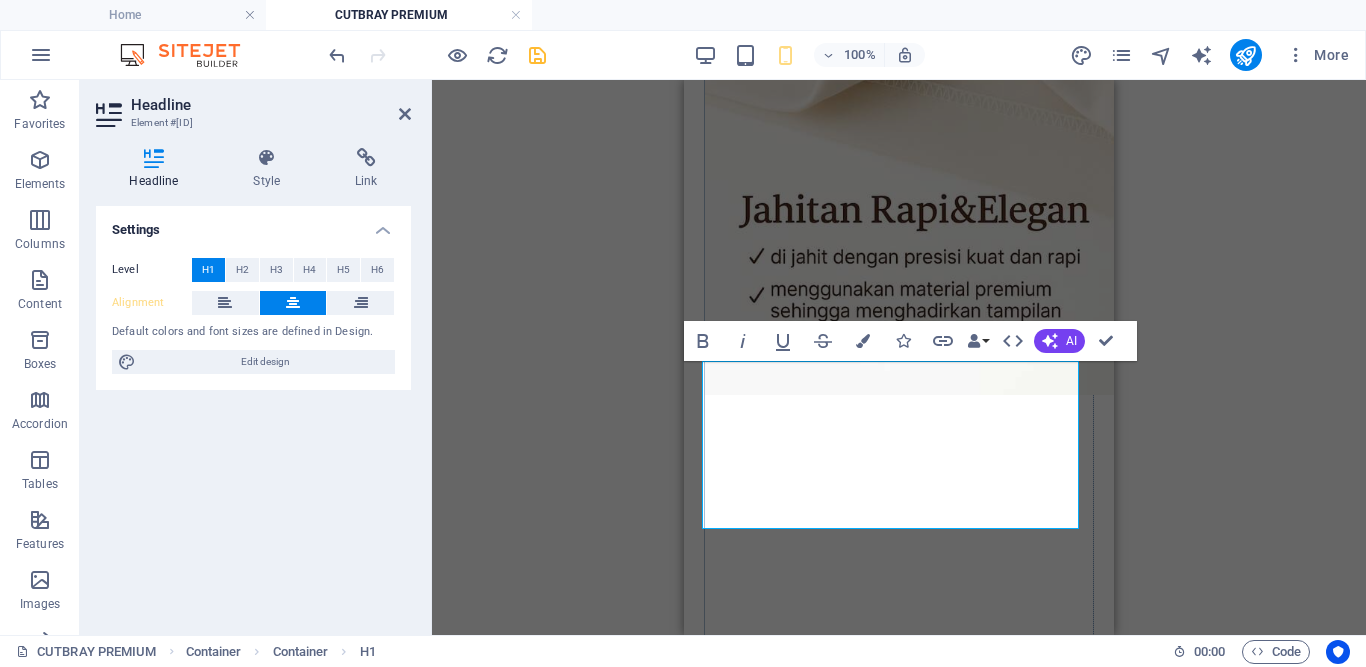 click on "Drag here to replace the existing content. Press “Ctrl” if you want to create a new element.
Container   Container   Container   H1   Container   Container   Container   Container   Container   Container   Spacer   Container   Container   Image   Container   Container   2 columns   2 columns   Container   Image   Container   Container   Image   Container   Container   Image   Container   H3   Transparent boxes   Container   Text   Container   Image   Container   Container   H1   Container   Cards   Container   Image   Cards   Cards   Container   Container   Image   Container   H3   Container   Cards   Container   Container   Text image overlap   Slider   Image   Text image overlap   Text image overlap   Slider   Slider   Text image overlap   Image   Text image overlap   Text image overlap   Slider   Slider   Container   Image   Slider   Text image overlap   Image   Text image overlap   Image   Spacer   Slider   Text image overlap   Image   Text image overlap   Slider   Image   Slider" at bounding box center (899, 357) 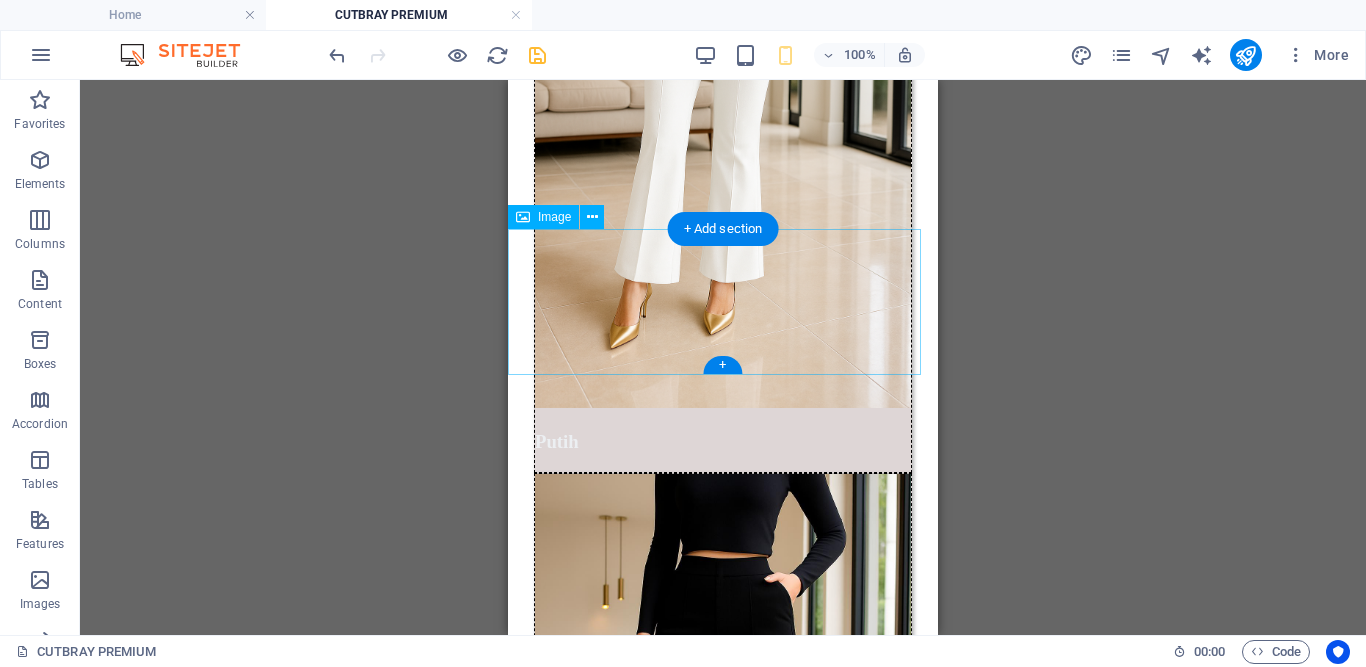 scroll, scrollTop: 4857, scrollLeft: 0, axis: vertical 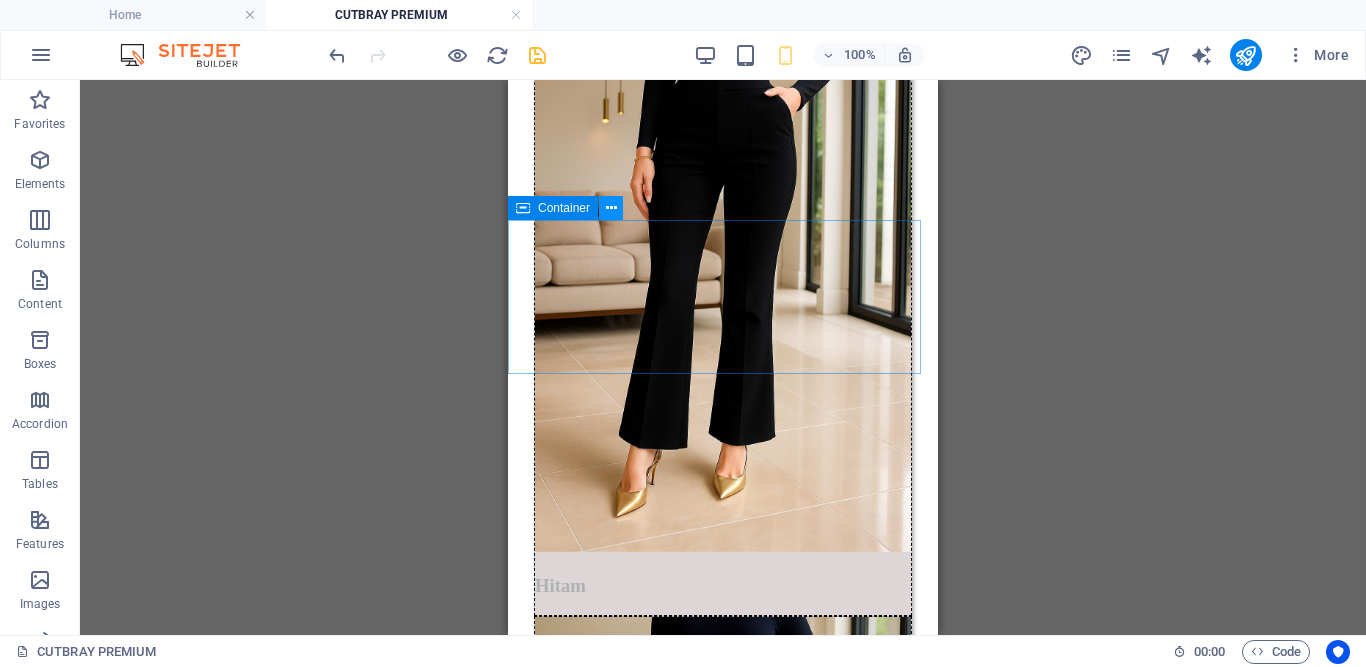 click at bounding box center (611, 208) 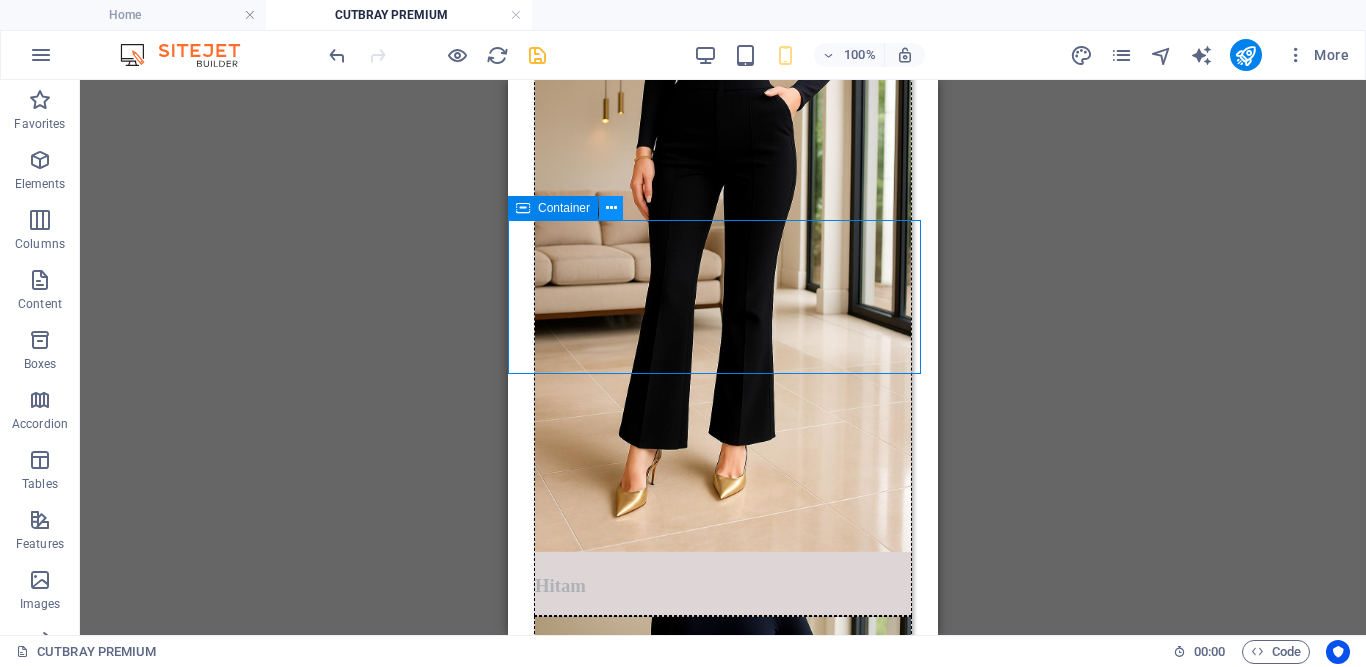 click at bounding box center [611, 208] 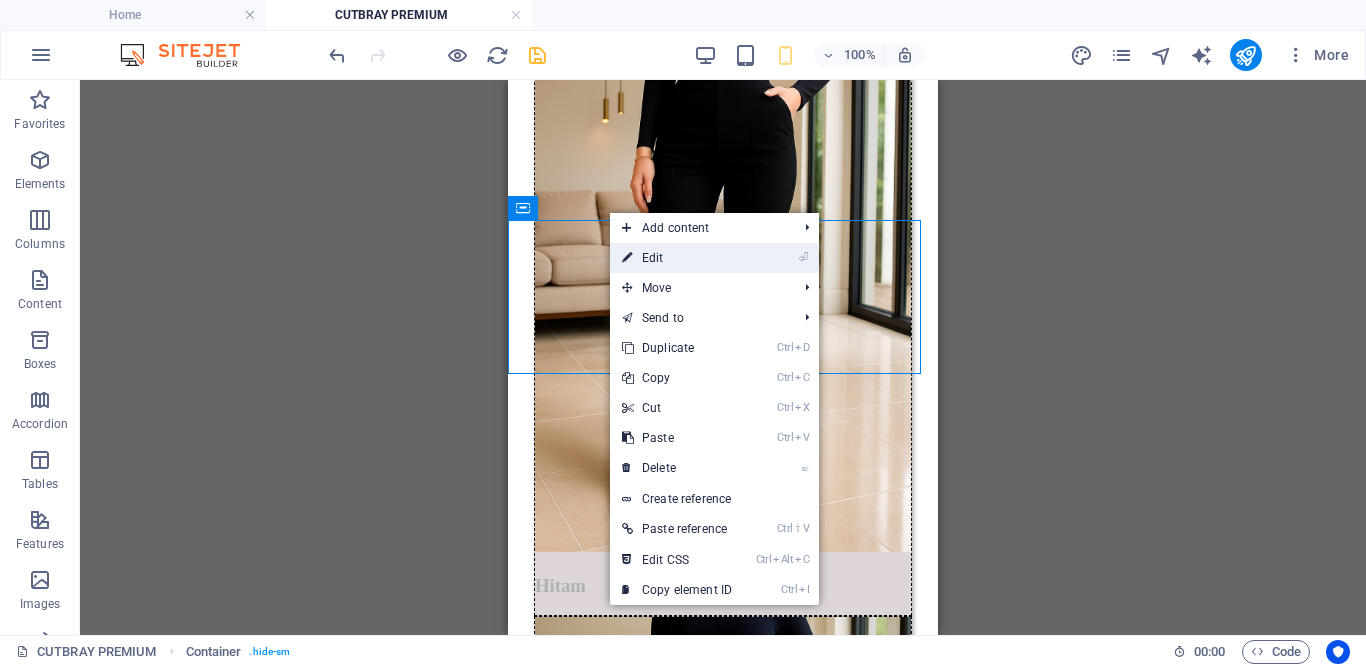click on "⏎  Edit" at bounding box center (677, 258) 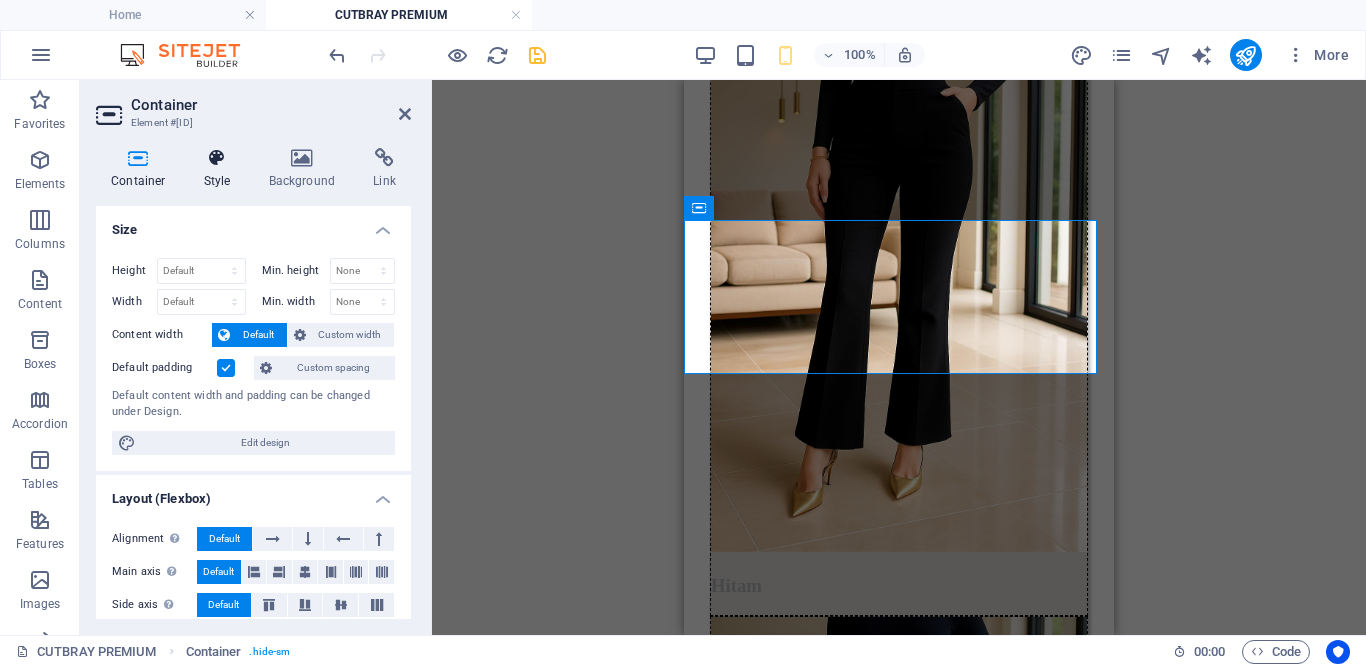 click at bounding box center (217, 158) 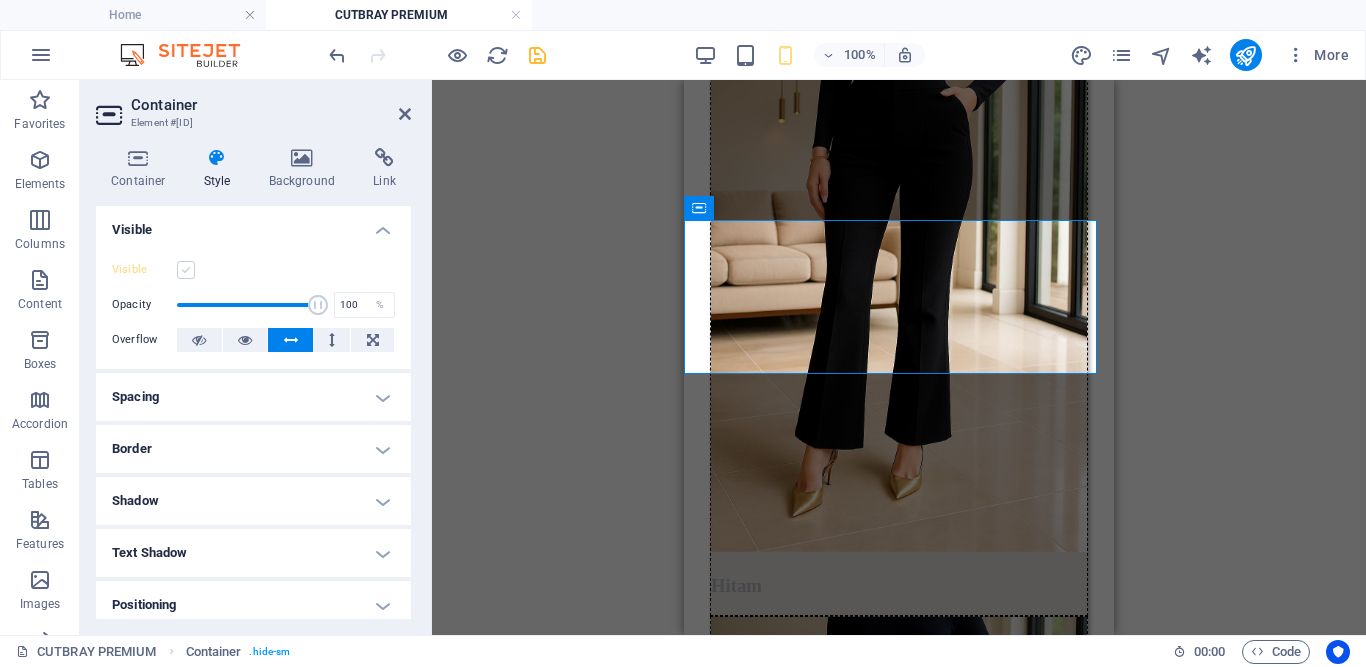 click at bounding box center (186, 270) 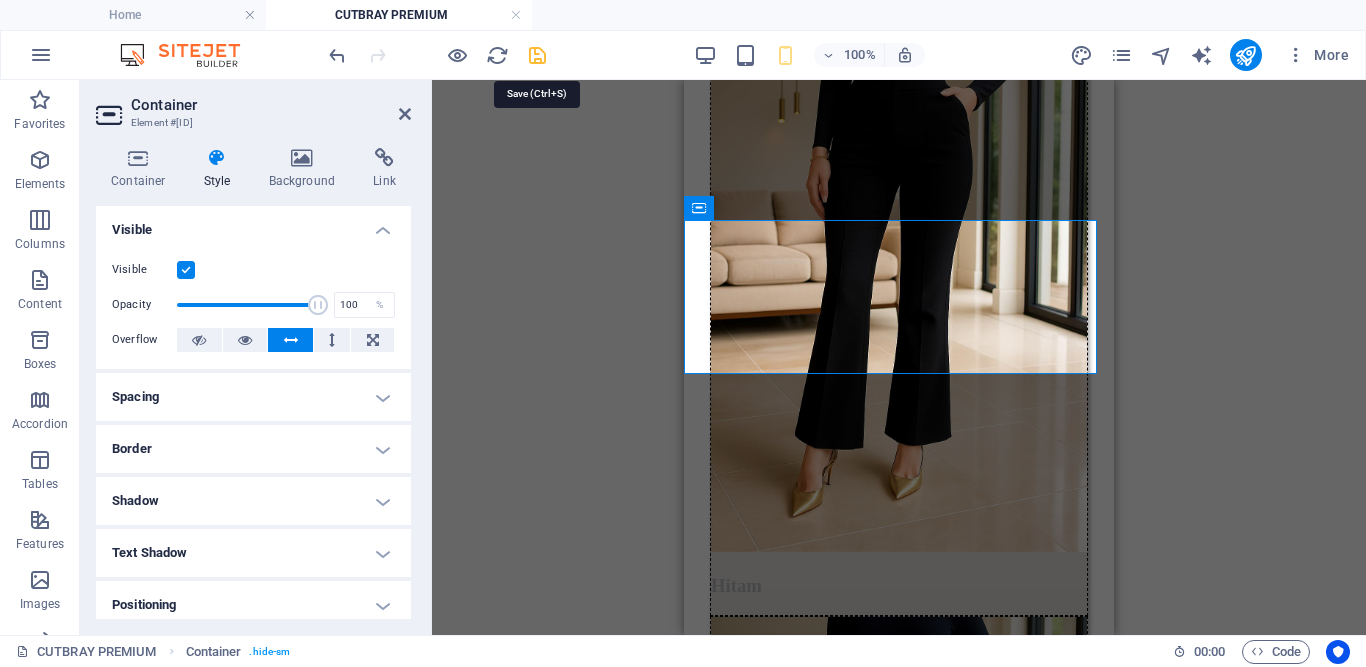 click at bounding box center (537, 55) 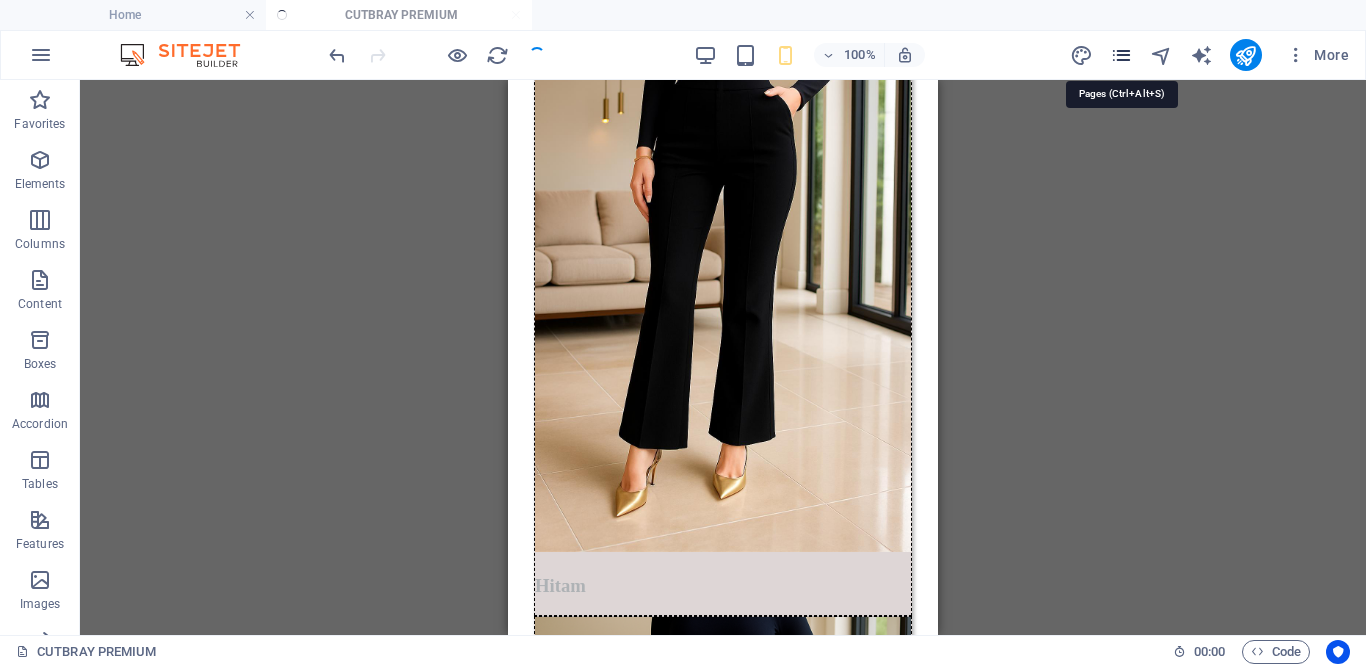 click at bounding box center (1121, 55) 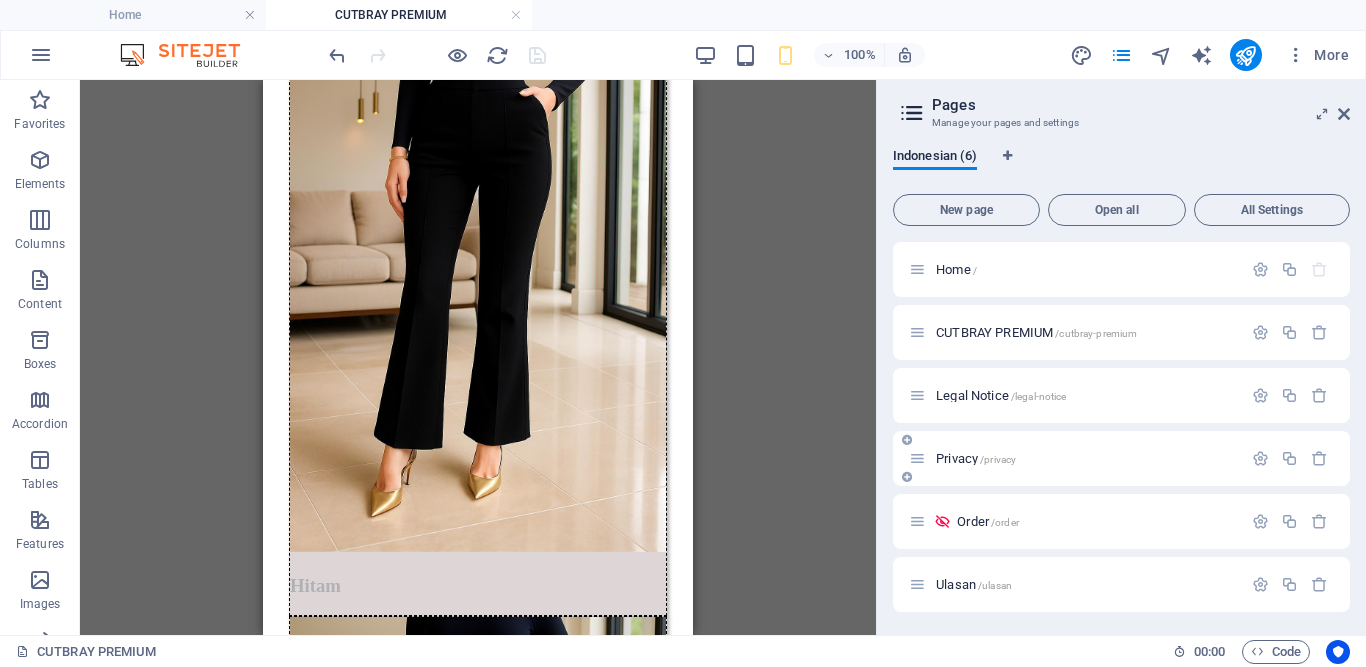scroll, scrollTop: 1, scrollLeft: 0, axis: vertical 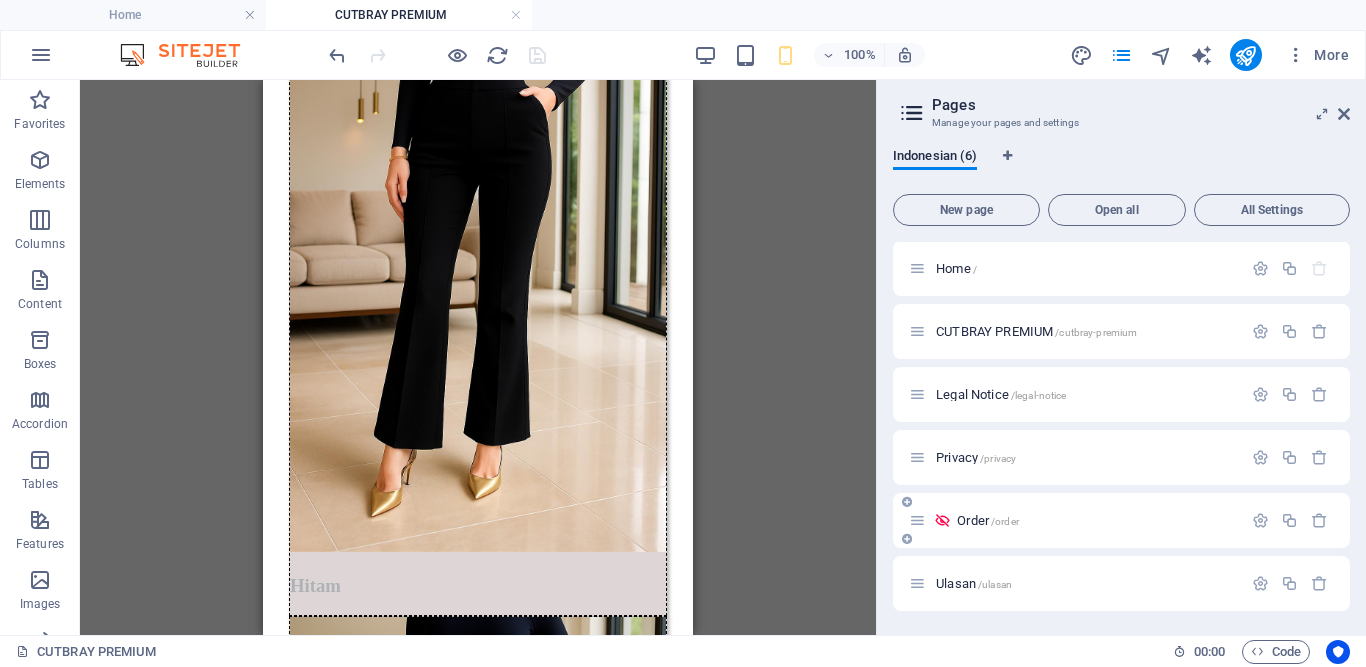 click on "Order /[URL]" at bounding box center (988, 520) 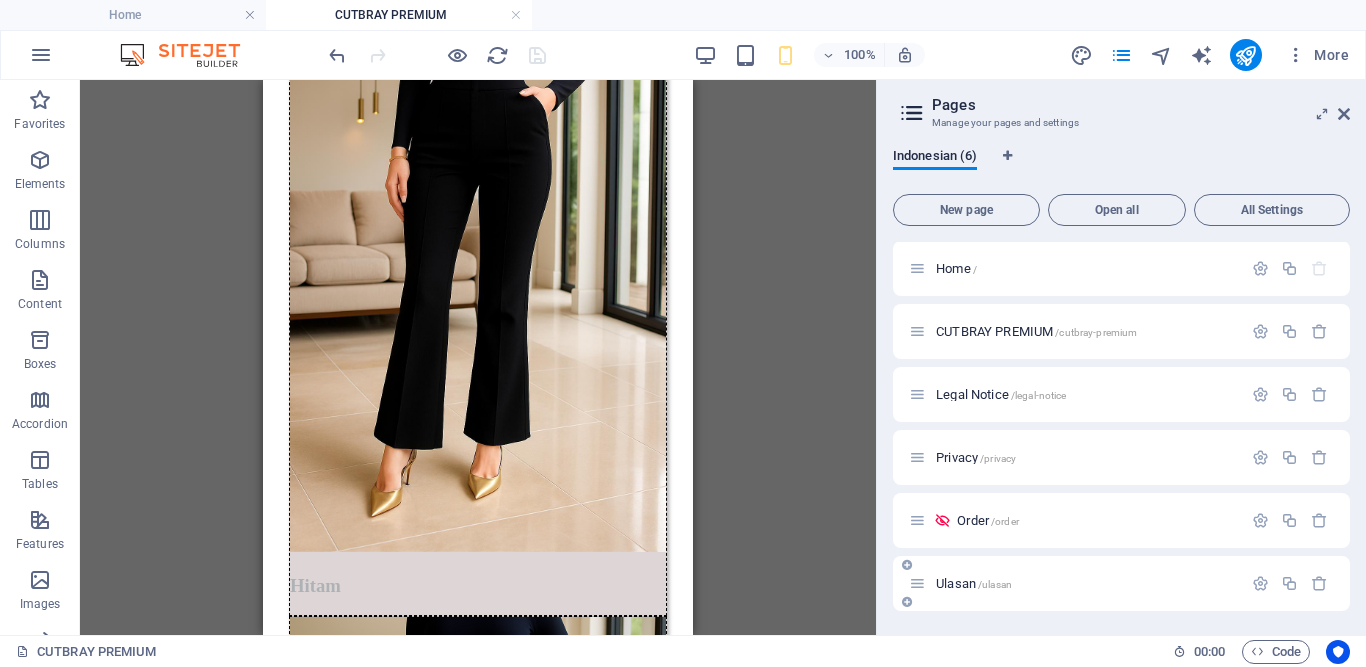 click on "Ulasan /[URL]" at bounding box center [1121, 583] 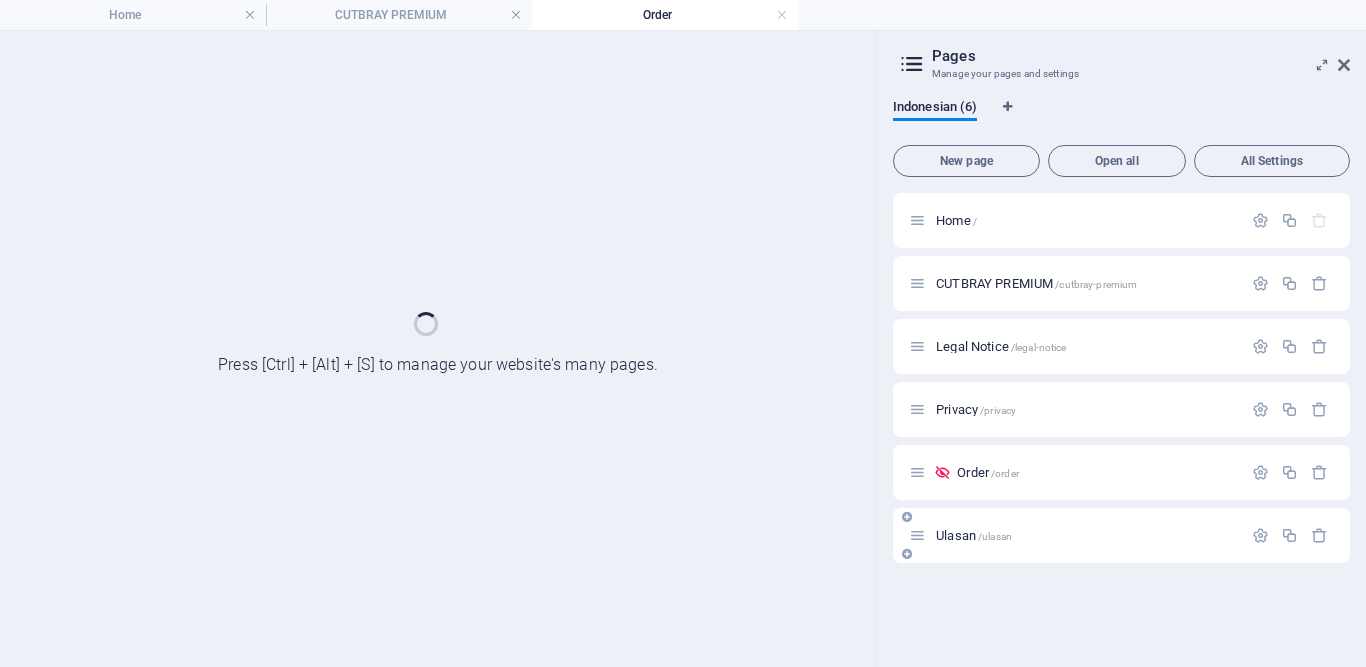 scroll, scrollTop: 0, scrollLeft: 0, axis: both 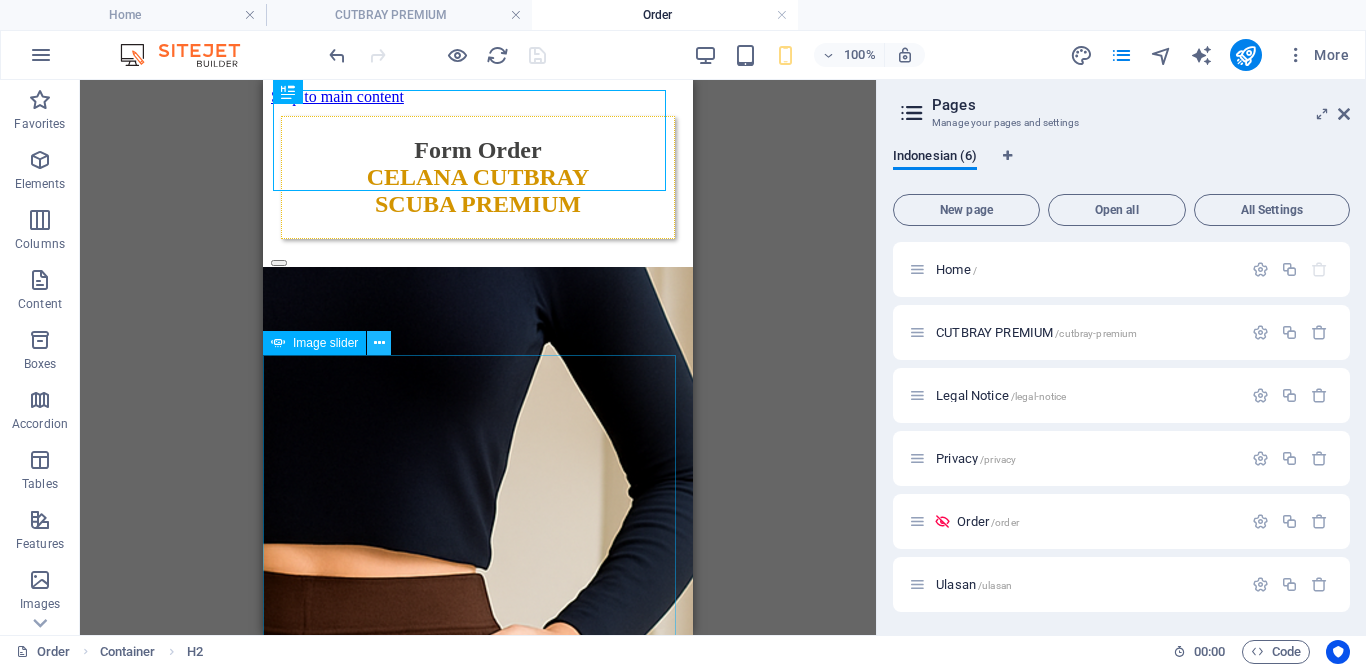 click at bounding box center (379, 343) 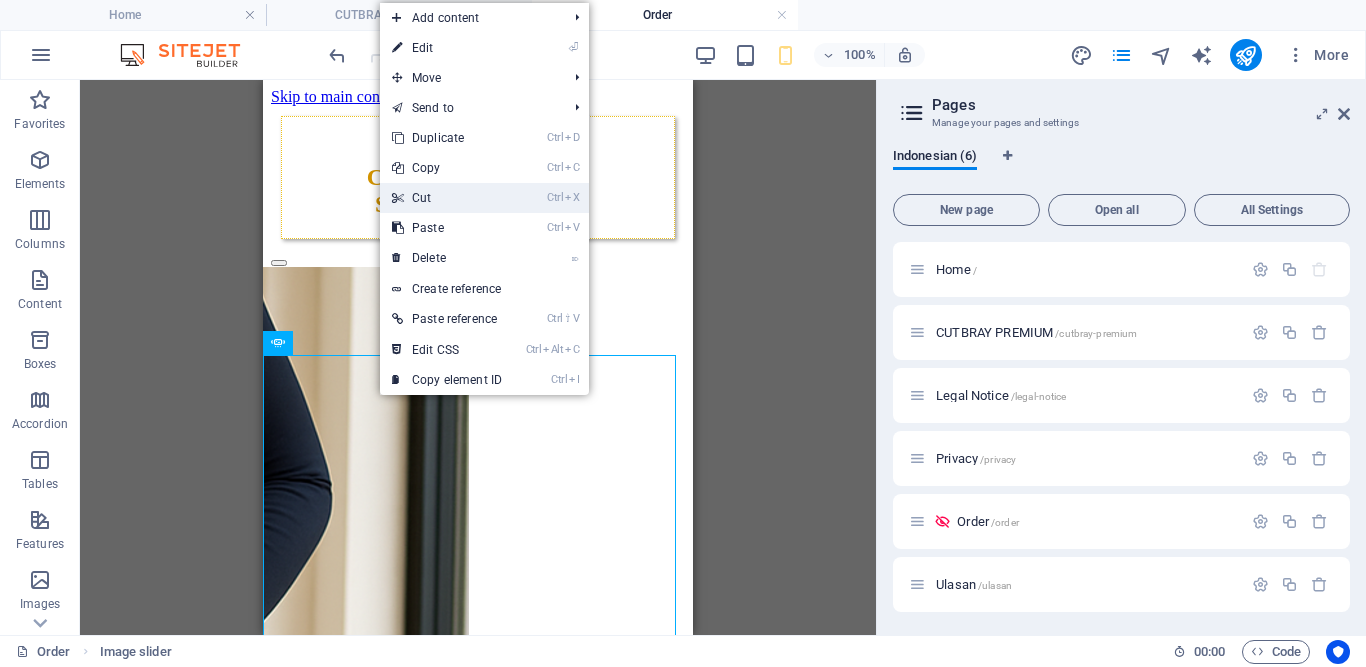 drag, startPoint x: 467, startPoint y: 183, endPoint x: 274, endPoint y: 118, distance: 203.65166 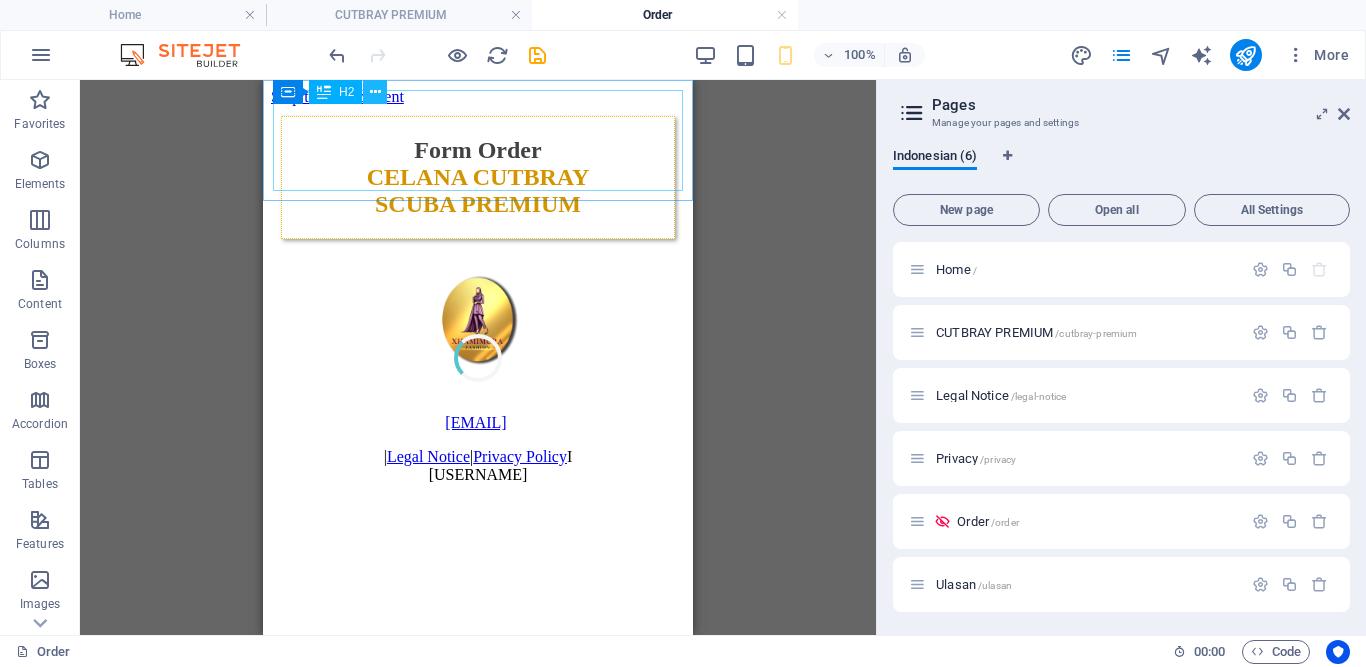 click at bounding box center (375, 92) 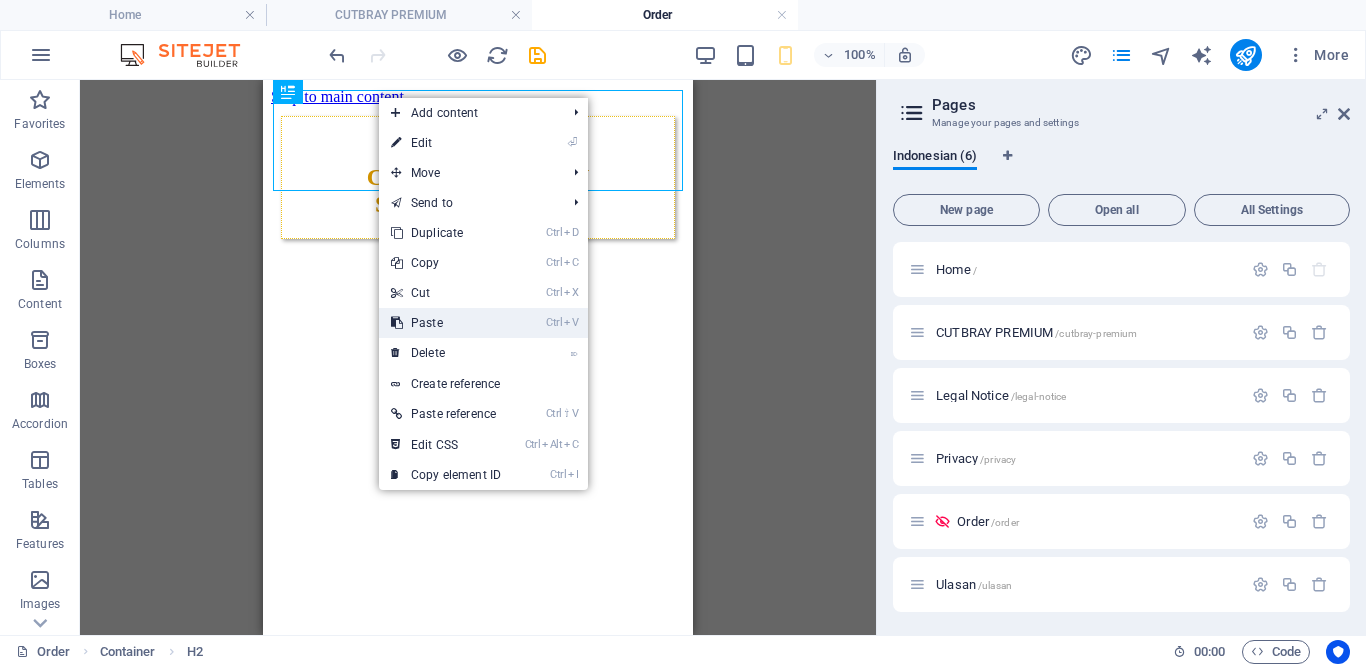 drag, startPoint x: 432, startPoint y: 324, endPoint x: 231, endPoint y: 247, distance: 215.24405 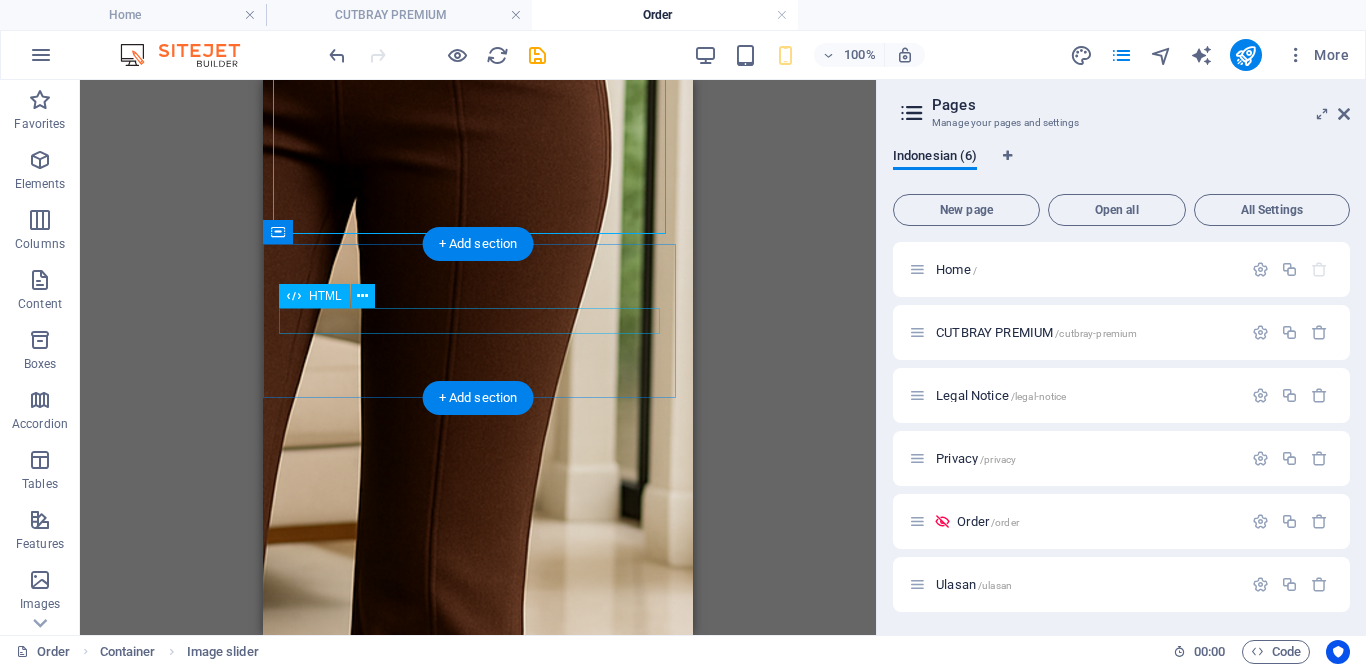 scroll, scrollTop: 266, scrollLeft: 0, axis: vertical 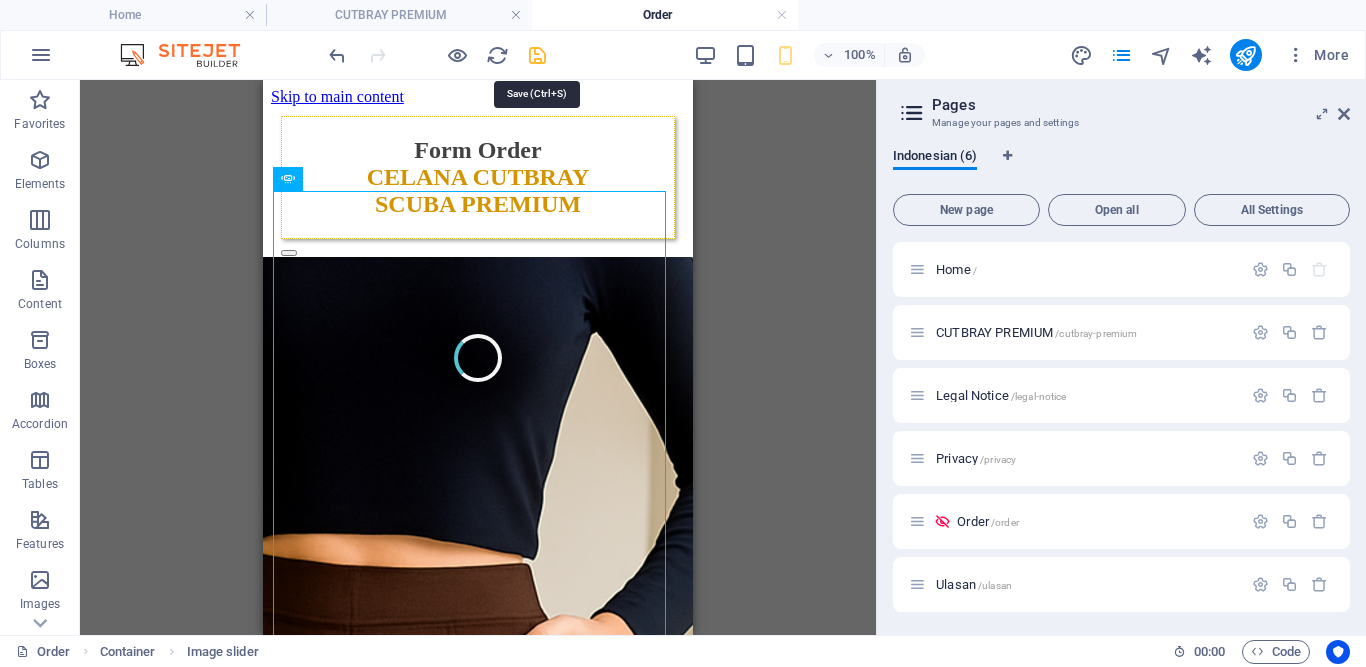 click at bounding box center (537, 55) 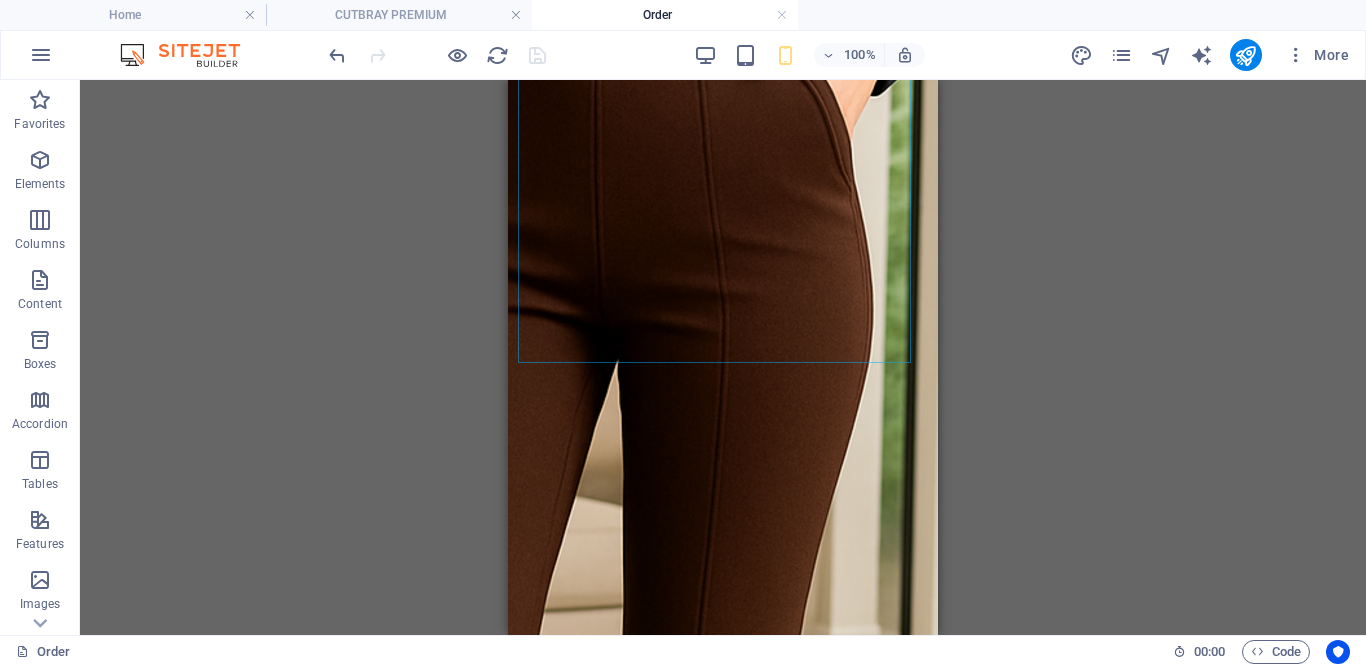 scroll, scrollTop: 587, scrollLeft: 0, axis: vertical 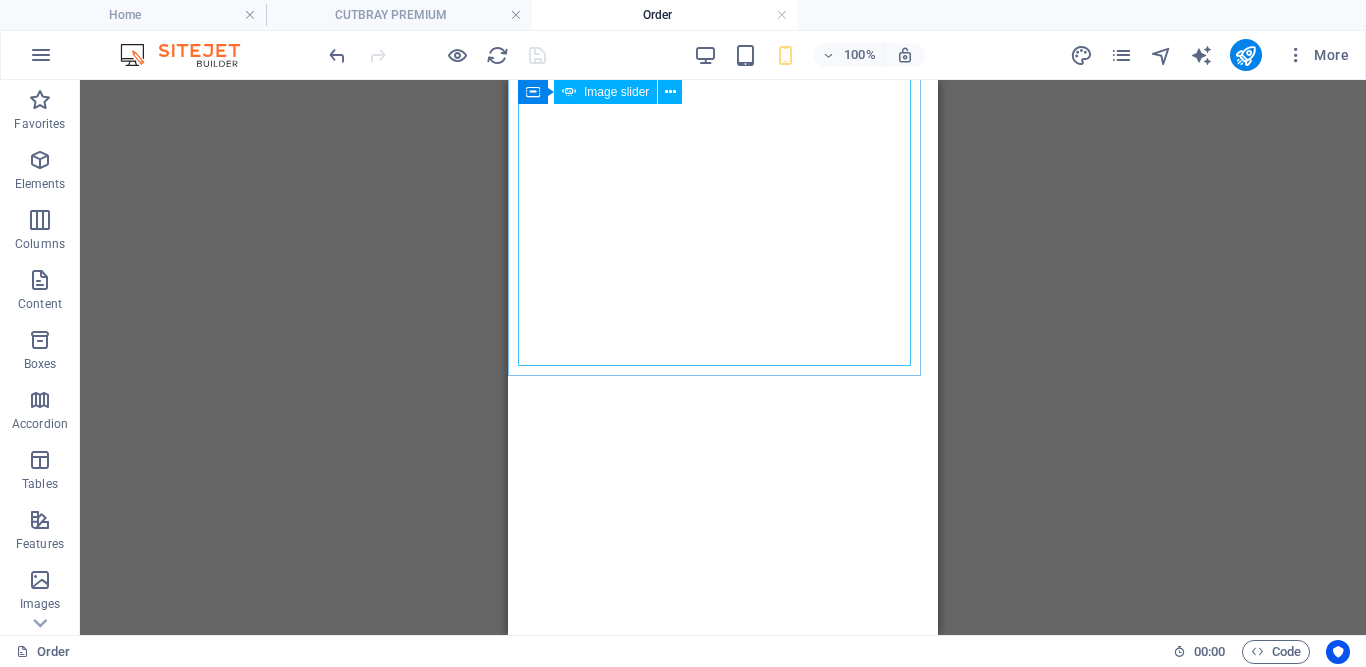 click on "Image slider" at bounding box center (616, 92) 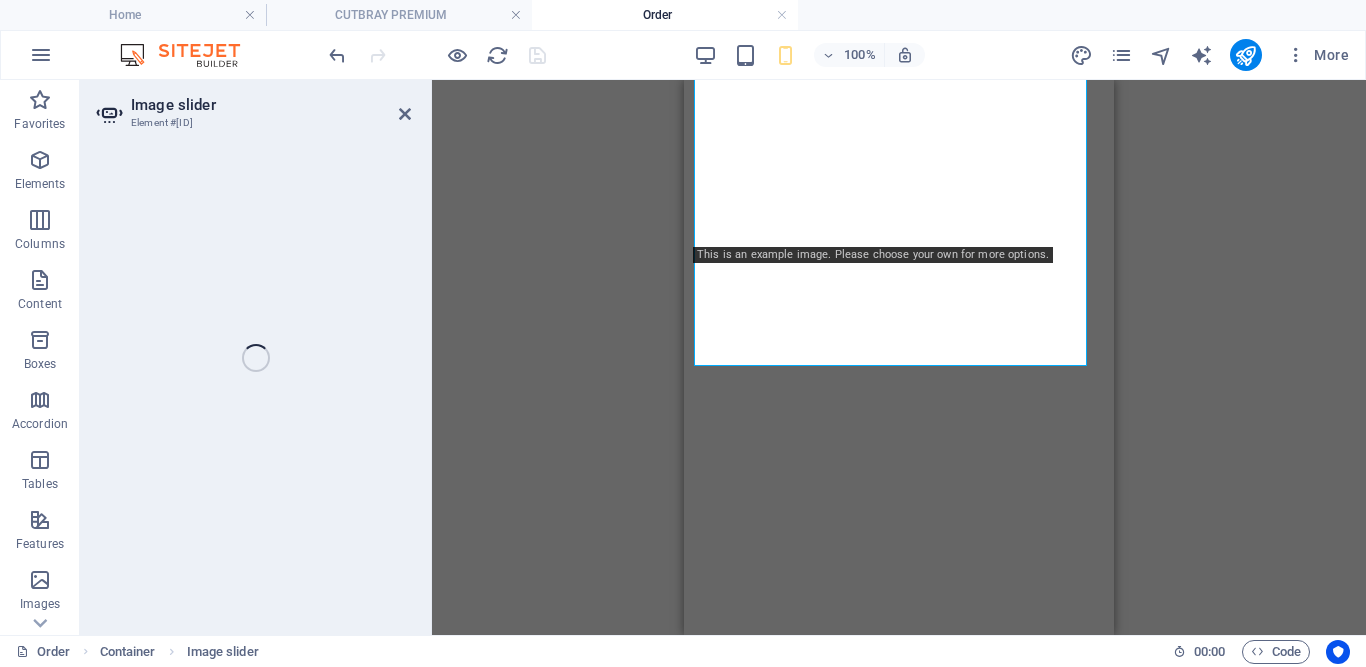 select on "ms" 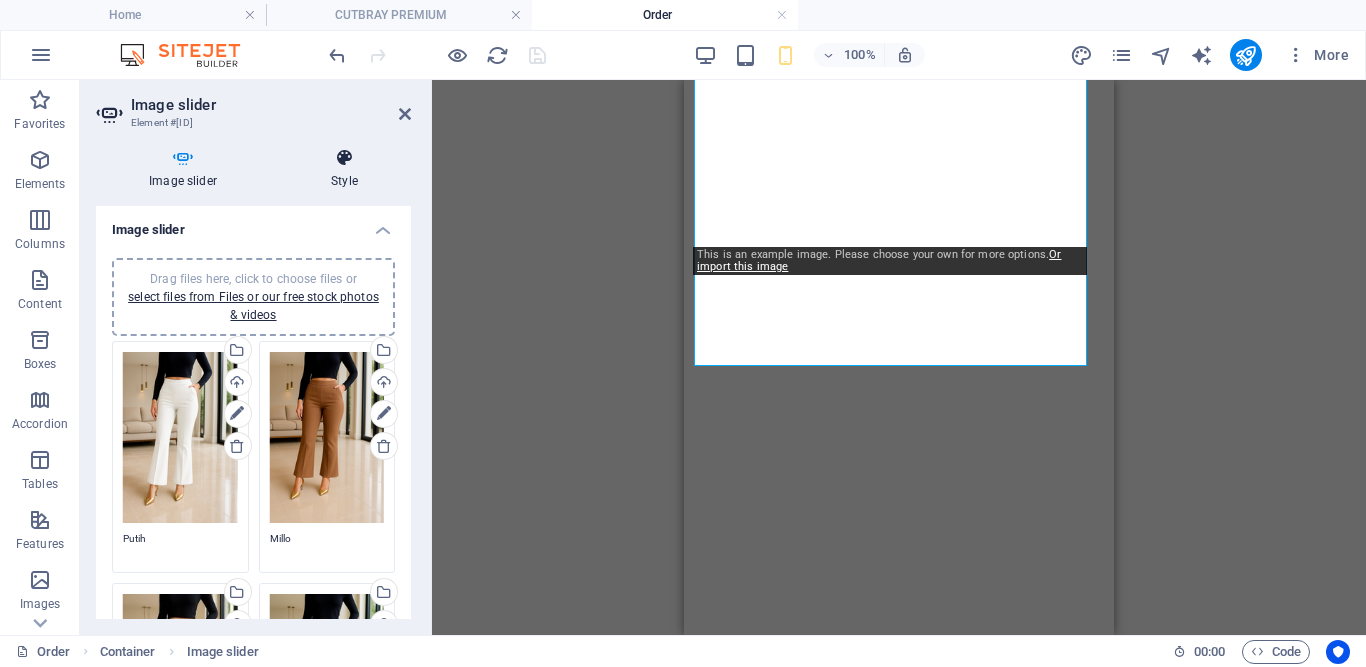 click on "Style" at bounding box center [344, 169] 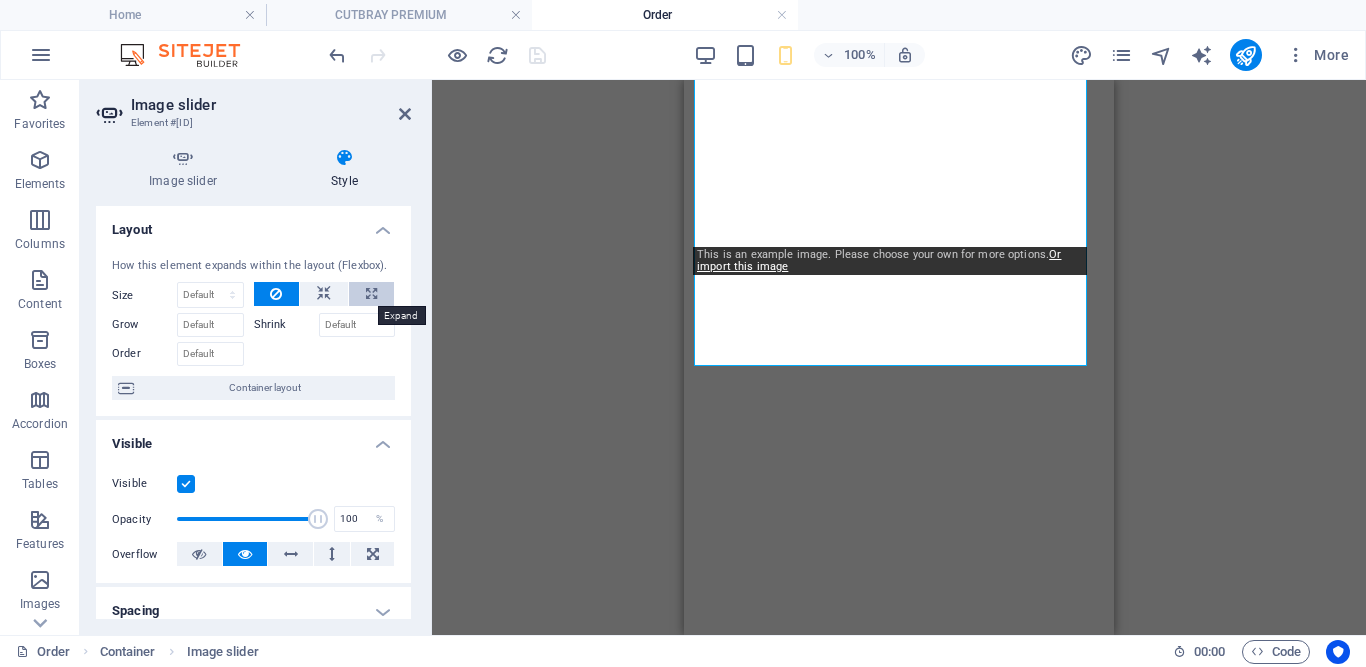 scroll, scrollTop: 361, scrollLeft: 0, axis: vertical 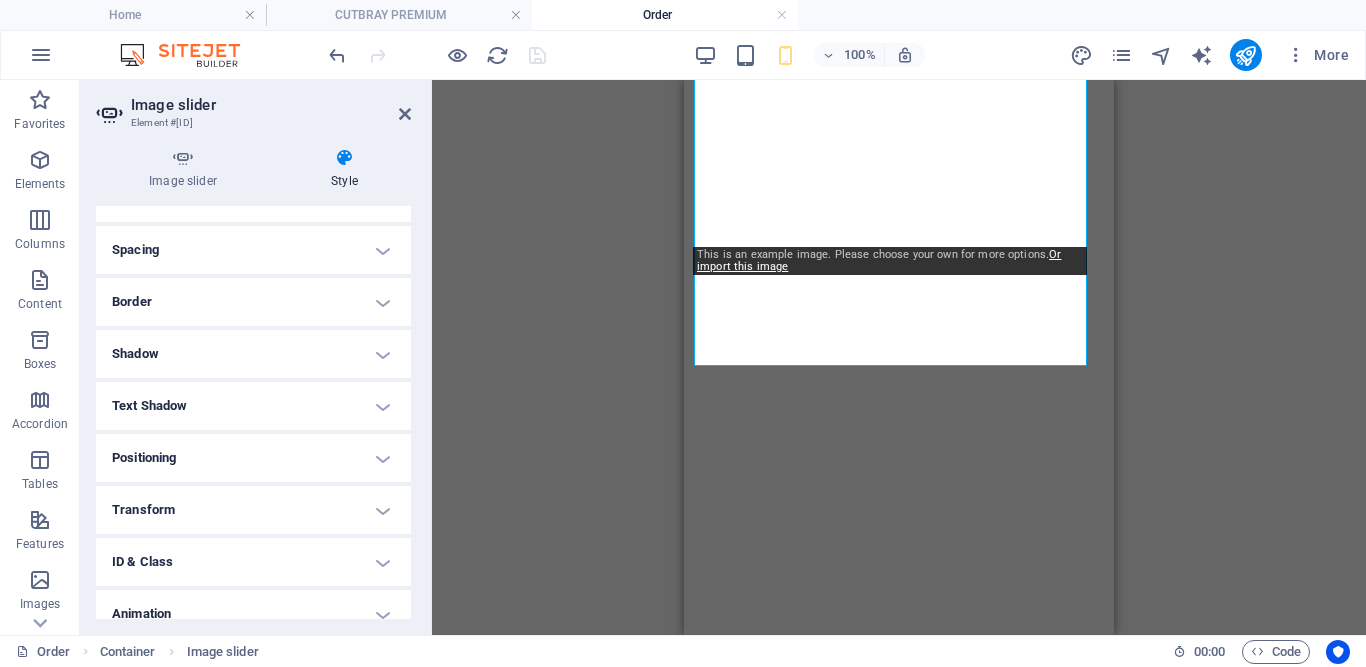 click on "Spacing" at bounding box center (253, 250) 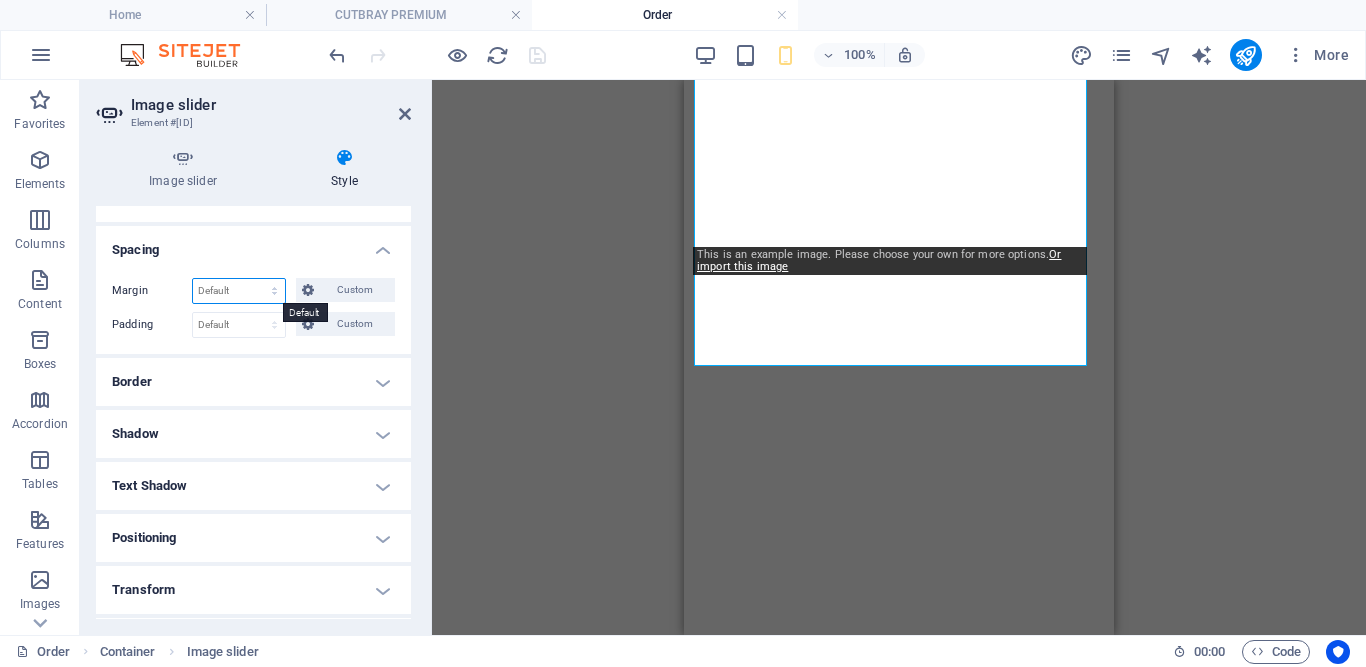 click on "Default auto px % rem vw vh Custom" at bounding box center [239, 291] 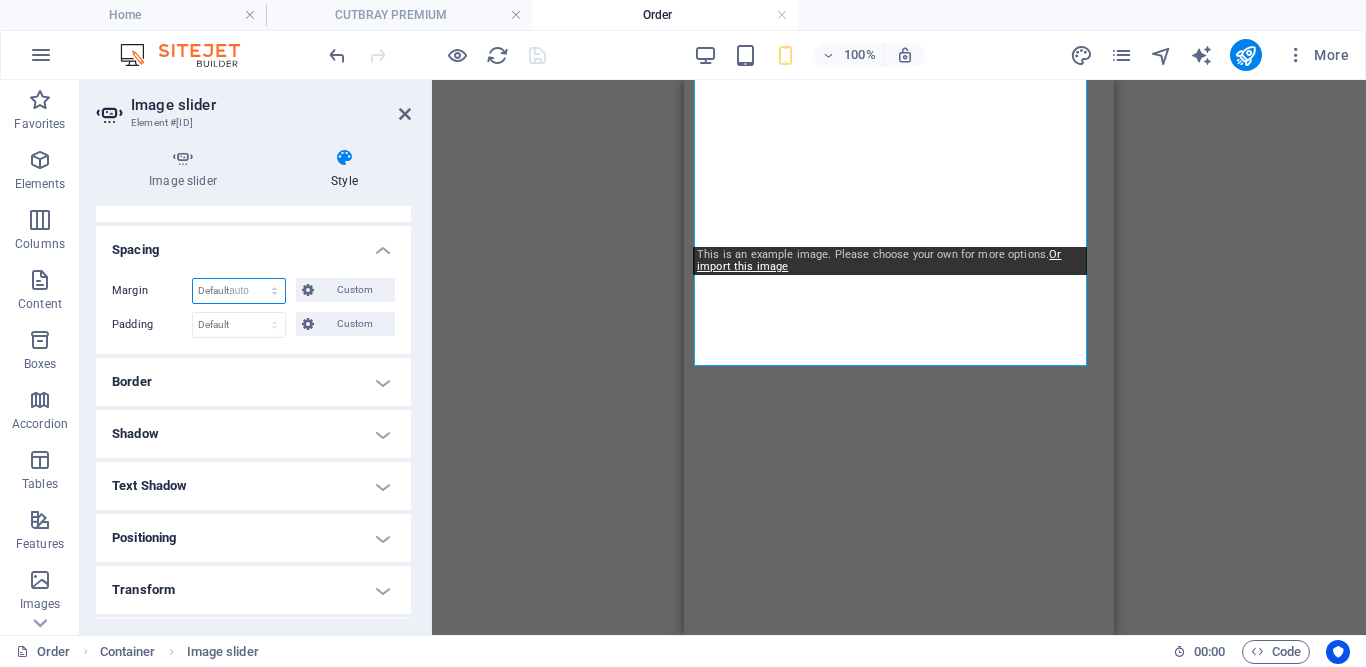 click on "Default auto px % rem vw vh Custom" at bounding box center (239, 291) 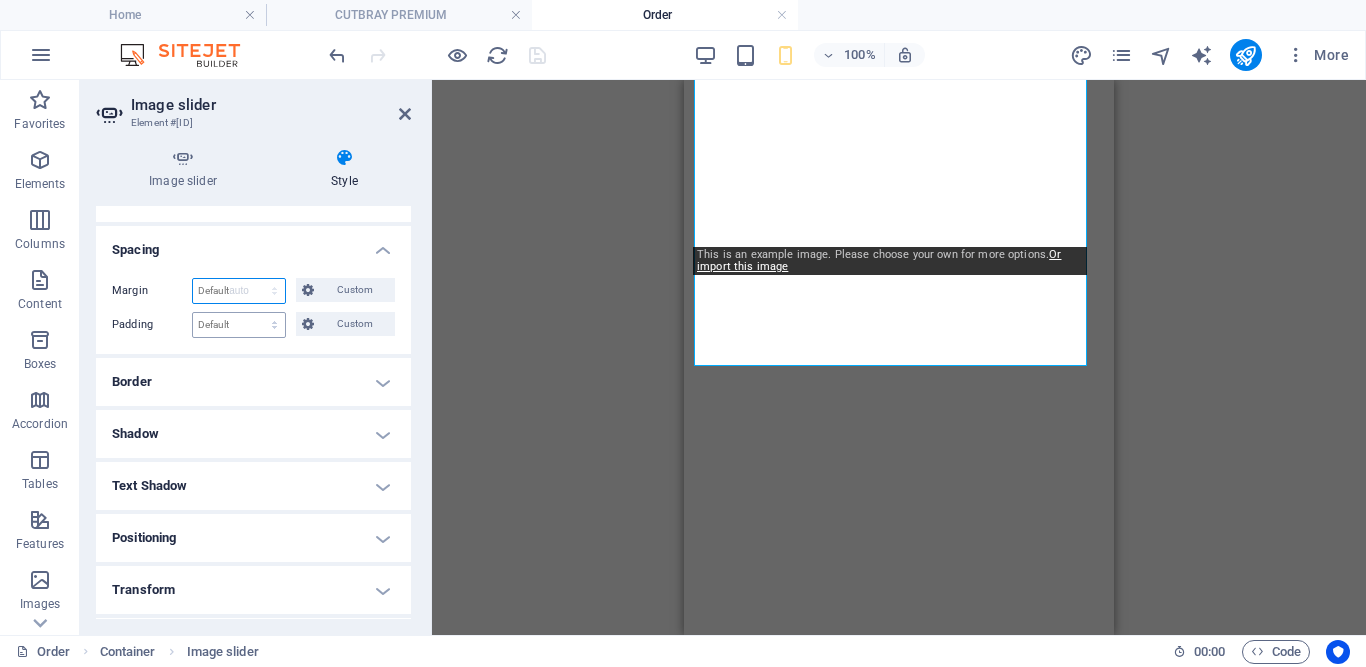 select on "DISABLED_OPTION_VALUE" 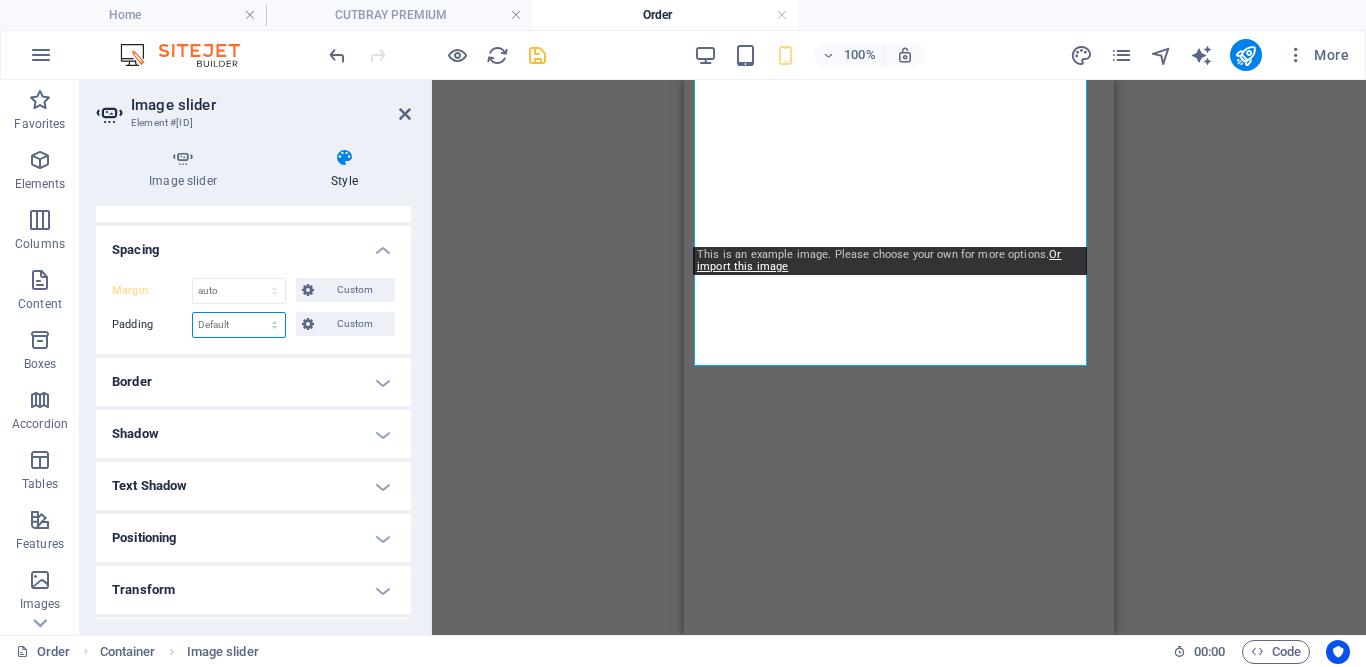 click on "Default px rem % vh vw Custom" at bounding box center [239, 325] 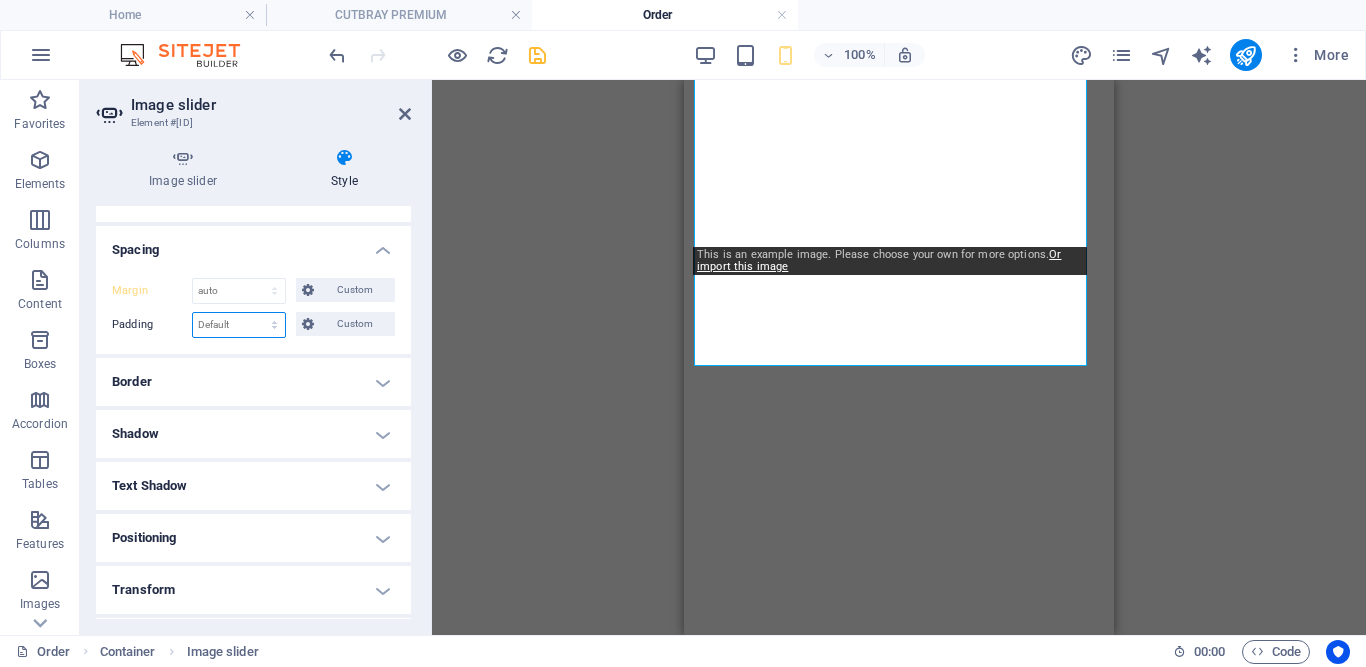 select on "px" 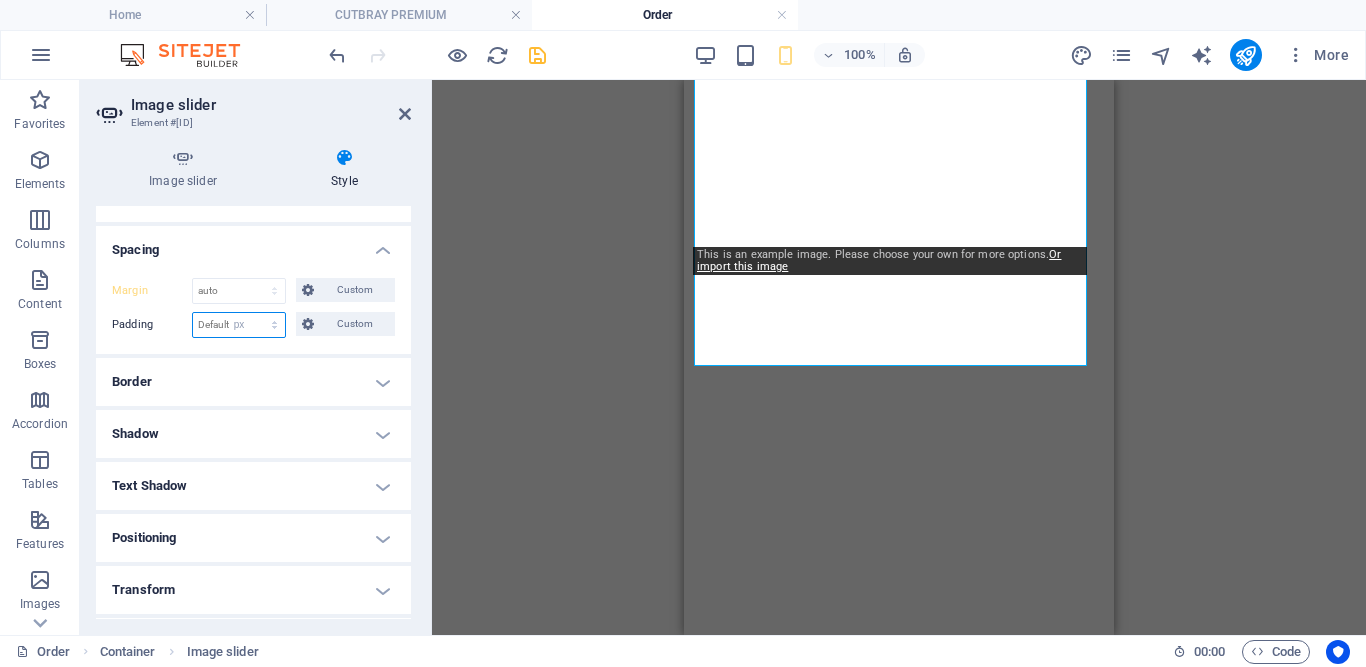 click on "Default px rem % vh vw Custom" at bounding box center [239, 325] 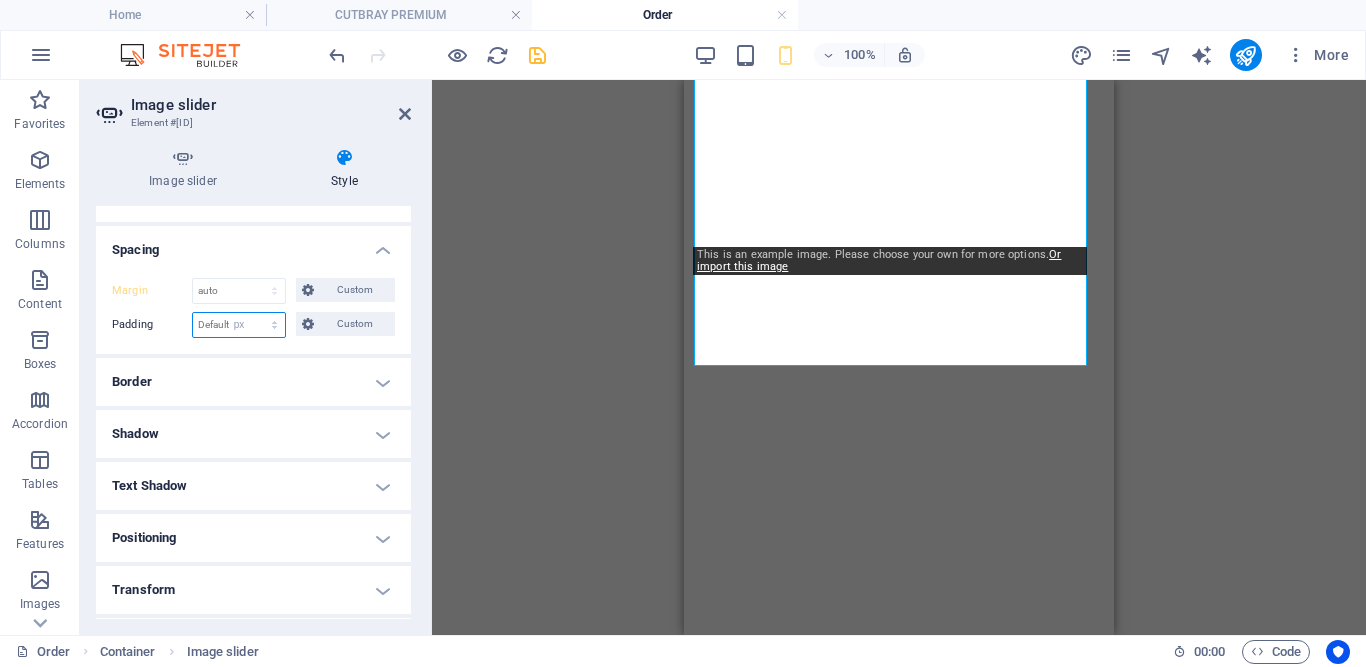 type on "0" 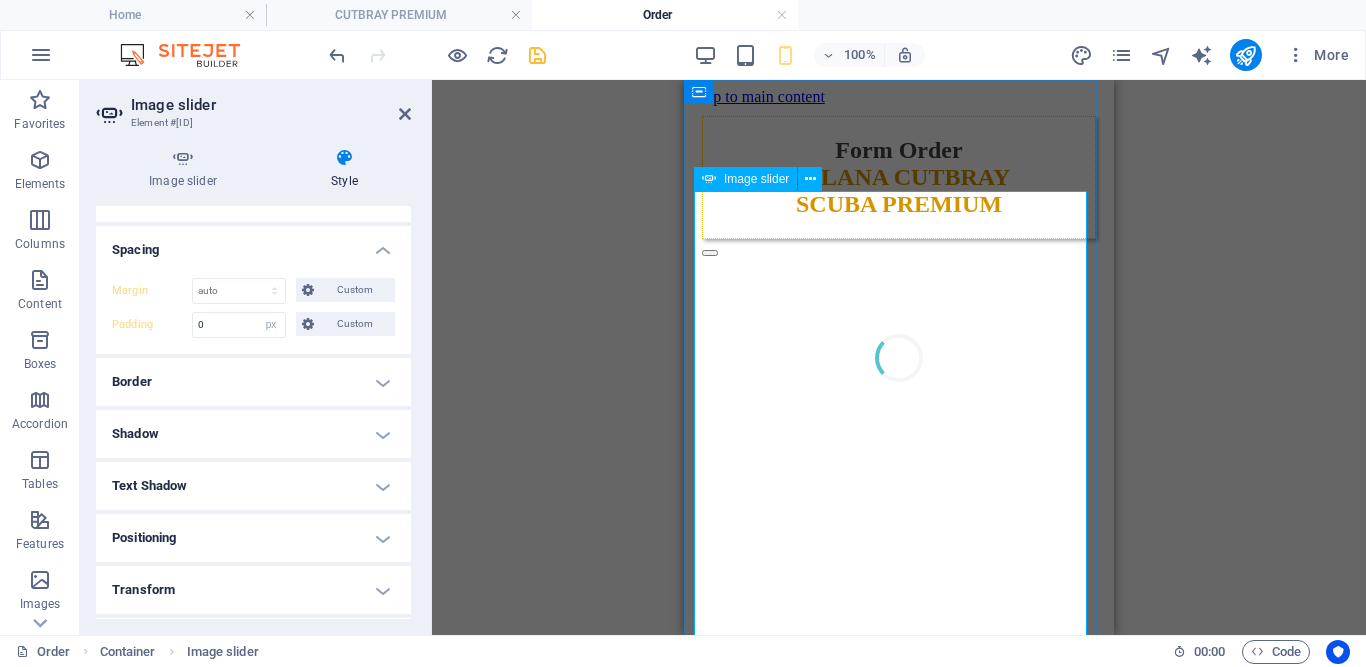 scroll, scrollTop: 486, scrollLeft: 0, axis: vertical 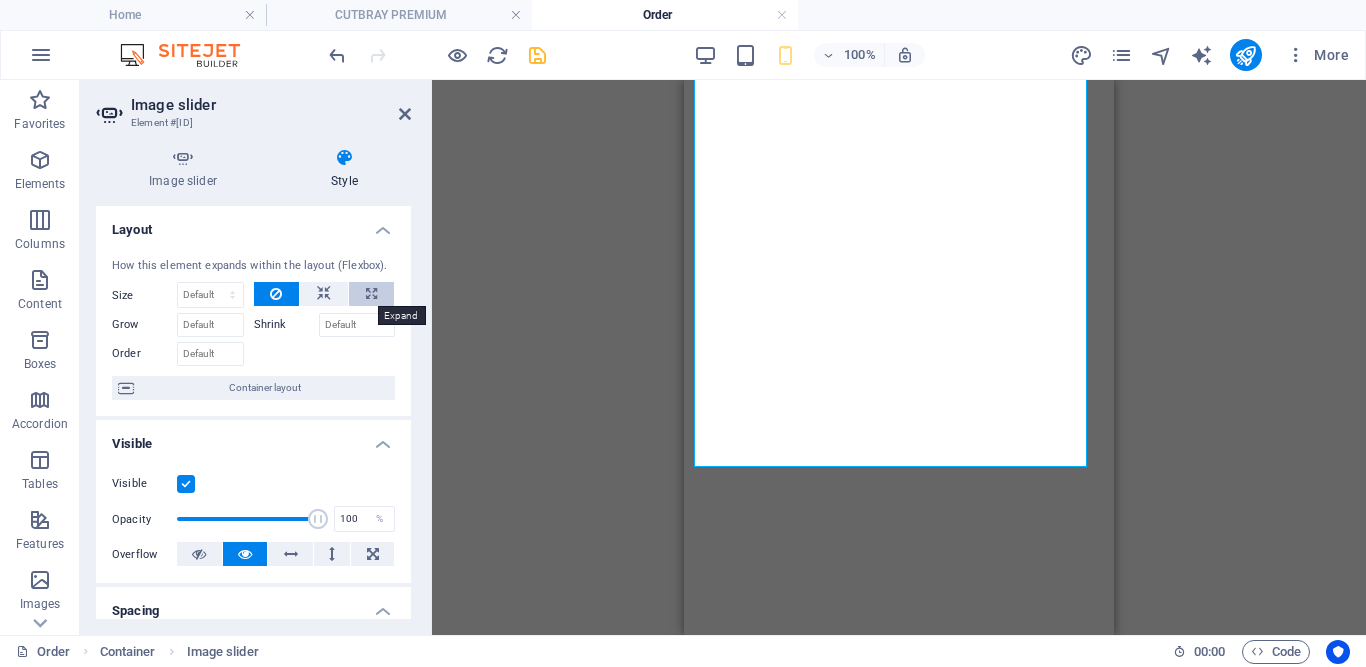 click at bounding box center (371, 294) 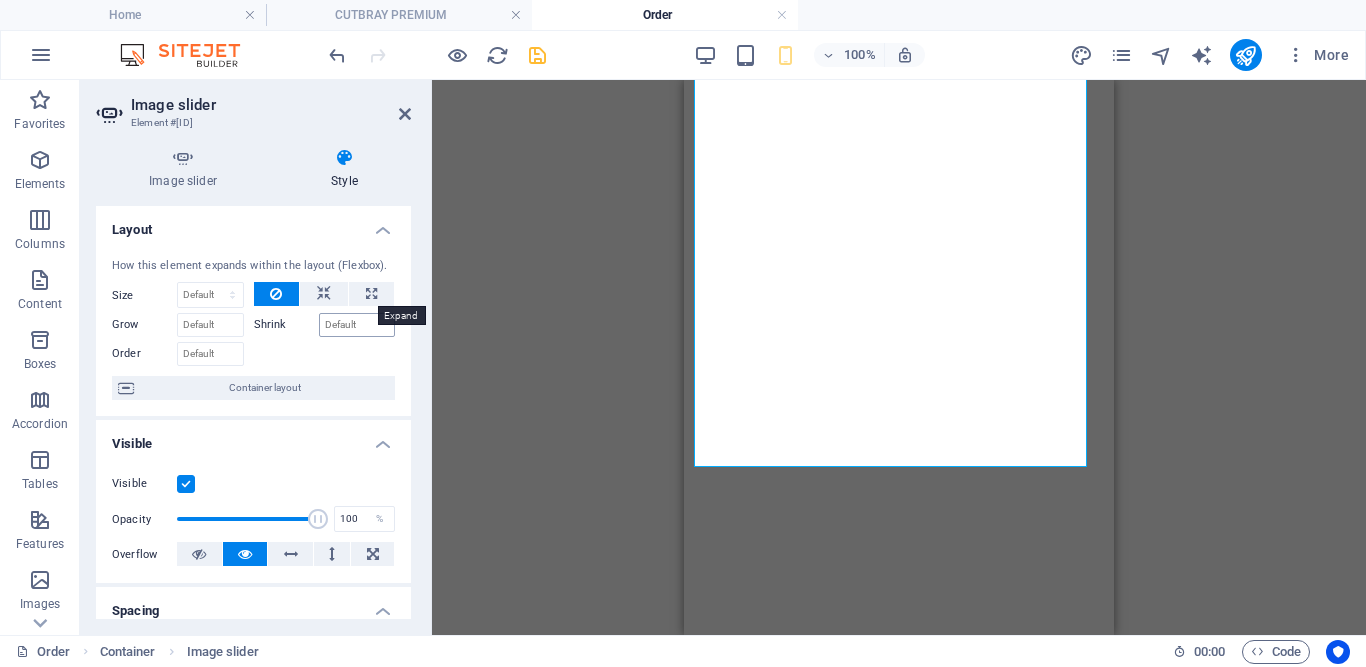 type on "100" 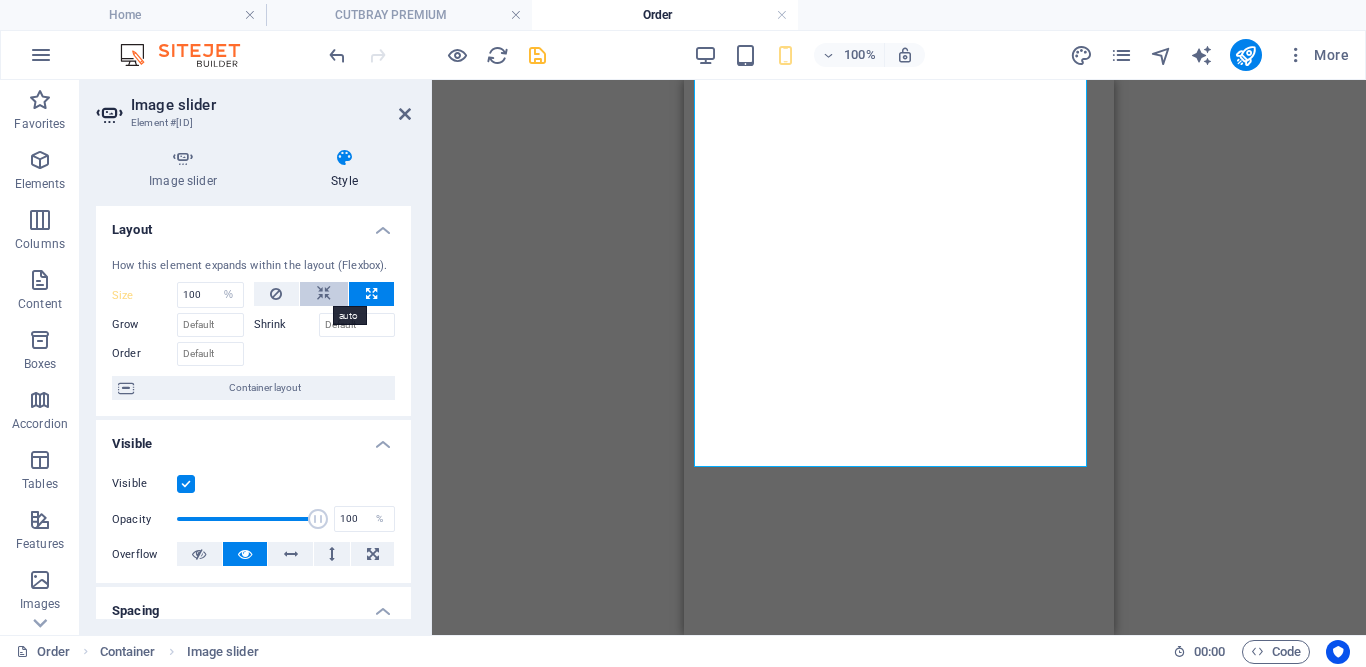 click at bounding box center (324, 294) 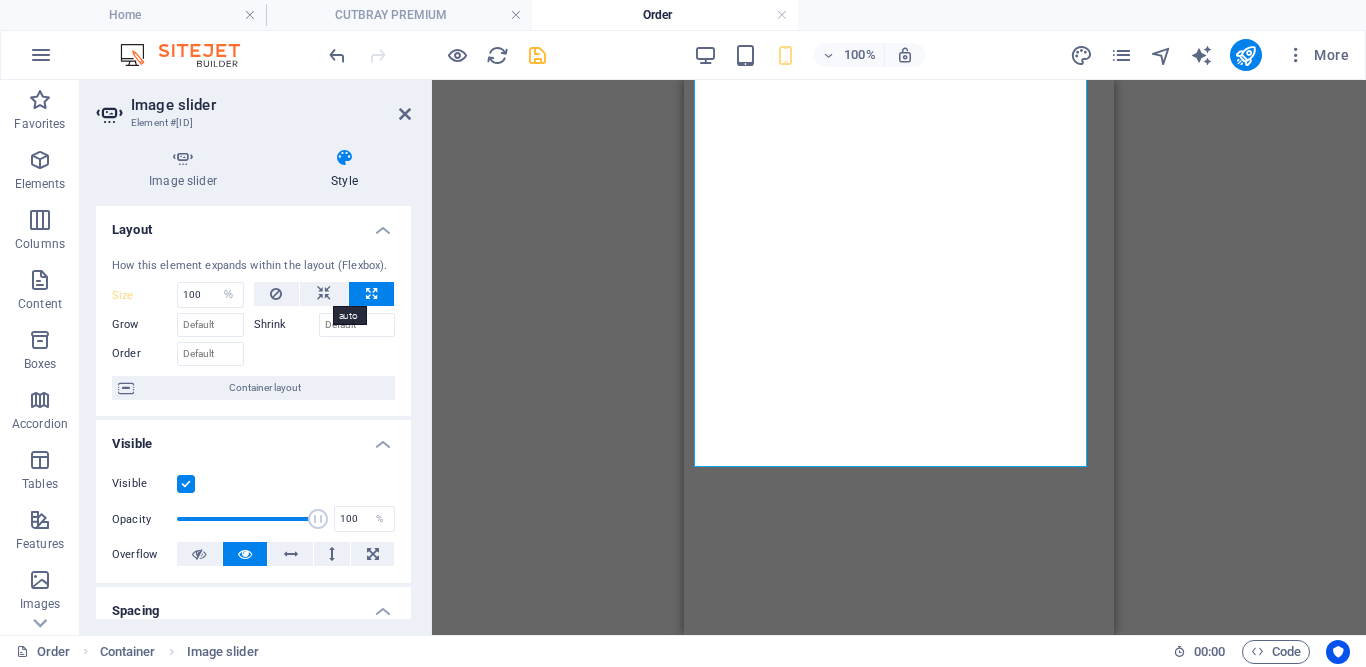 type 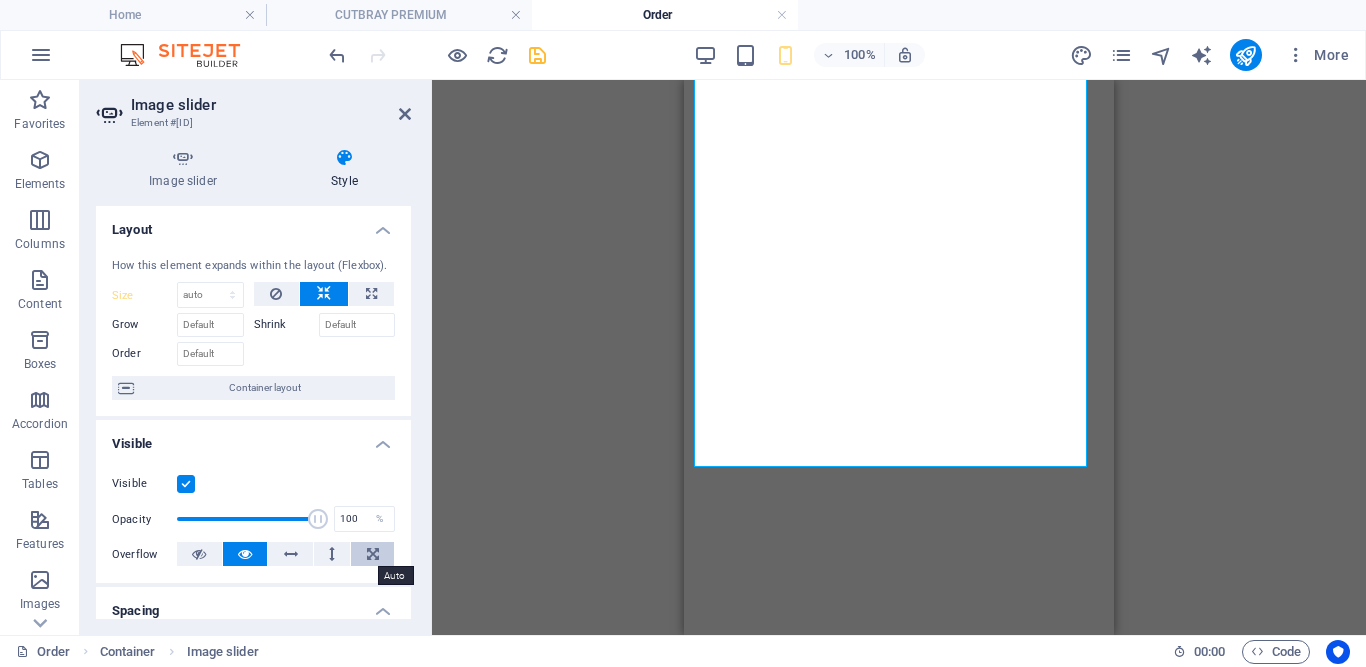click at bounding box center (373, 554) 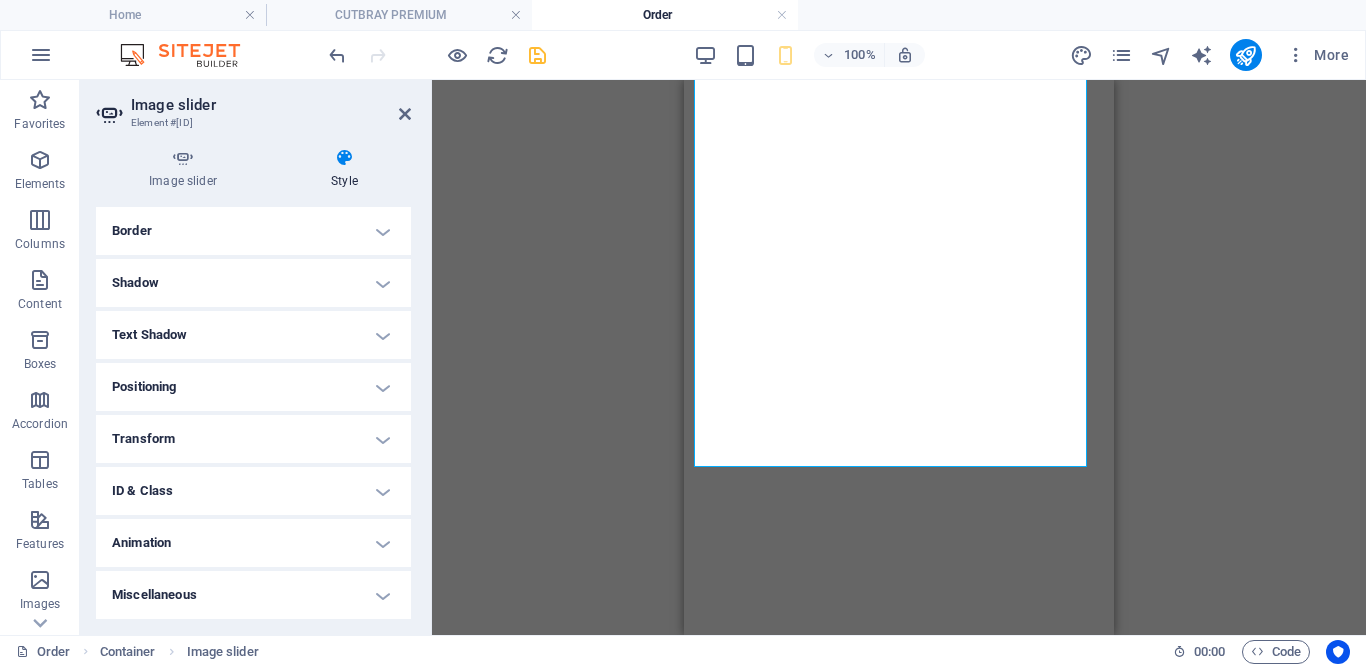 scroll, scrollTop: 0, scrollLeft: 0, axis: both 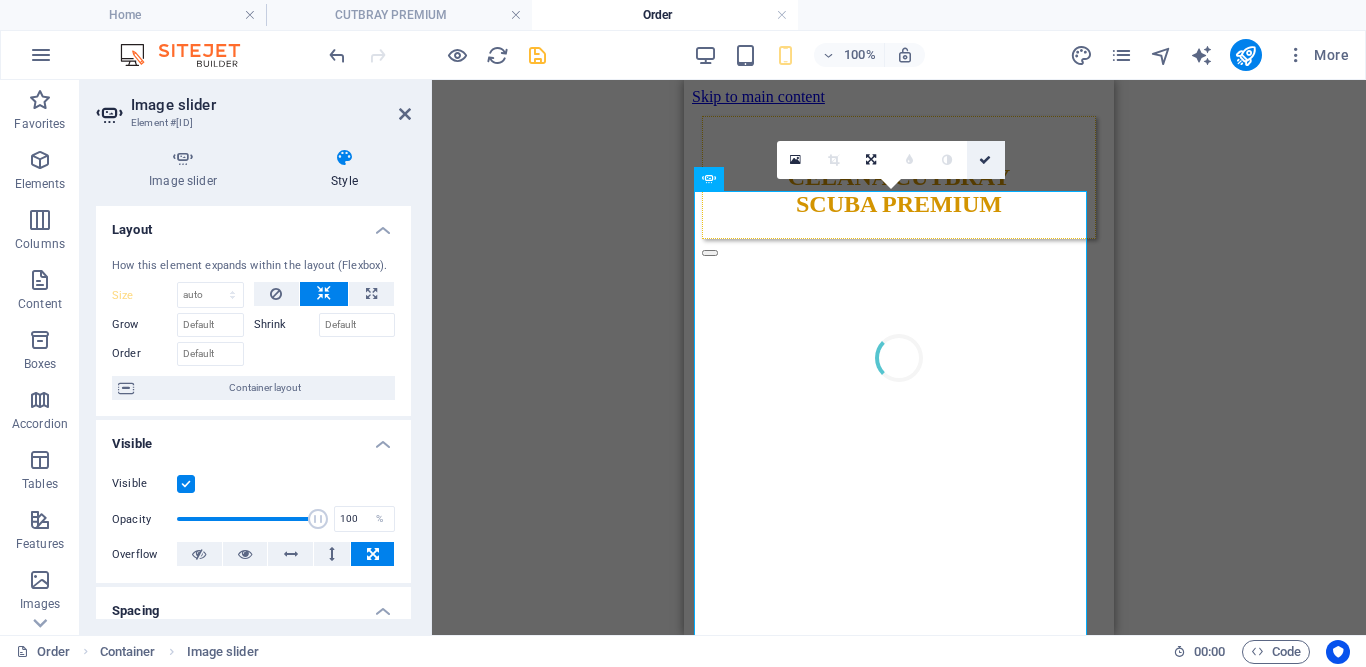 click at bounding box center (985, 160) 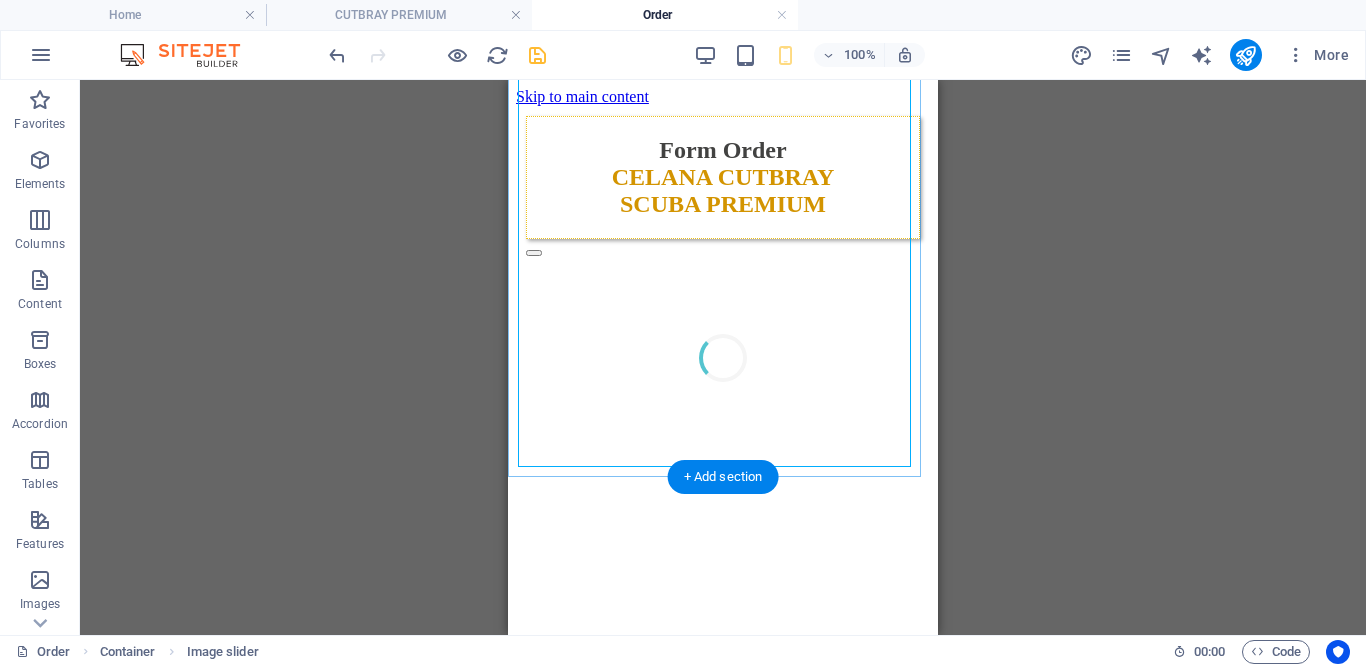 scroll, scrollTop: 486, scrollLeft: 0, axis: vertical 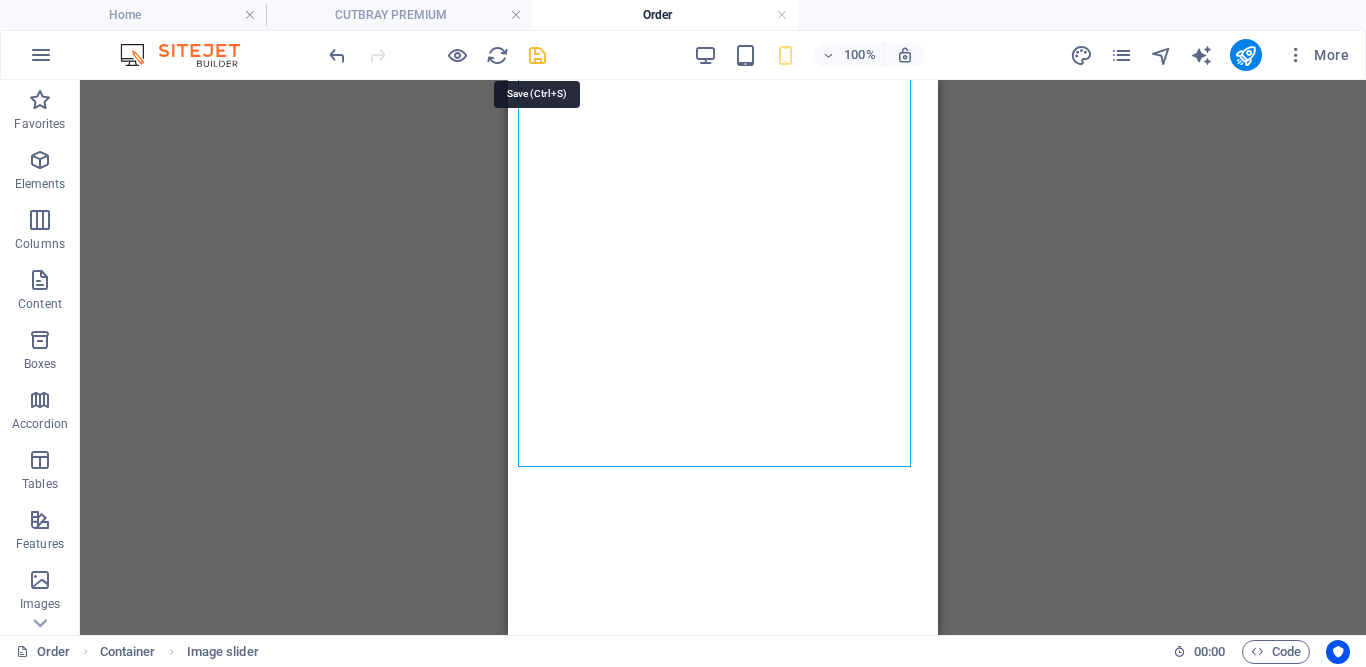 click at bounding box center (537, 55) 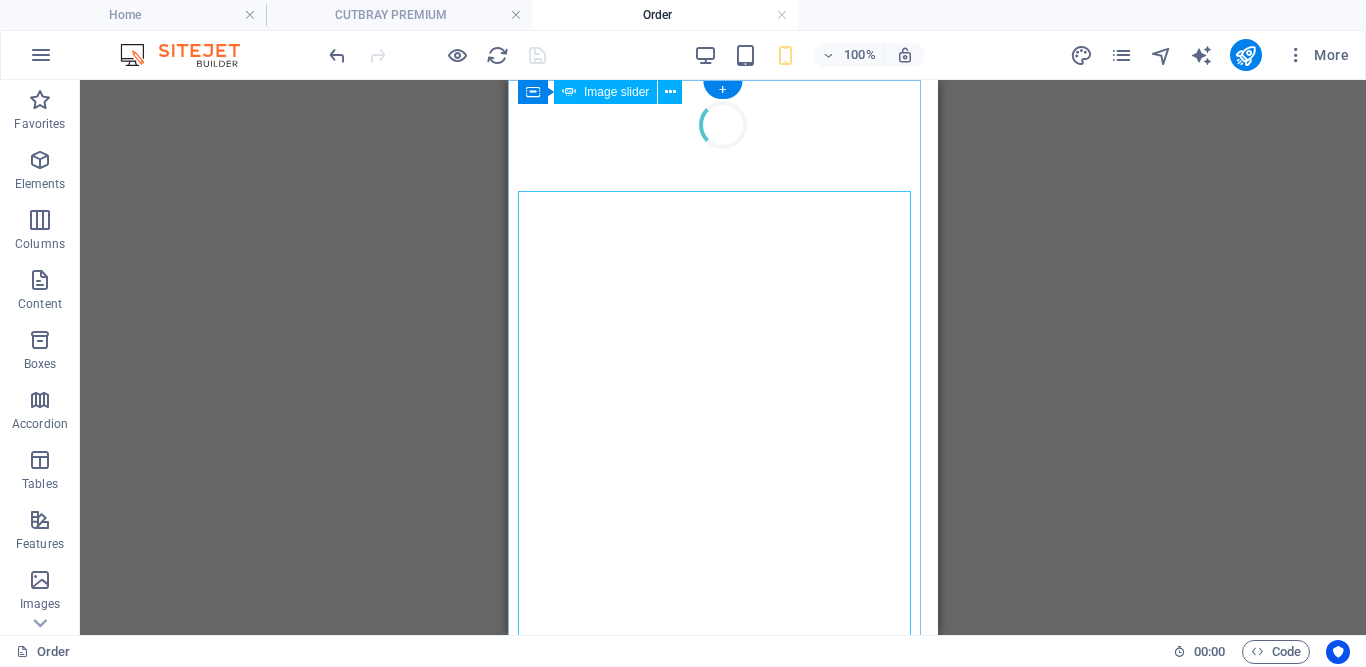 scroll, scrollTop: 0, scrollLeft: 0, axis: both 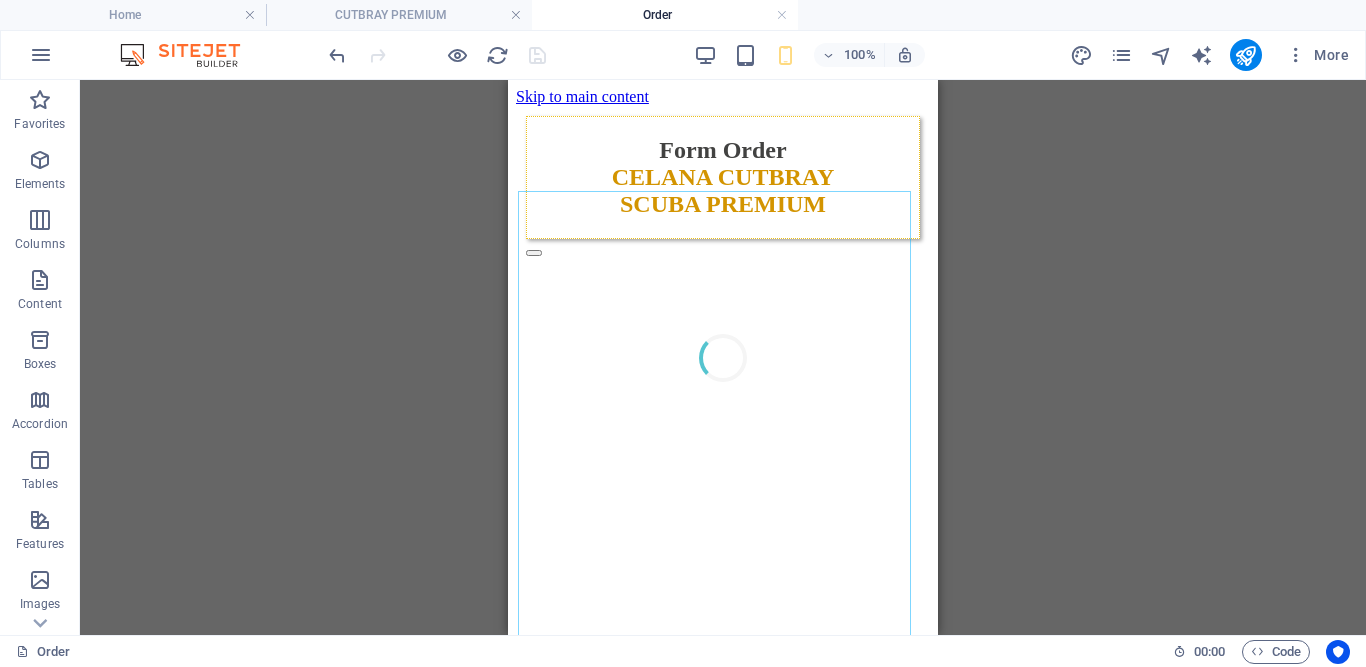drag, startPoint x: 927, startPoint y: 156, endPoint x: 1486, endPoint y: 199, distance: 560.6514 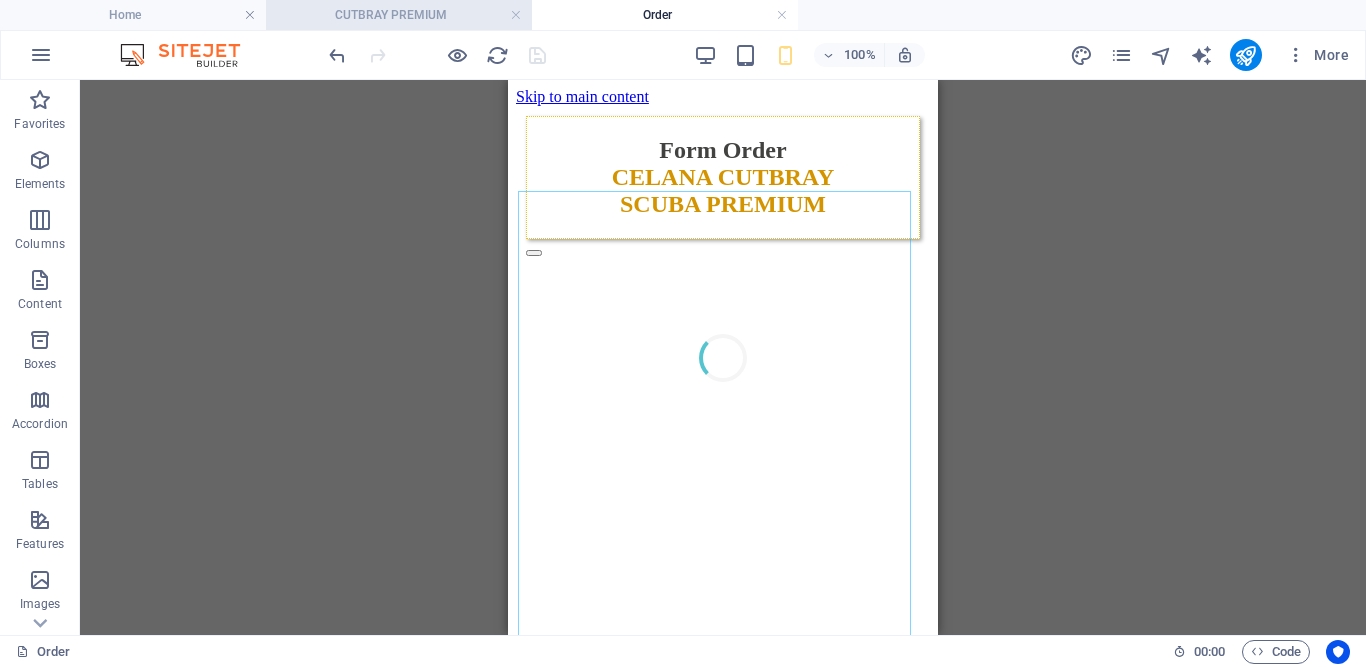 click on "CUTBRAY PREMIUM" at bounding box center (399, 15) 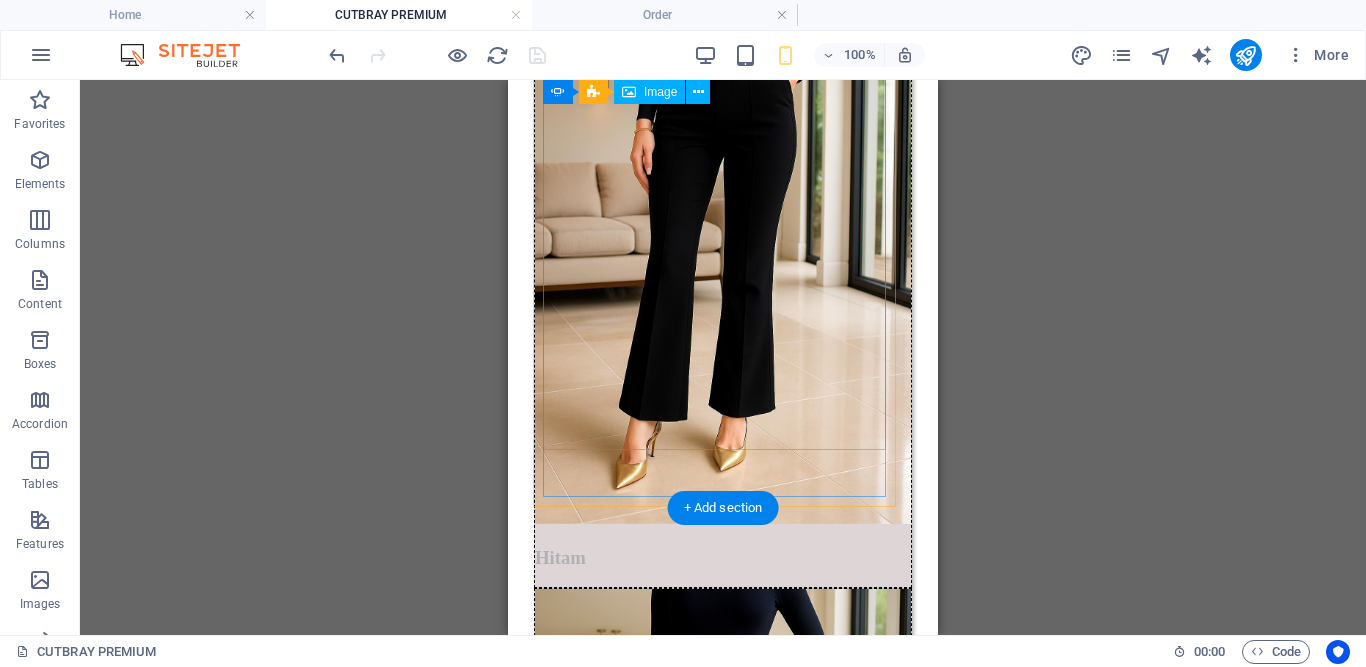 scroll, scrollTop: 4399, scrollLeft: 0, axis: vertical 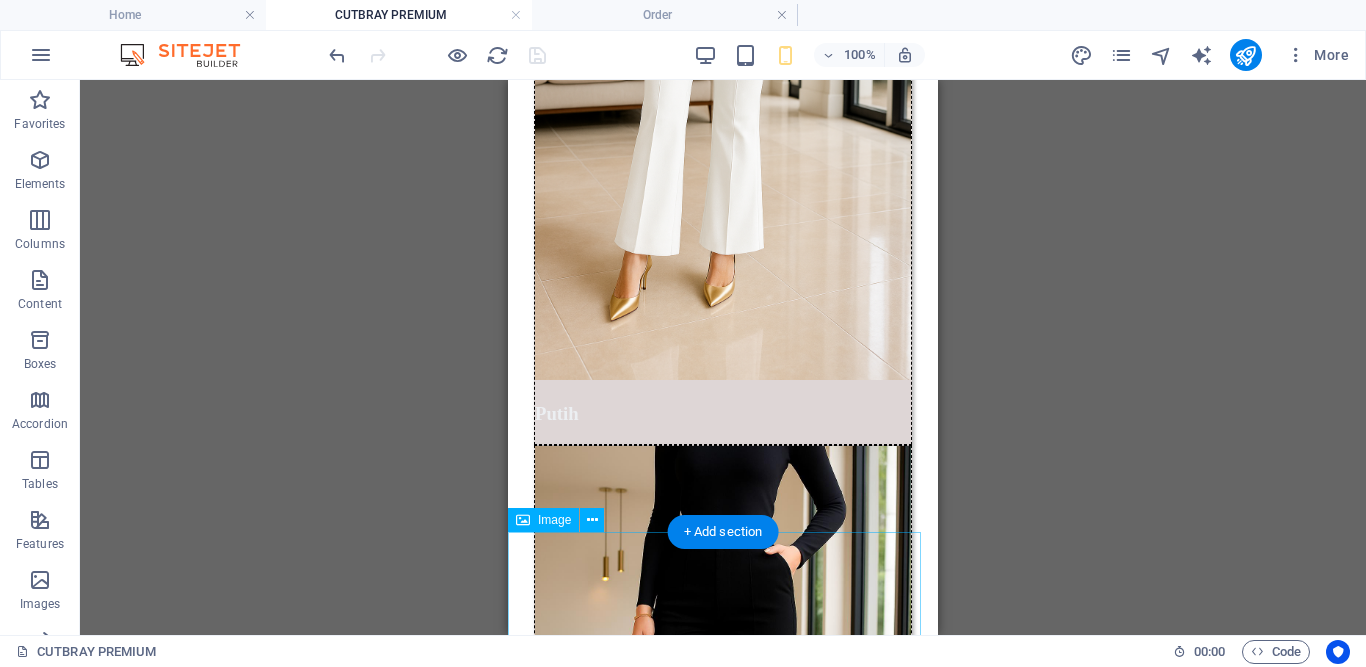 click at bounding box center [723, 11429] 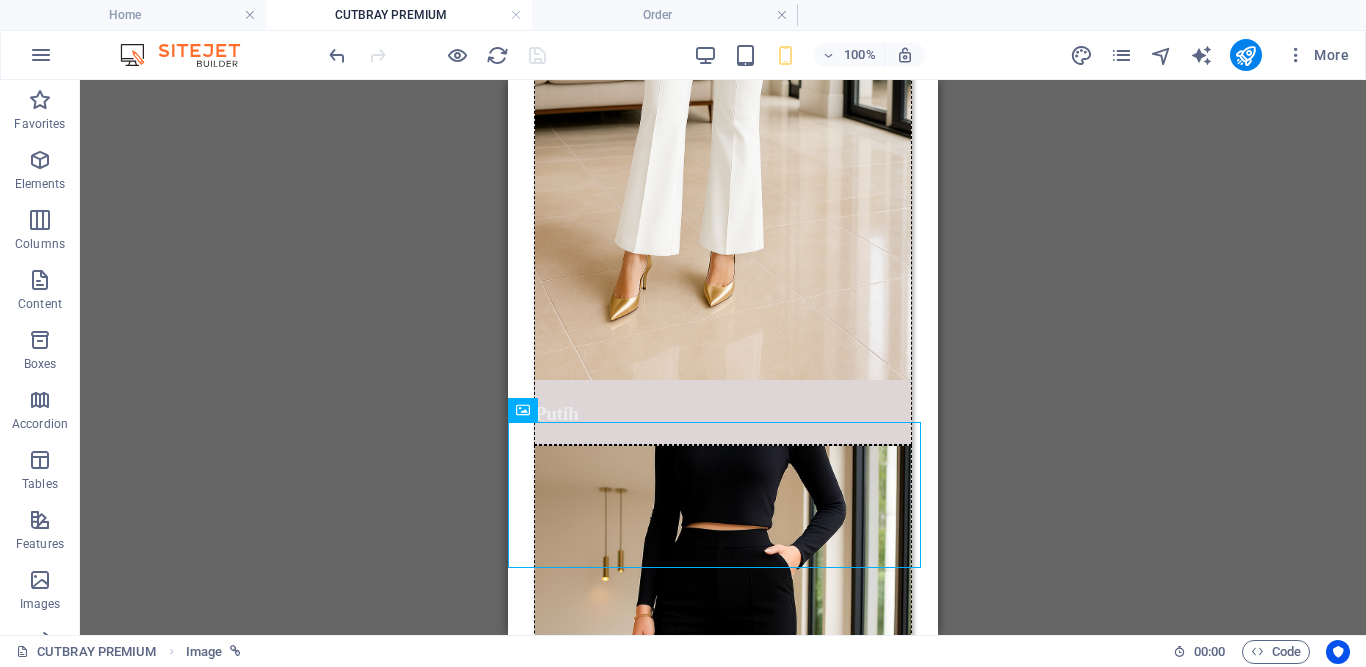 scroll, scrollTop: 4509, scrollLeft: 0, axis: vertical 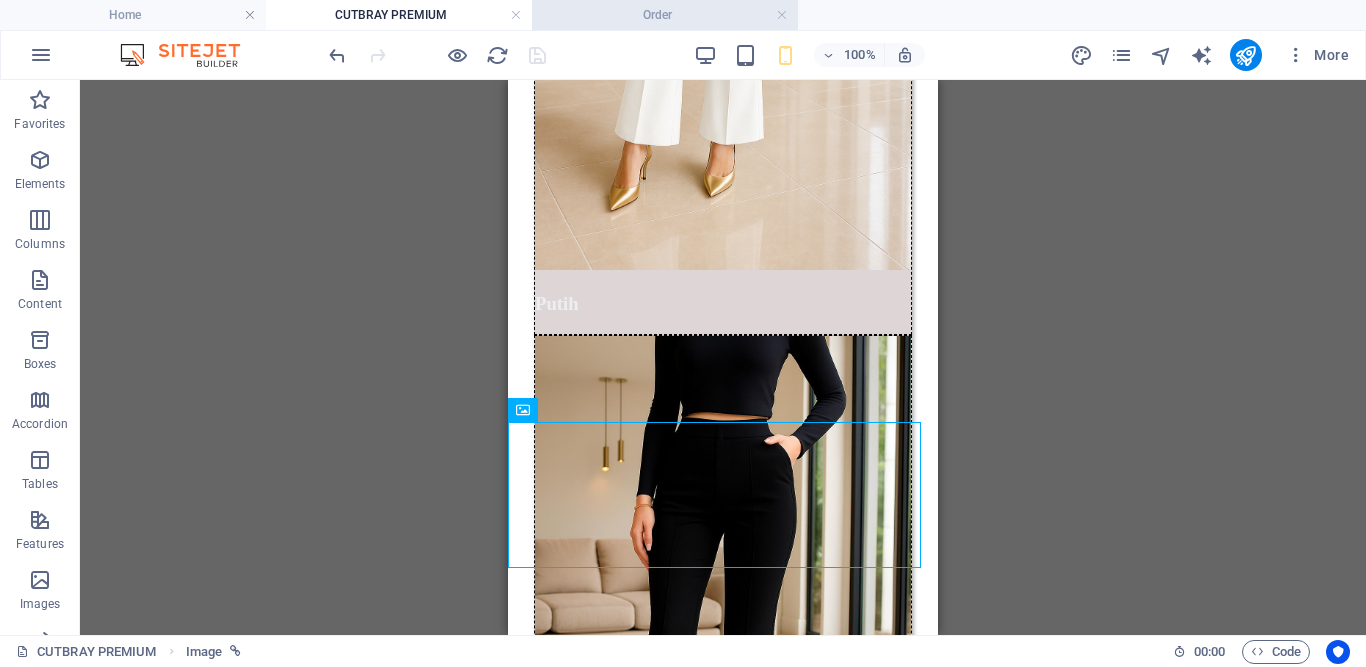 click on "Order" at bounding box center (665, 15) 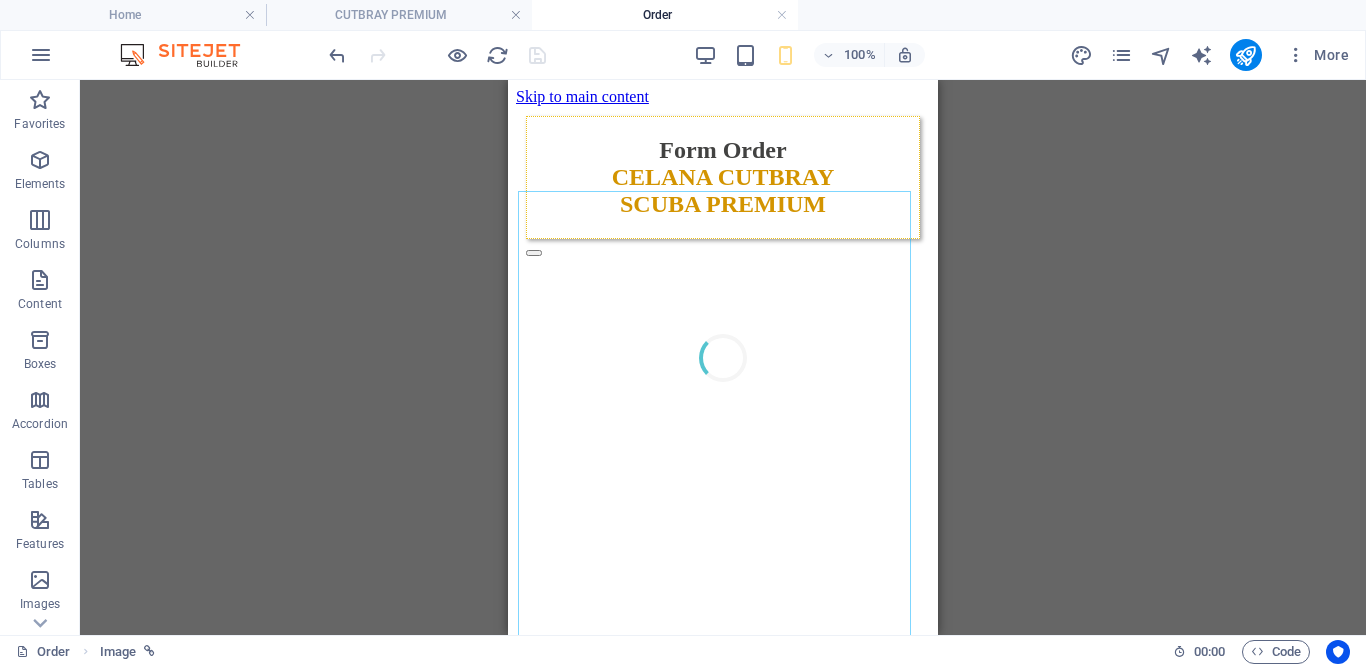 scroll, scrollTop: 0, scrollLeft: 0, axis: both 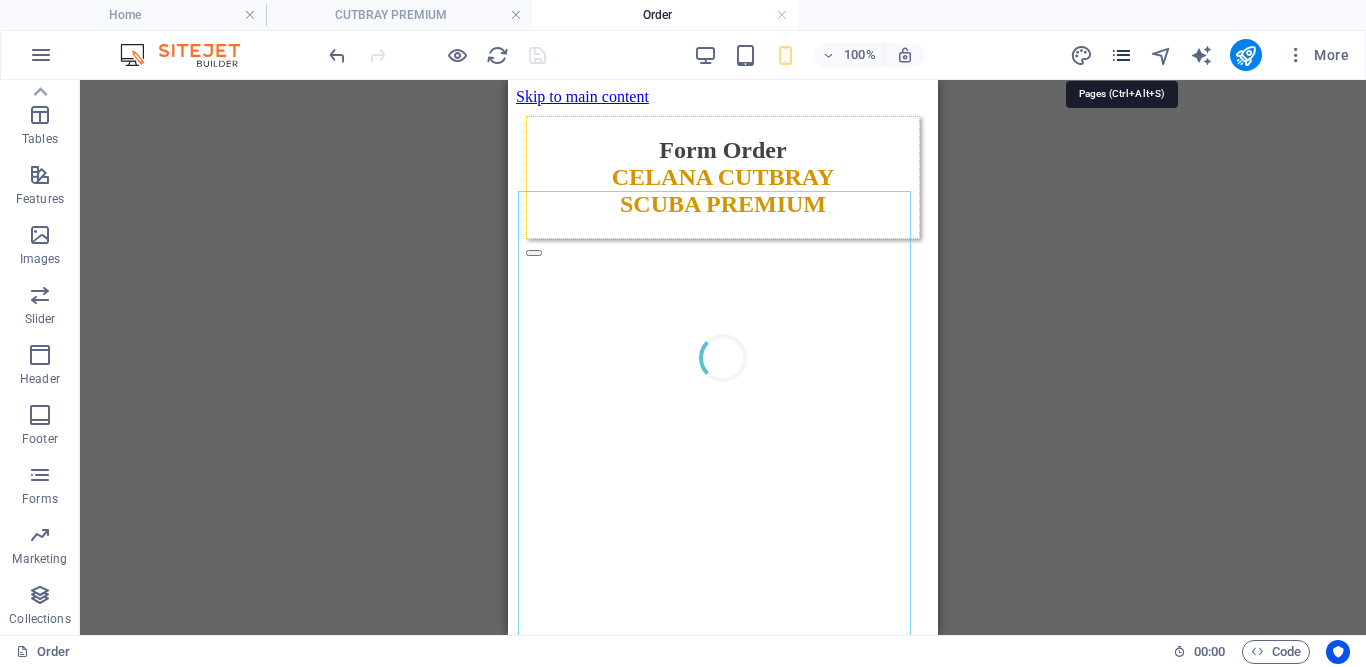 click at bounding box center [1121, 55] 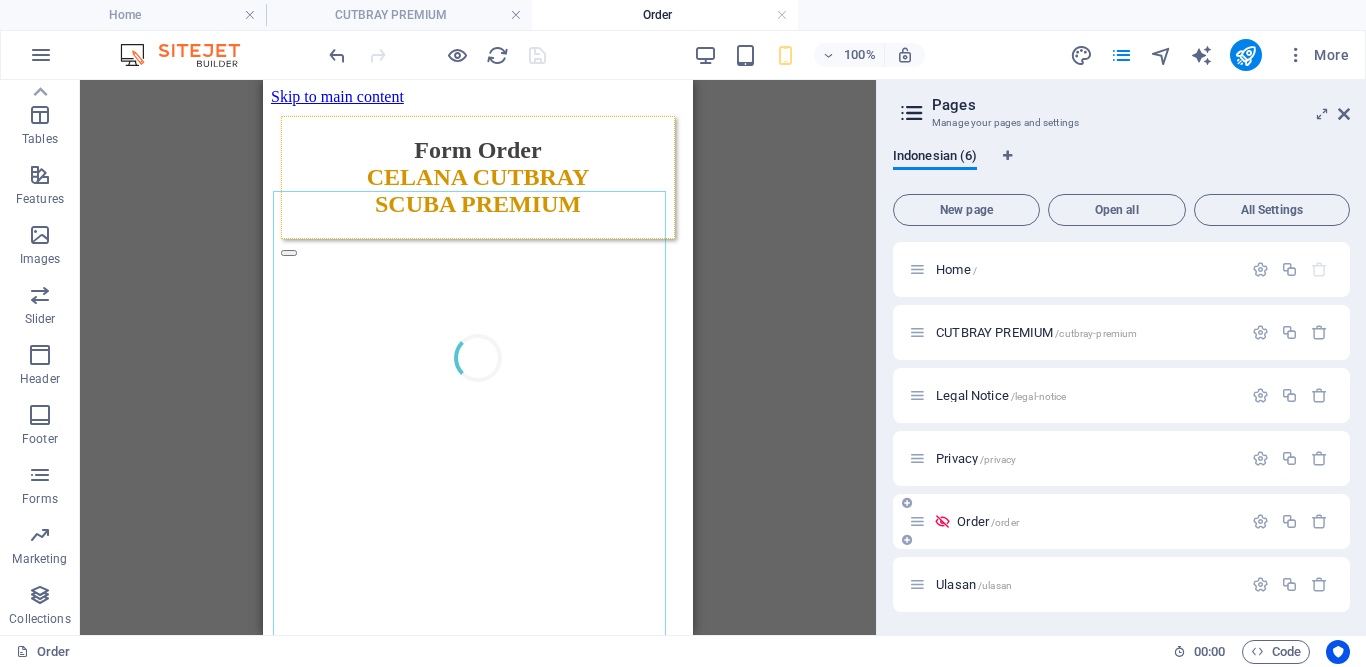 click on "Order /[URL]" at bounding box center (988, 521) 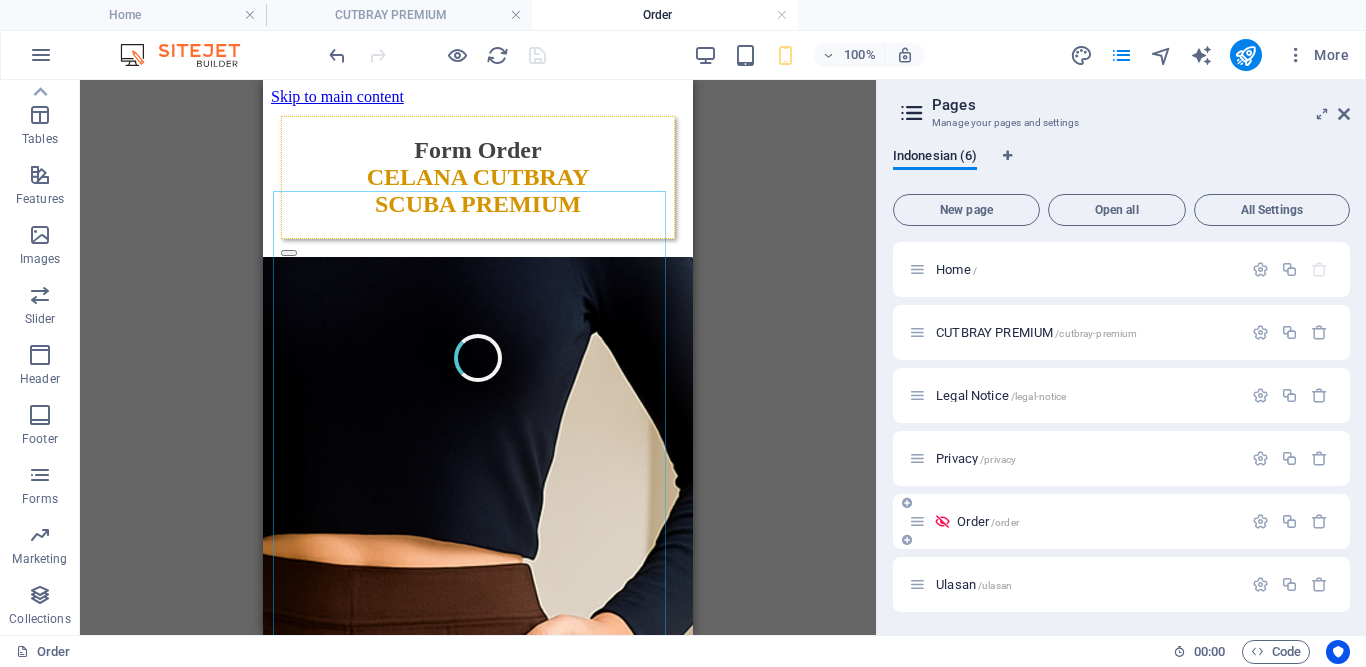 click on "Order /[URL]" at bounding box center (988, 521) 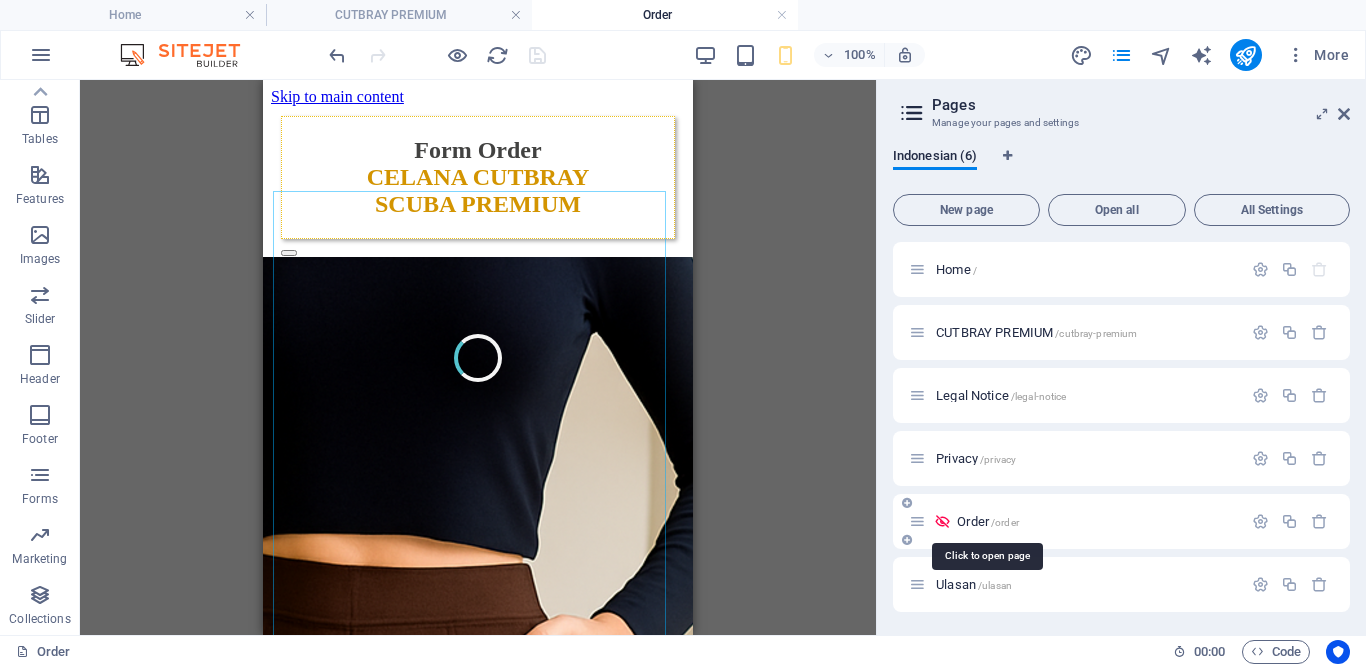 click on "Order /[URL]" at bounding box center (988, 521) 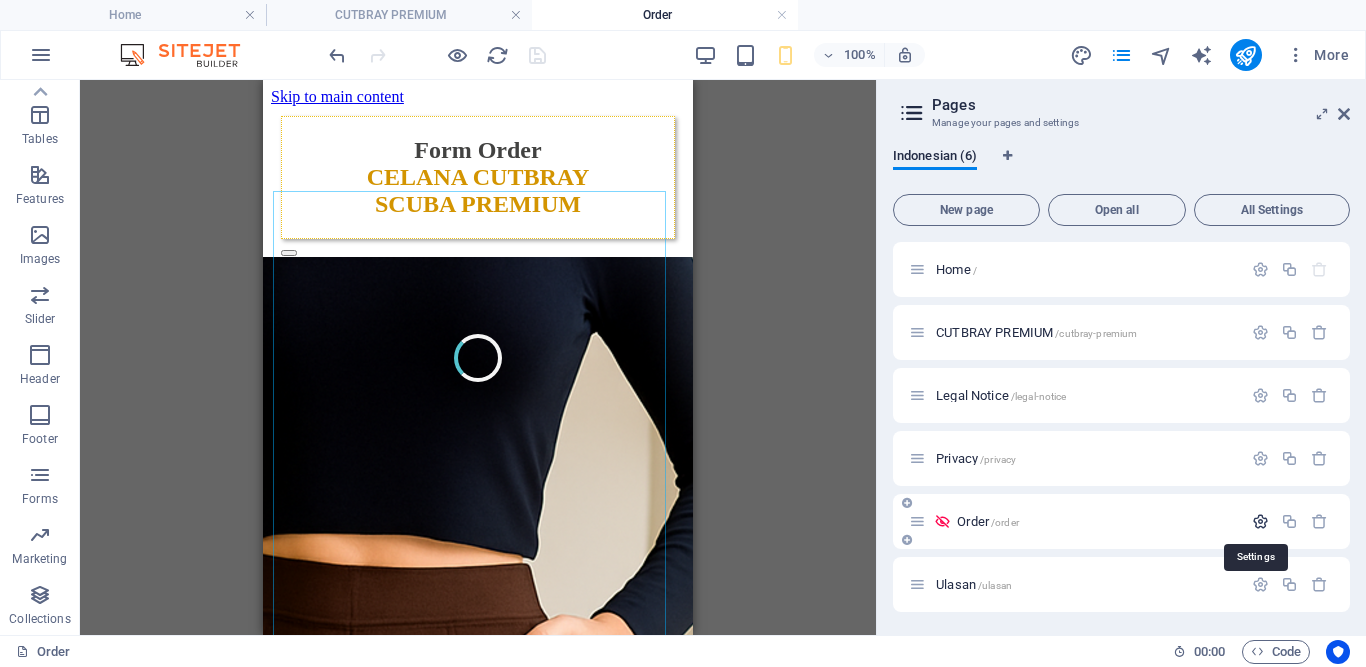 click at bounding box center [1260, 521] 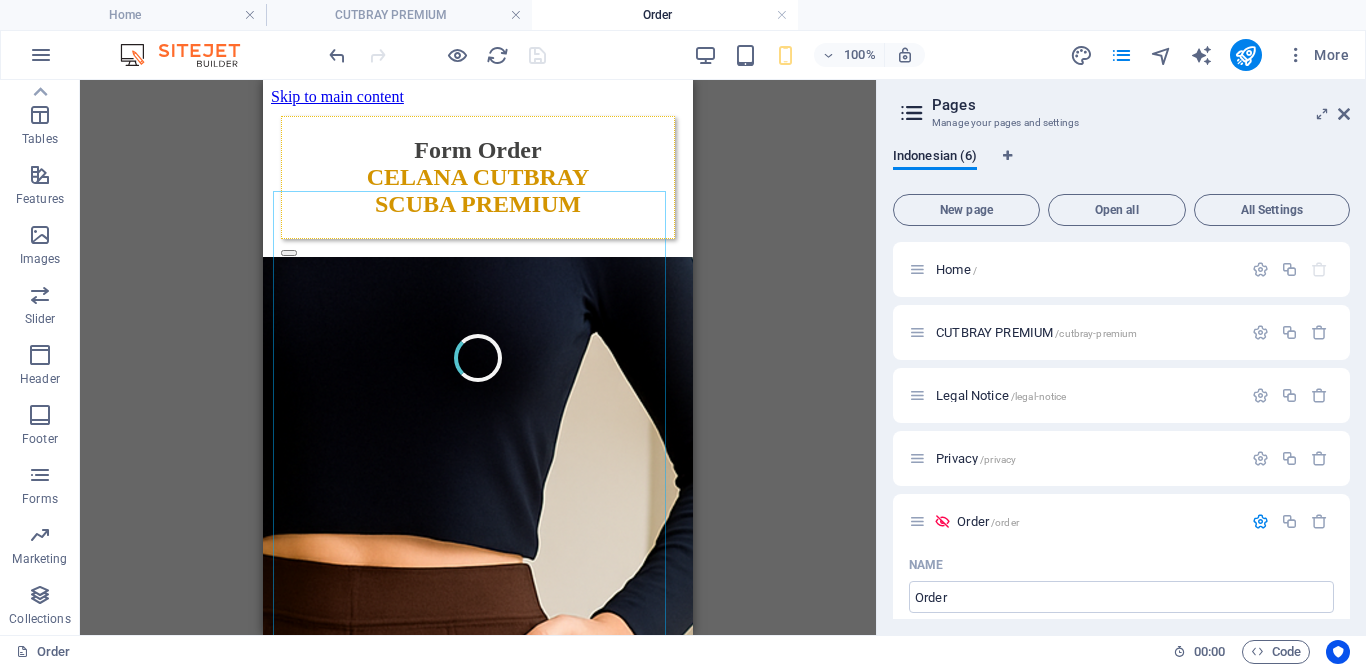 scroll, scrollTop: 766, scrollLeft: 0, axis: vertical 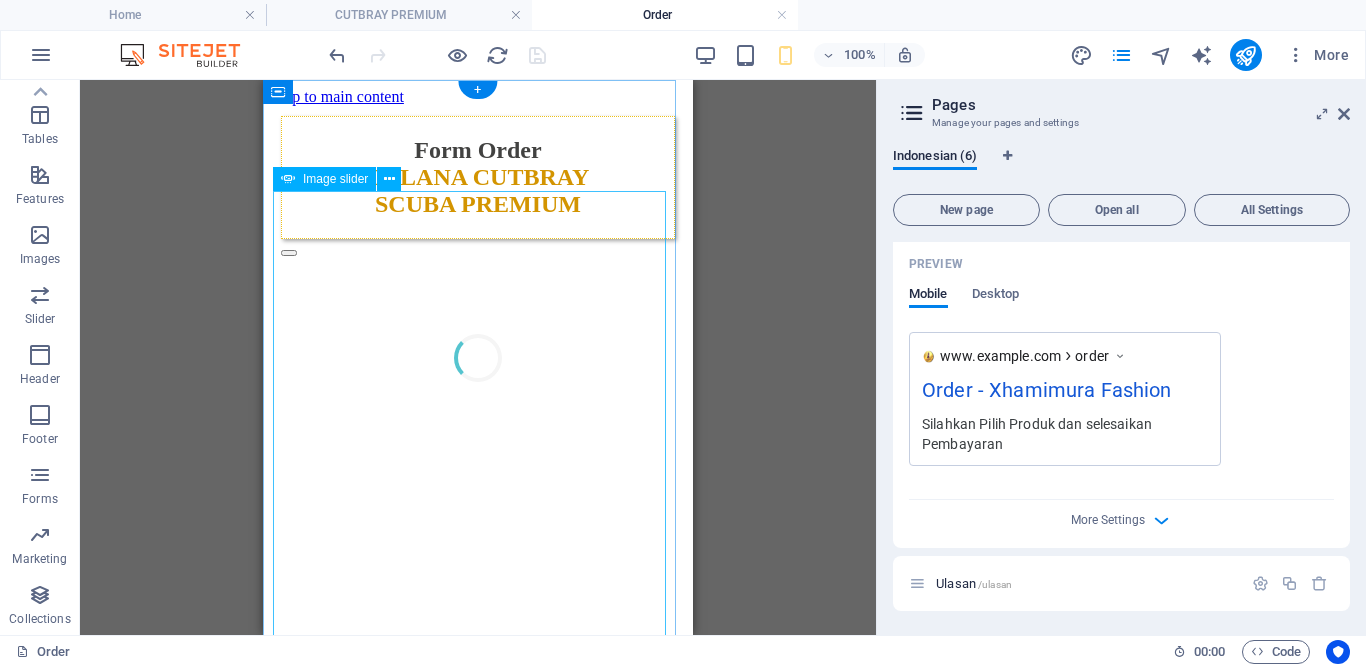 click at bounding box center [289, 16260] 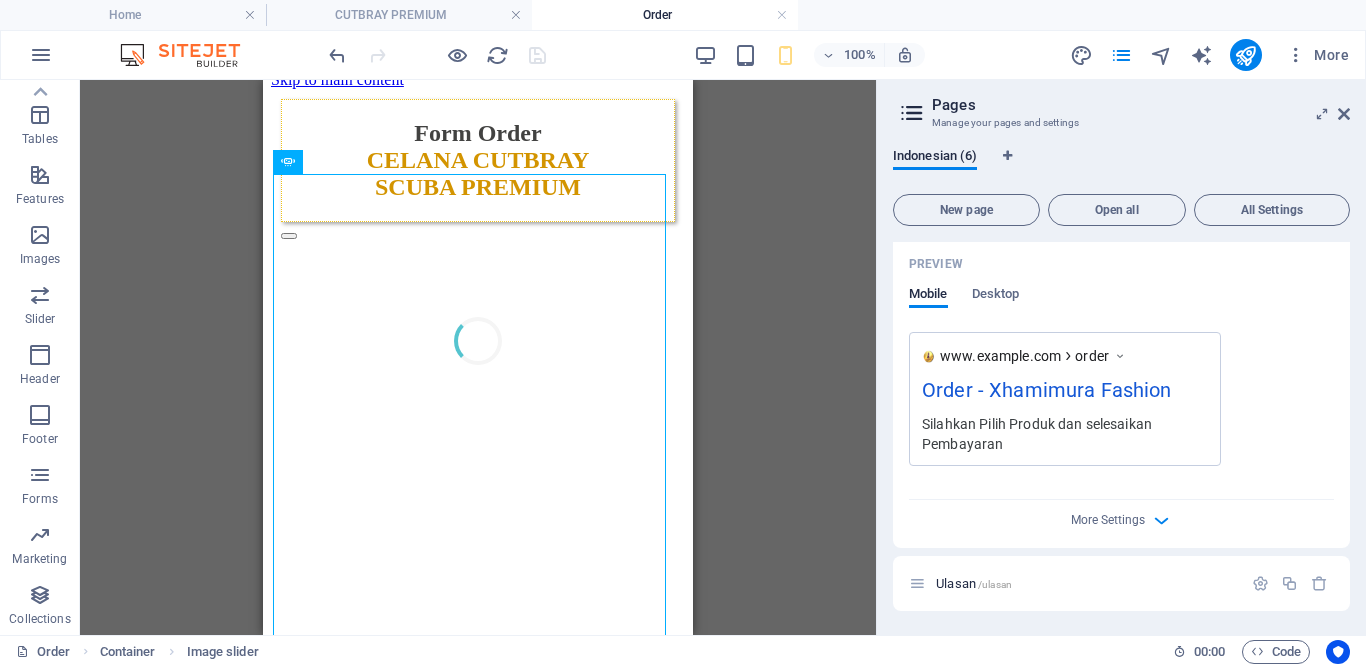 scroll, scrollTop: 12, scrollLeft: 0, axis: vertical 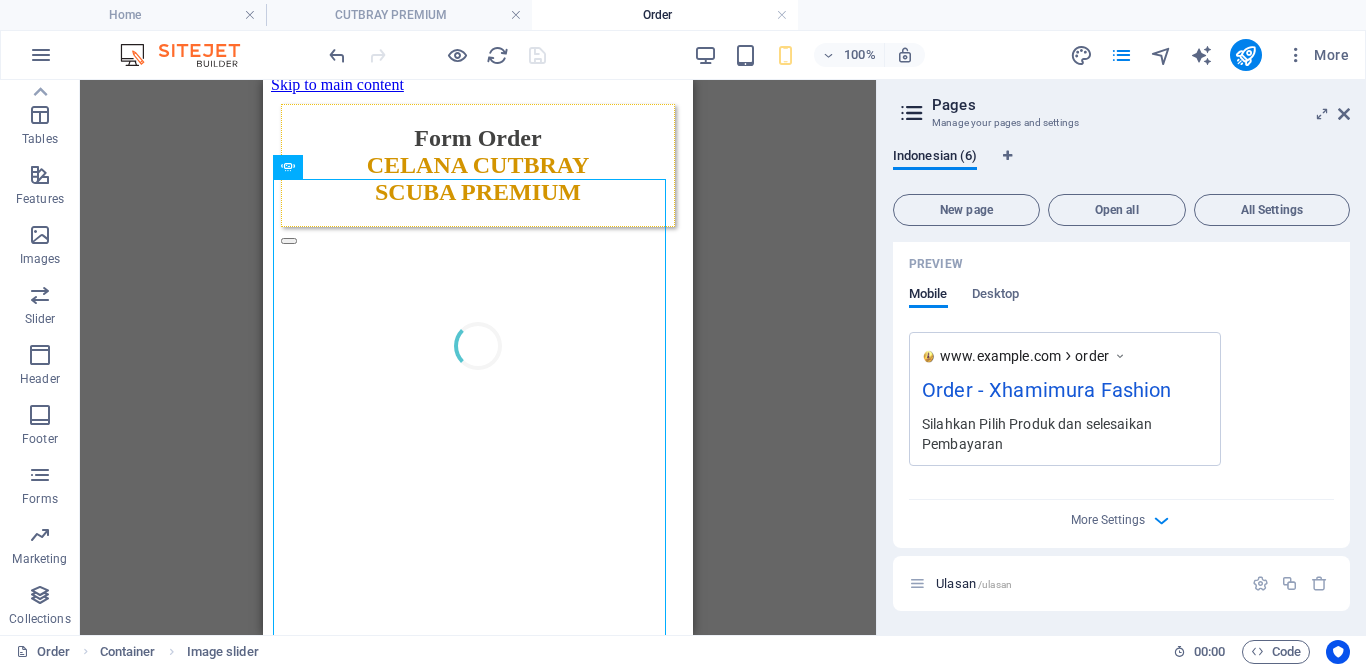 click on "More Settings" at bounding box center [1121, 516] 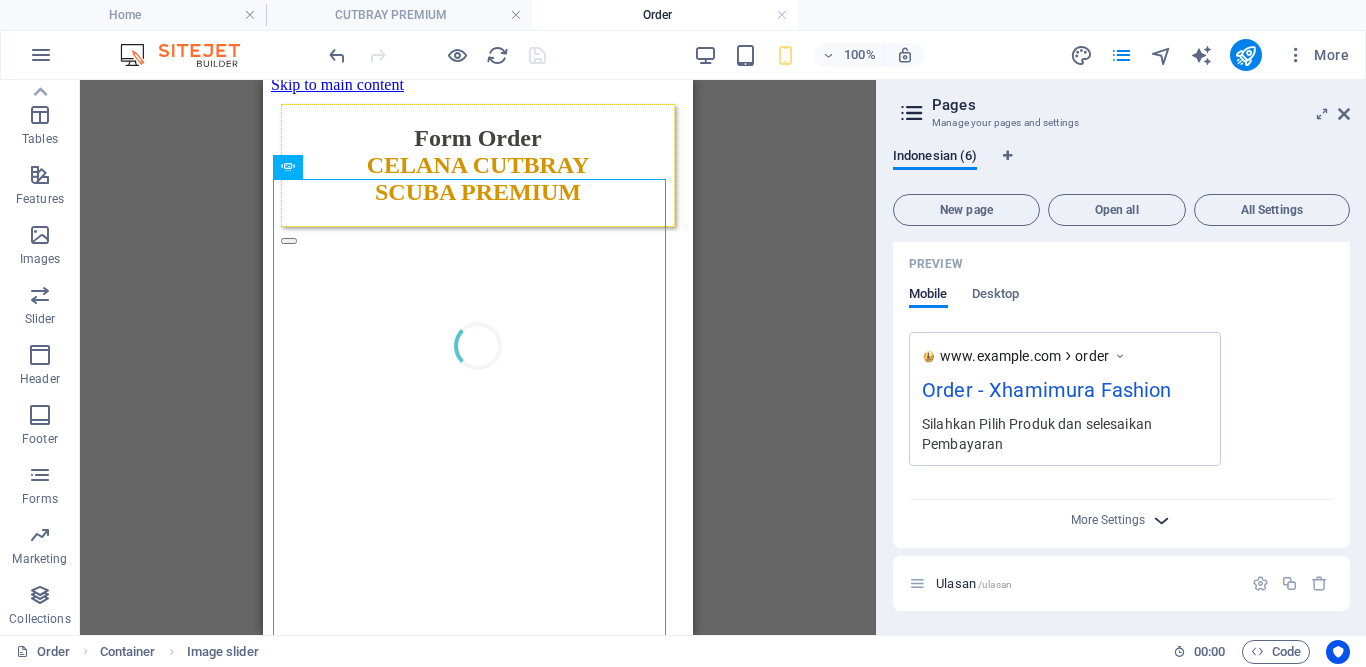 click at bounding box center (1161, 520) 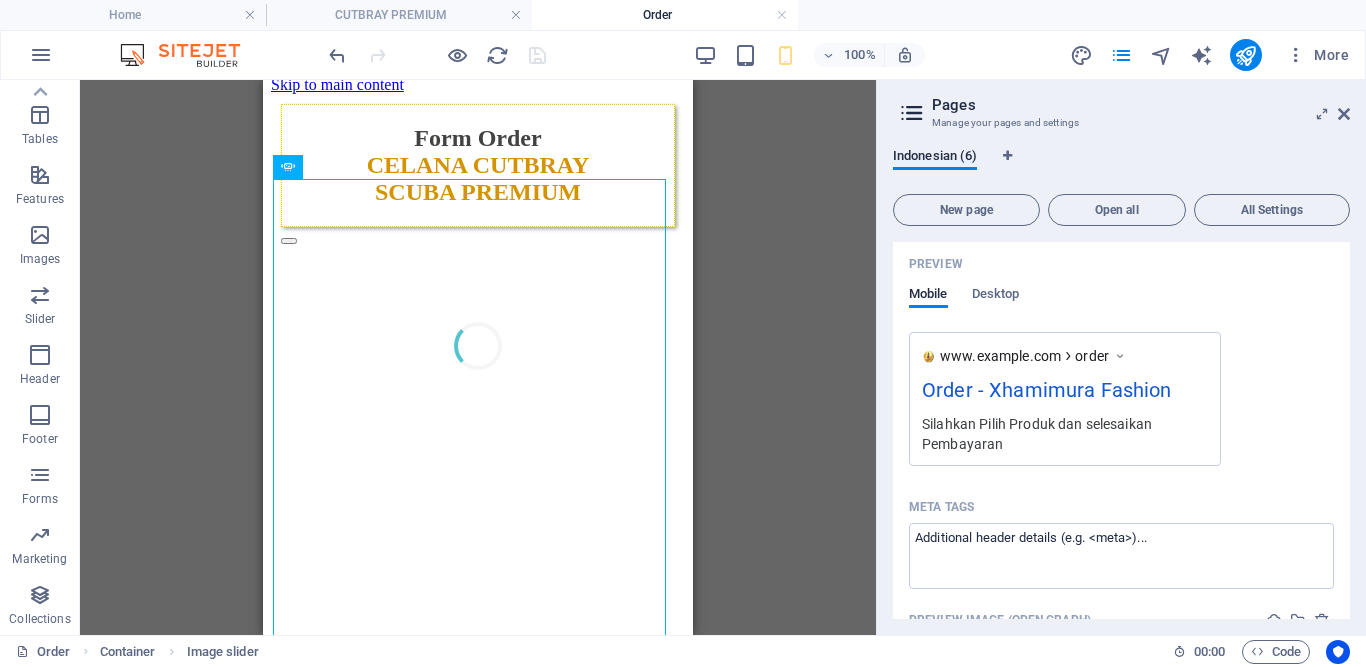 scroll, scrollTop: 1018, scrollLeft: 0, axis: vertical 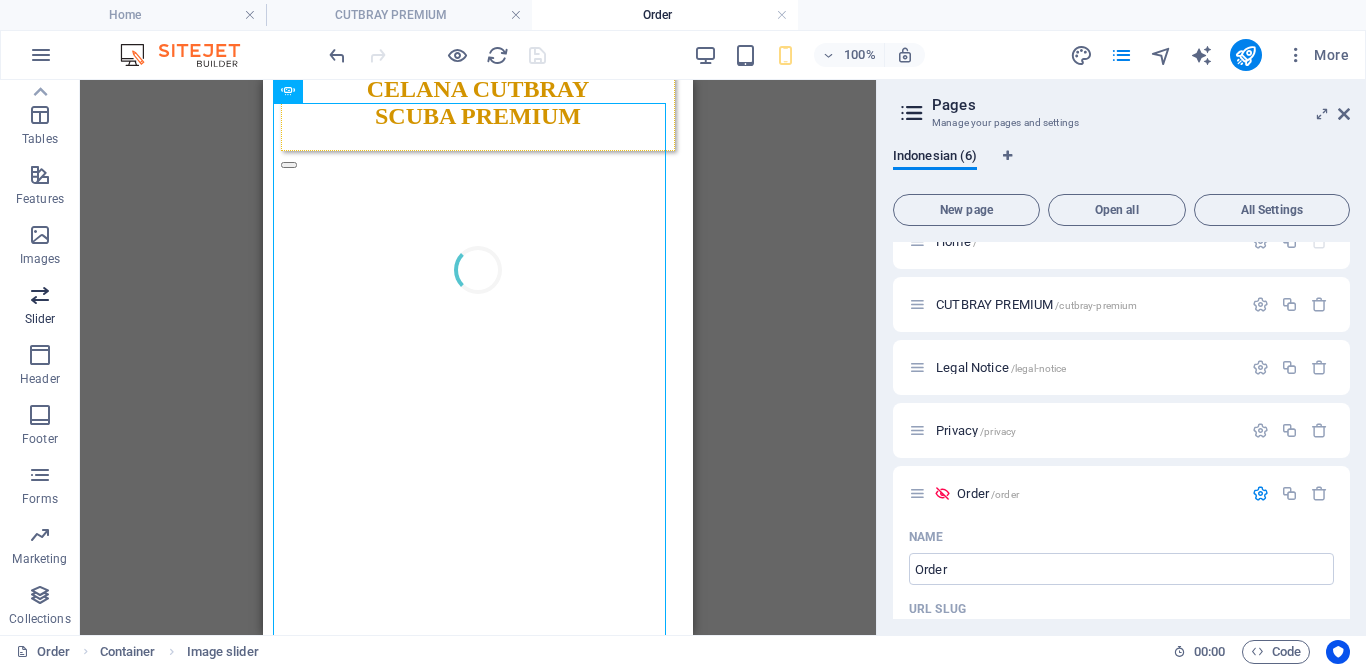 drag, startPoint x: 32, startPoint y: 302, endPoint x: 30, endPoint y: 261, distance: 41.04875 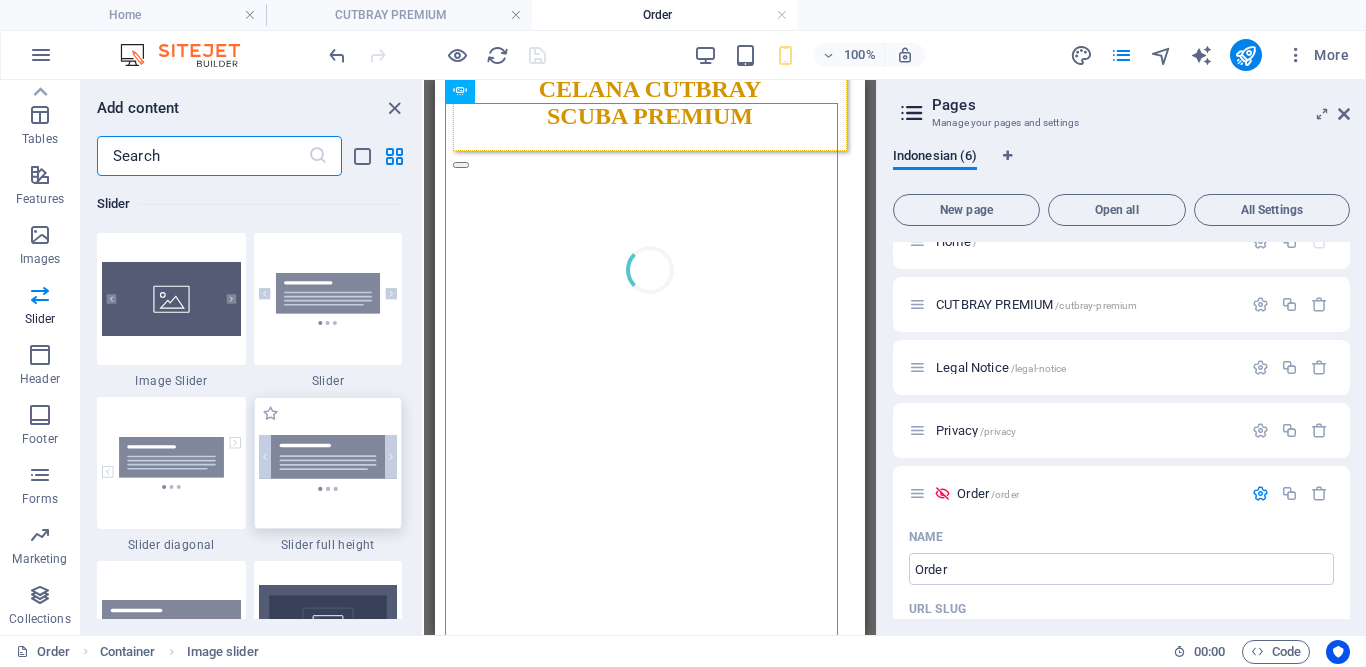 scroll, scrollTop: 11725, scrollLeft: 0, axis: vertical 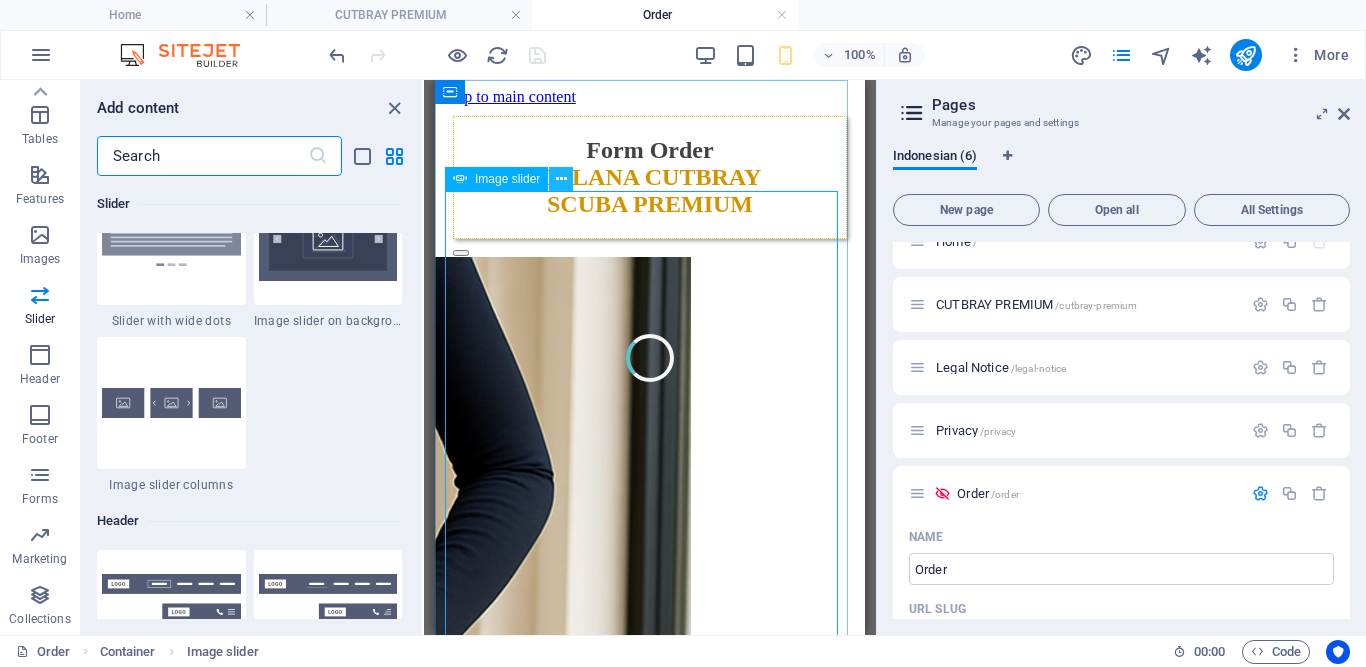 click at bounding box center [561, 179] 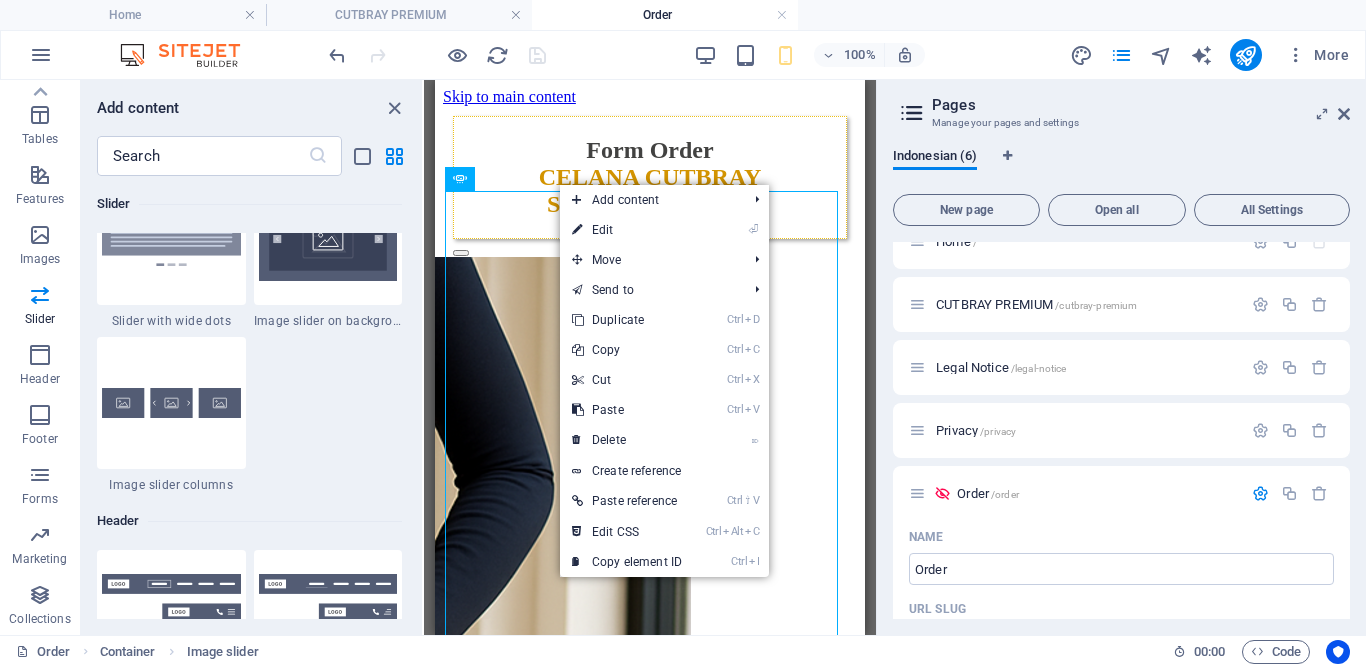 click on "1 Star Image Slider 1 Star Slider 1 Star Slider diagonal 1 Star Slider full height 1 Star Slider with wide dots 1 Star Image slider on background 1 Star Image slider columns" at bounding box center [249, 169] 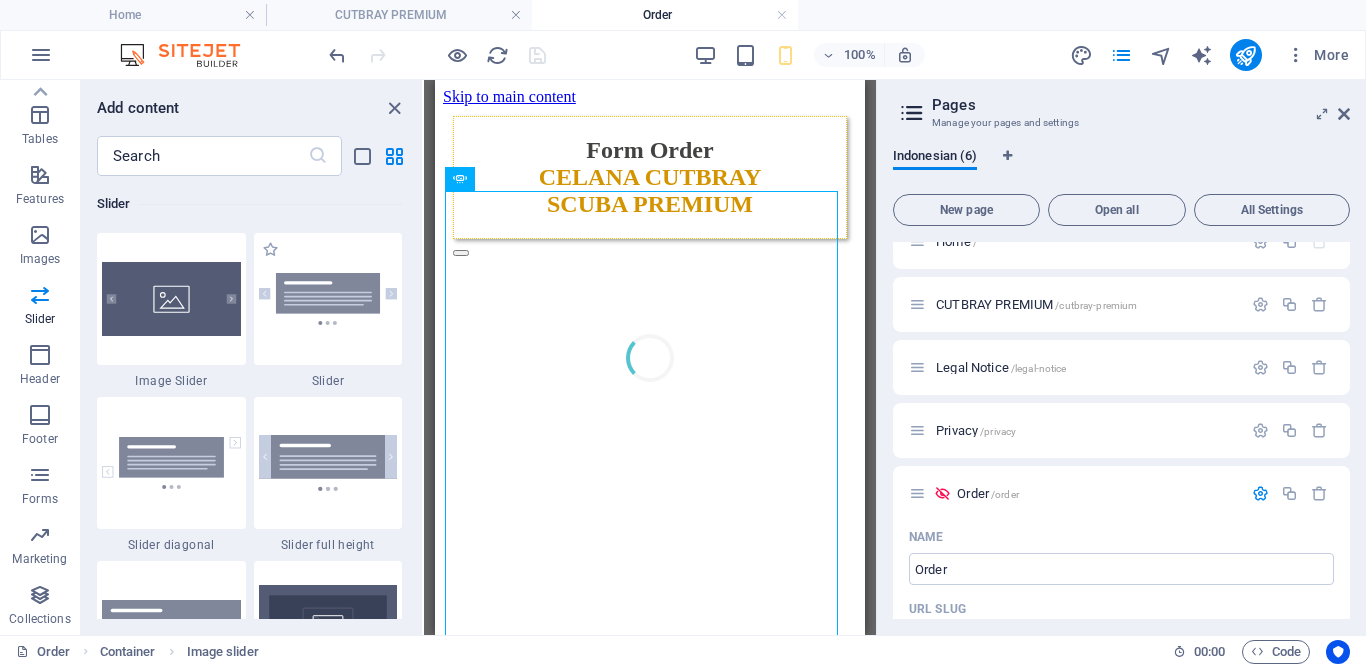 scroll, scrollTop: 11725, scrollLeft: 0, axis: vertical 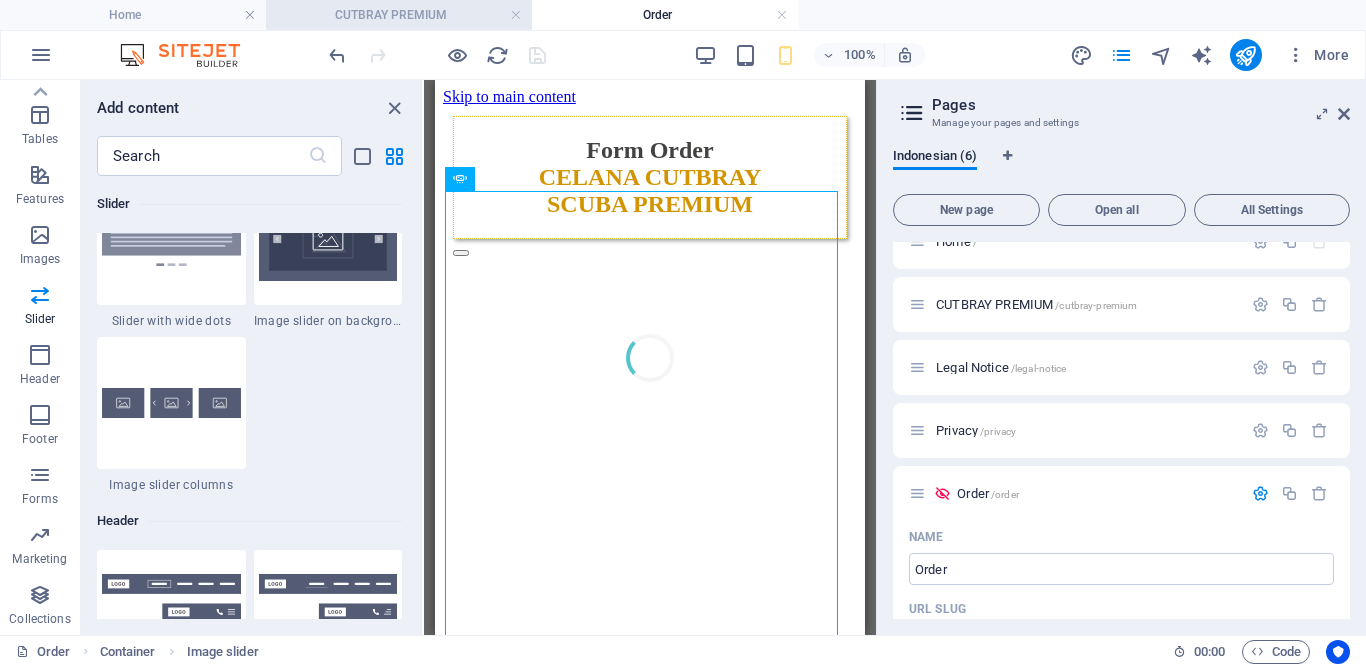 click on "CUTBRAY PREMIUM" at bounding box center [399, 15] 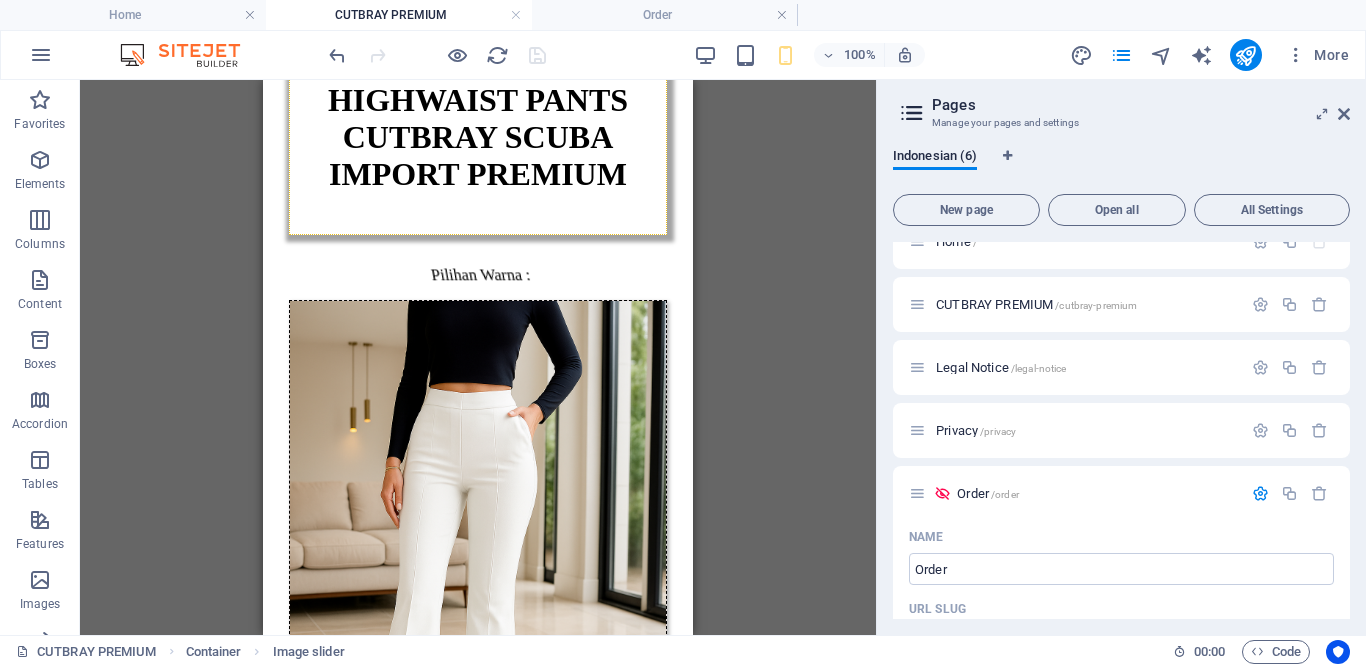 scroll, scrollTop: 3428, scrollLeft: 0, axis: vertical 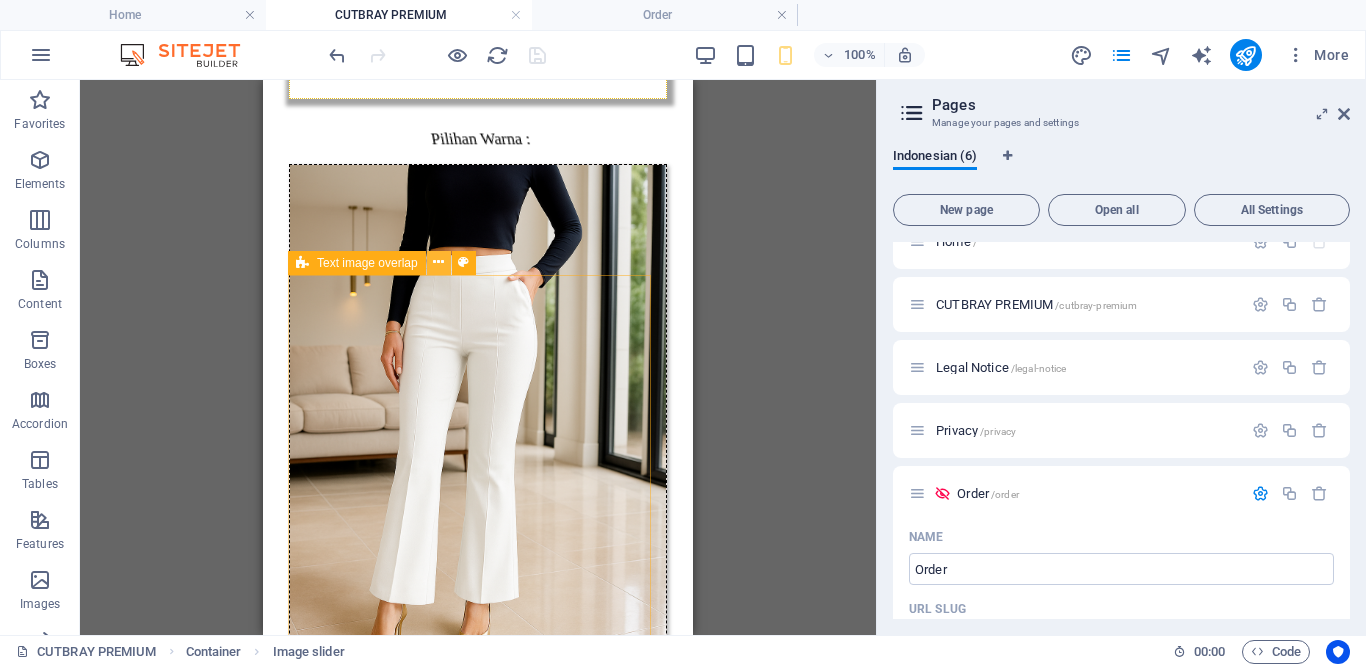 click at bounding box center (438, 262) 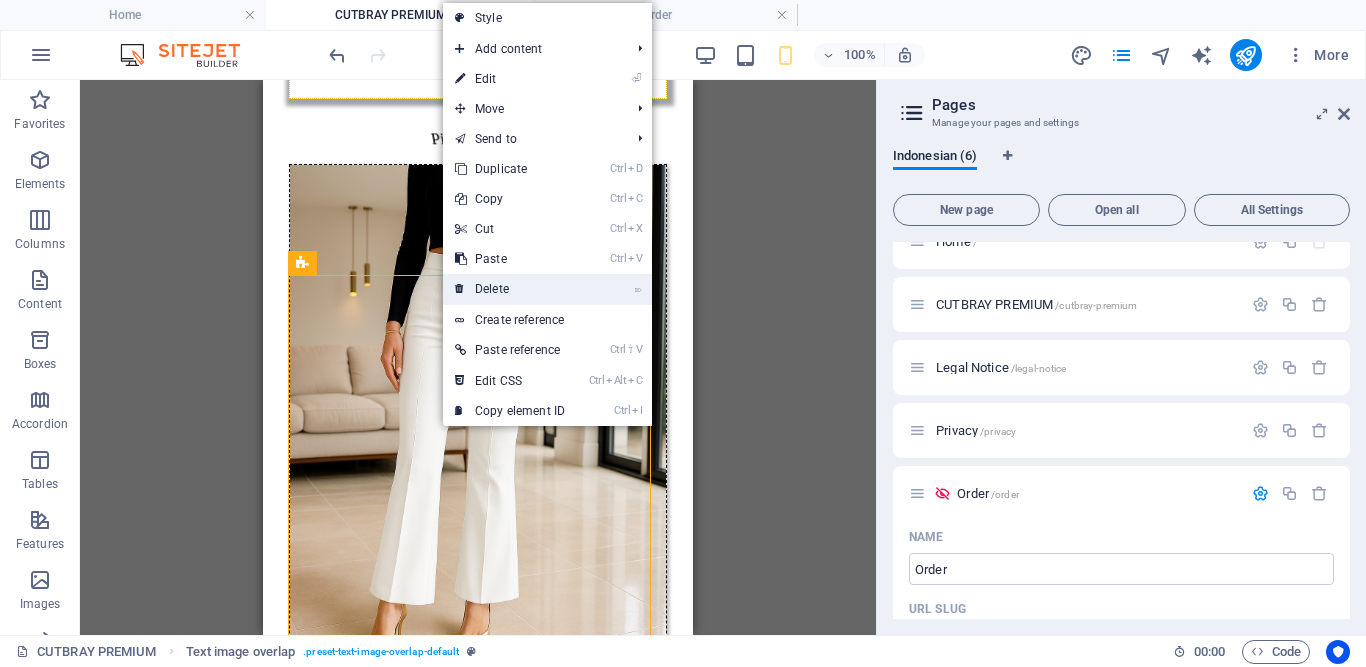 click on "⌦  Delete" at bounding box center (510, 289) 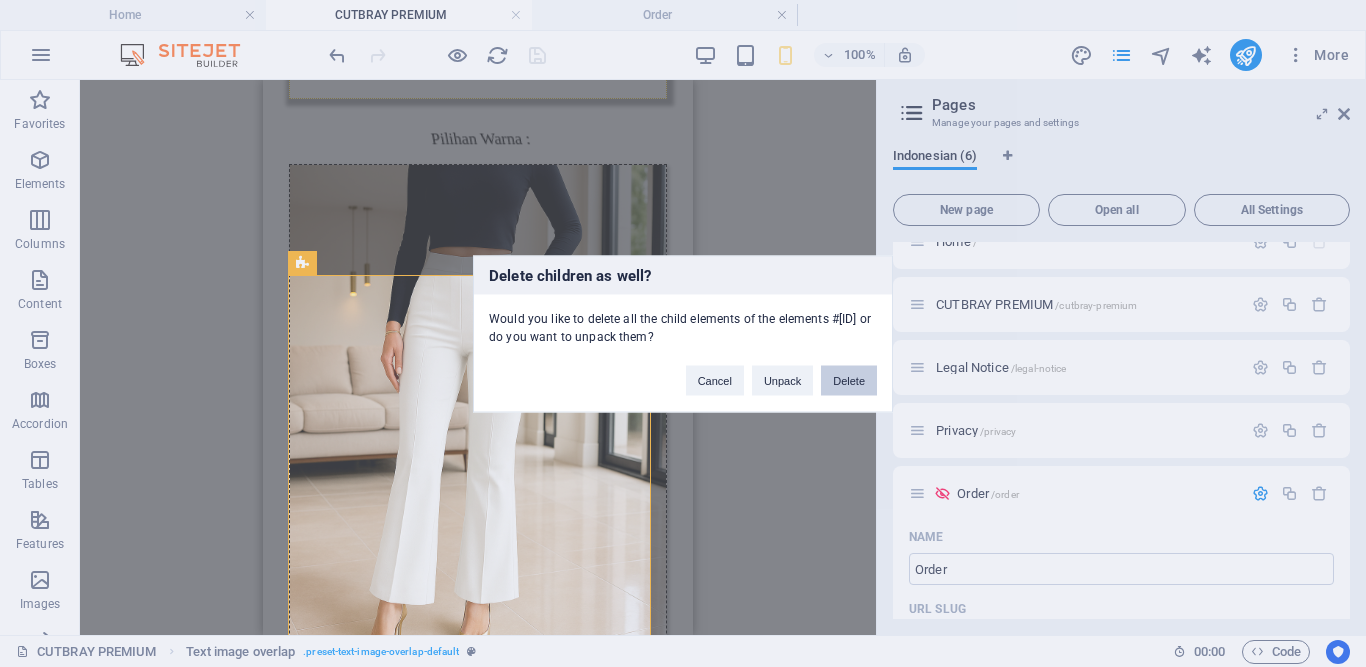 click on "Delete" at bounding box center [849, 380] 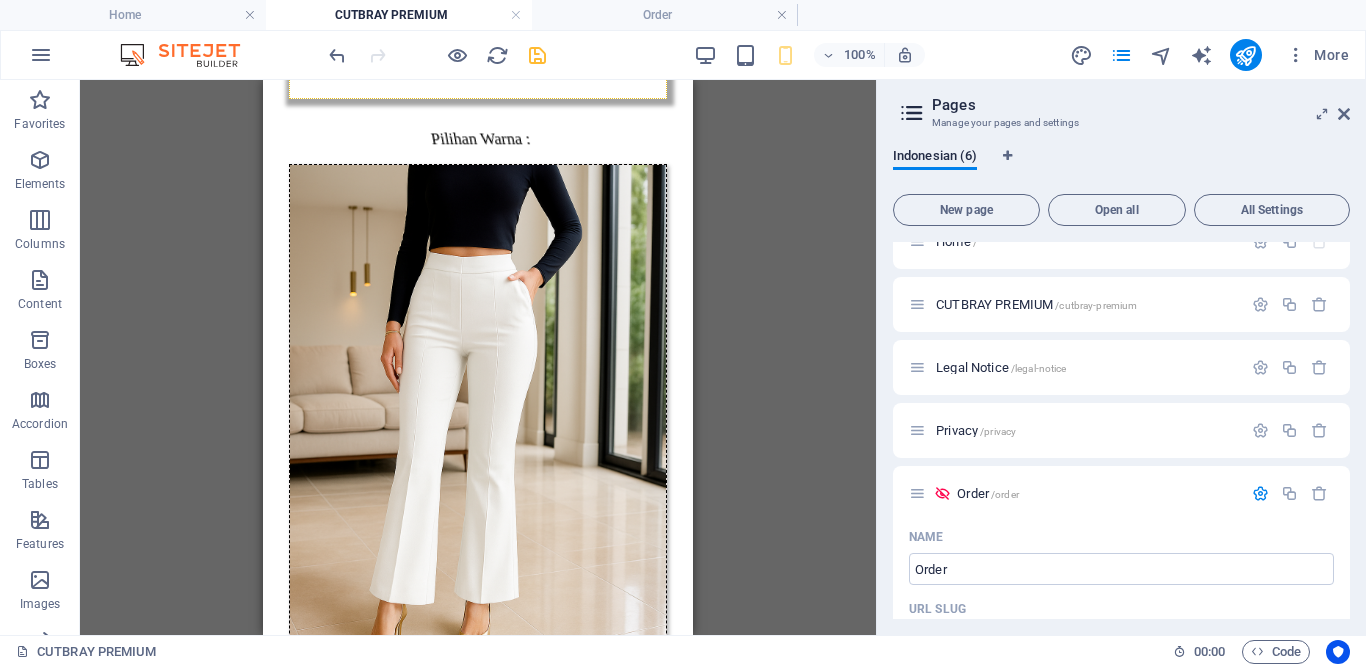 scroll, scrollTop: 3921, scrollLeft: 0, axis: vertical 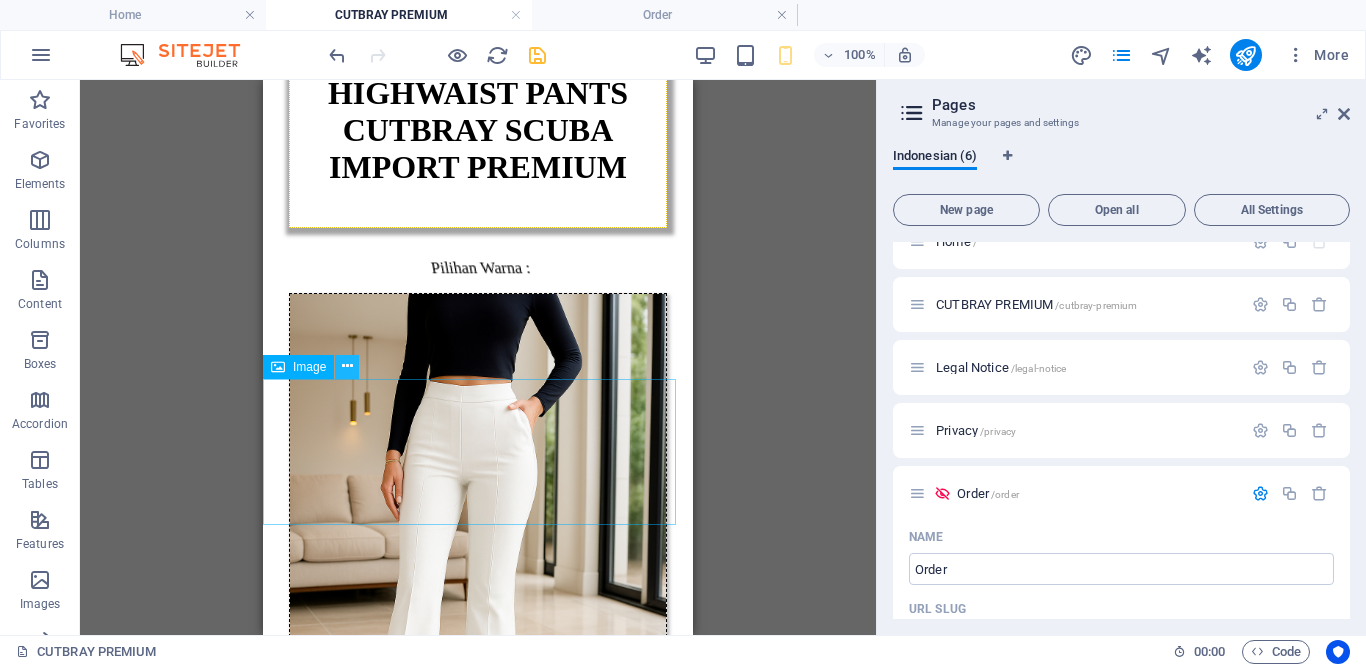 click at bounding box center [347, 367] 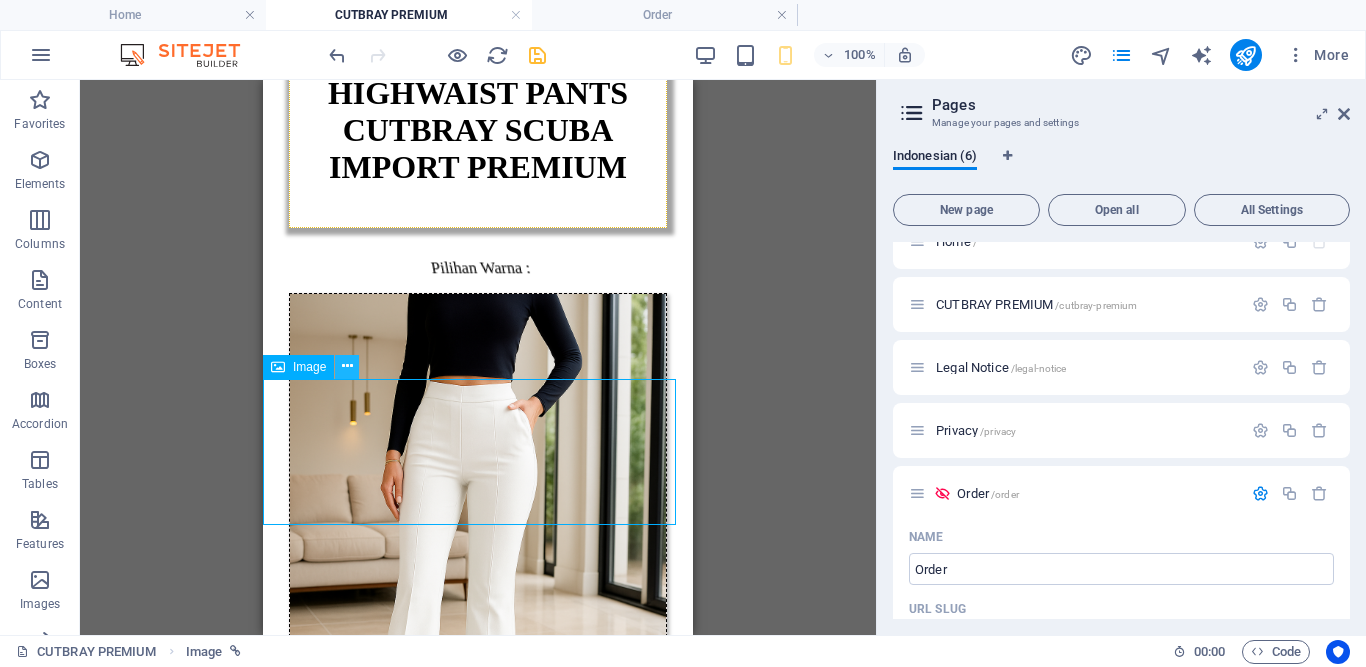 click at bounding box center [347, 366] 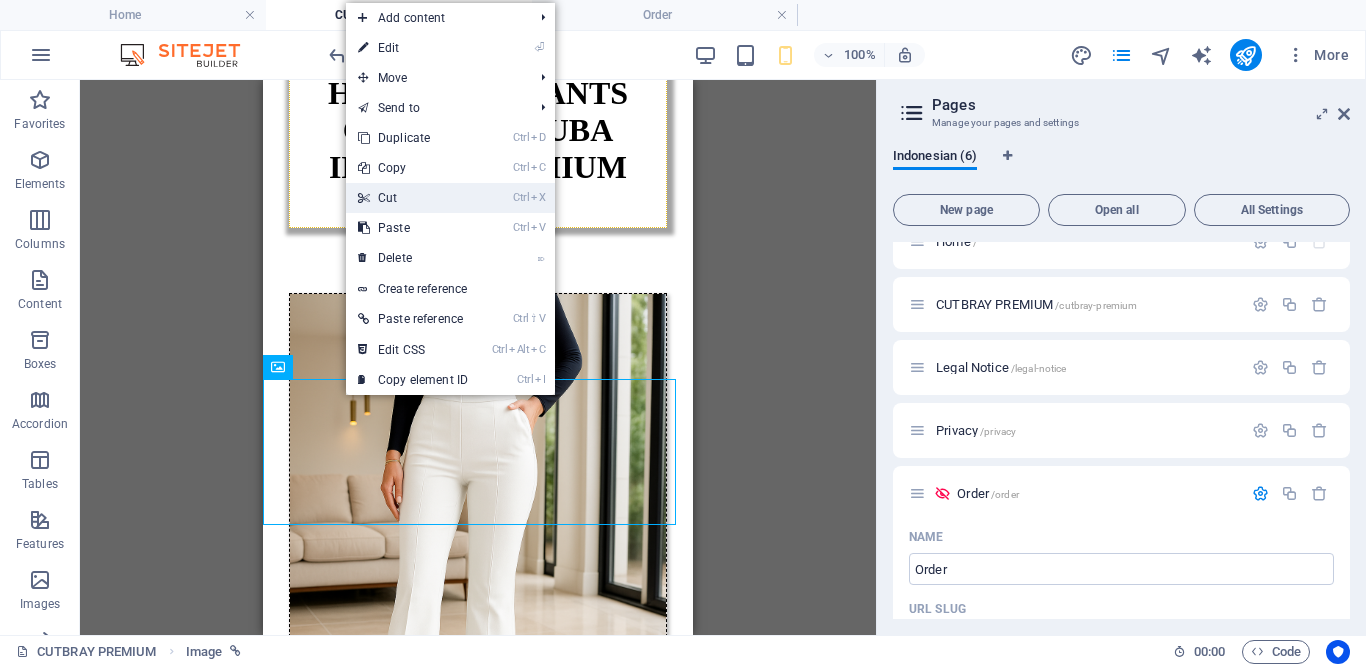 click on "Ctrl X  Cut" at bounding box center [413, 198] 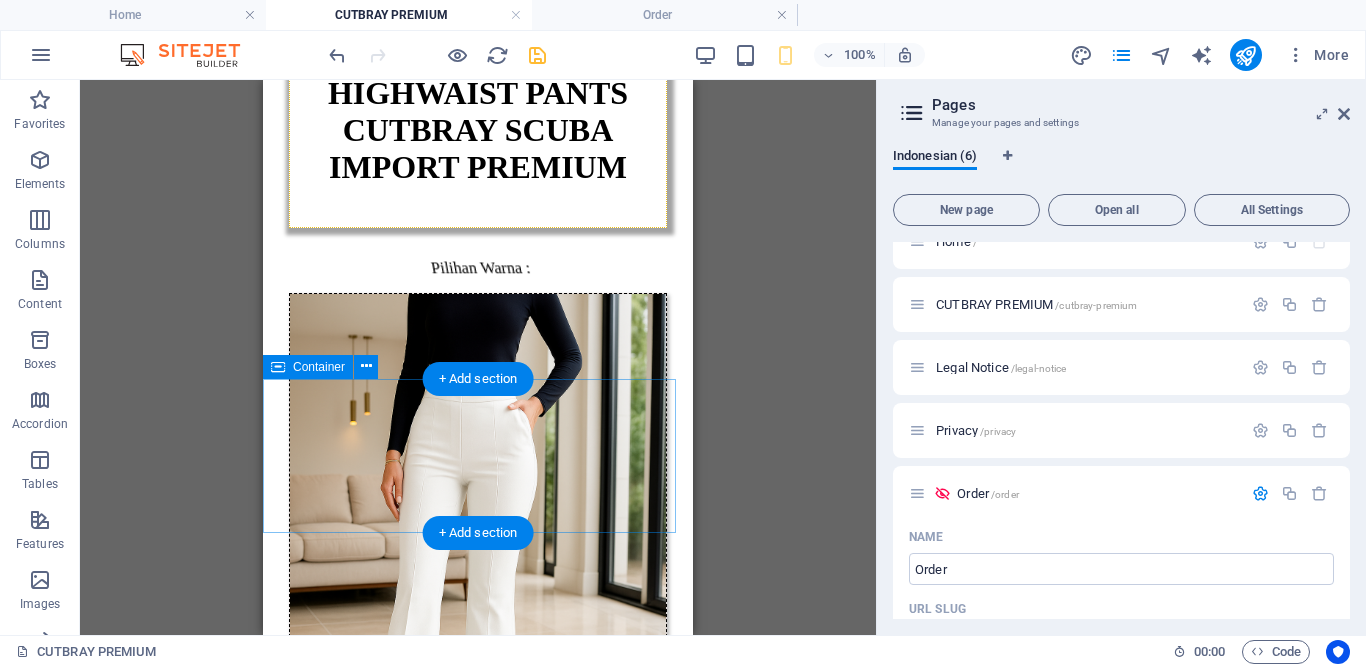 click on "Loading..." at bounding box center (478, 7770) 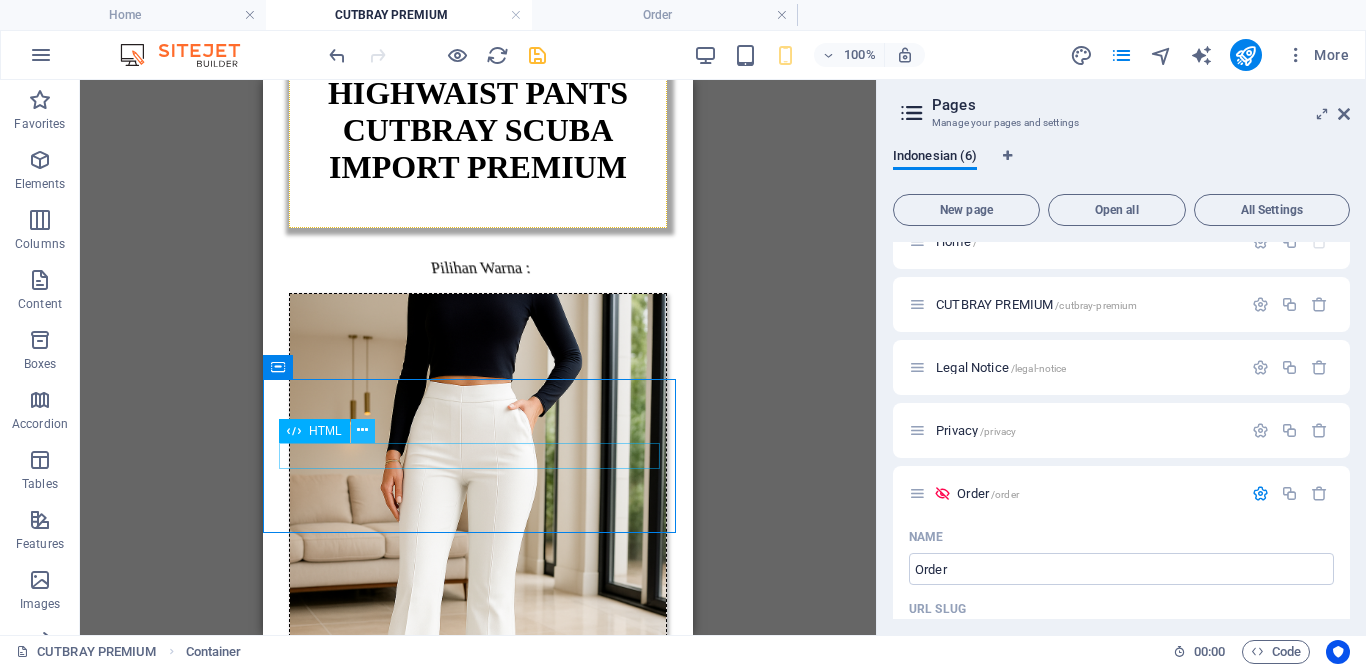 click at bounding box center [362, 430] 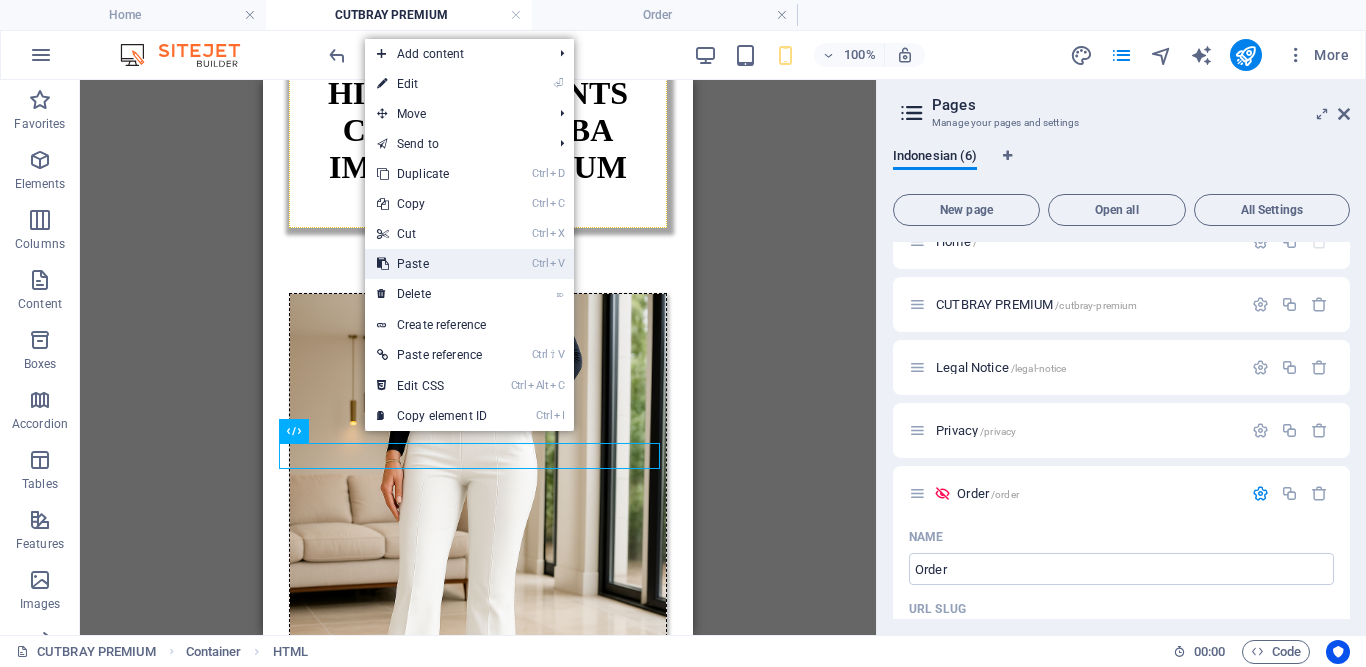 drag, startPoint x: 445, startPoint y: 257, endPoint x: 264, endPoint y: 353, distance: 204.88289 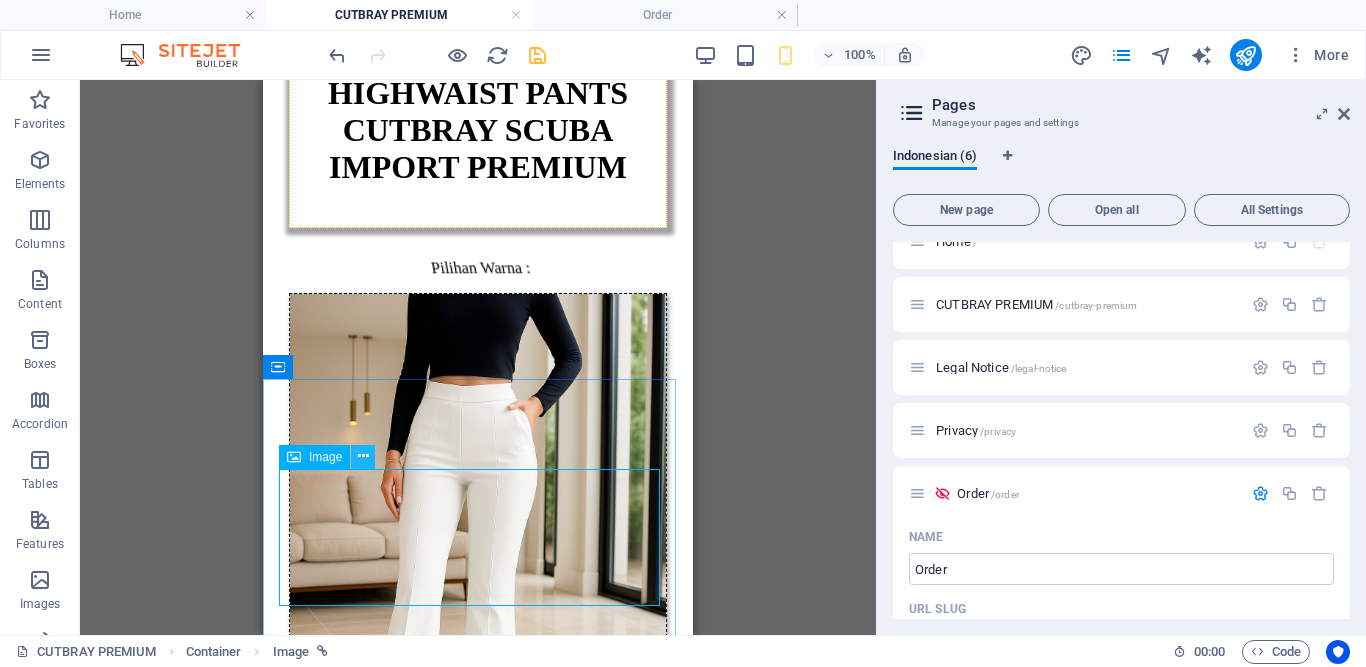 click at bounding box center [363, 456] 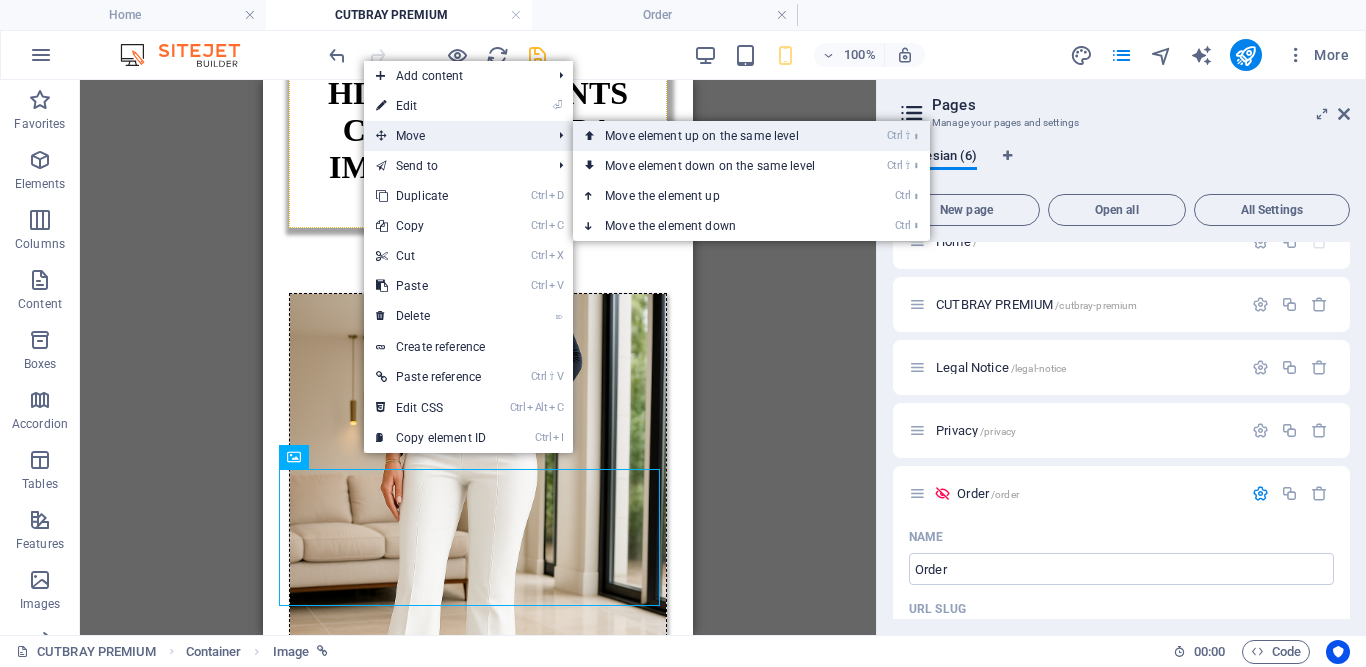 drag, startPoint x: 631, startPoint y: 137, endPoint x: 410, endPoint y: 120, distance: 221.65288 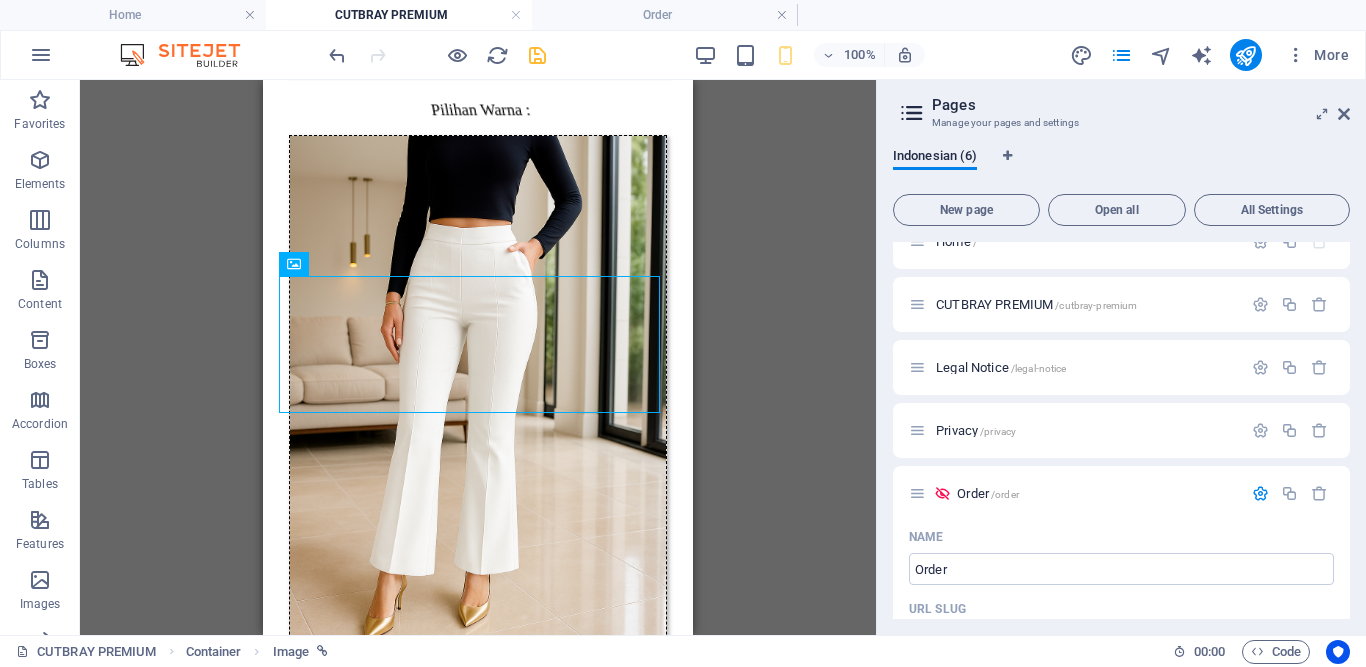 scroll, scrollTop: 4245, scrollLeft: 0, axis: vertical 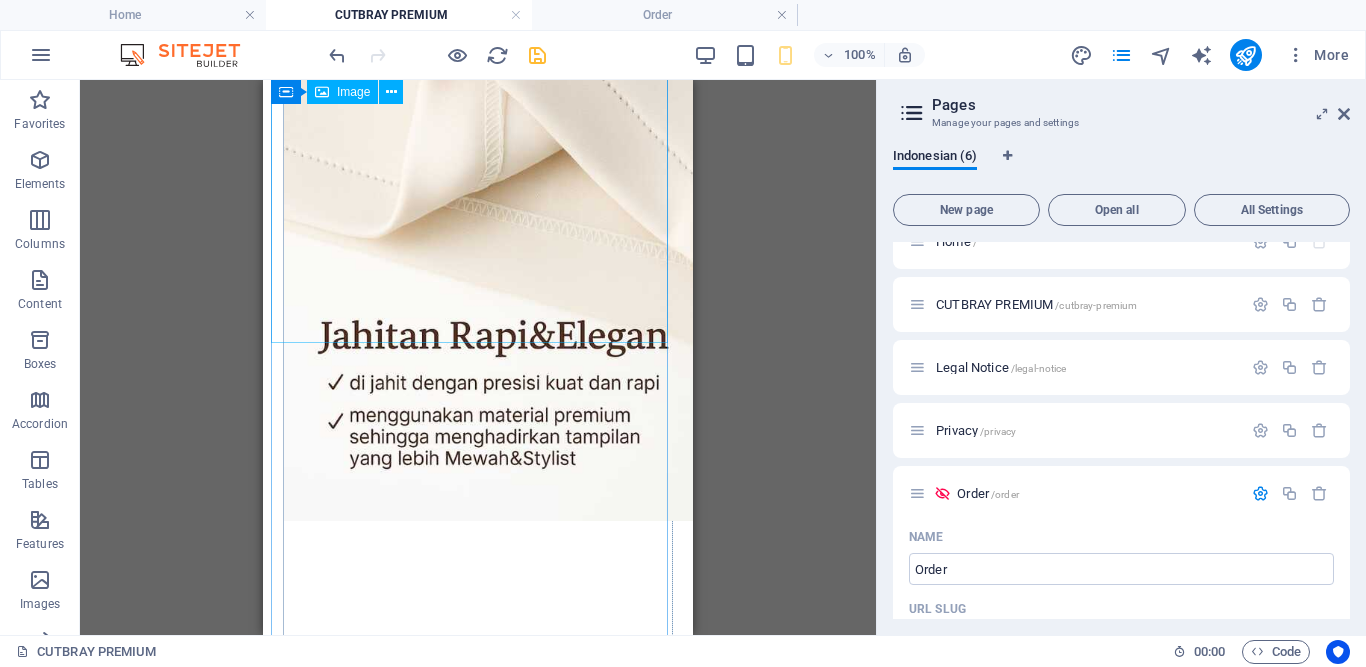 click at bounding box center [478, 1752] 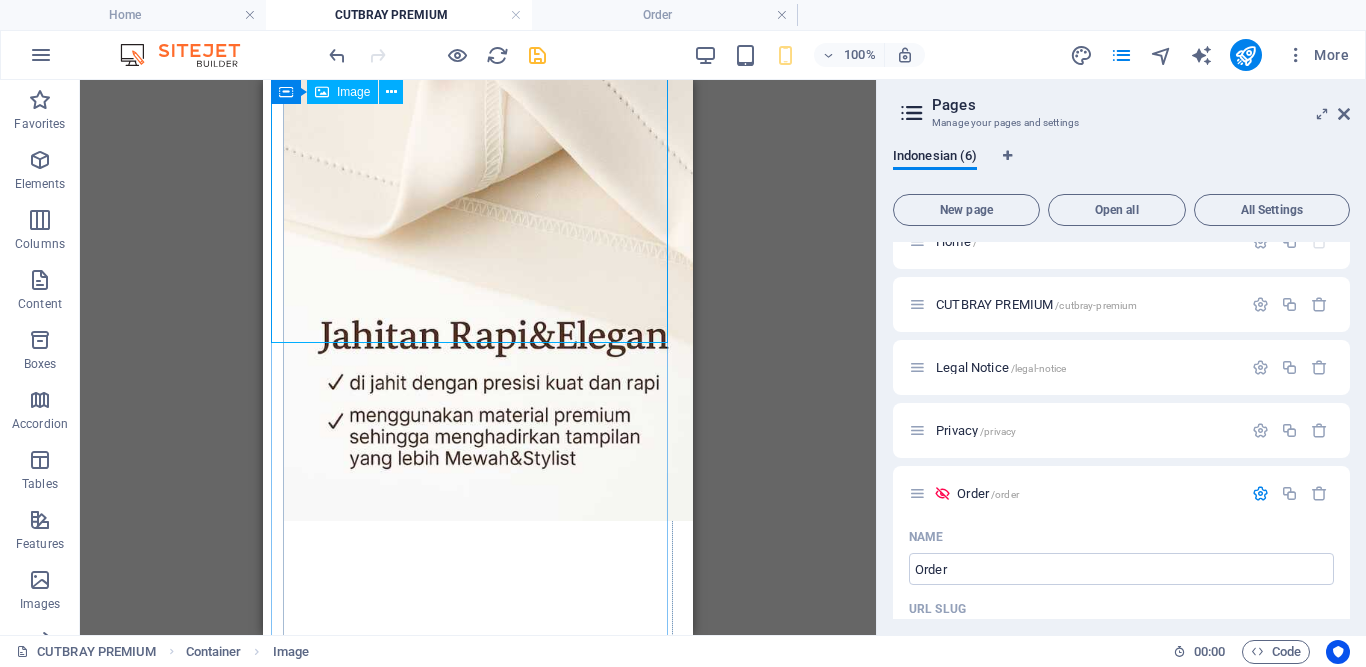 click on "Image" at bounding box center [353, 92] 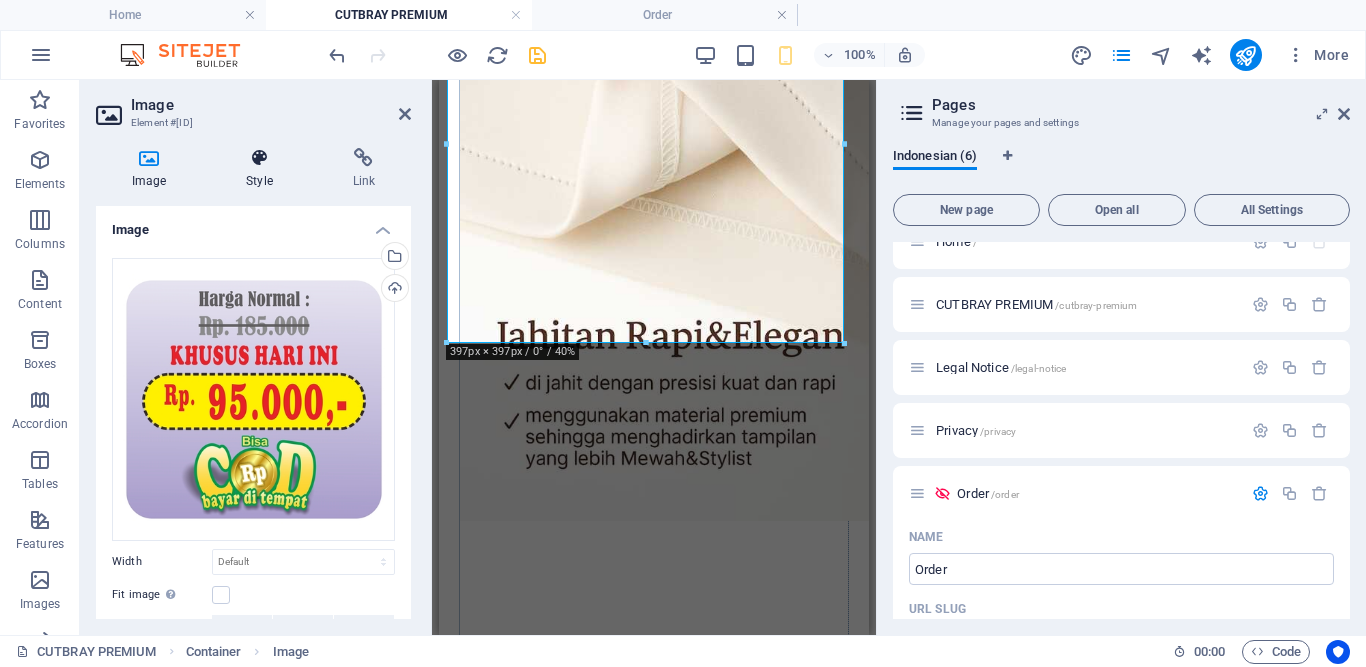 click at bounding box center [259, 158] 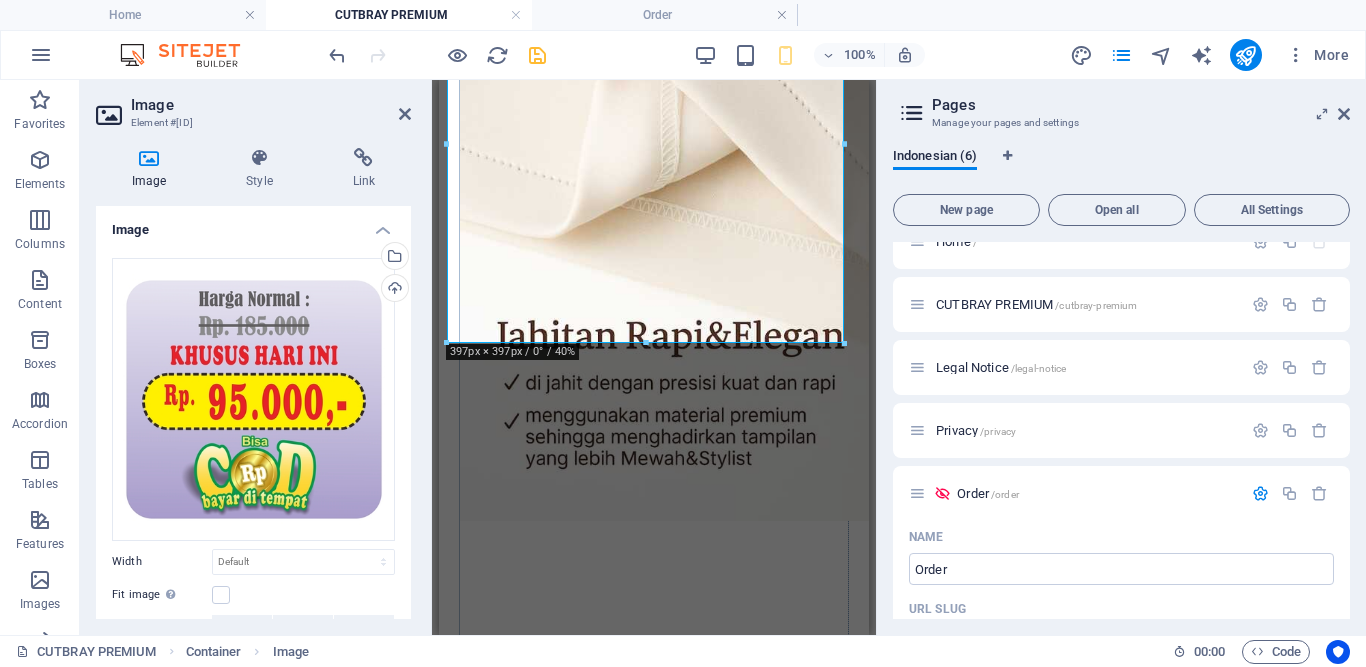 click at bounding box center (259, 158) 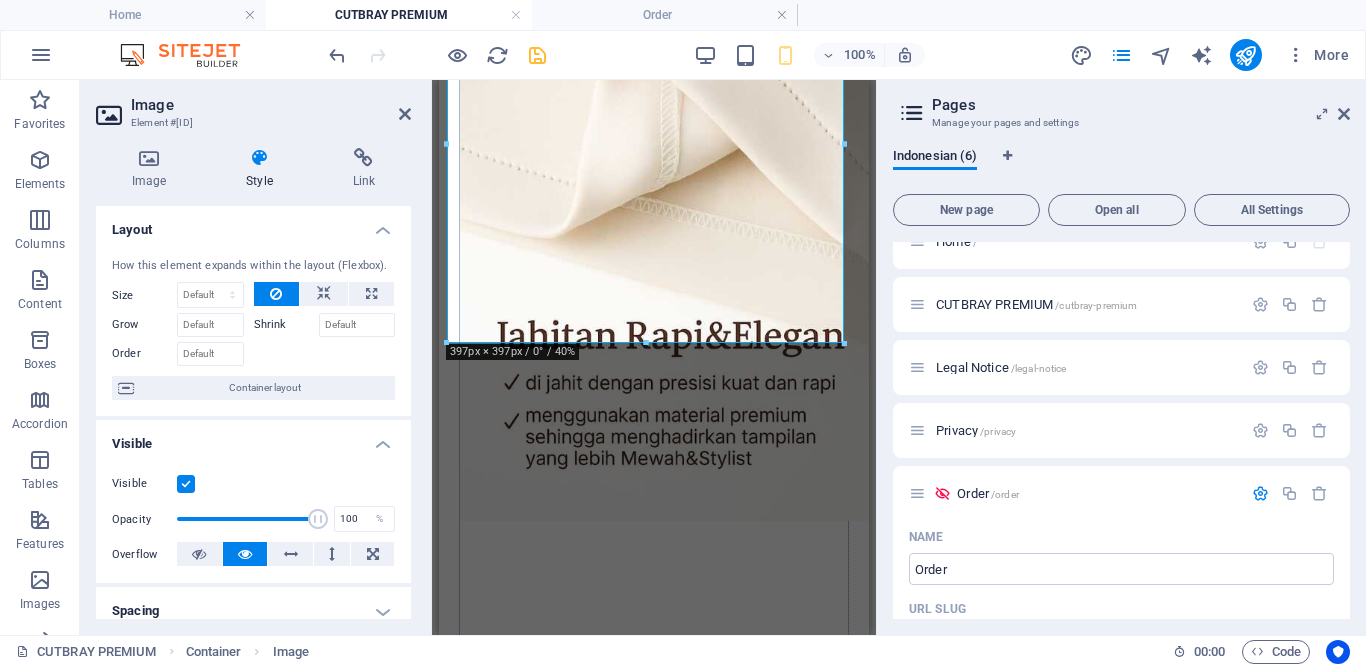 scroll, scrollTop: 432, scrollLeft: 0, axis: vertical 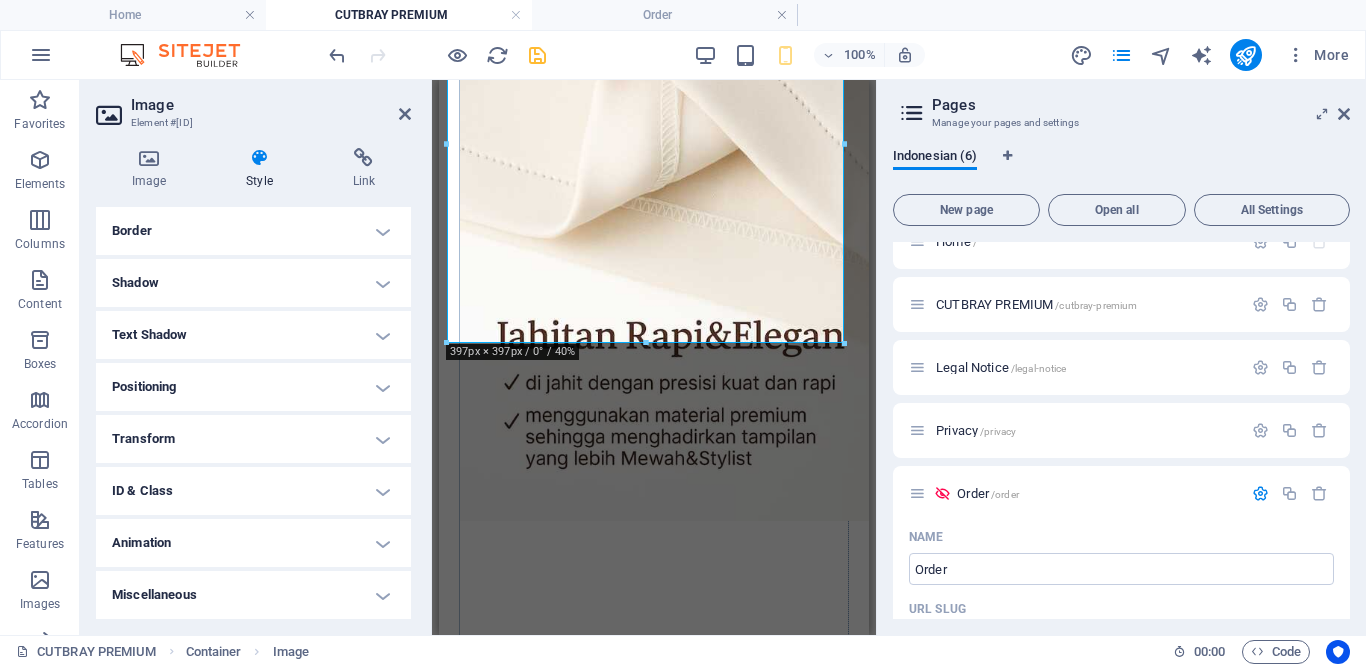 click on "Animation" at bounding box center [253, 543] 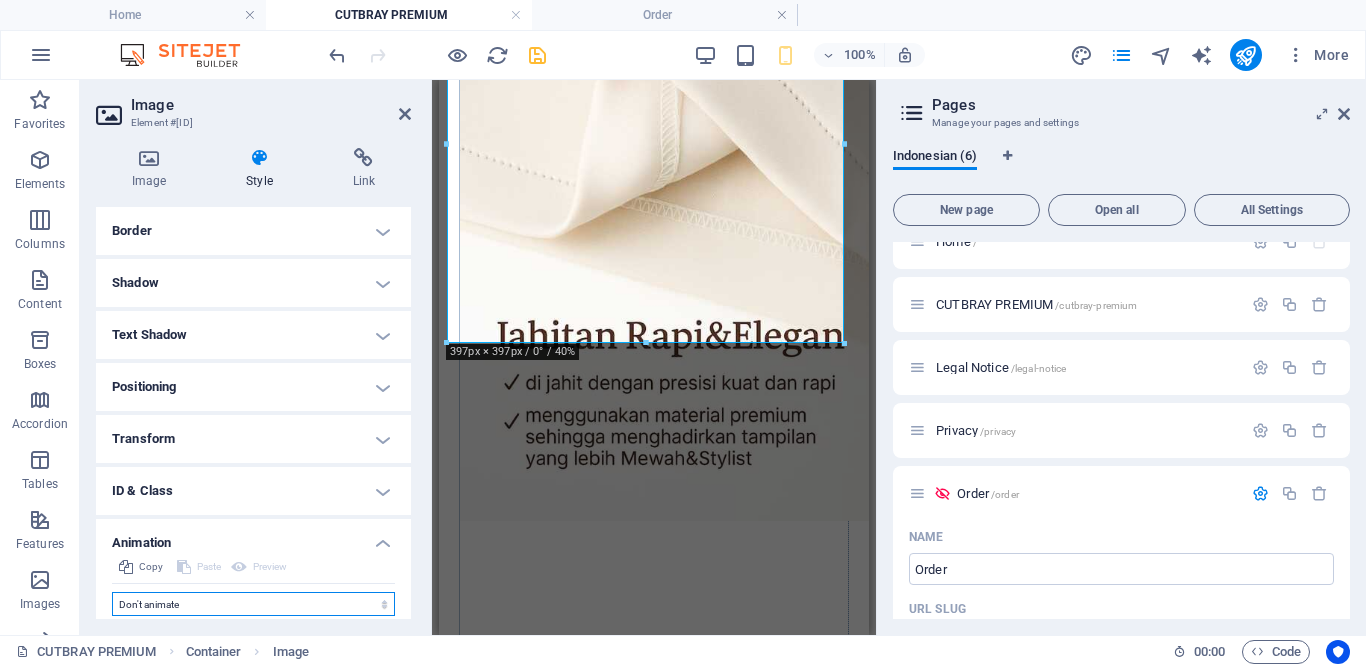 click on "Don't animate Show / Hide Slide up/down Zoom in/out Slide left to right Slide right to left Slide top to bottom Slide bottom to top Pulse Blink Open as overlay" at bounding box center (253, 604) 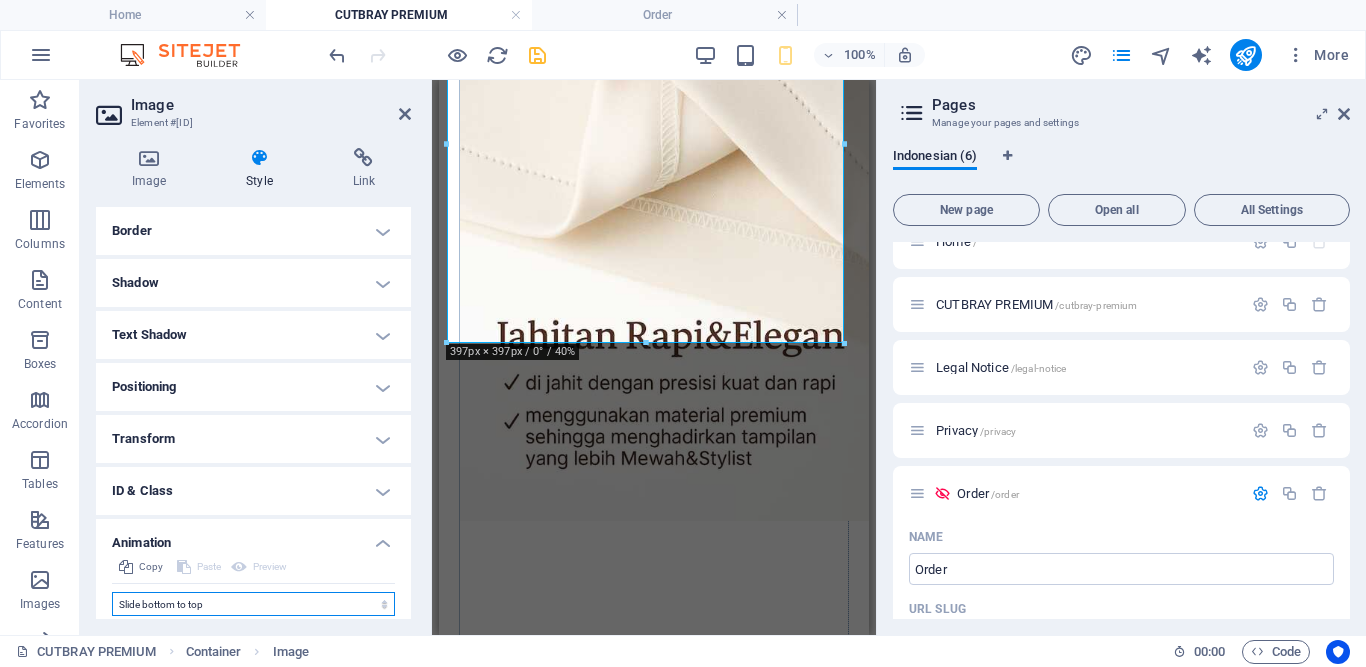 click on "Don't animate Show / Hide Slide up/down Zoom in/out Slide left to right Slide right to left Slide top to bottom Slide bottom to top Pulse Blink Open as overlay" at bounding box center (253, 604) 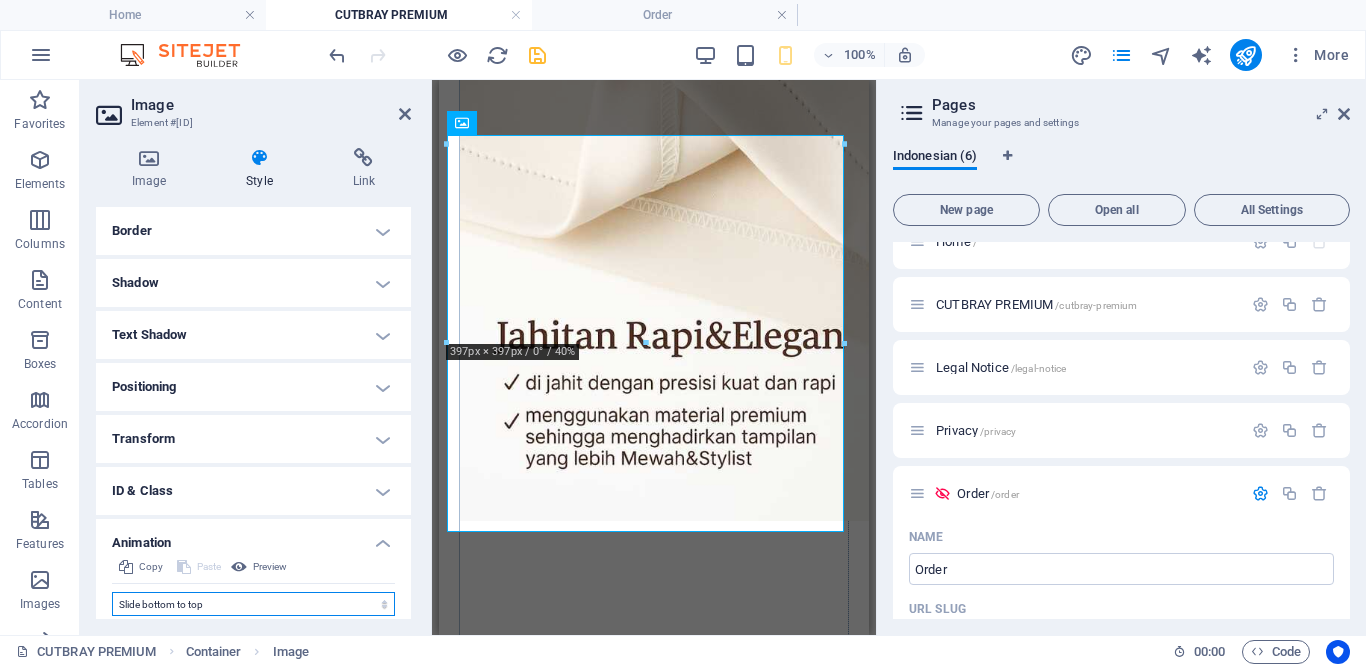click on "Don't animate Show / Hide Slide up/down Zoom in/out Slide left to right Slide right to left Slide top to bottom Slide bottom to top Pulse Blink Open as overlay" at bounding box center [253, 604] 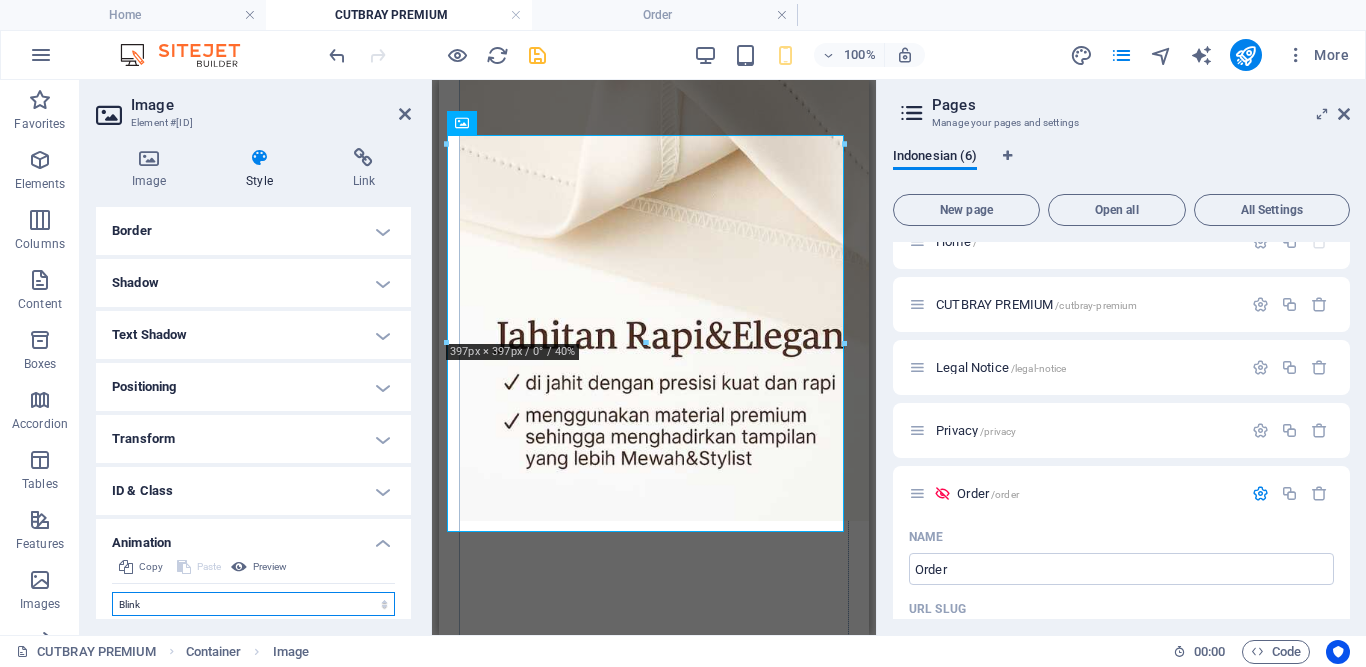 click on "Don't animate Show / Hide Slide up/down Zoom in/out Slide left to right Slide right to left Slide top to bottom Slide bottom to top Pulse Blink Open as overlay" at bounding box center (253, 604) 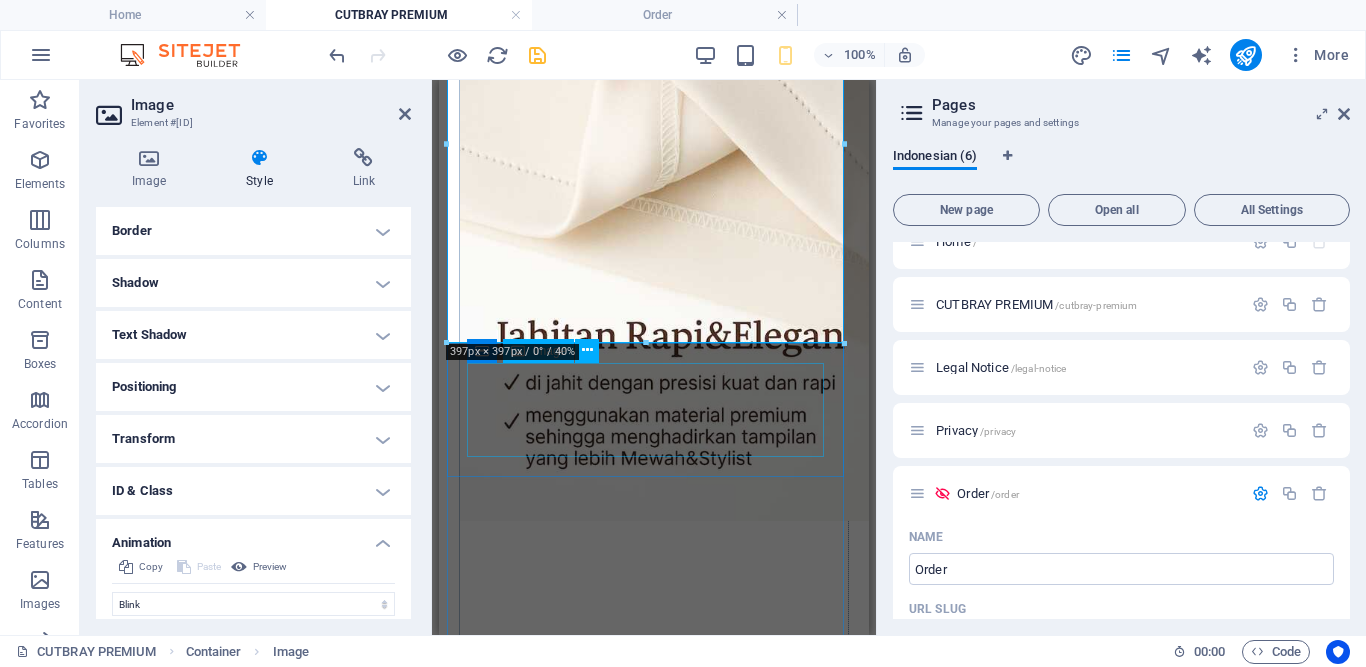 click at bounding box center [654, 2048] 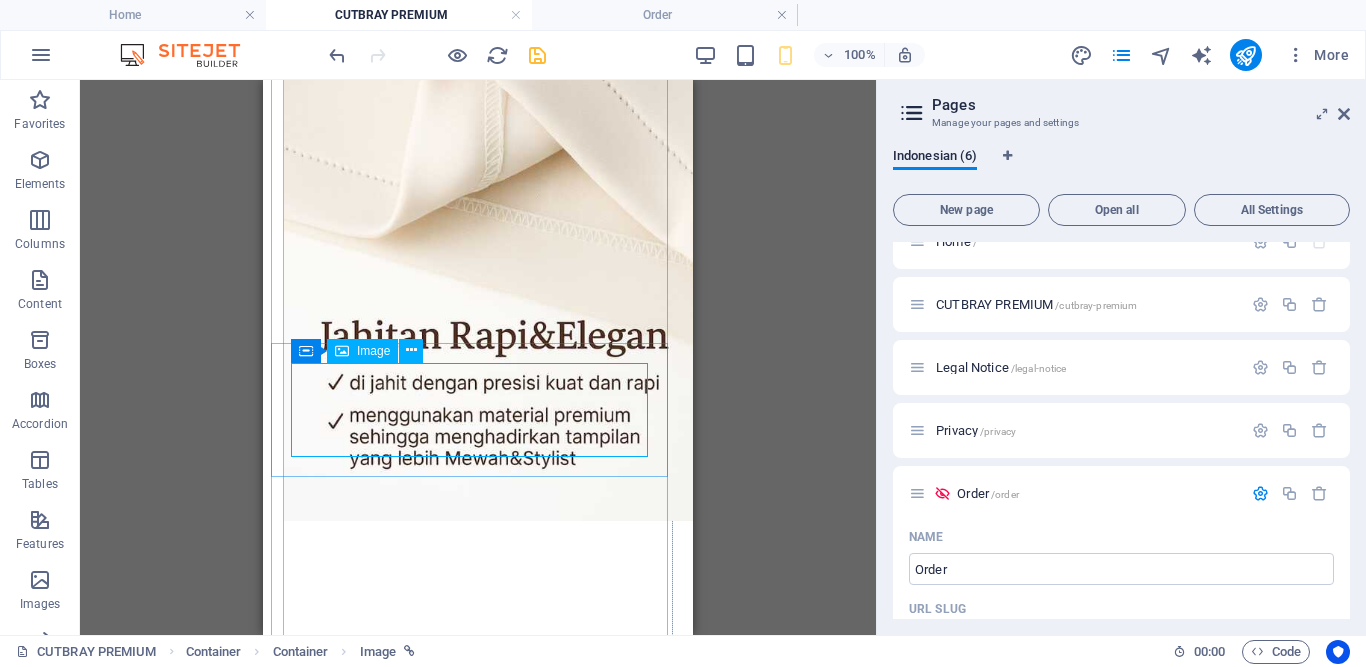 click on "Image" at bounding box center (373, 351) 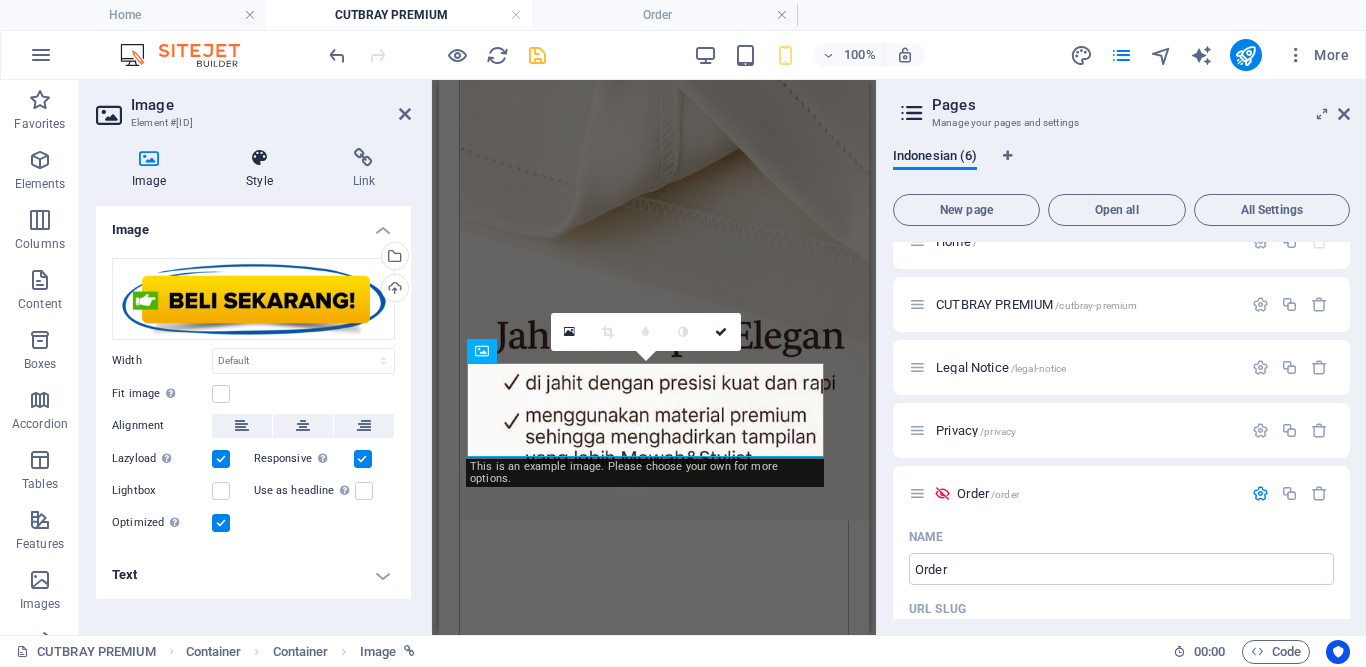 click on "Style" at bounding box center (263, 169) 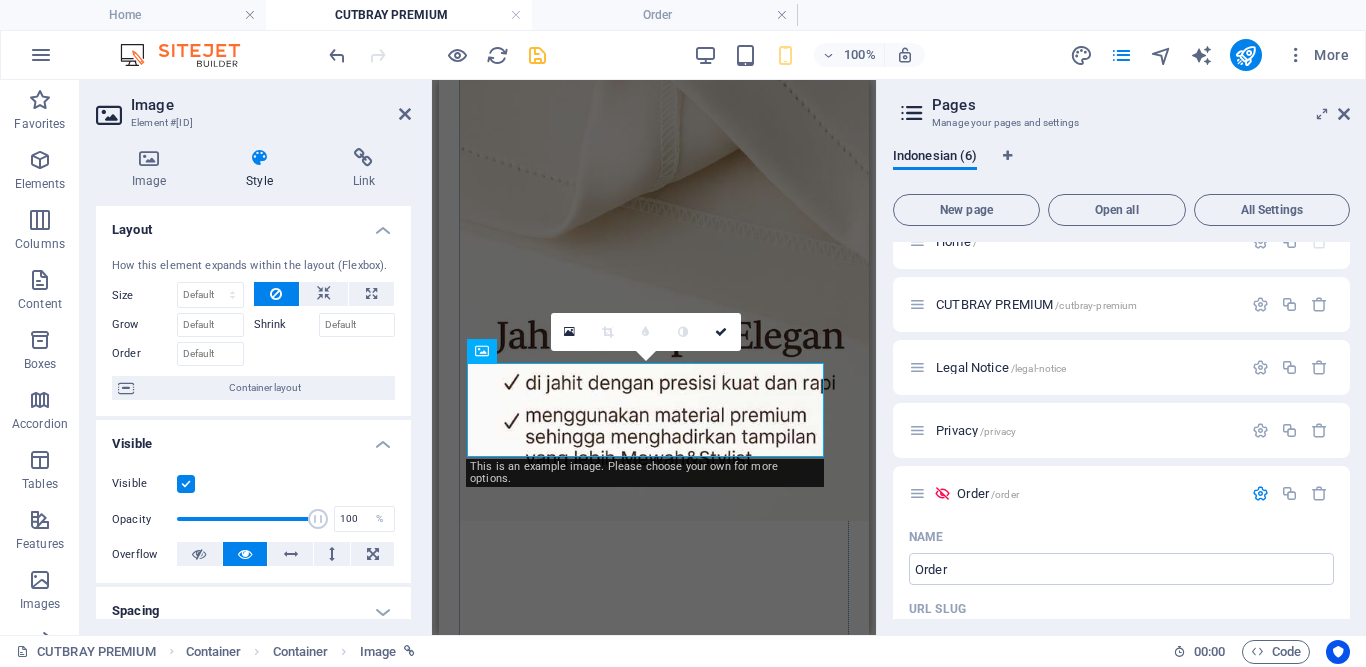 scroll, scrollTop: 361, scrollLeft: 0, axis: vertical 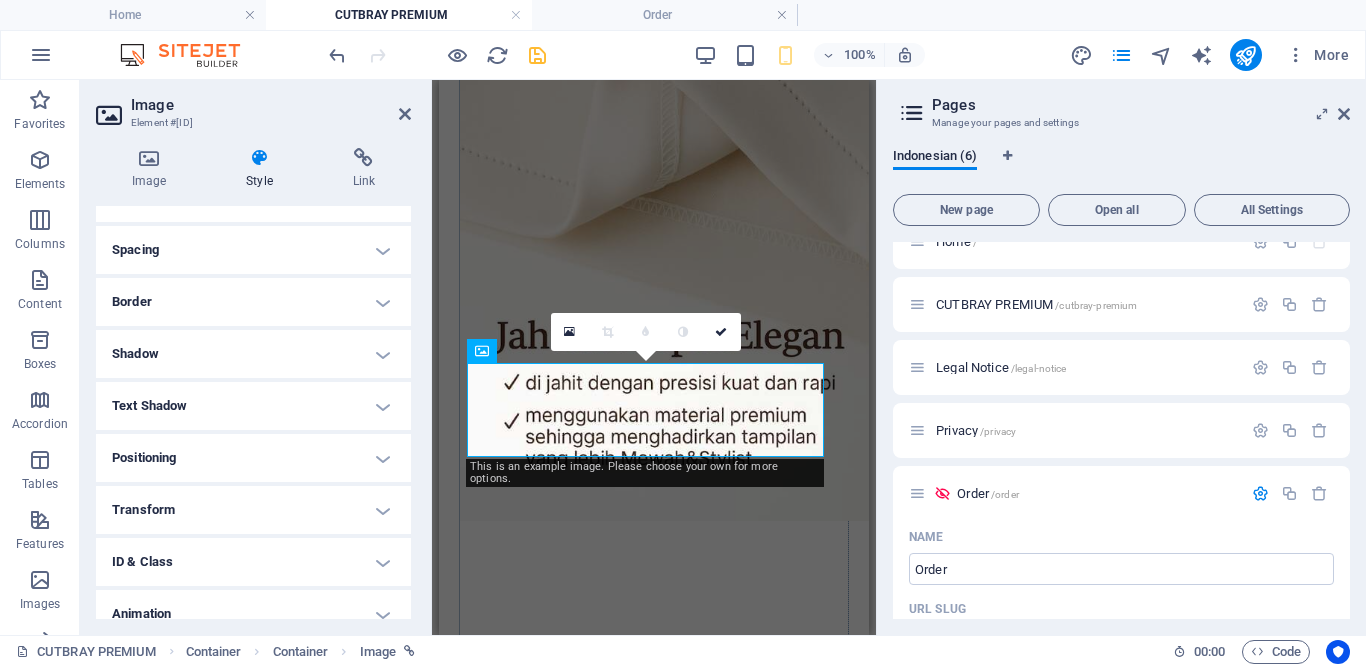 click on "Animation" at bounding box center [253, 614] 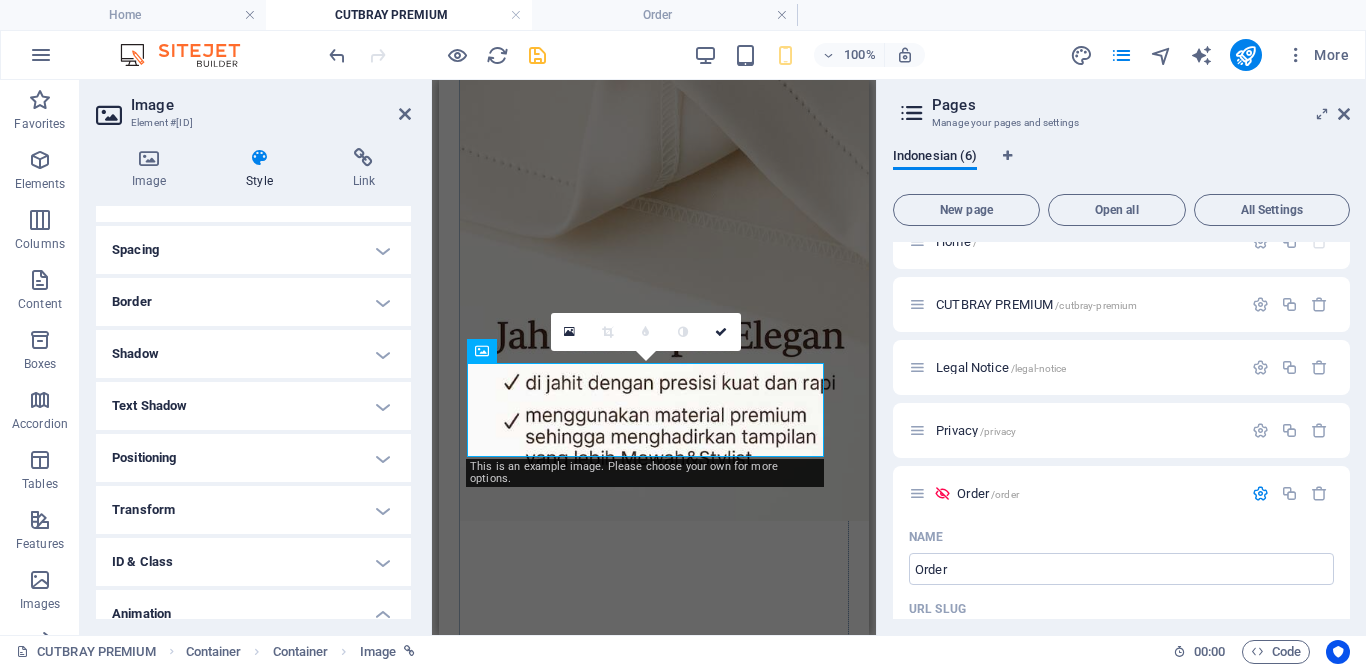 scroll, scrollTop: 497, scrollLeft: 0, axis: vertical 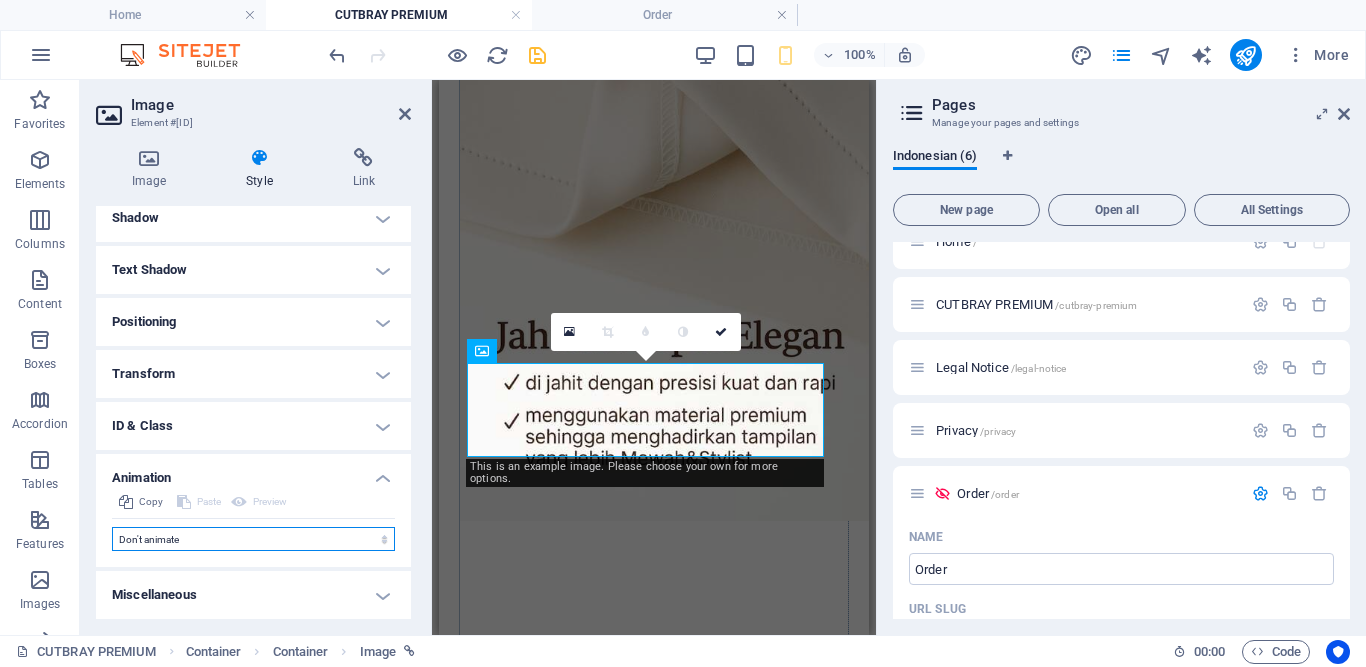 click on "Don't animate Show / Hide Slide up/down Zoom in/out Slide left to right Slide right to left Slide top to bottom Slide bottom to top Pulse Blink Open as overlay" at bounding box center (253, 539) 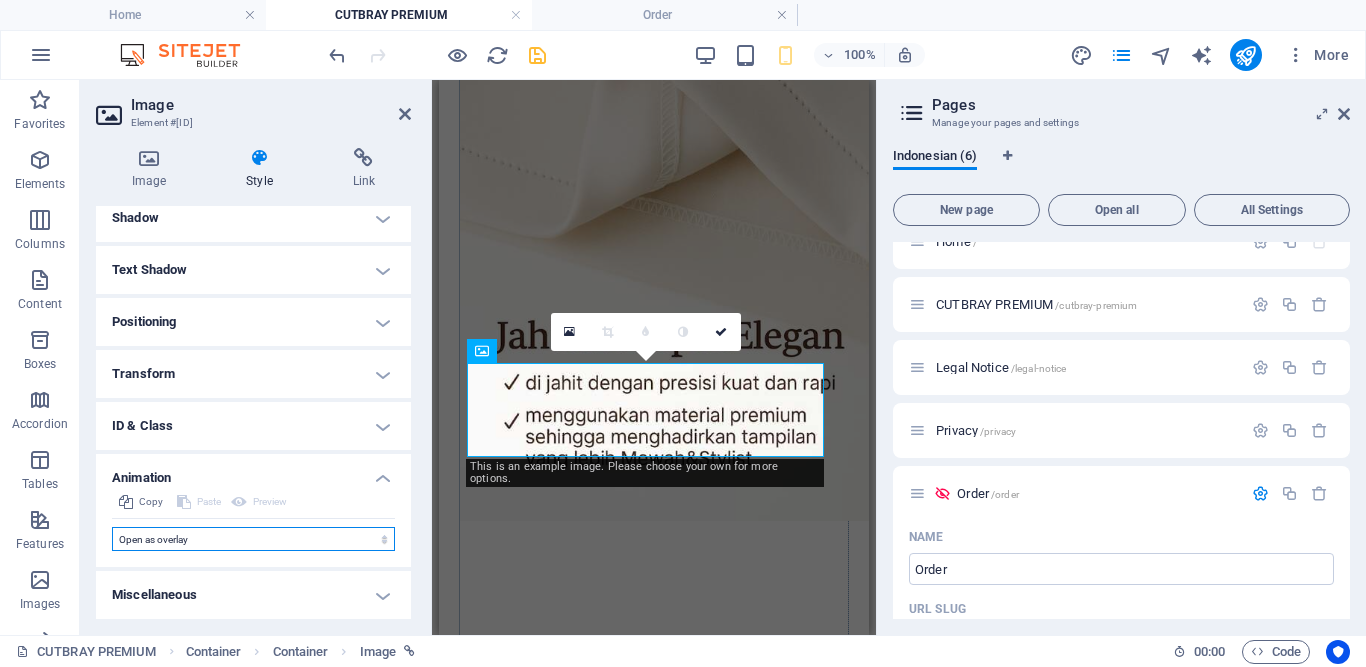 click on "Don't animate Show / Hide Slide up/down Zoom in/out Slide left to right Slide right to left Slide top to bottom Slide bottom to top Pulse Blink Open as overlay" at bounding box center [253, 539] 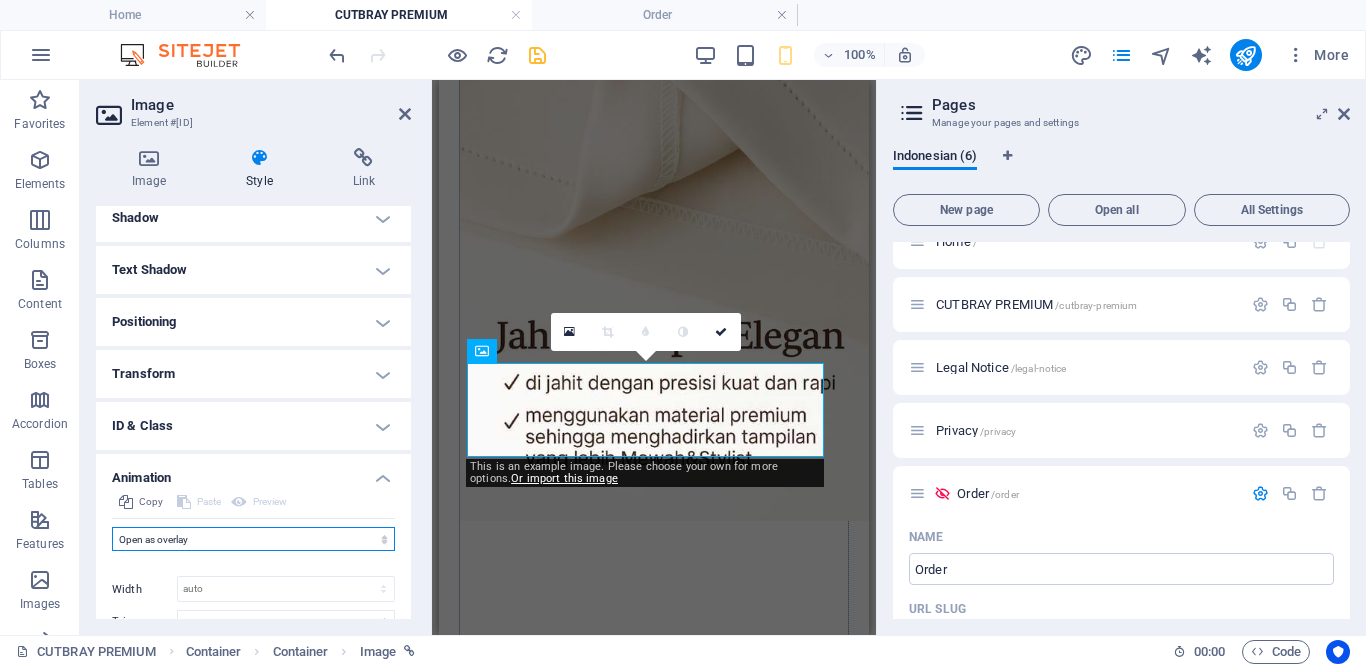 click on "Don't animate Show / Hide Slide up/down Zoom in/out Slide left to right Slide right to left Slide top to bottom Slide bottom to top Pulse Blink Open as overlay" at bounding box center (253, 539) 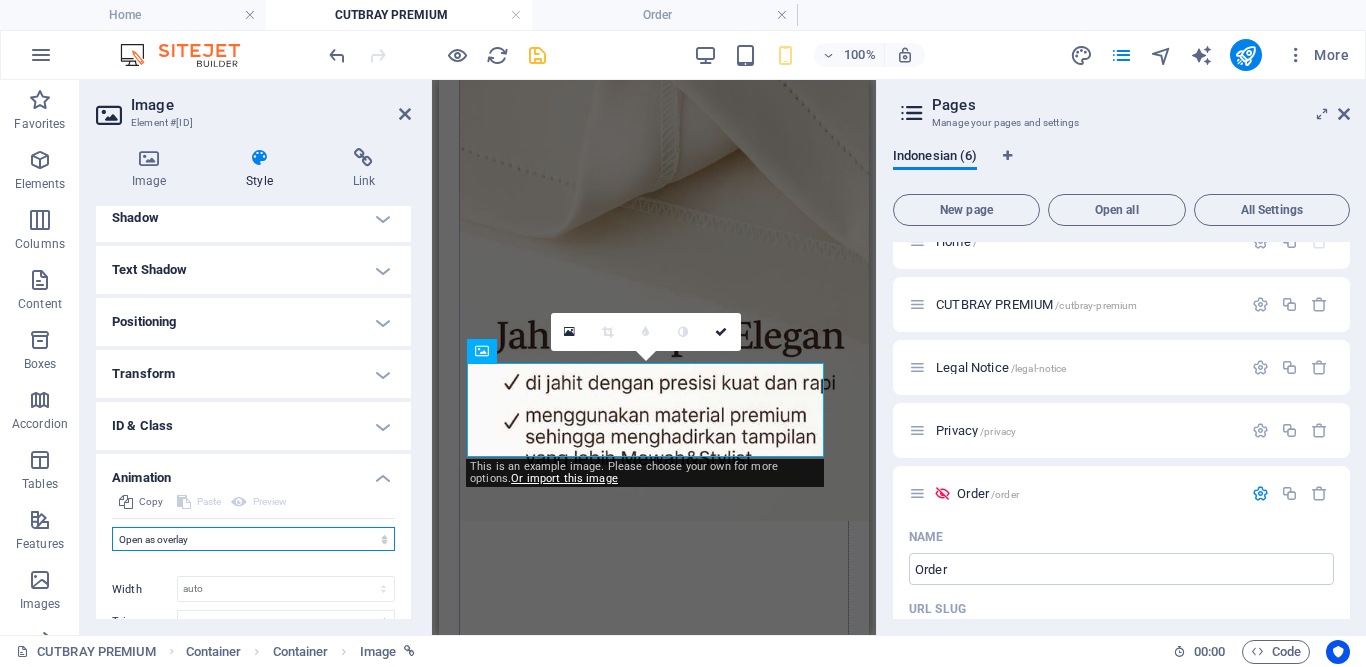 select on "flash" 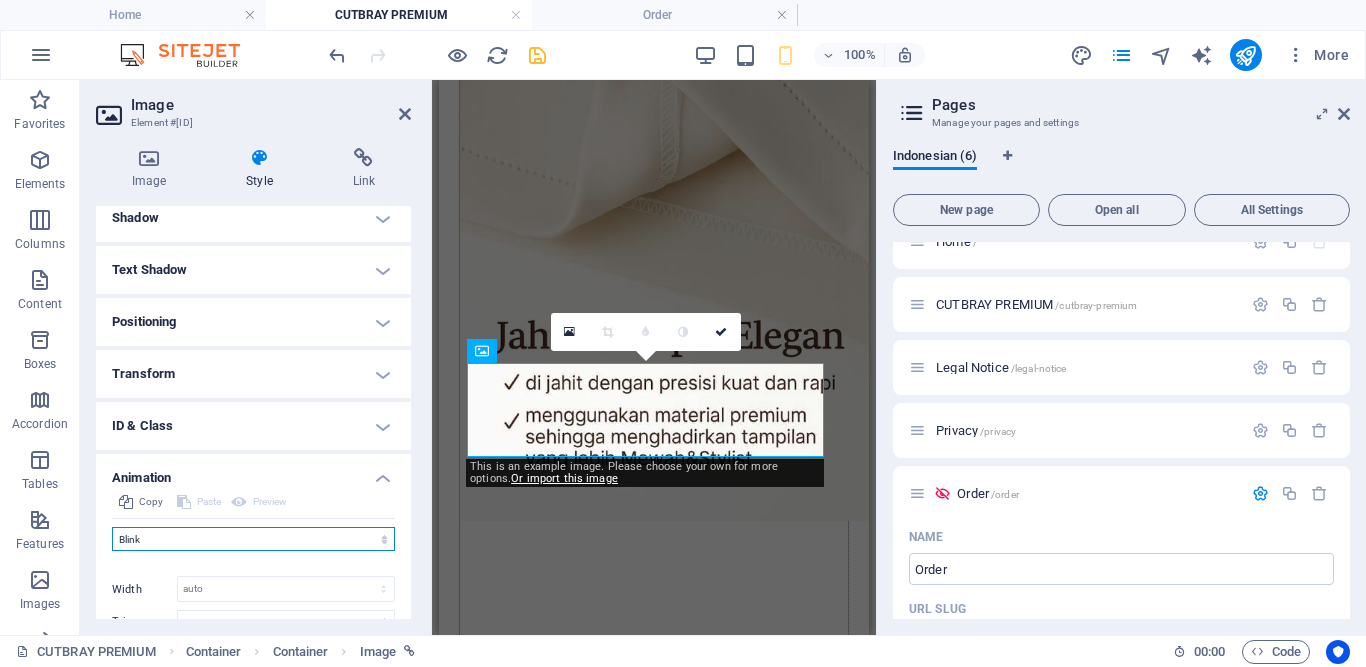 click on "Don't animate Show / Hide Slide up/down Zoom in/out Slide left to right Slide right to left Slide top to bottom Slide bottom to top Pulse Blink Open as overlay" at bounding box center (253, 539) 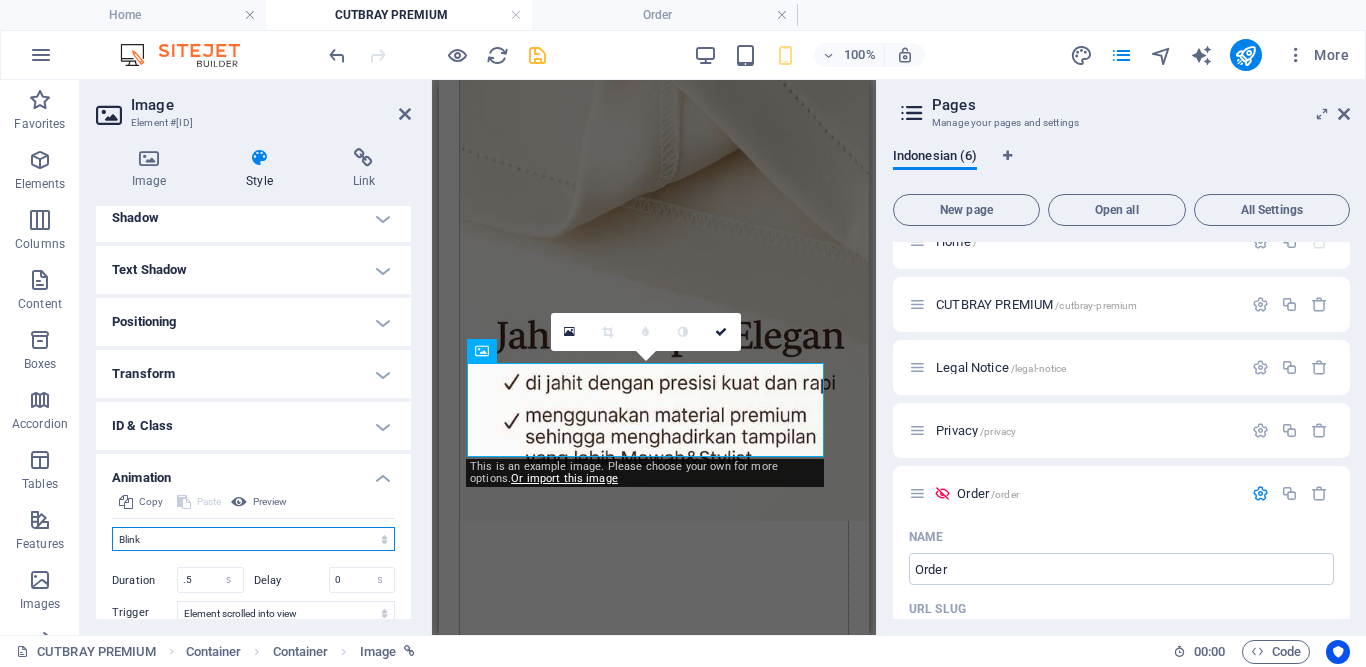 scroll, scrollTop: 614, scrollLeft: 0, axis: vertical 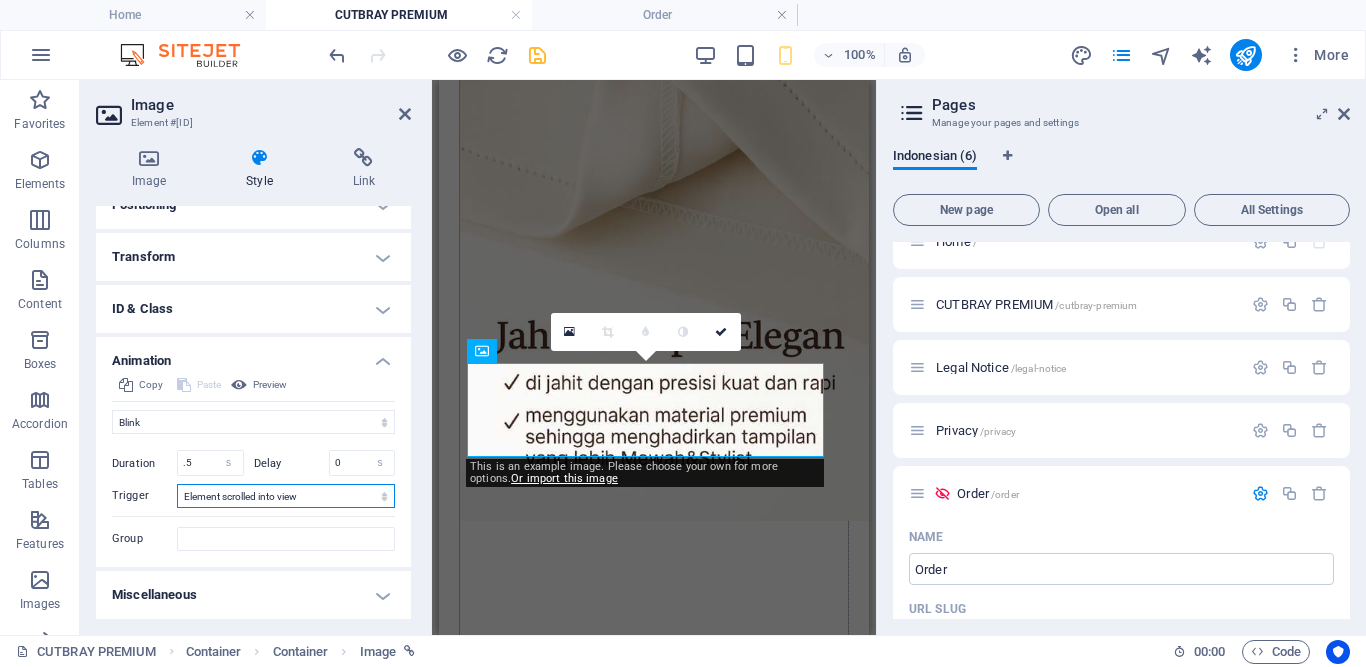 click on "No automatic trigger On page load Element scrolled into view" at bounding box center (286, 496) 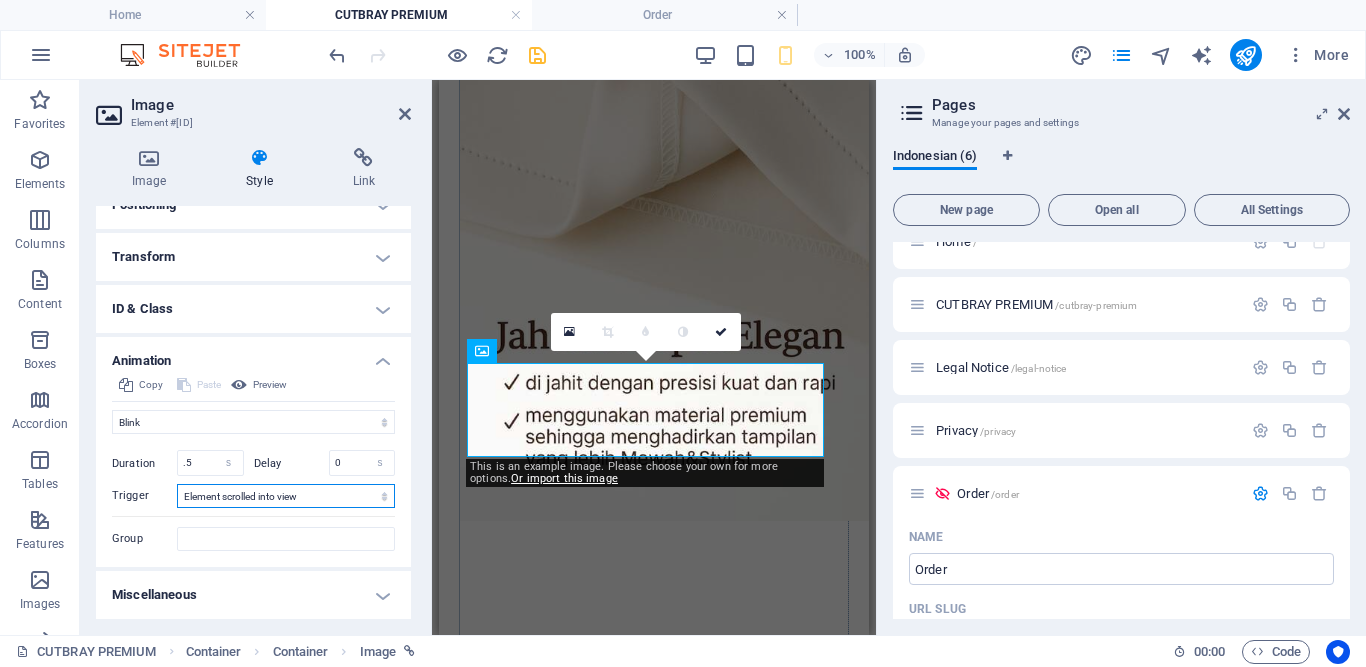 click on "No automatic trigger On page load Element scrolled into view" at bounding box center [286, 496] 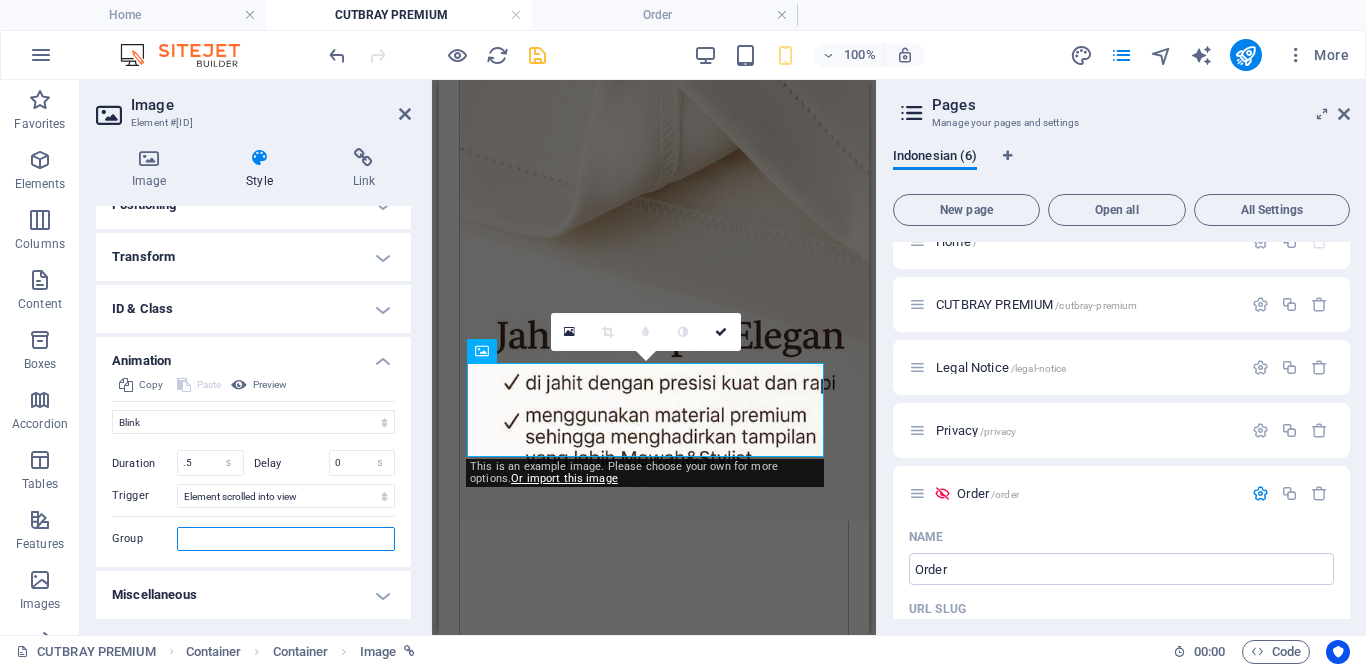 click on "Group" at bounding box center [286, 539] 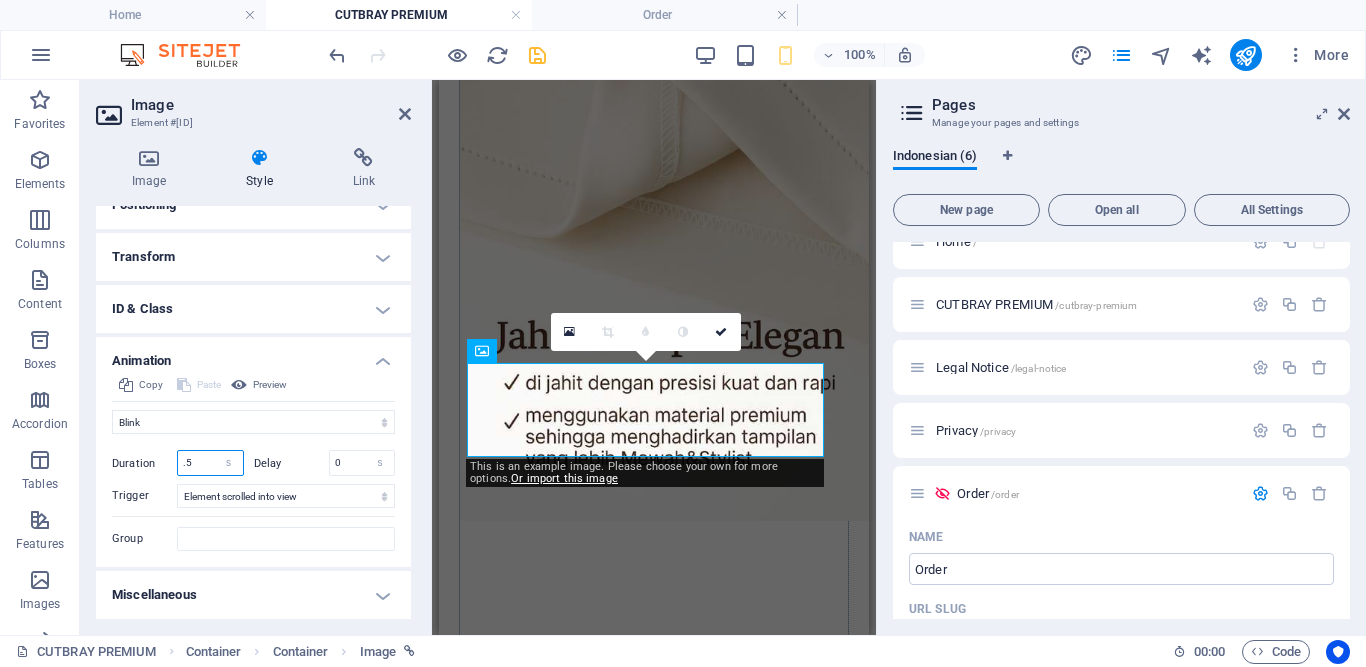 drag, startPoint x: 197, startPoint y: 458, endPoint x: 183, endPoint y: 459, distance: 14.035668 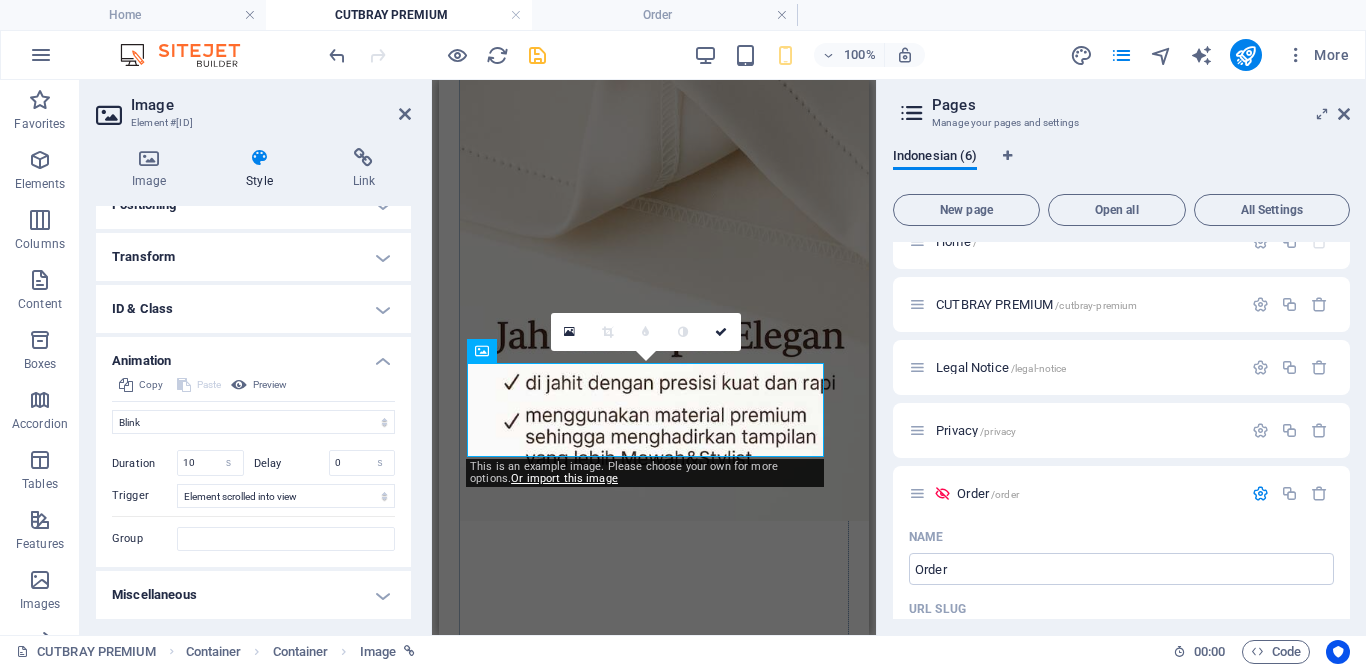 click on "Image Style Link Image Drag files here, click to choose files or select files from Files or our free stock photos & videos Select files from the file manager, stock photos, or upload file(s) Upload Width Default auto px rem % em vh vw Fit image Automatically fit image to a fixed width and height Height Default auto px Alignment Lazyload Loading images after the page loads improves page speed. Responsive Automatically load retina image and smartphone optimized sizes. Lightbox Use as headline The image will be wrapped in an H1 headline tag. Useful for giving alternative text the weight of an H1 headline, e.g. for the logo. Leave unchecked if uncertain. Optimized Images are compressed to improve page speed. Position Direction Custom X offset 50 px rem % vh vw Y offset 50 px rem % vh vw Text Float No float Image left Image right Determine how text should behave around the image. Text Alternative text Image caption Paragraph Format Normal Heading 1 Heading 2 Heading 3 Heading 4 Heading 5 Heading 6 Code Font Family" at bounding box center [253, 383] 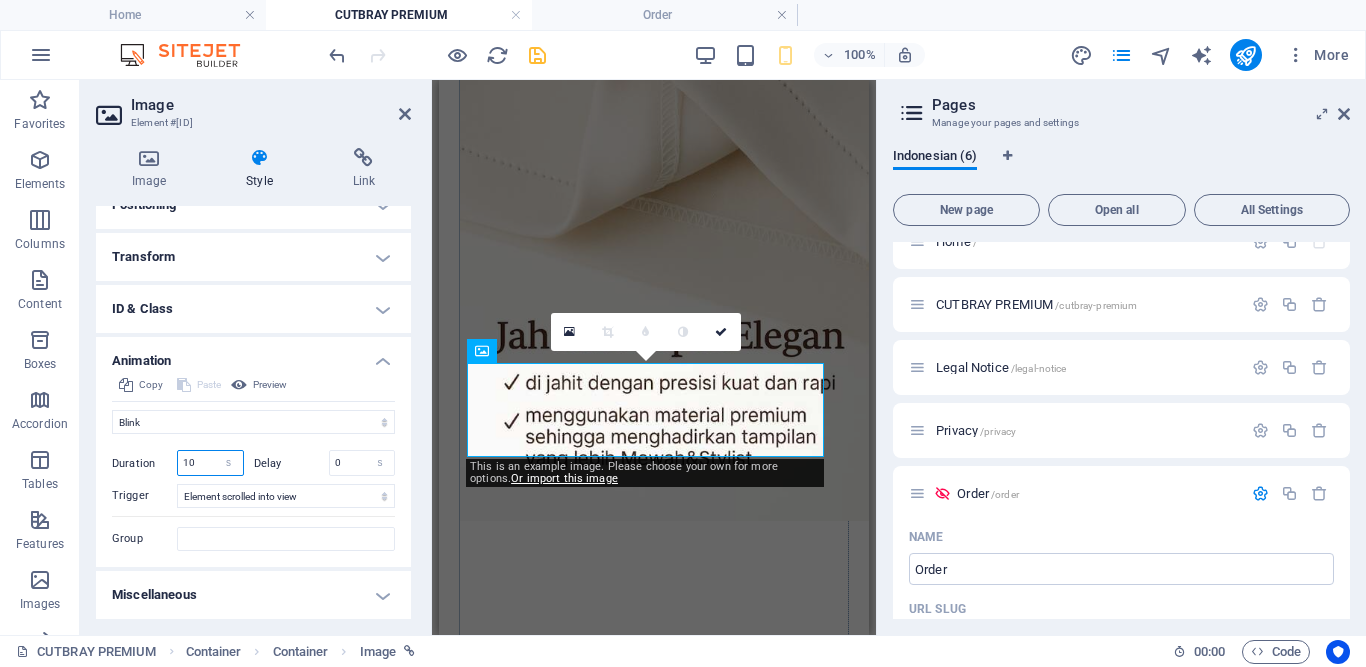 drag, startPoint x: 196, startPoint y: 460, endPoint x: 184, endPoint y: 459, distance: 12.0415945 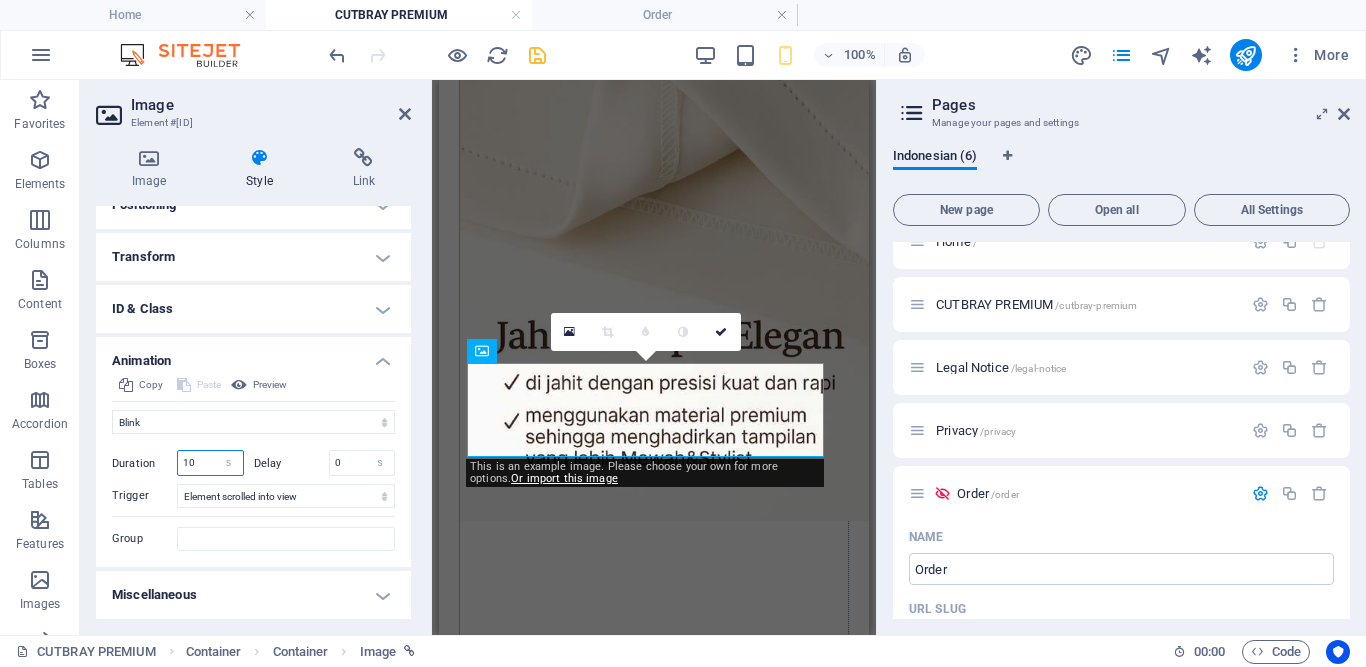 type on "7" 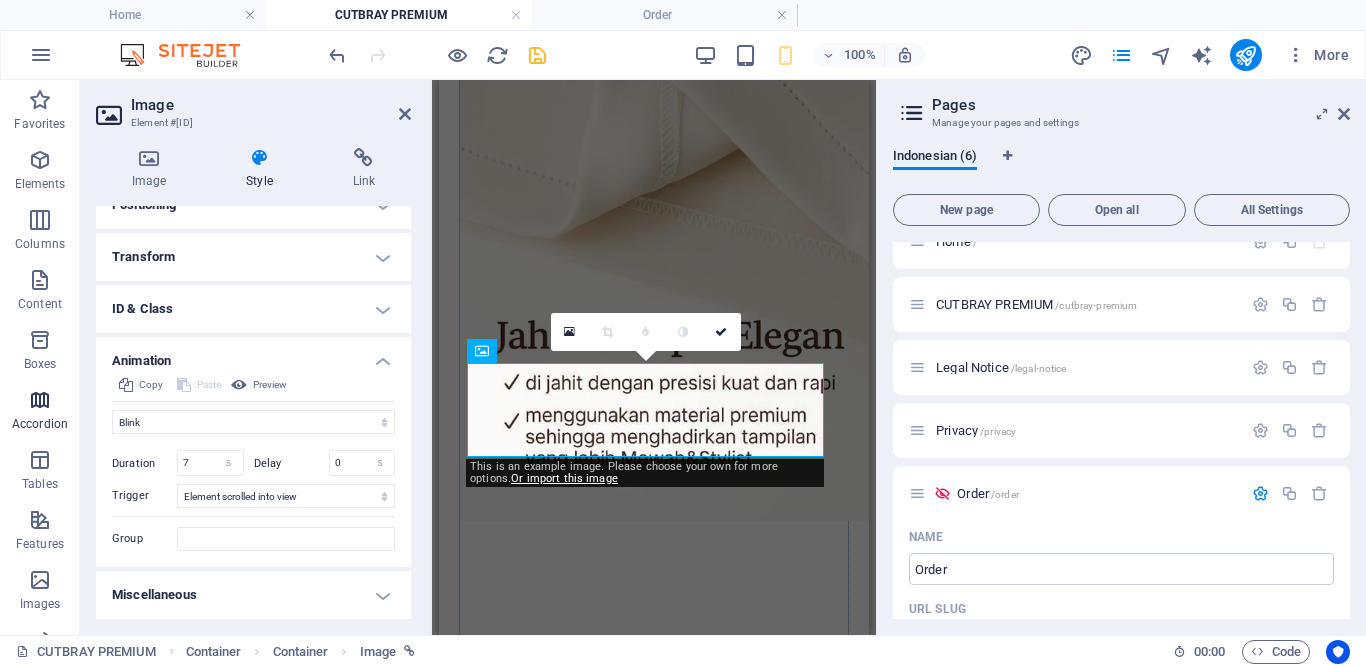 click on "Accordion" at bounding box center (40, 412) 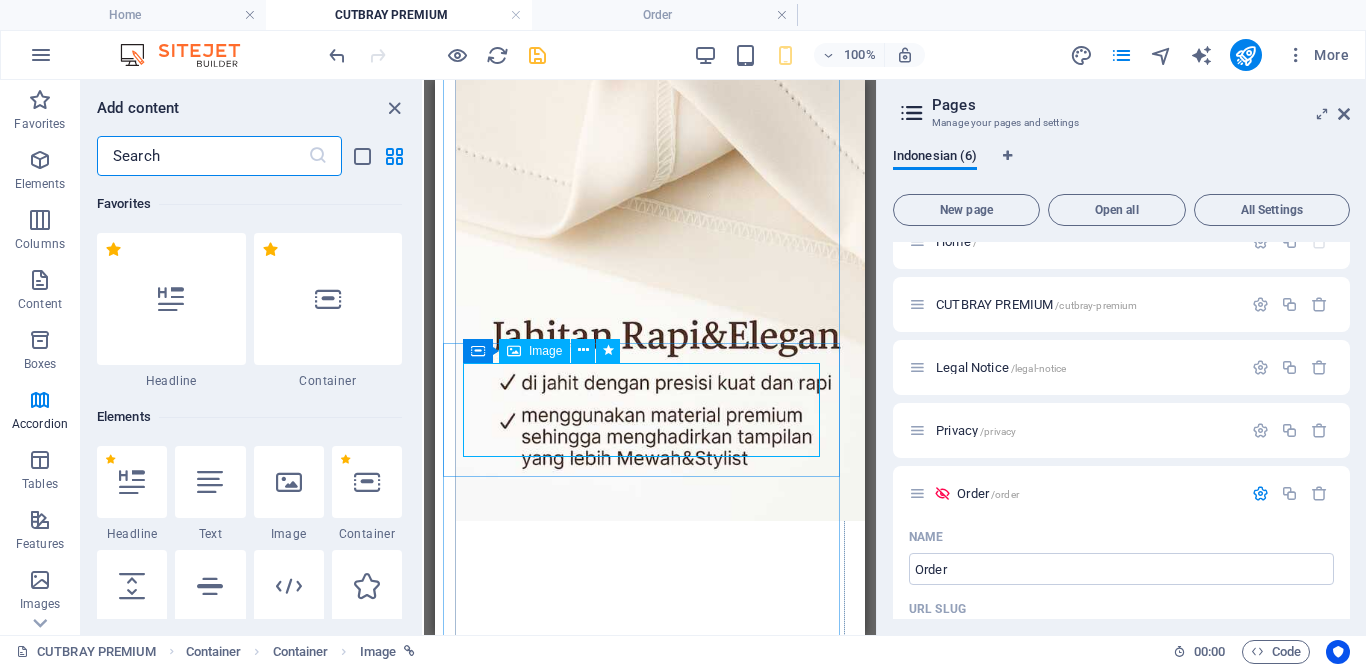 scroll, scrollTop: 6385, scrollLeft: 0, axis: vertical 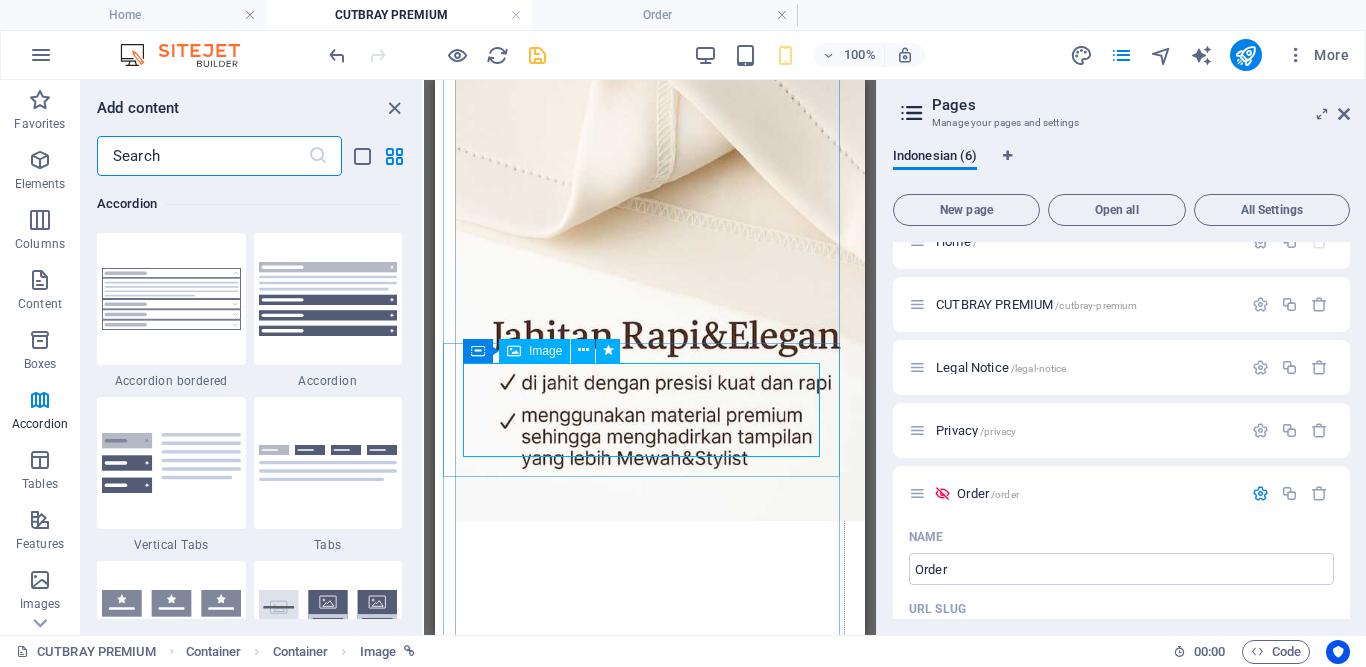 click on "Image" at bounding box center [545, 351] 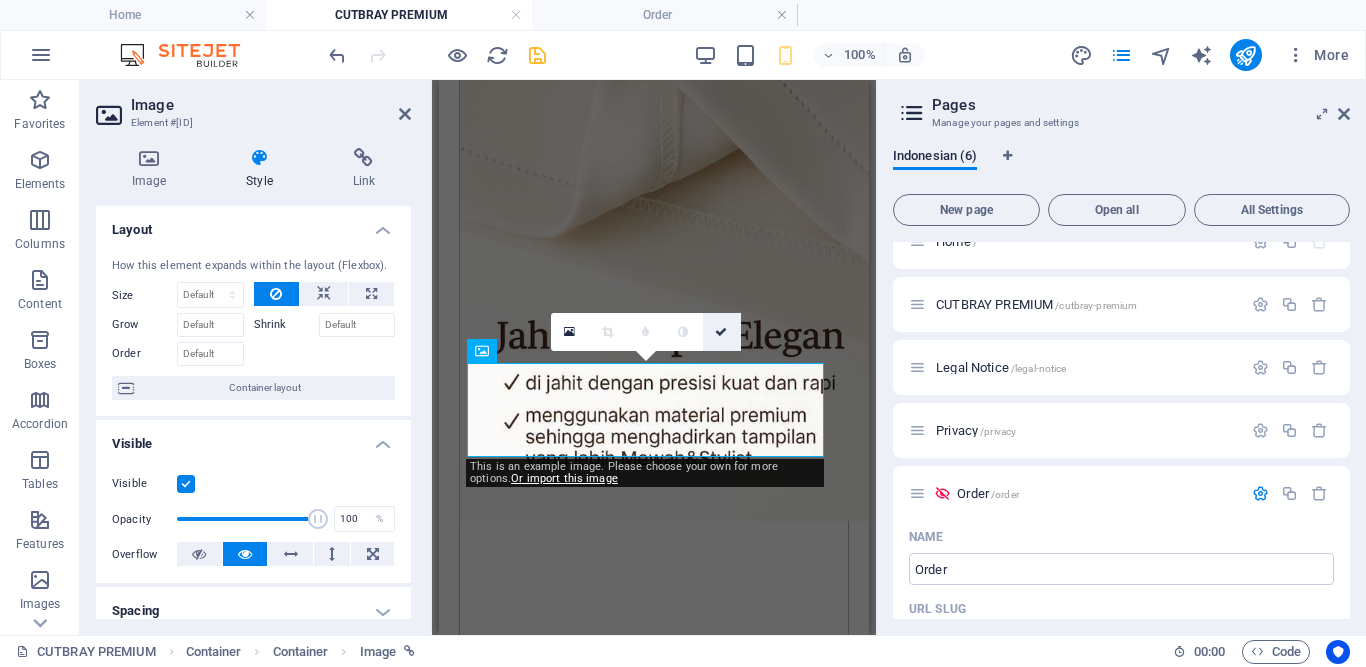 click at bounding box center [721, 332] 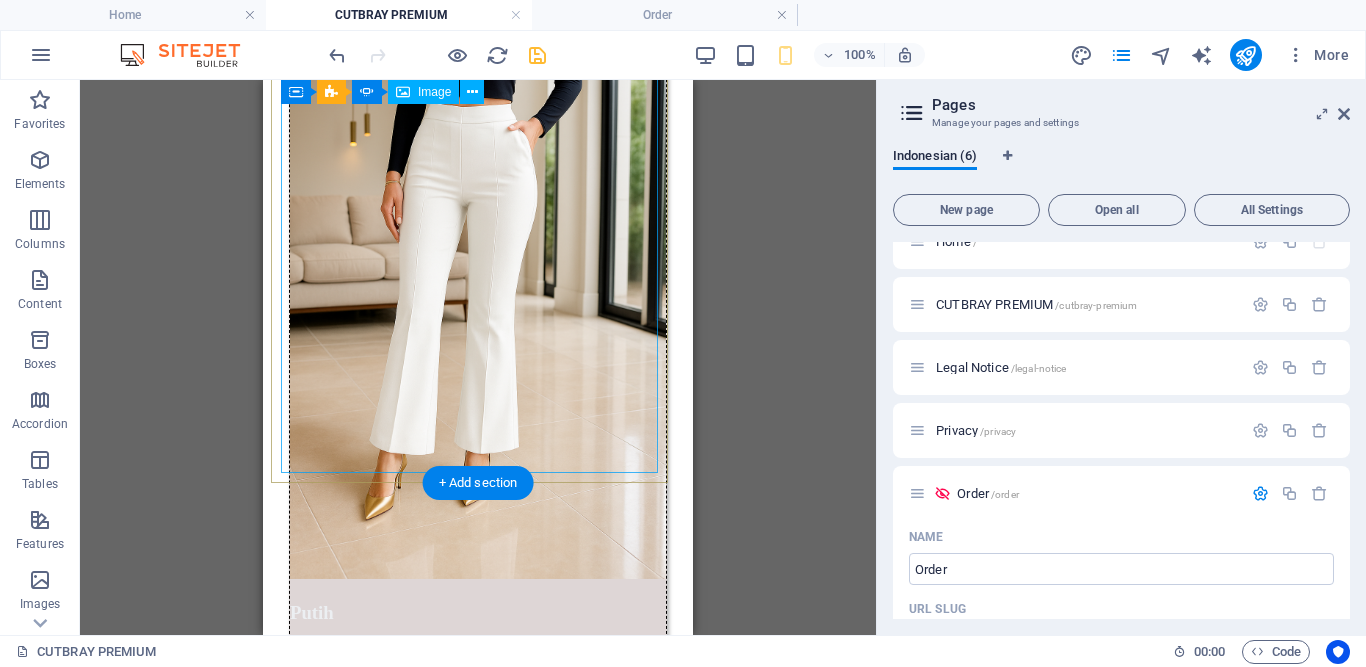 scroll, scrollTop: 3759, scrollLeft: 0, axis: vertical 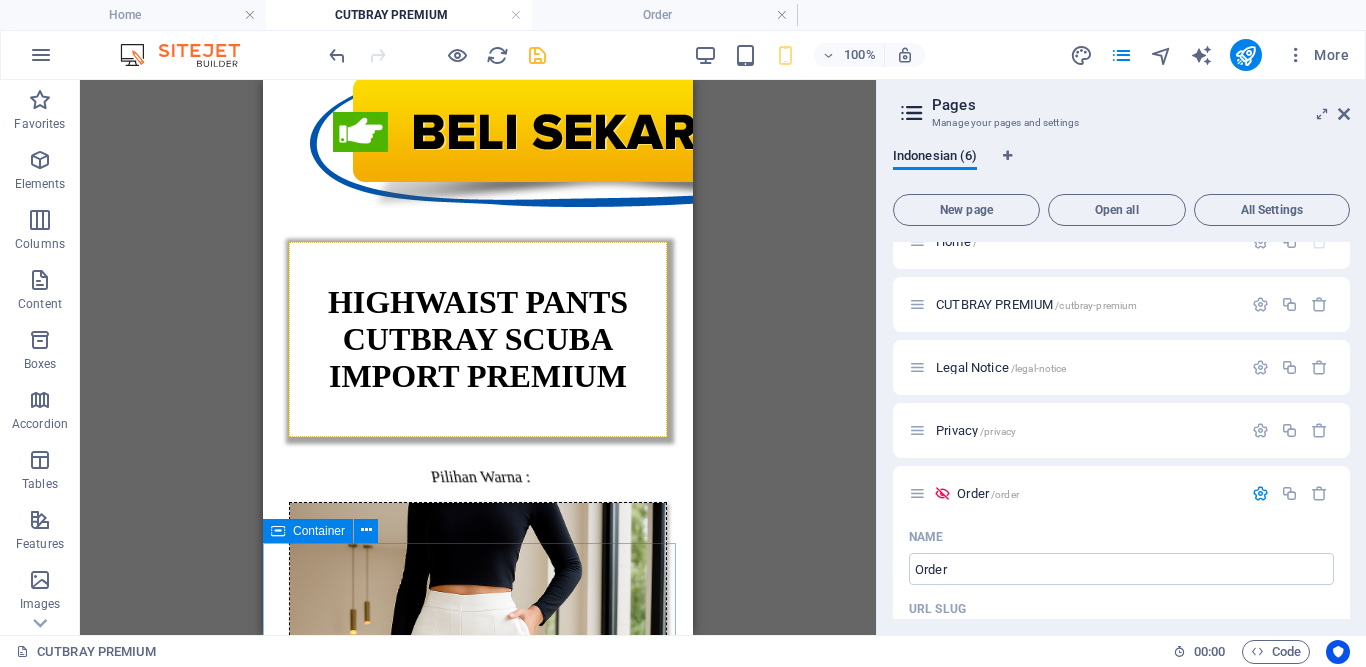 click on "Container" at bounding box center [319, 531] 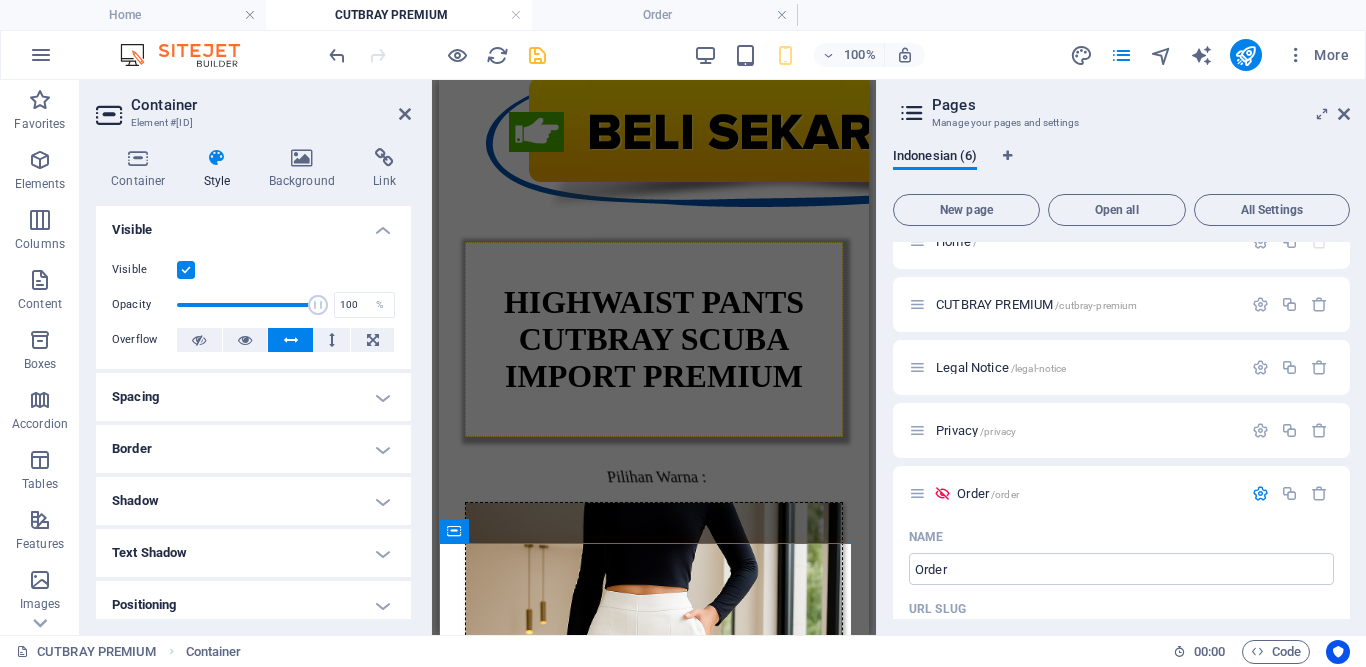 click on "Spacing" at bounding box center [253, 397] 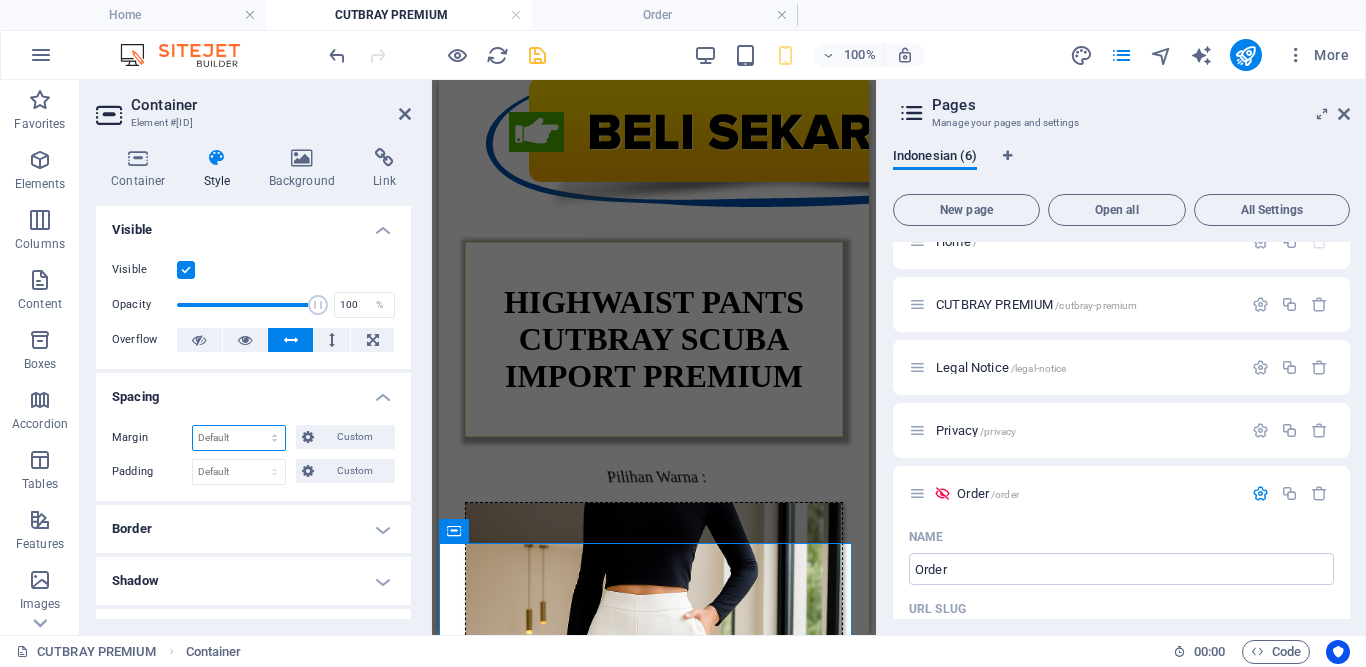 click on "Default auto px % rem vw vh Custom" at bounding box center [239, 438] 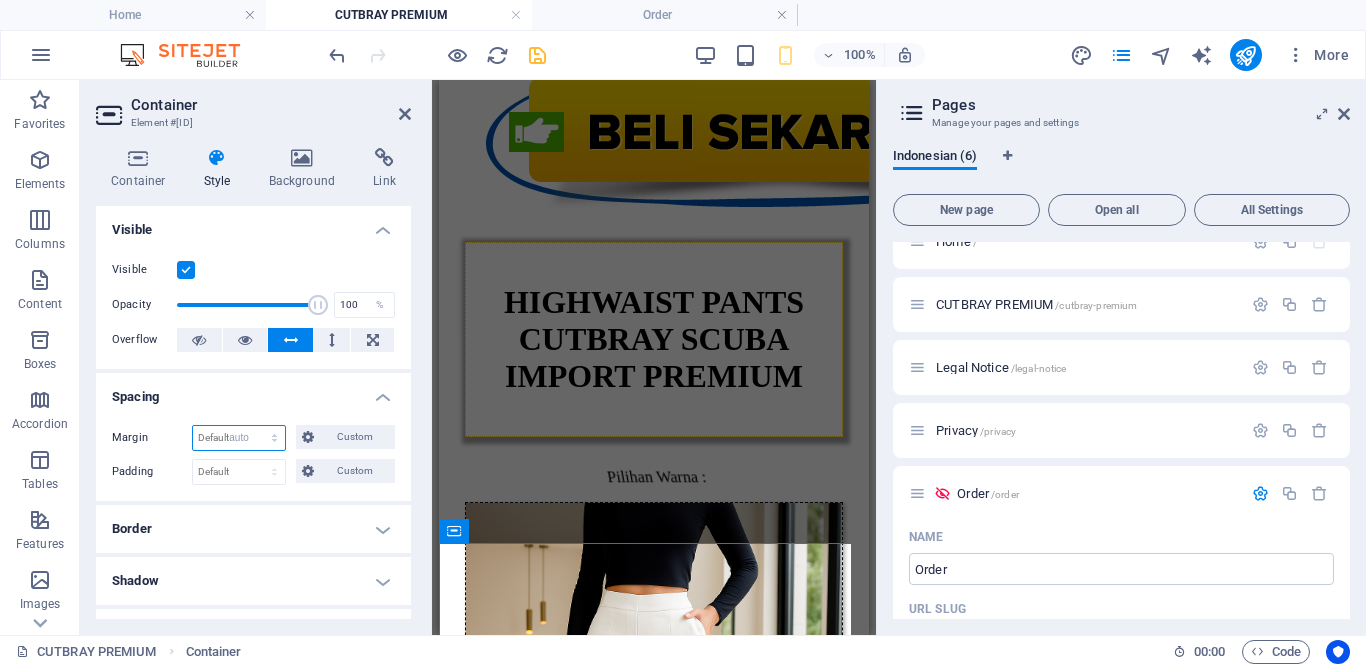 click on "Default auto px % rem vw vh Custom" at bounding box center (239, 438) 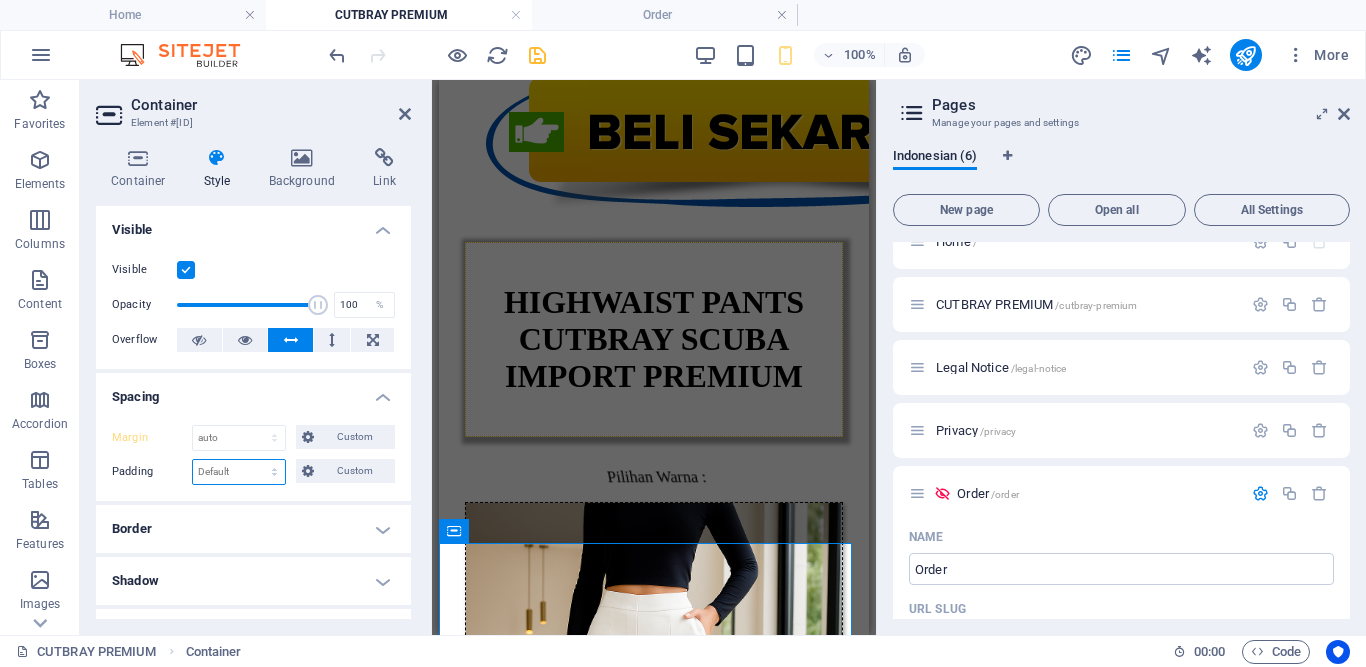 click on "Default px rem % vh vw Custom" at bounding box center [239, 472] 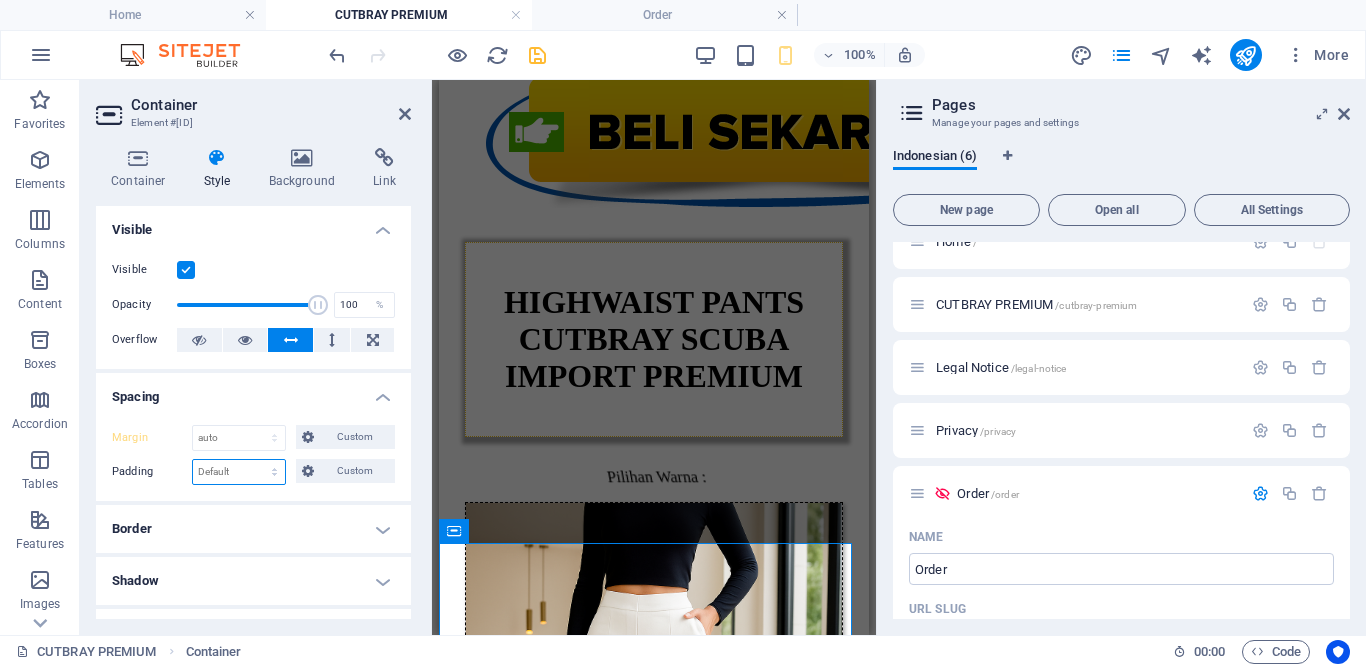select on "px" 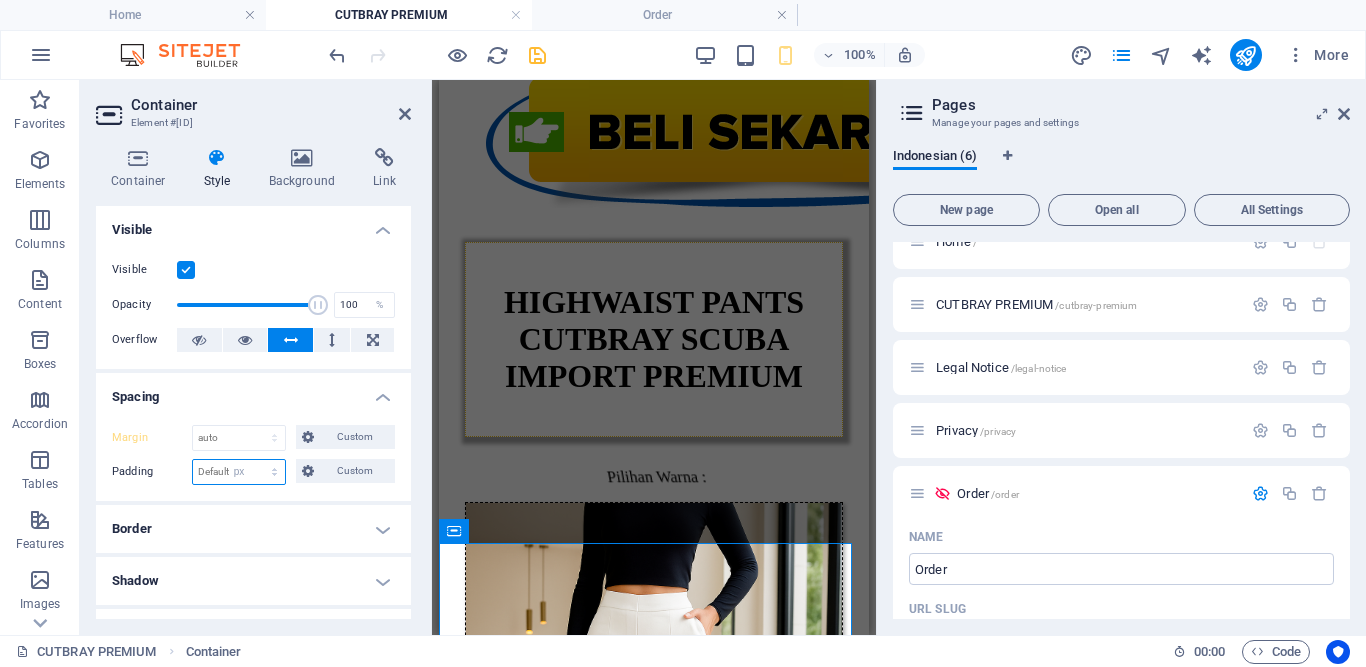 click on "Default px rem % vh vw Custom" at bounding box center (239, 472) 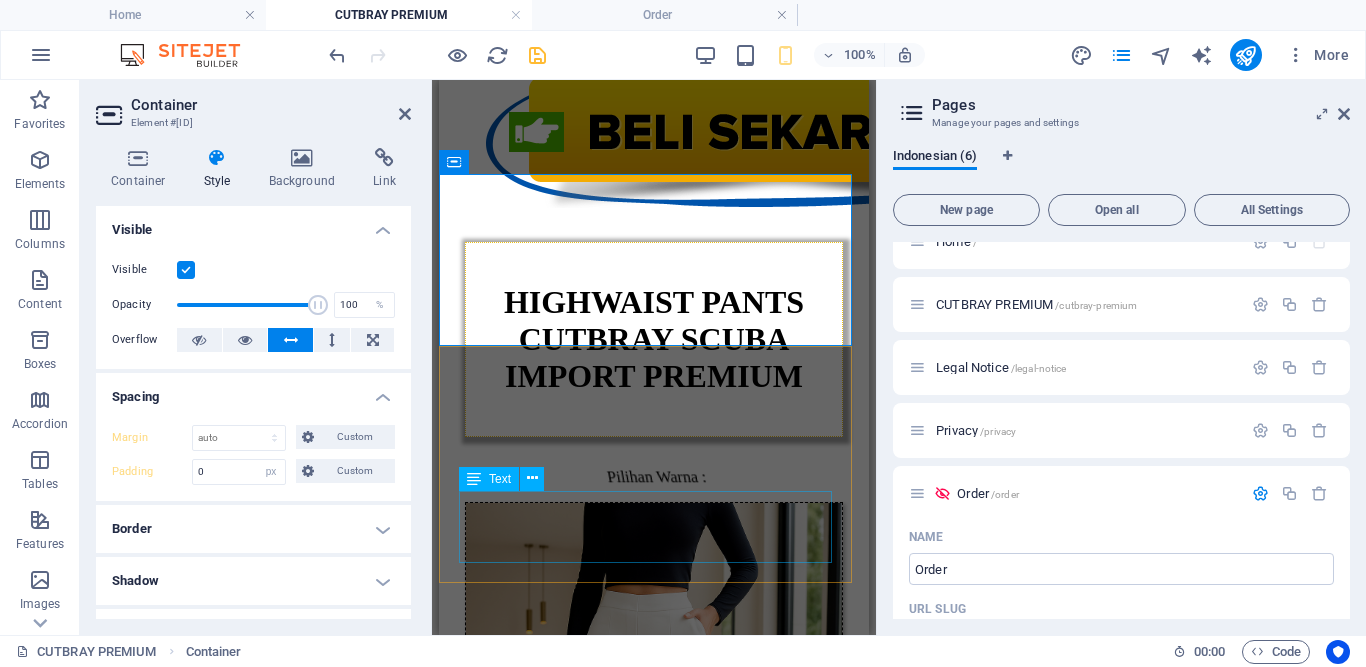 scroll, scrollTop: 4126, scrollLeft: 0, axis: vertical 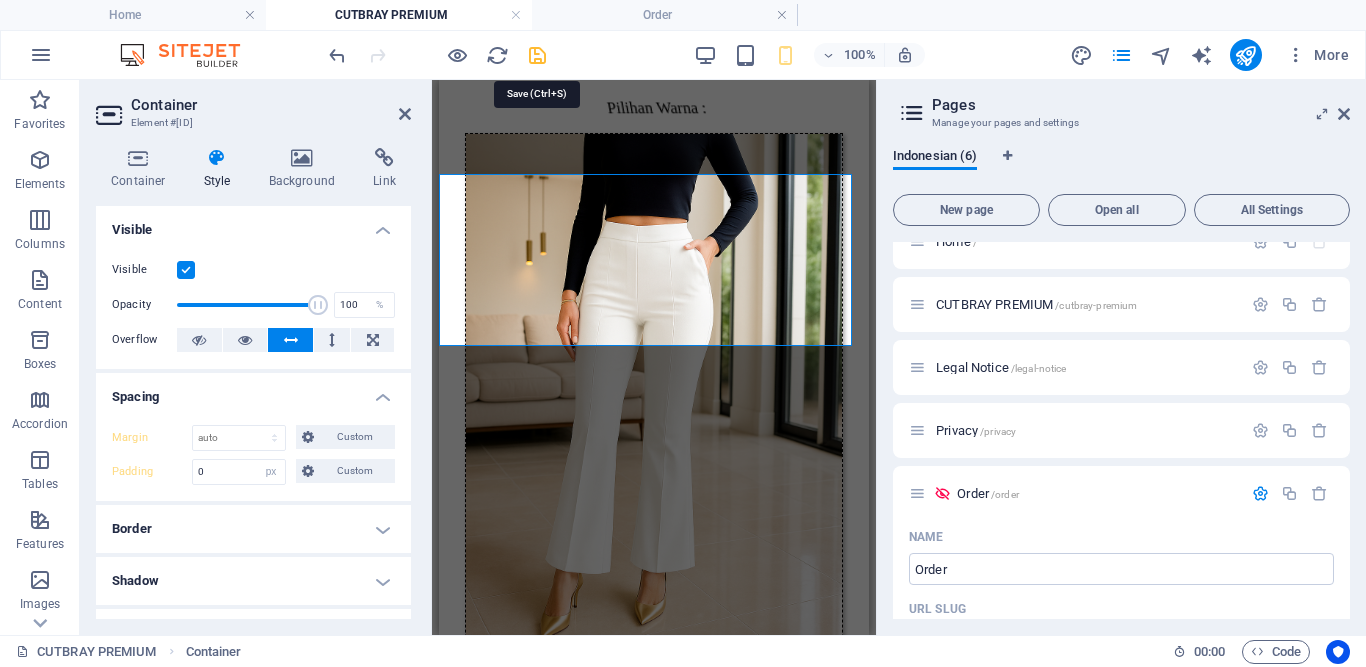 click at bounding box center [537, 55] 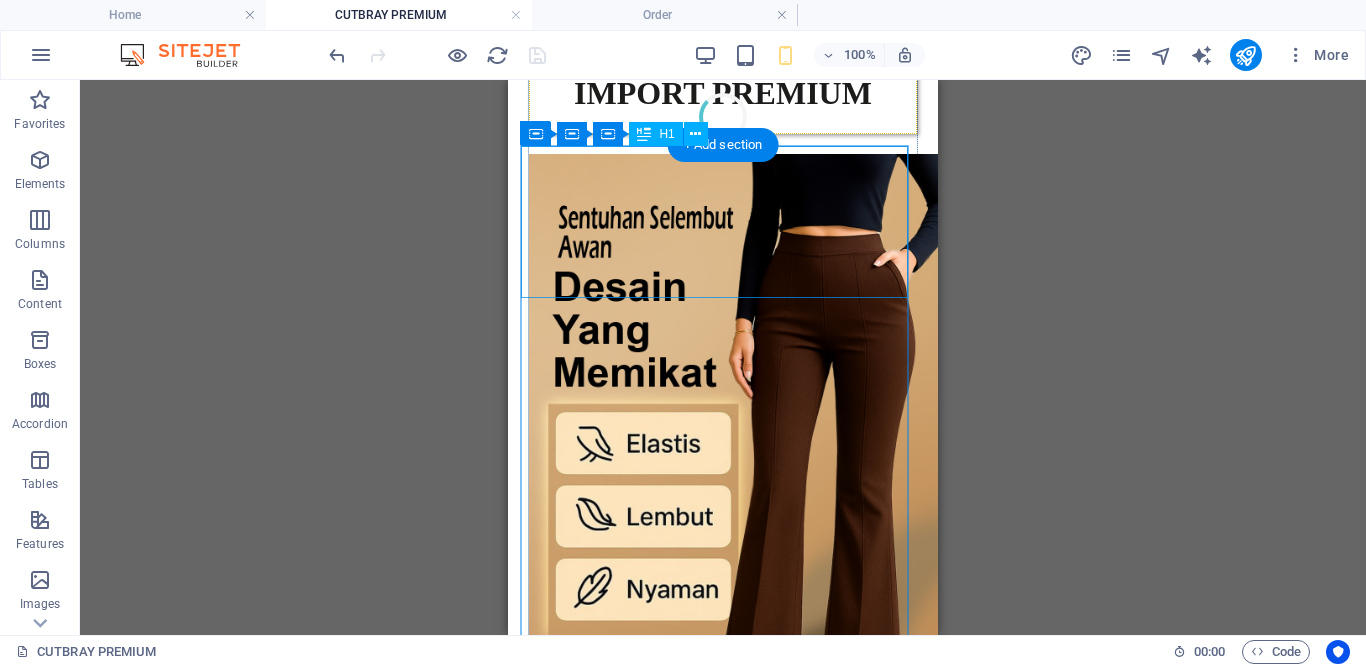 scroll, scrollTop: 0, scrollLeft: 0, axis: both 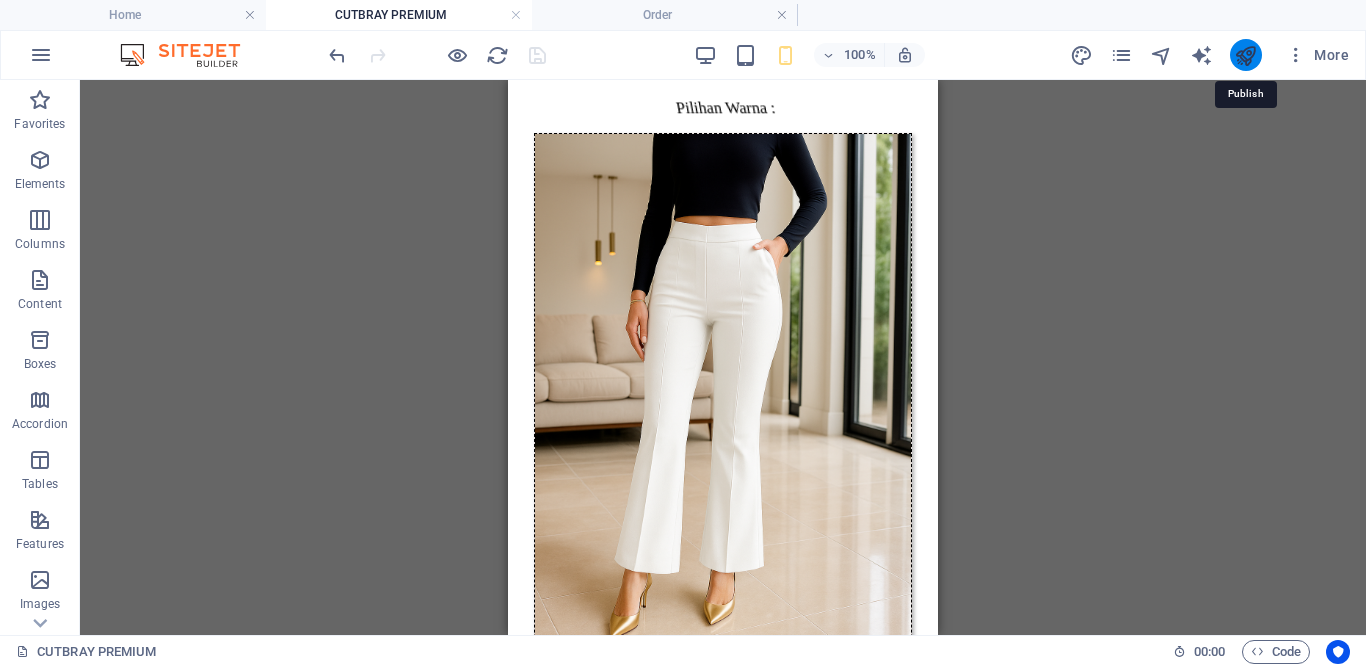 click at bounding box center (1245, 55) 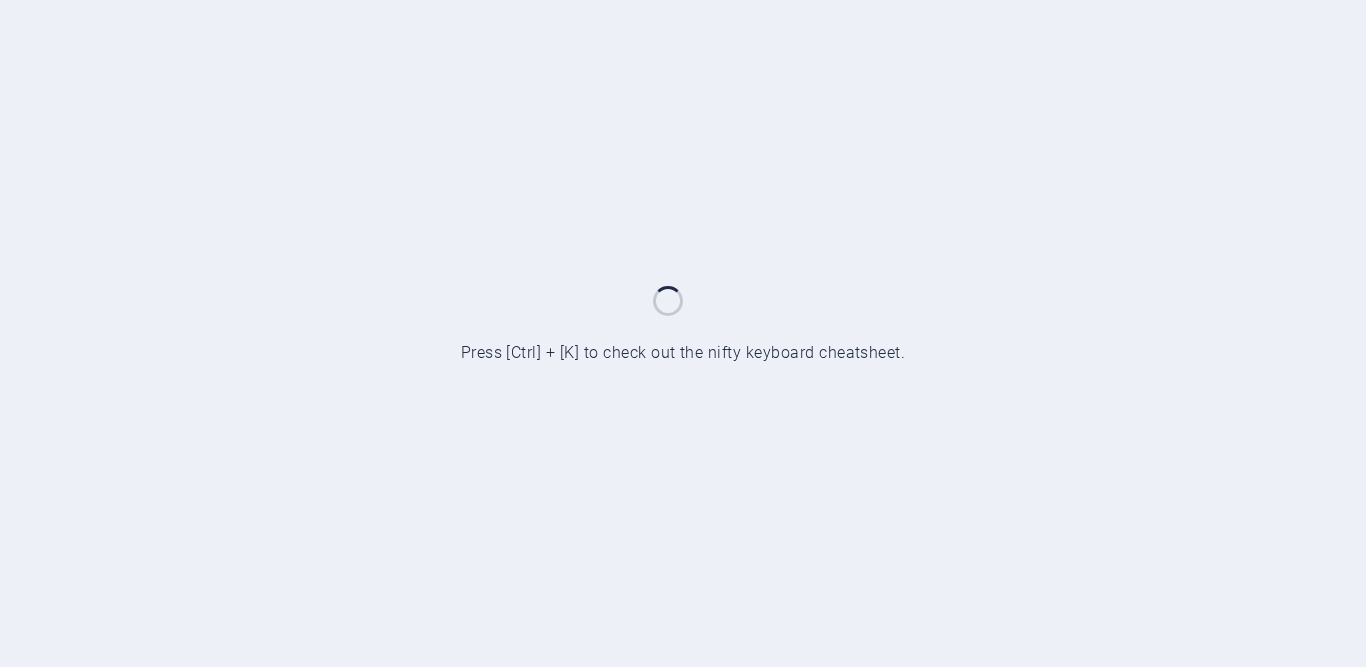 scroll, scrollTop: 0, scrollLeft: 0, axis: both 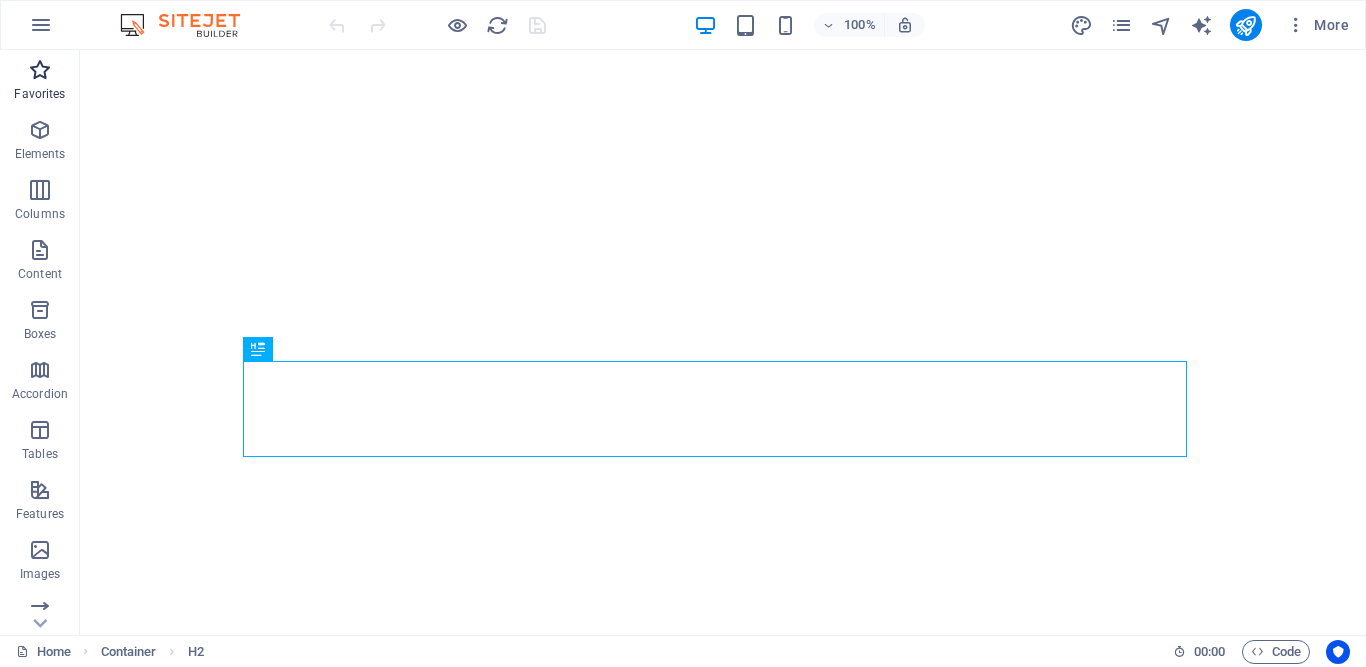 click on "Favorites" at bounding box center [40, 82] 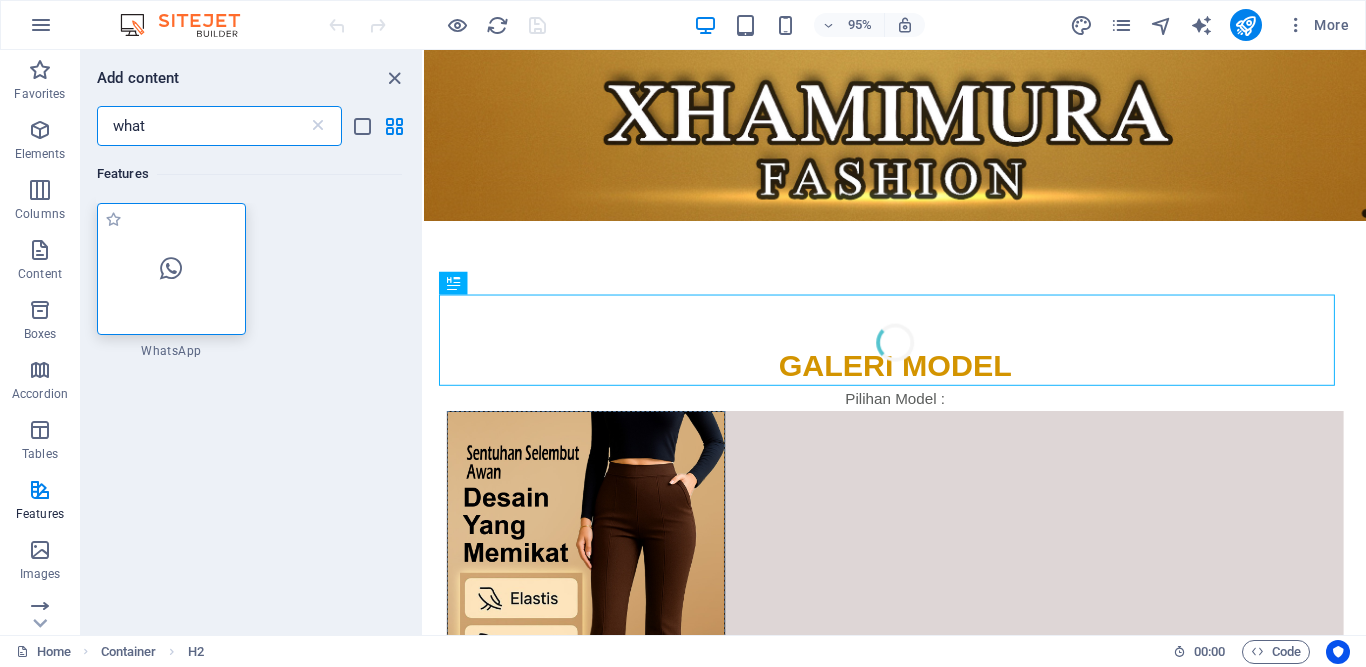 scroll, scrollTop: 0, scrollLeft: 0, axis: both 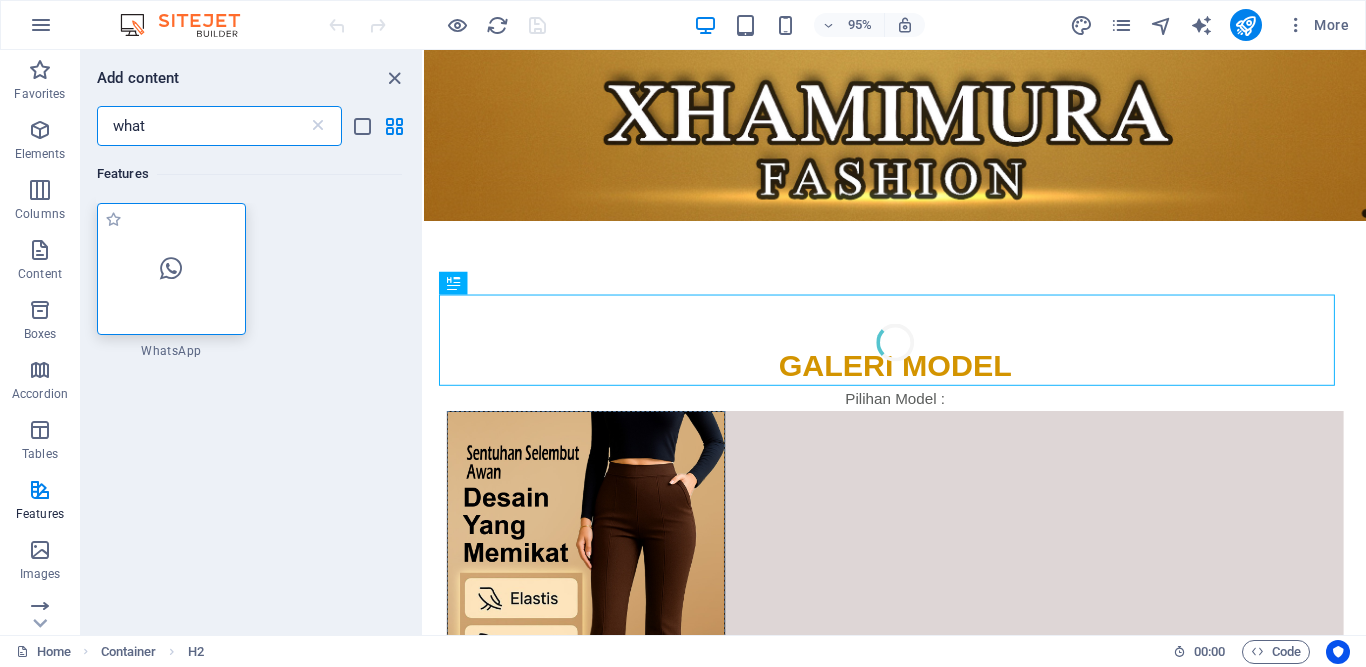 type on "what" 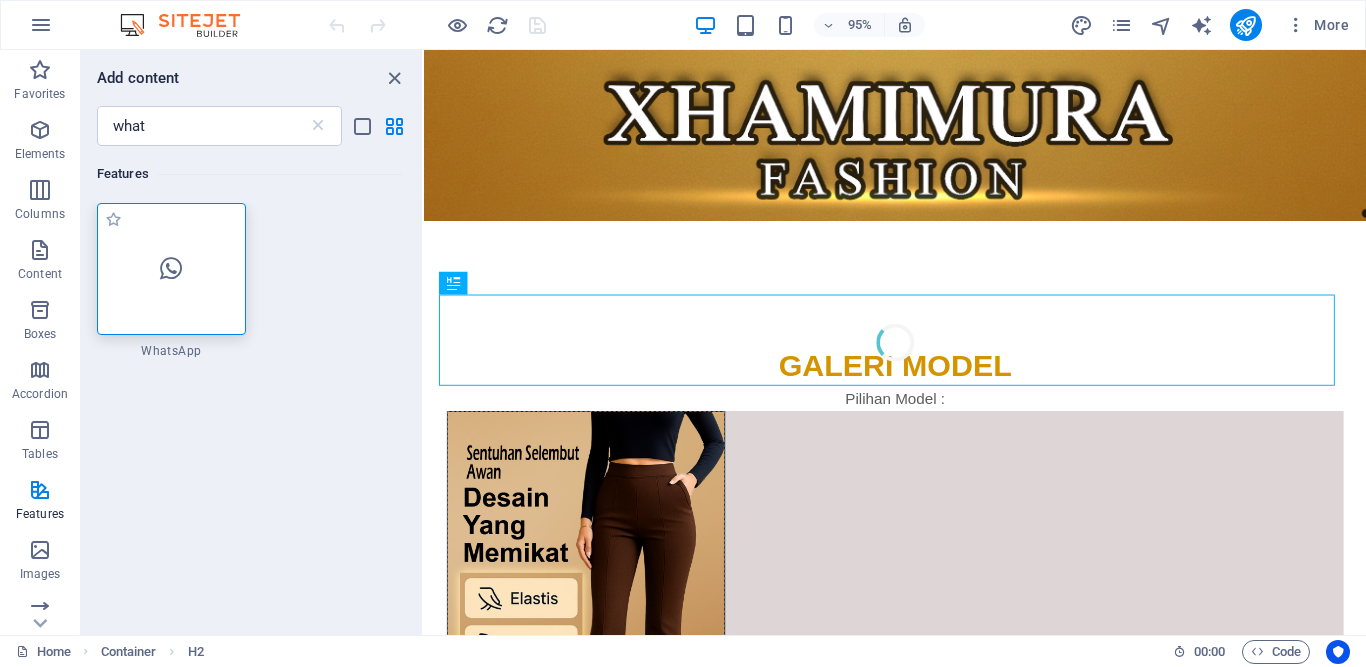 click at bounding box center (171, 269) 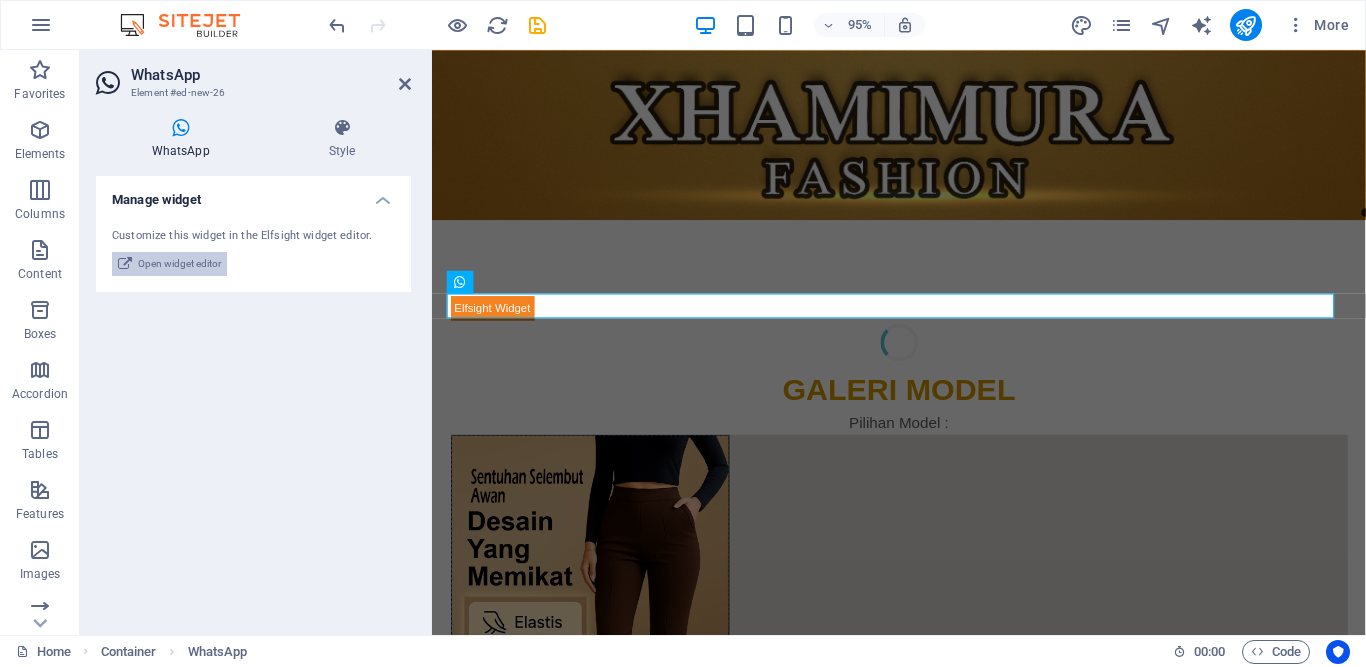 click on "Open widget editor" at bounding box center (179, 264) 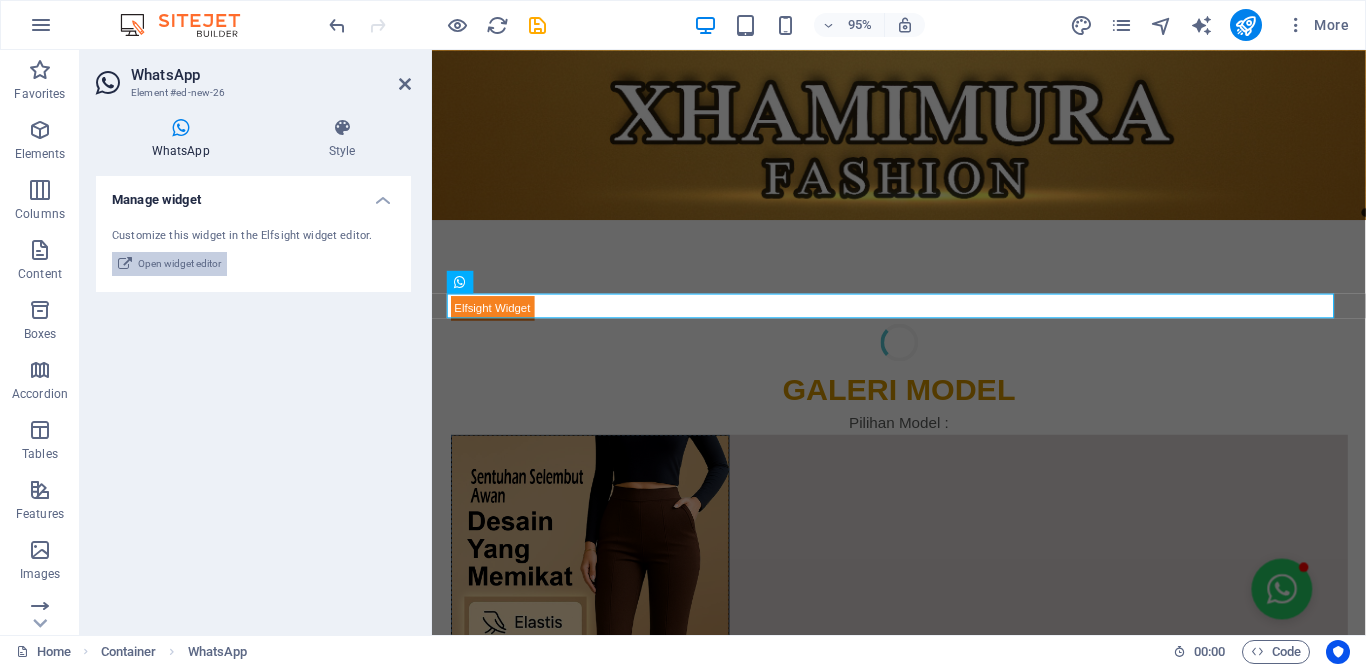 click on "Open widget editor" at bounding box center (179, 264) 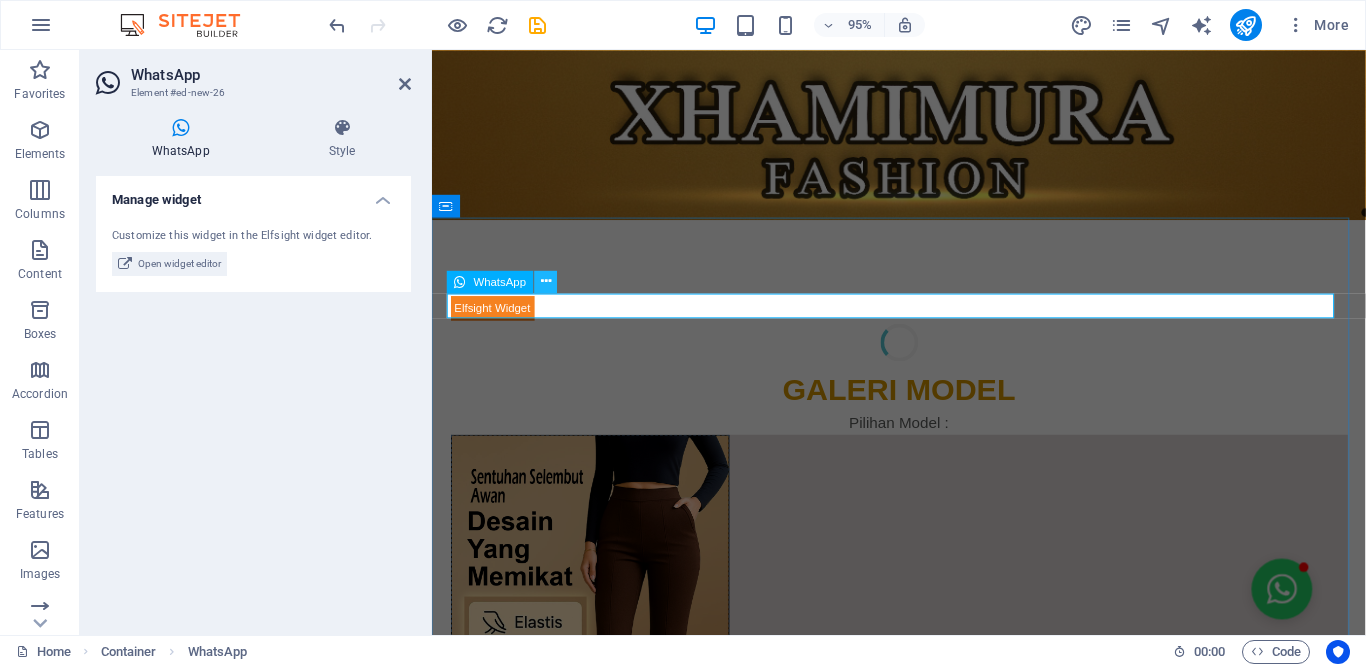 click at bounding box center (546, 281) 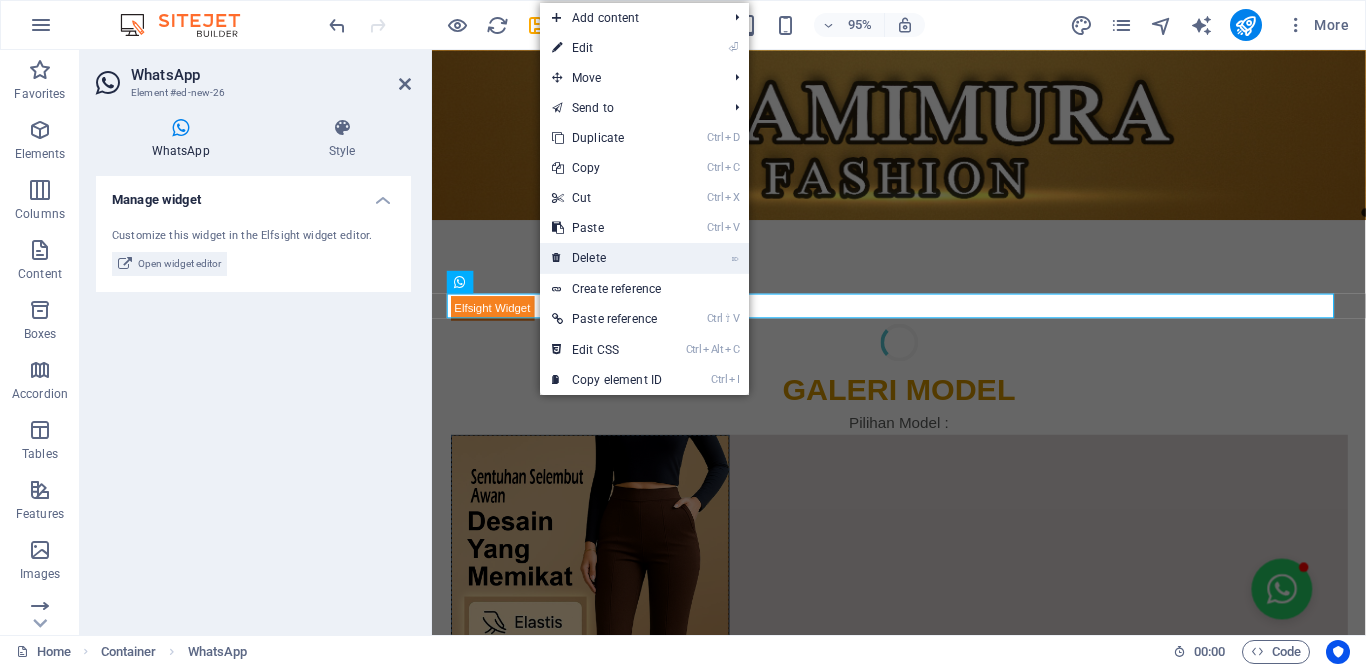 click on "⌦  Delete" at bounding box center [607, 258] 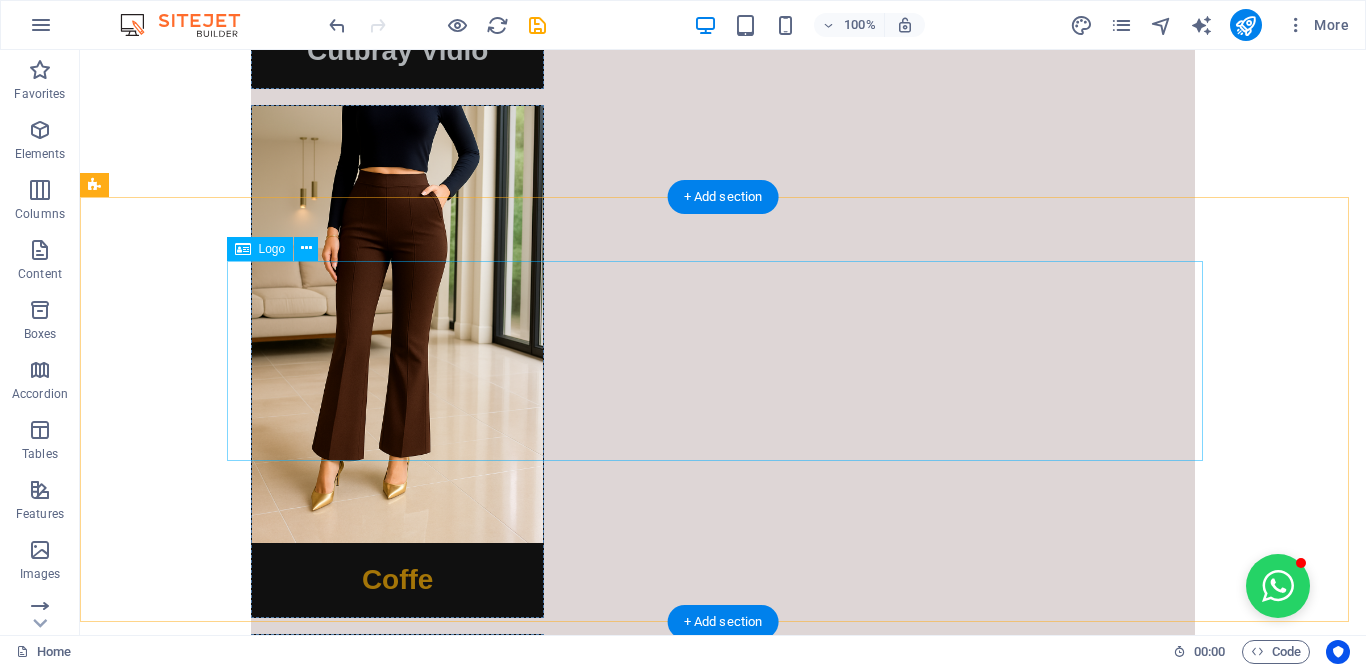 scroll, scrollTop: 1677, scrollLeft: 0, axis: vertical 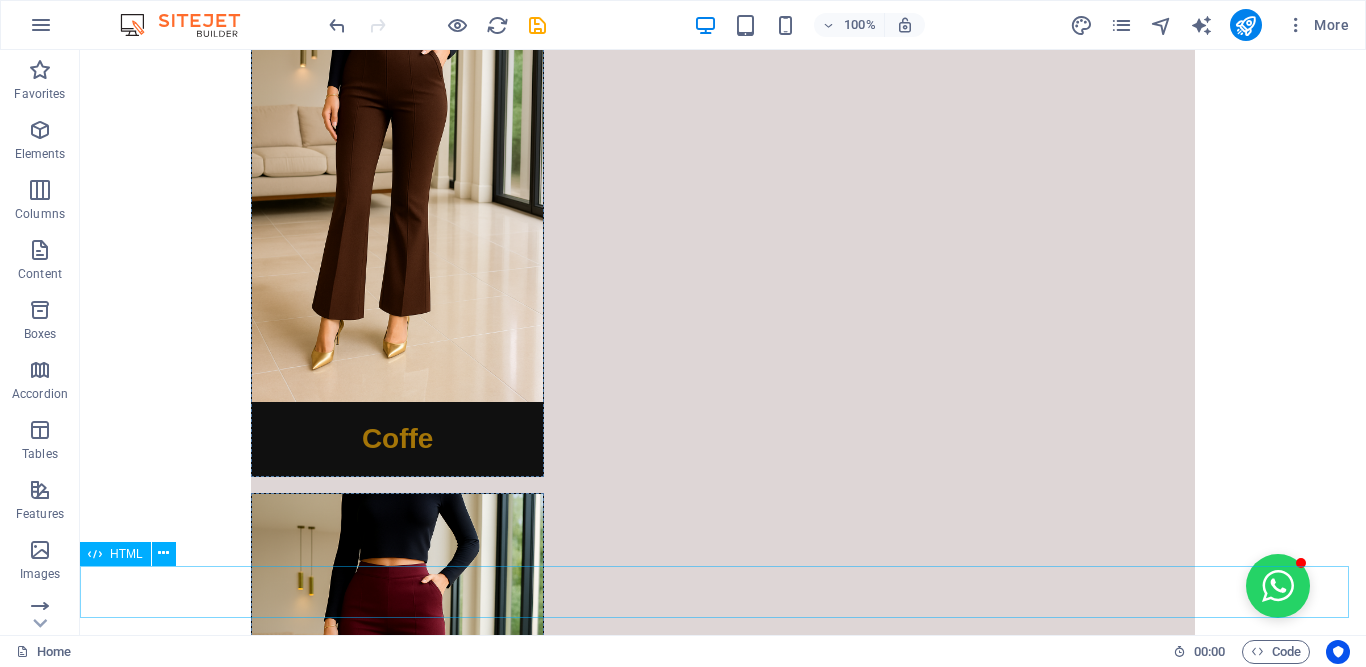 click on "HTML" at bounding box center (126, 554) 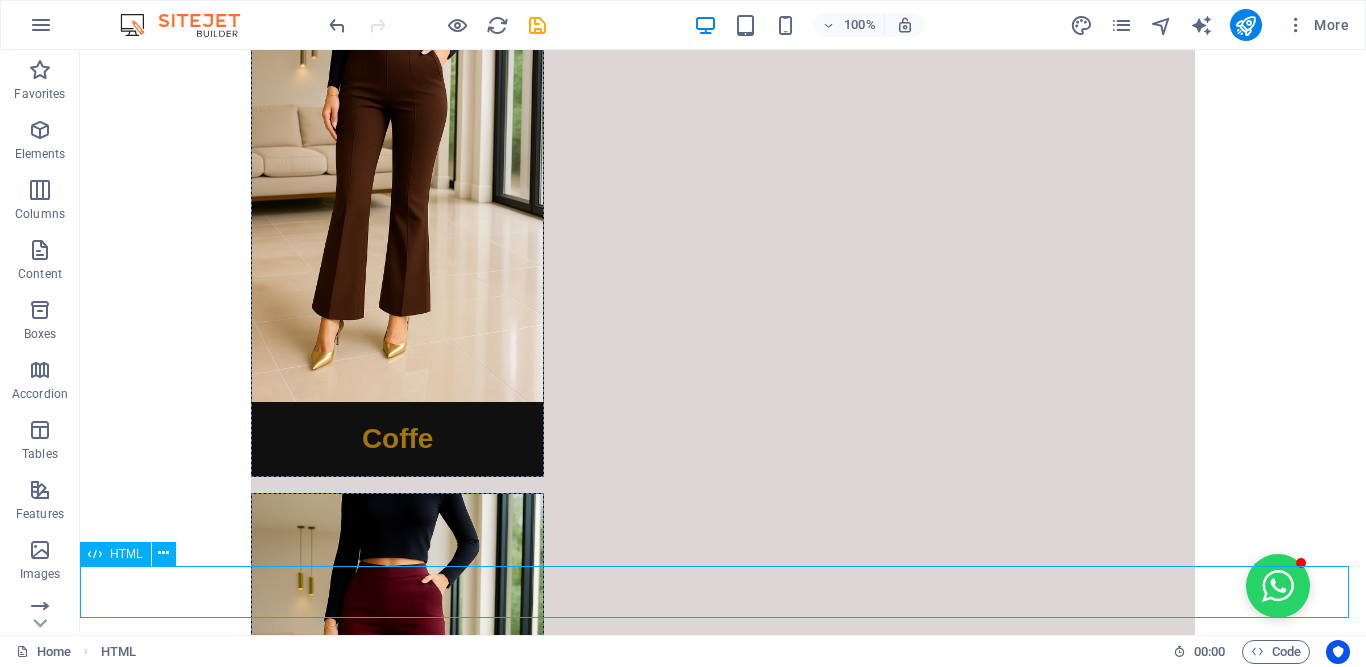 click on "HTML" at bounding box center (126, 554) 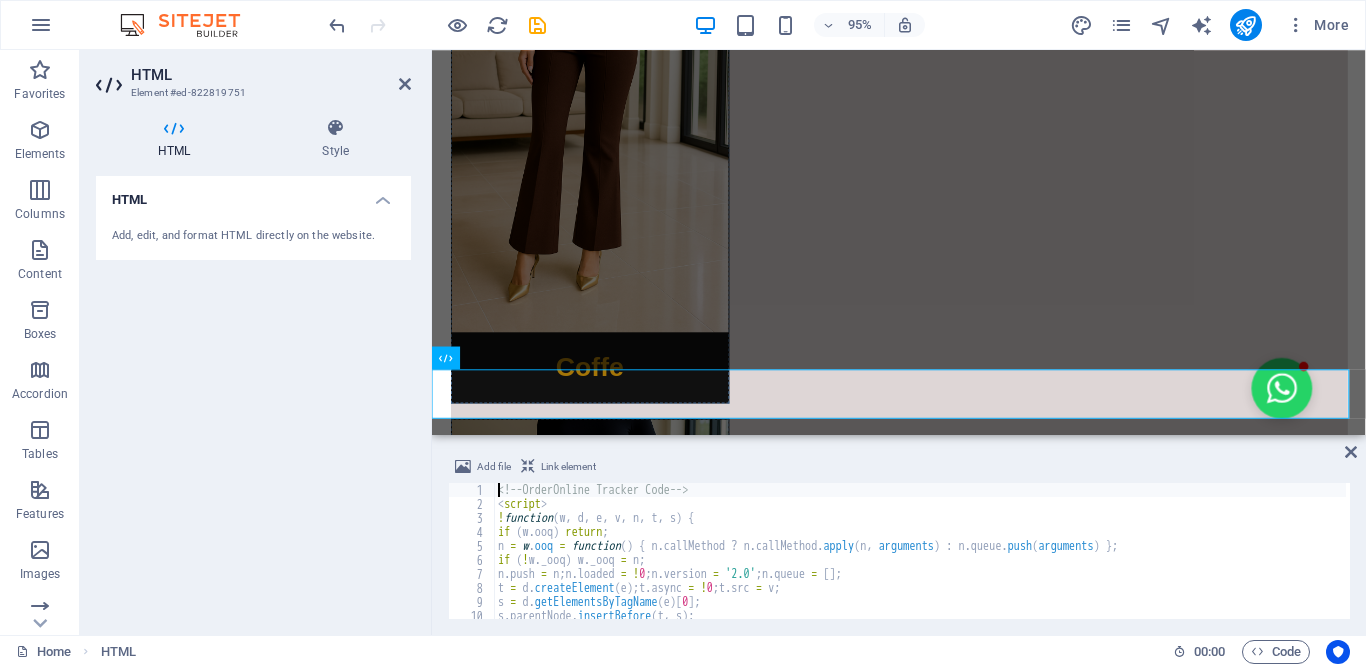 scroll, scrollTop: 1792, scrollLeft: 0, axis: vertical 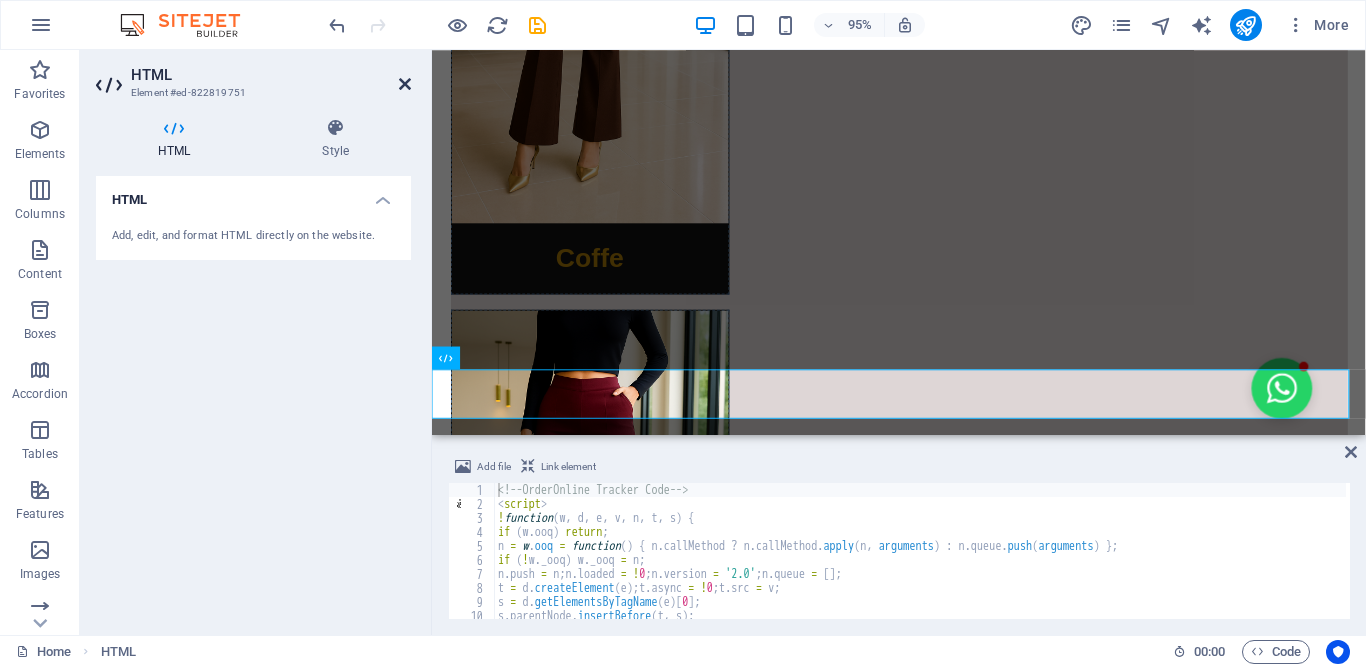 click at bounding box center [405, 84] 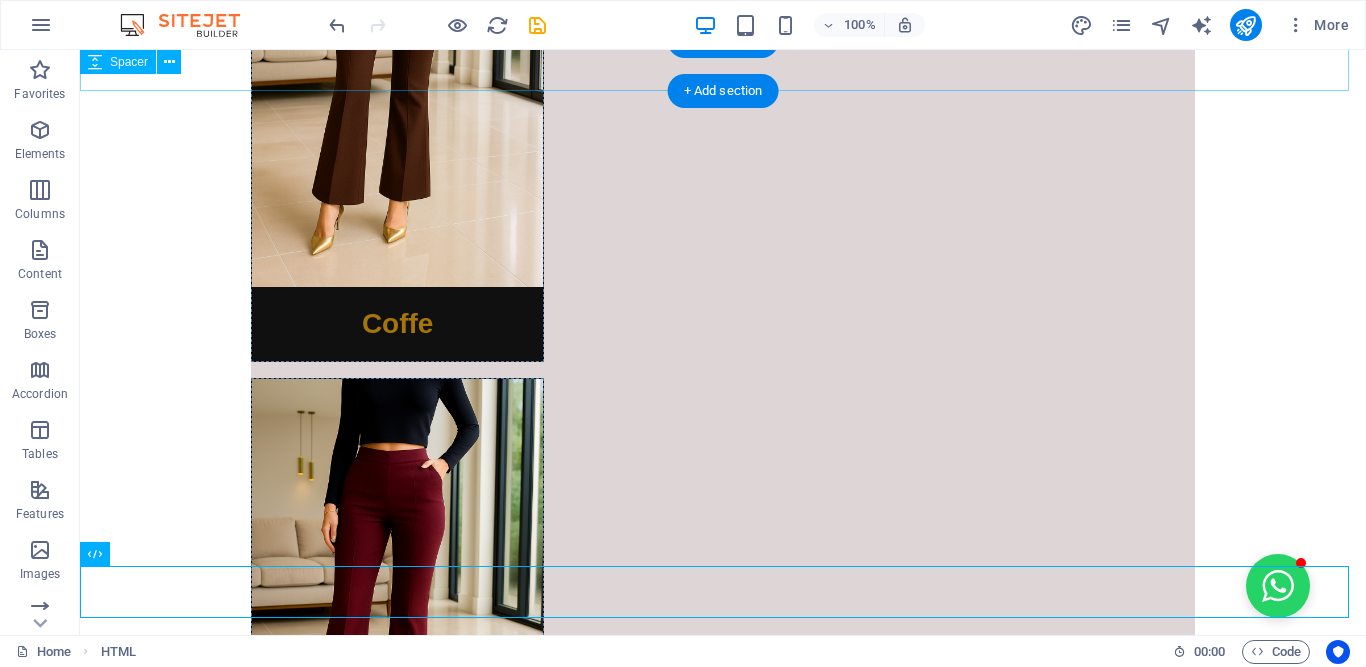 scroll, scrollTop: 1677, scrollLeft: 0, axis: vertical 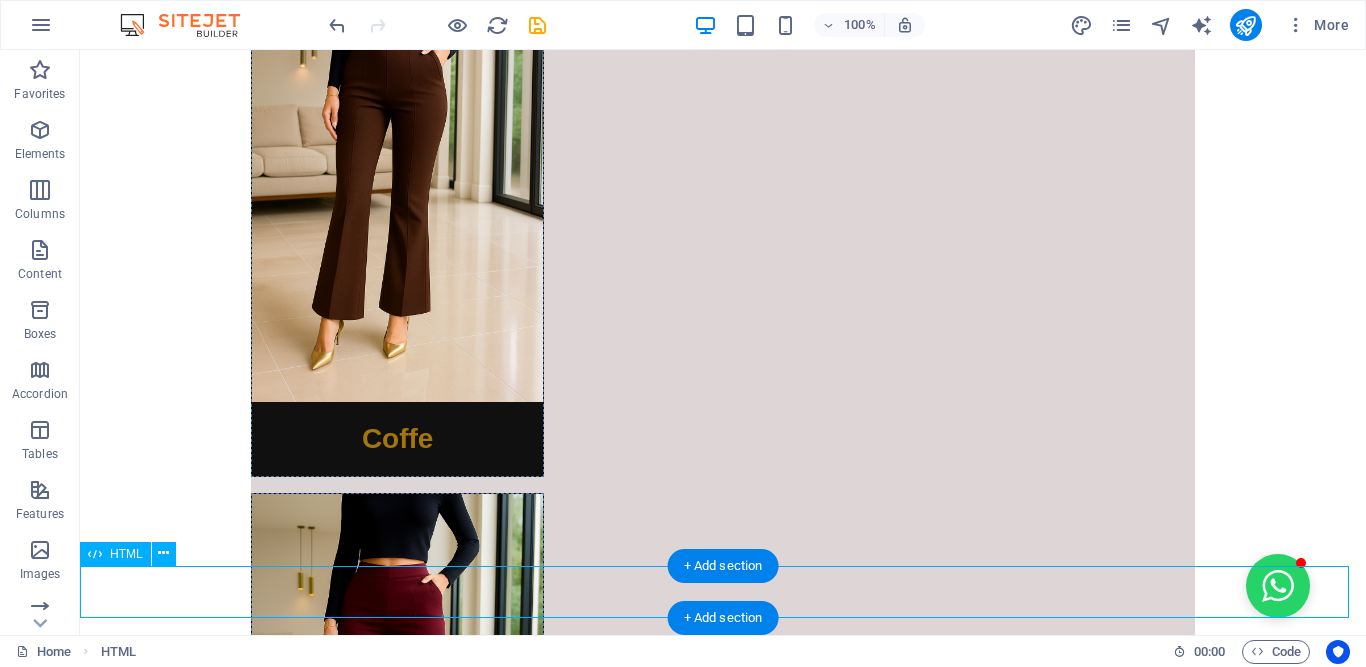 click at bounding box center (723, 2695) 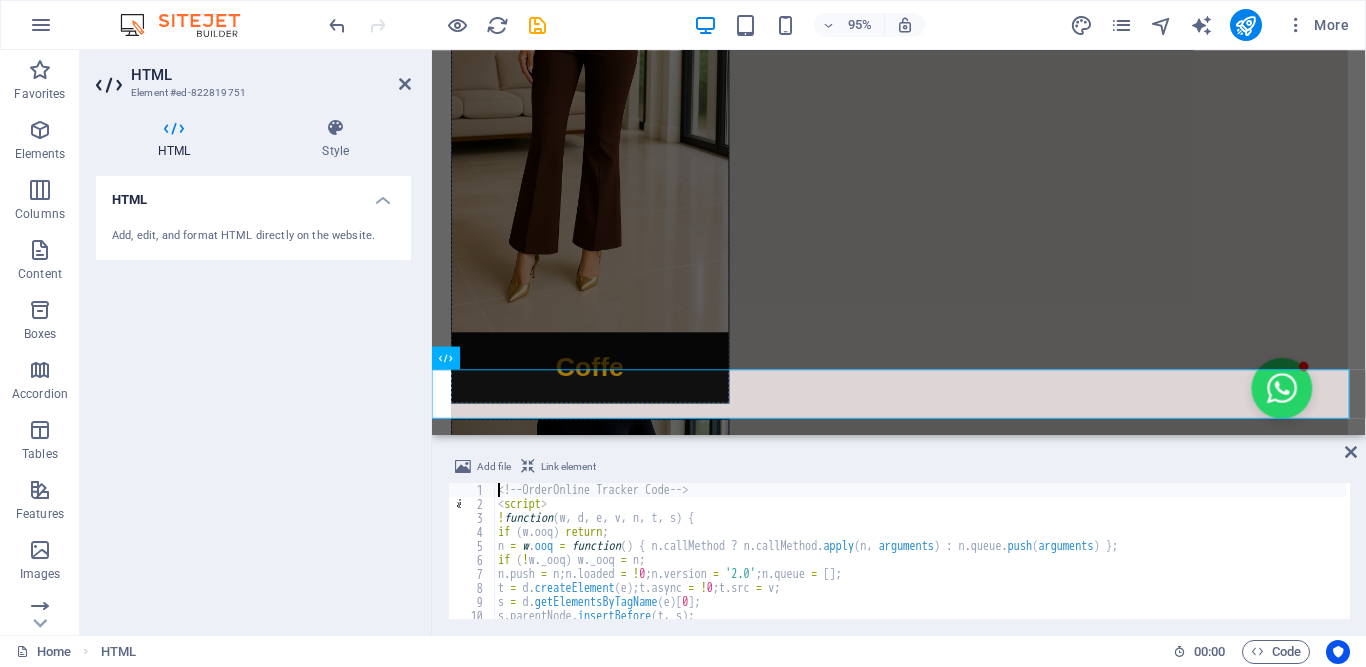 scroll, scrollTop: 1792, scrollLeft: 0, axis: vertical 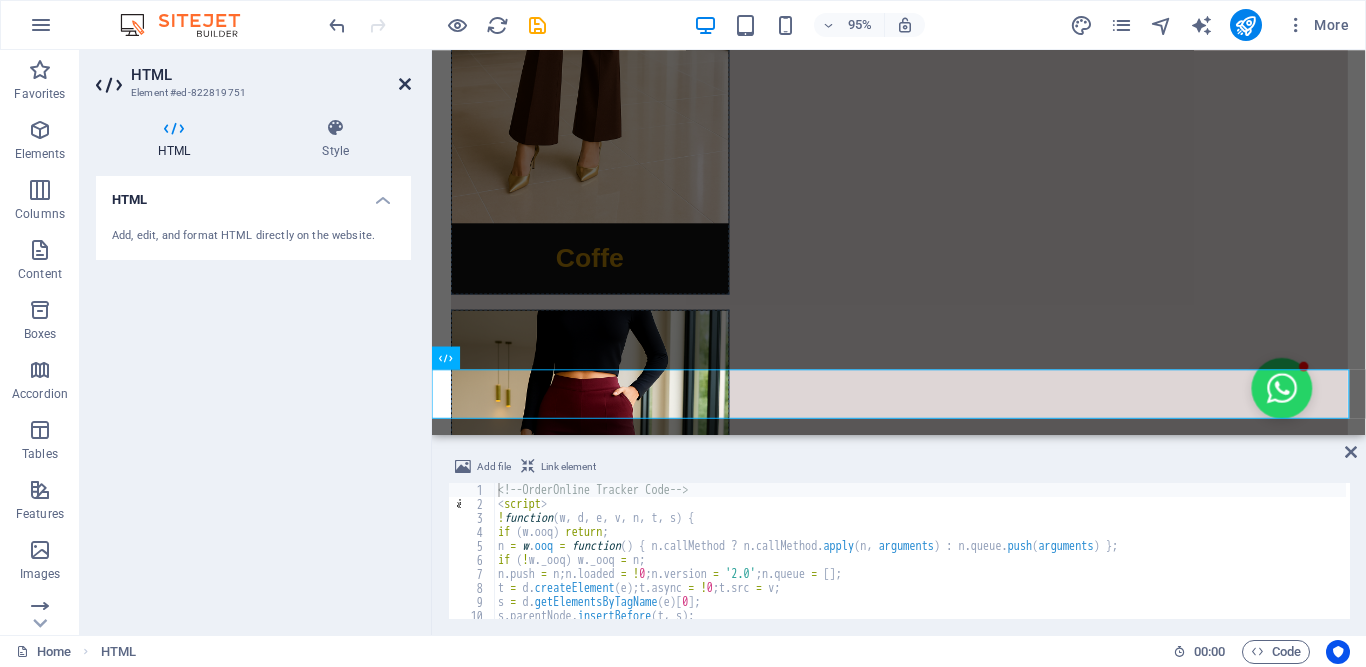 click at bounding box center (405, 84) 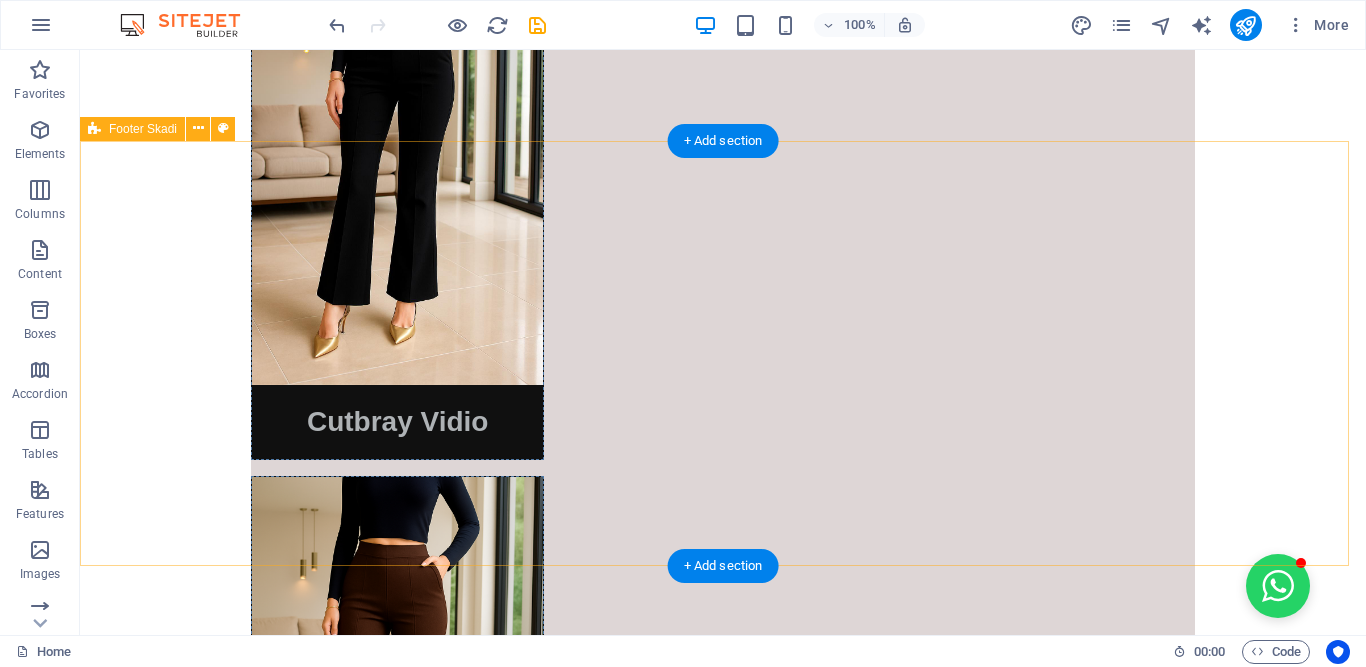 scroll, scrollTop: 1677, scrollLeft: 0, axis: vertical 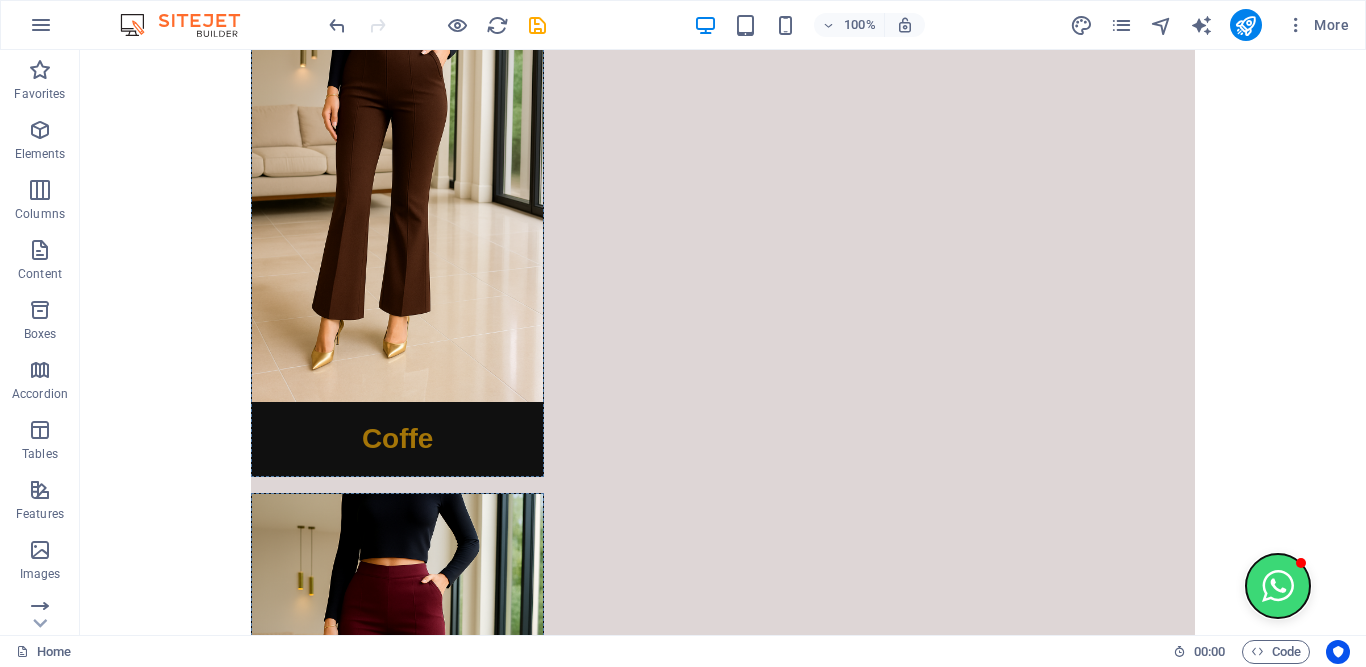 click at bounding box center [1278, 586] 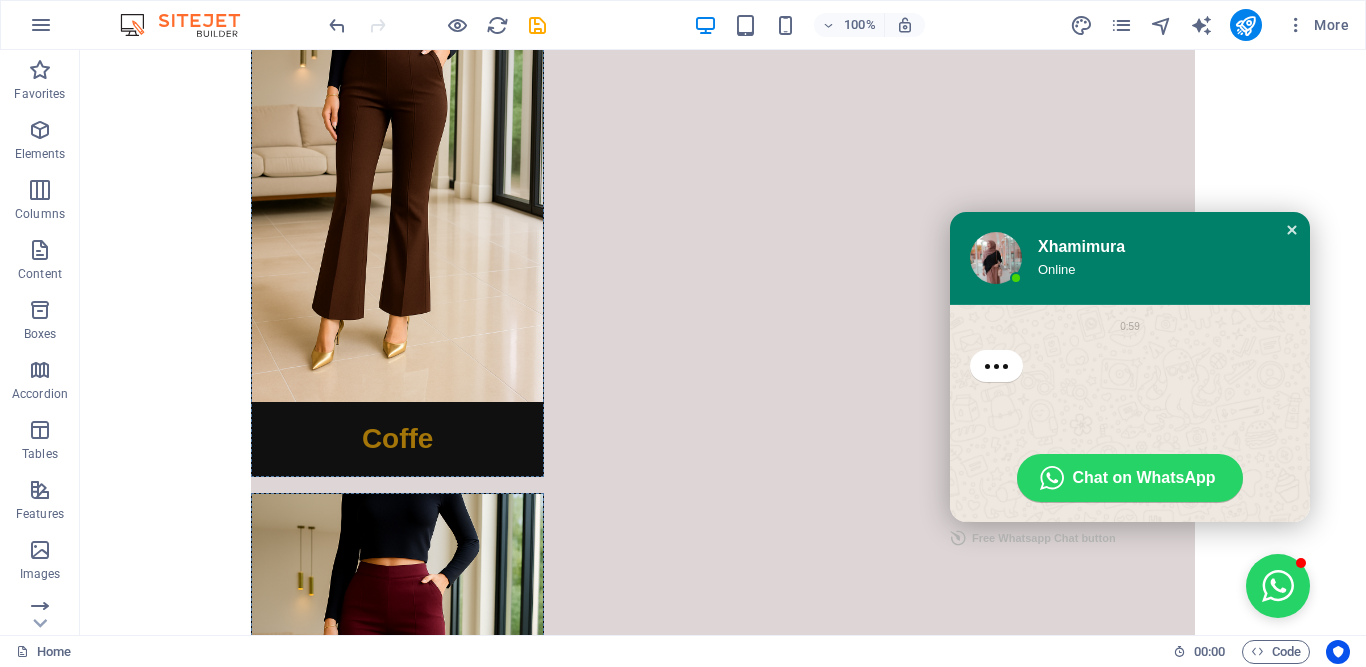 click at bounding box center [1292, 230] 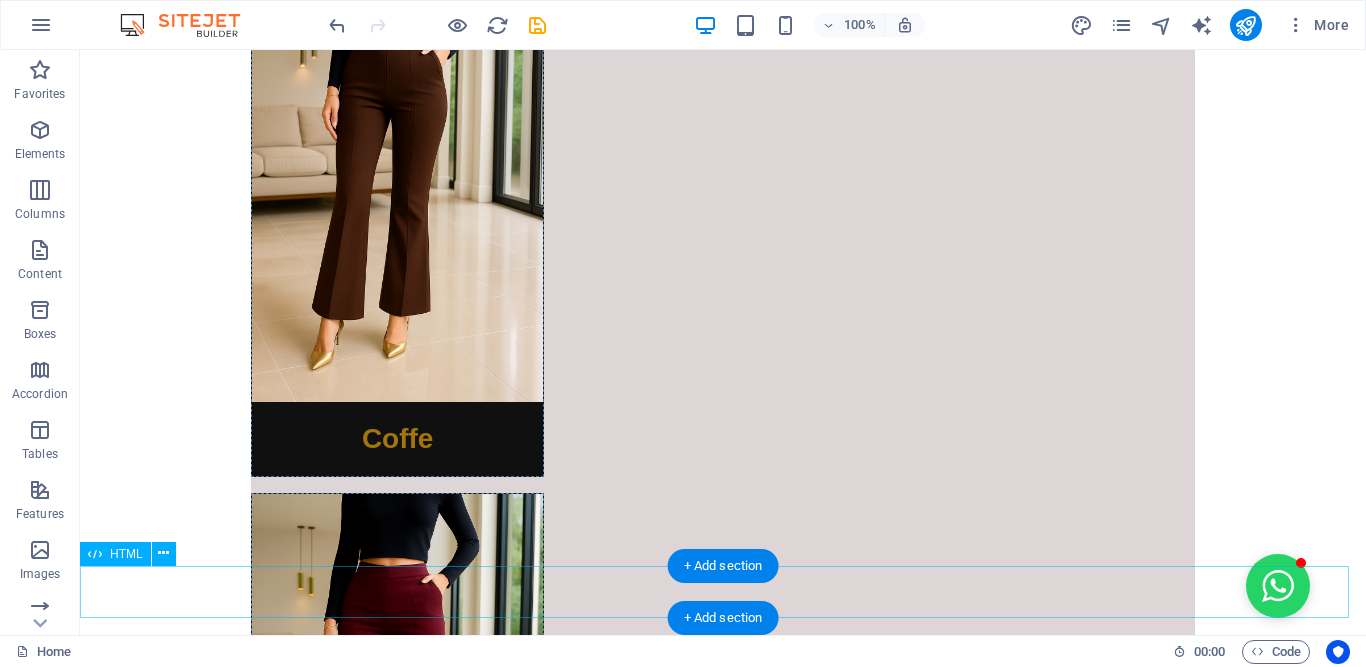 click at bounding box center [723, 2695] 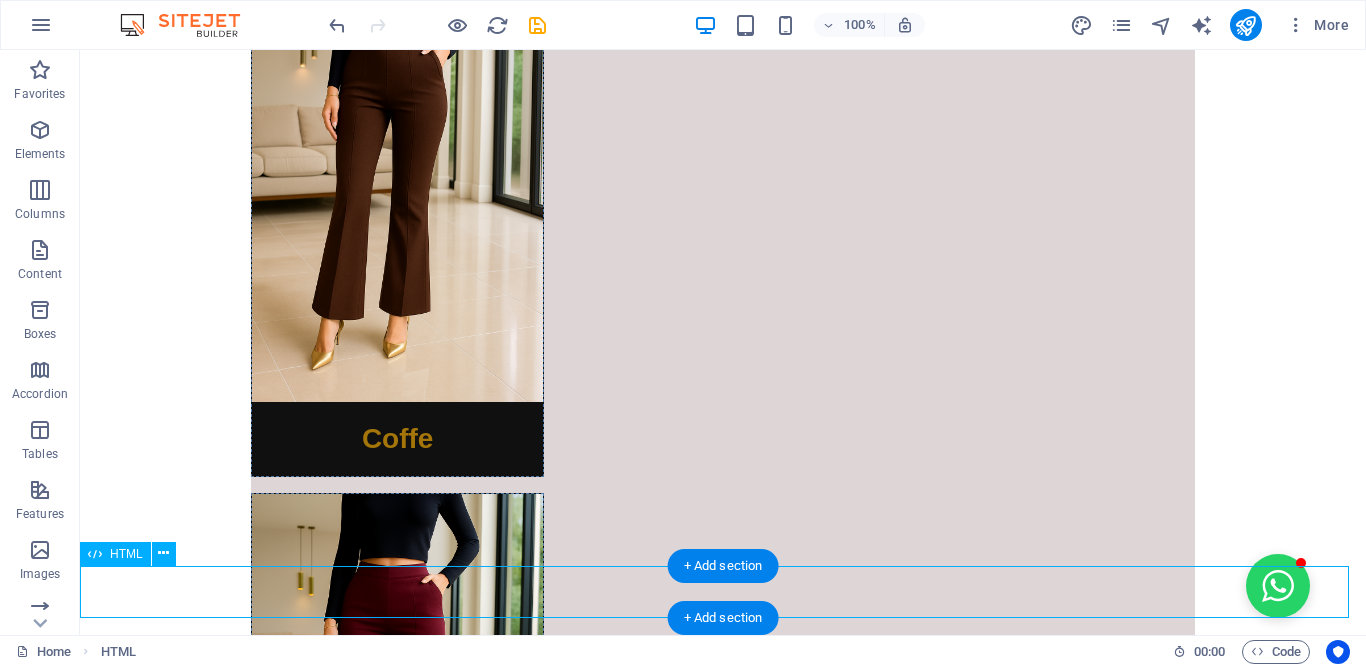 click at bounding box center (723, 2695) 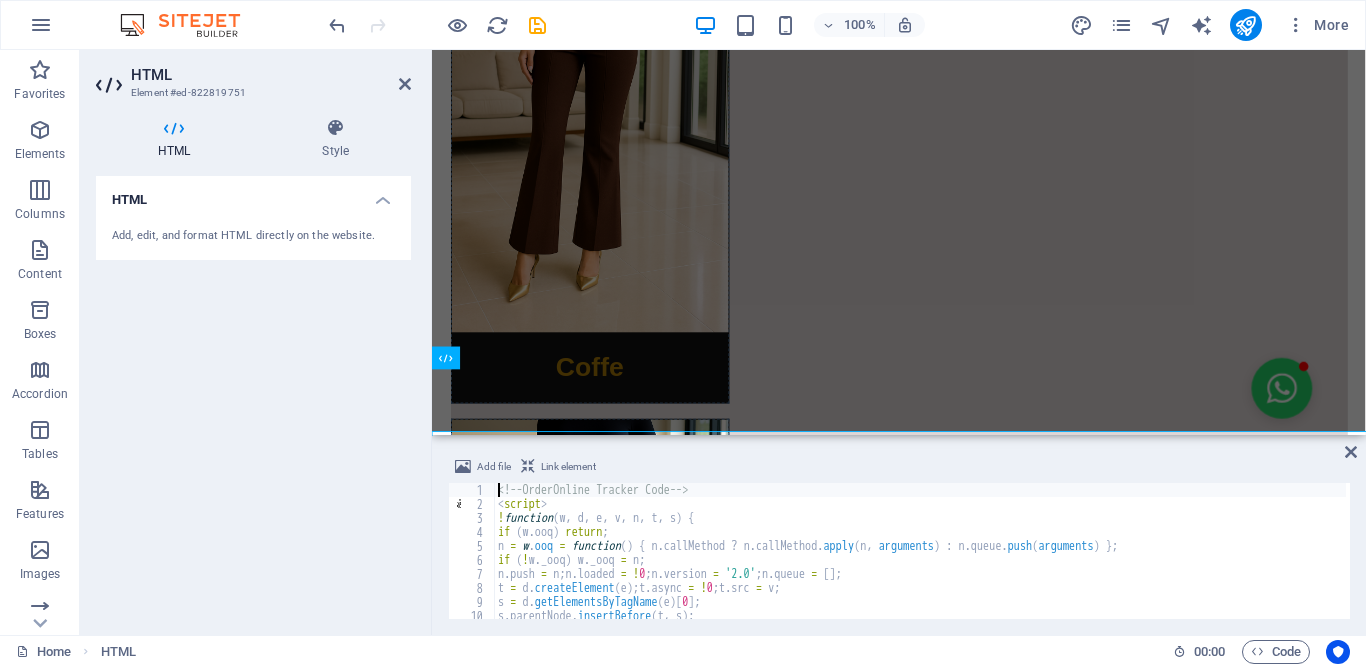 scroll, scrollTop: 1792, scrollLeft: 0, axis: vertical 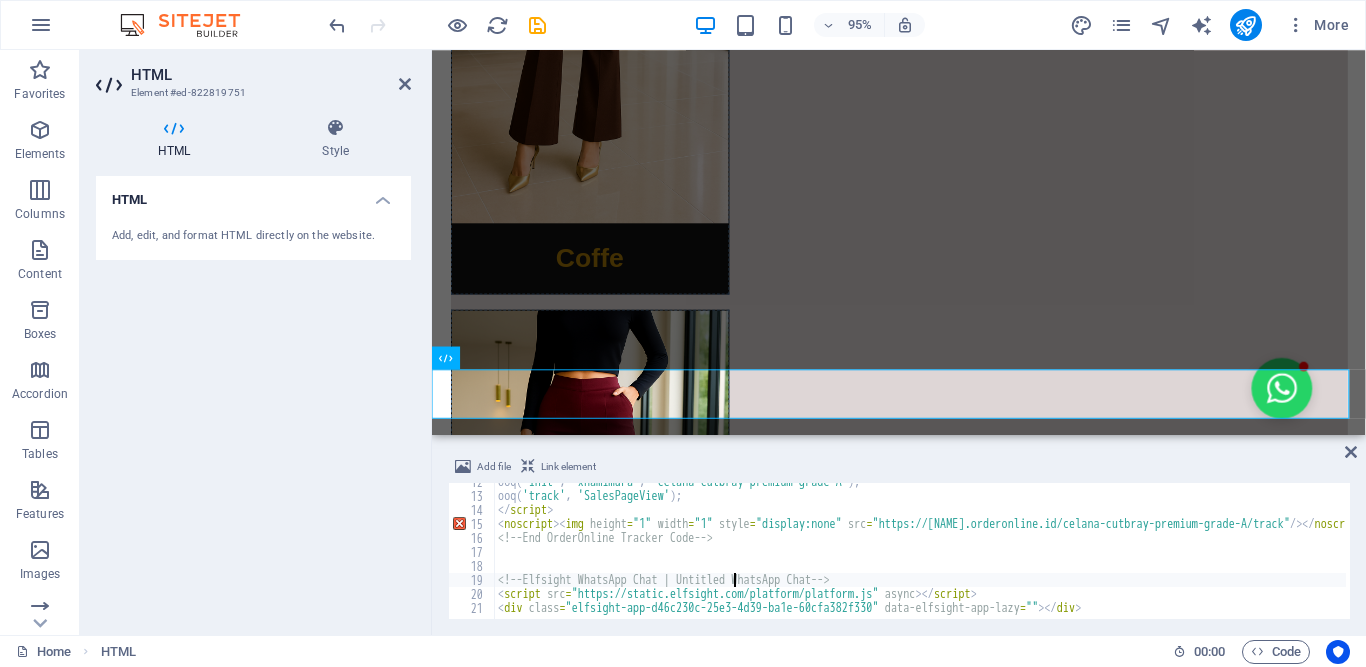 click on "ooq ( 'init' ,   'xhamimura' ,   'celana-cutbray-premium-grade-A' ) ; ooq ( 'track' ,   'SalesPageView' ) ; </ script > < noscript > < img   height = "1"   width = "1"   style = "display:none"   src = "https://xhamimura.orderonline.id/celana-cutbray-premium-grade-A/track" /> </ noscript > <!--  End OrderOnline Tracker Code  --> <!--  Elfsight WhatsApp Chat | Untitled WhatsApp Chat  --> < script   src = "https://static.elfsight.com/platform/platform.js"   async > </ script > < div   class = "elfsight-app-d46c230c-25e3-4d39-ba1e-60cfa382f330"   data-elfsight-app-lazy = "" > </ div >" at bounding box center (986, 555) 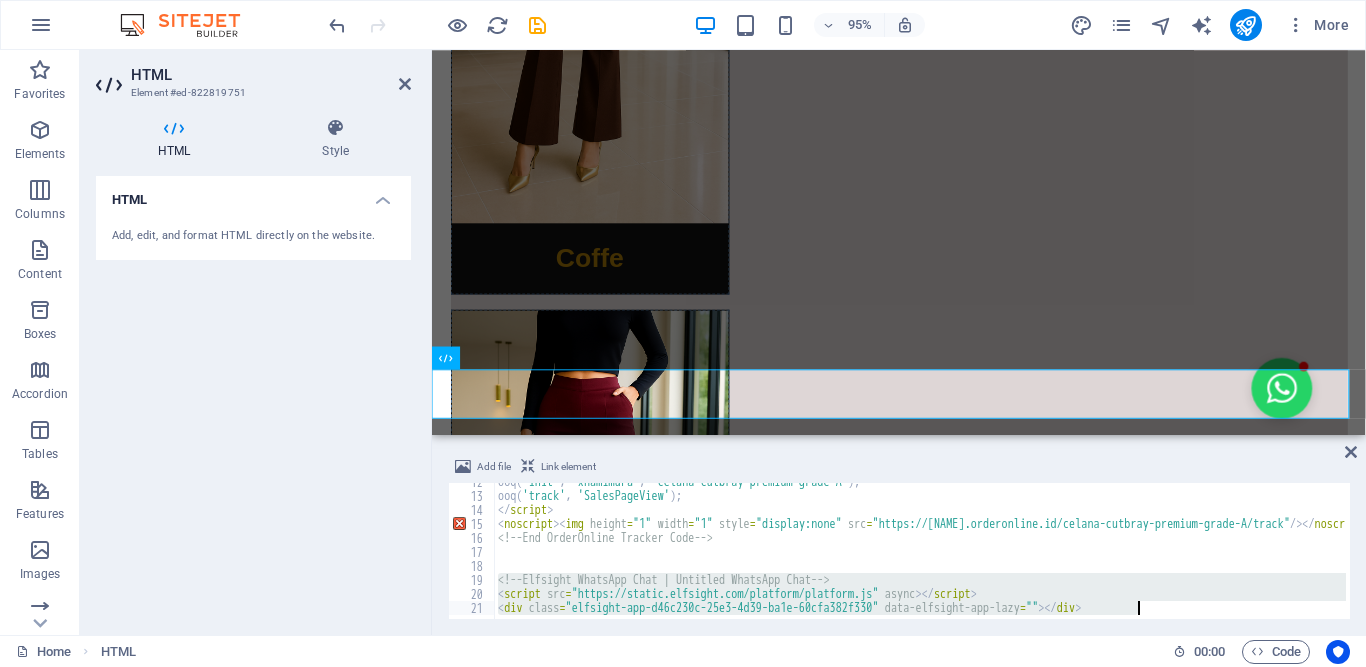 drag, startPoint x: 495, startPoint y: 581, endPoint x: 860, endPoint y: 692, distance: 381.5049 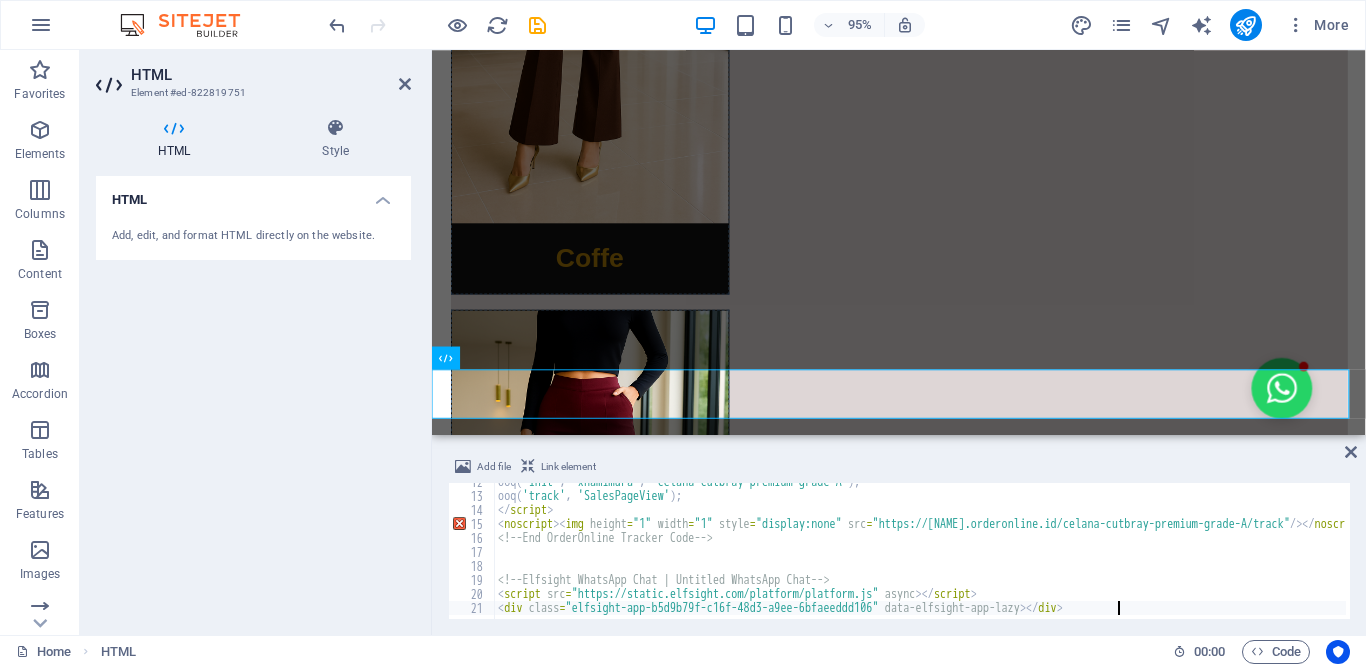 scroll, scrollTop: 162, scrollLeft: 0, axis: vertical 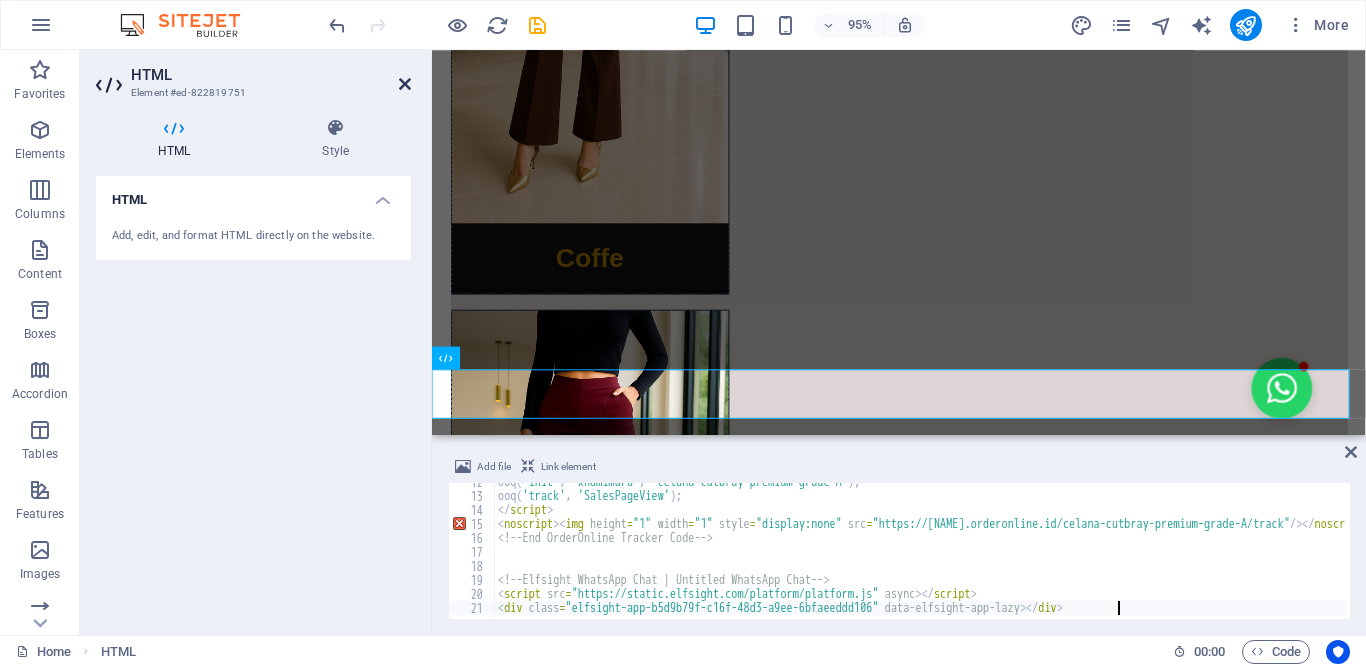click at bounding box center [405, 84] 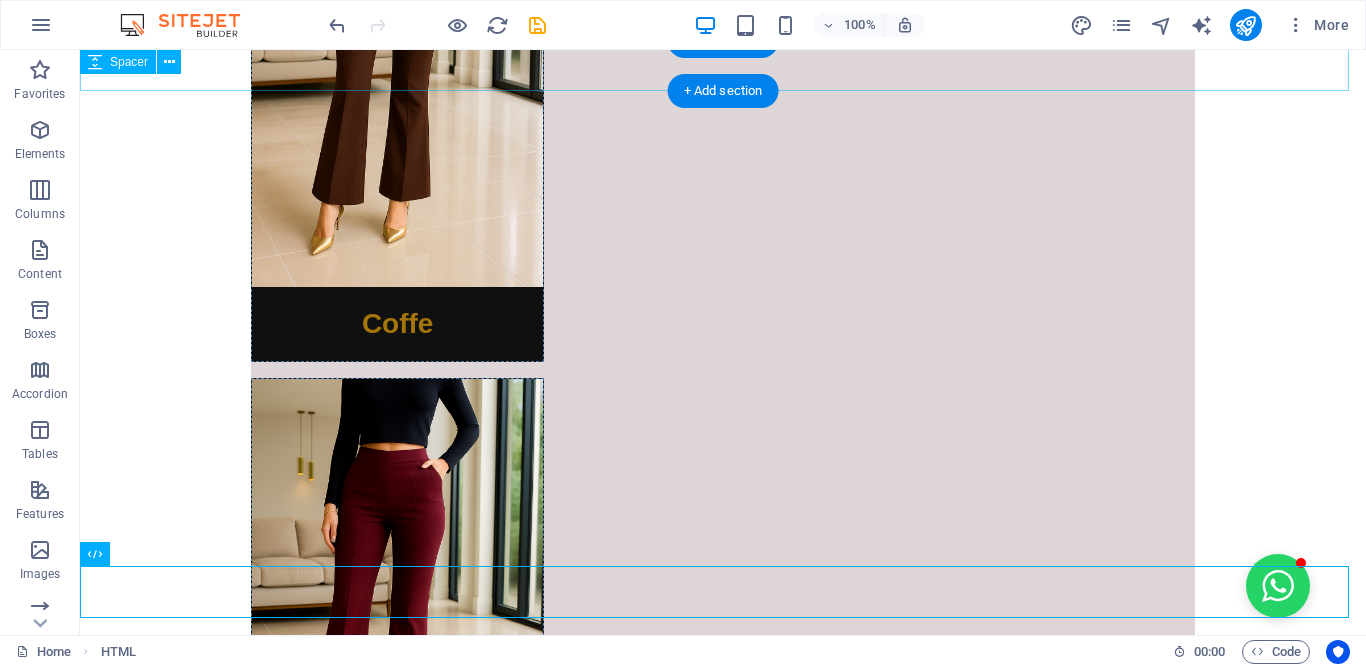 scroll, scrollTop: 1677, scrollLeft: 0, axis: vertical 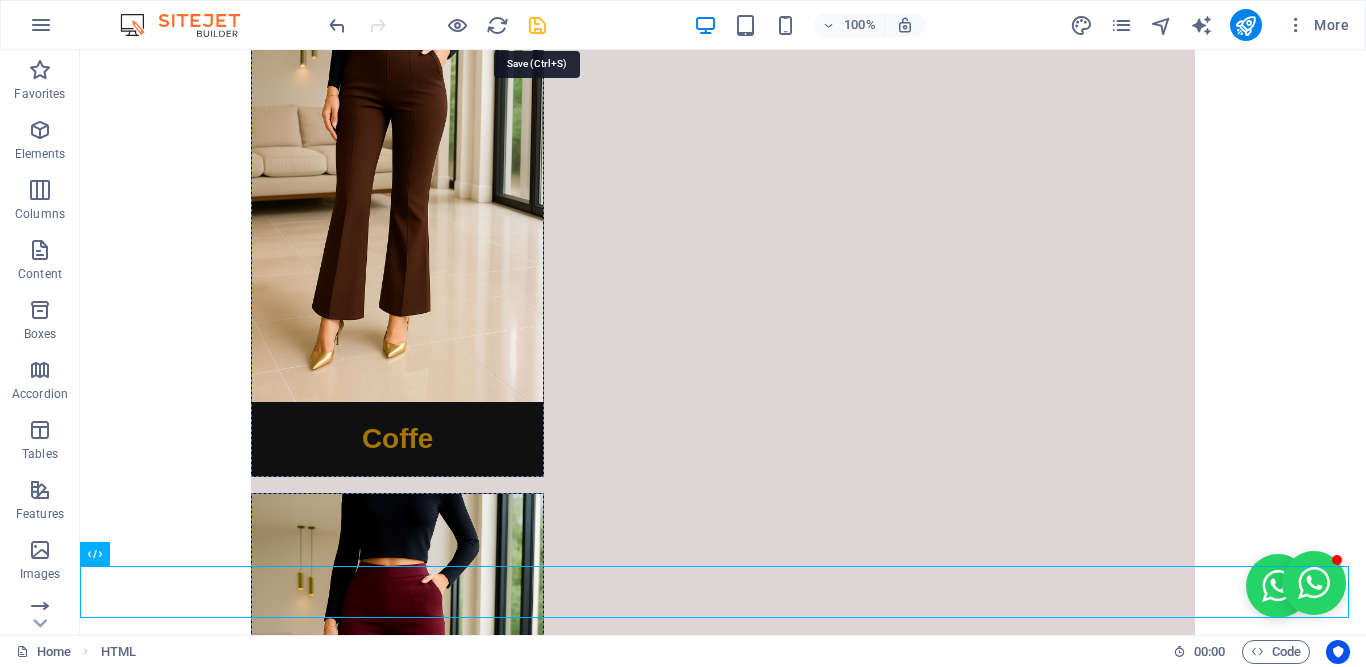 click at bounding box center (537, 25) 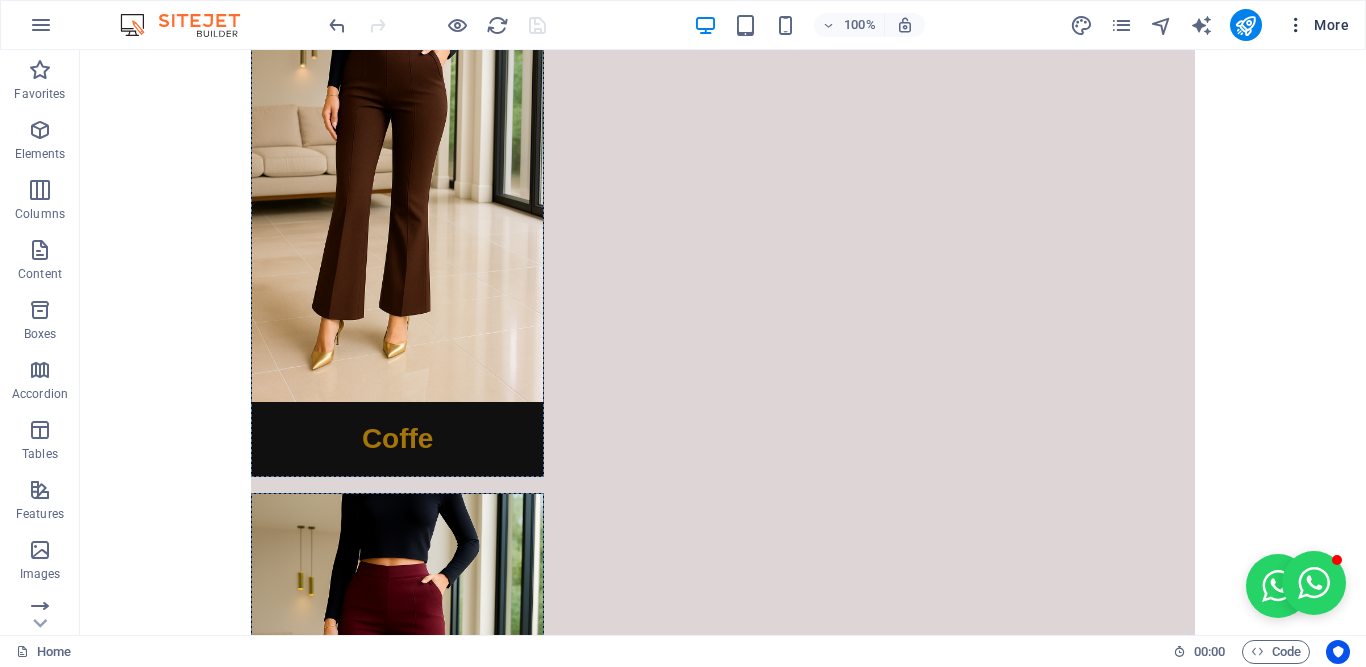 click at bounding box center (1296, 25) 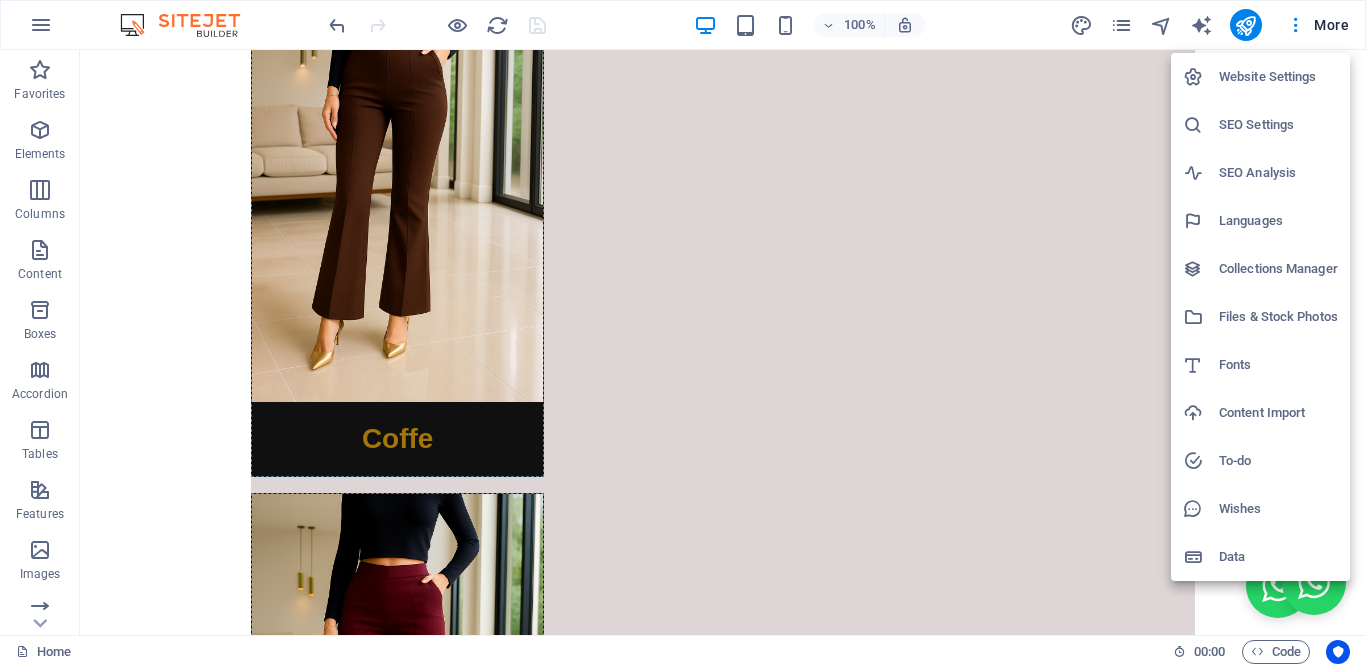 click at bounding box center [683, 333] 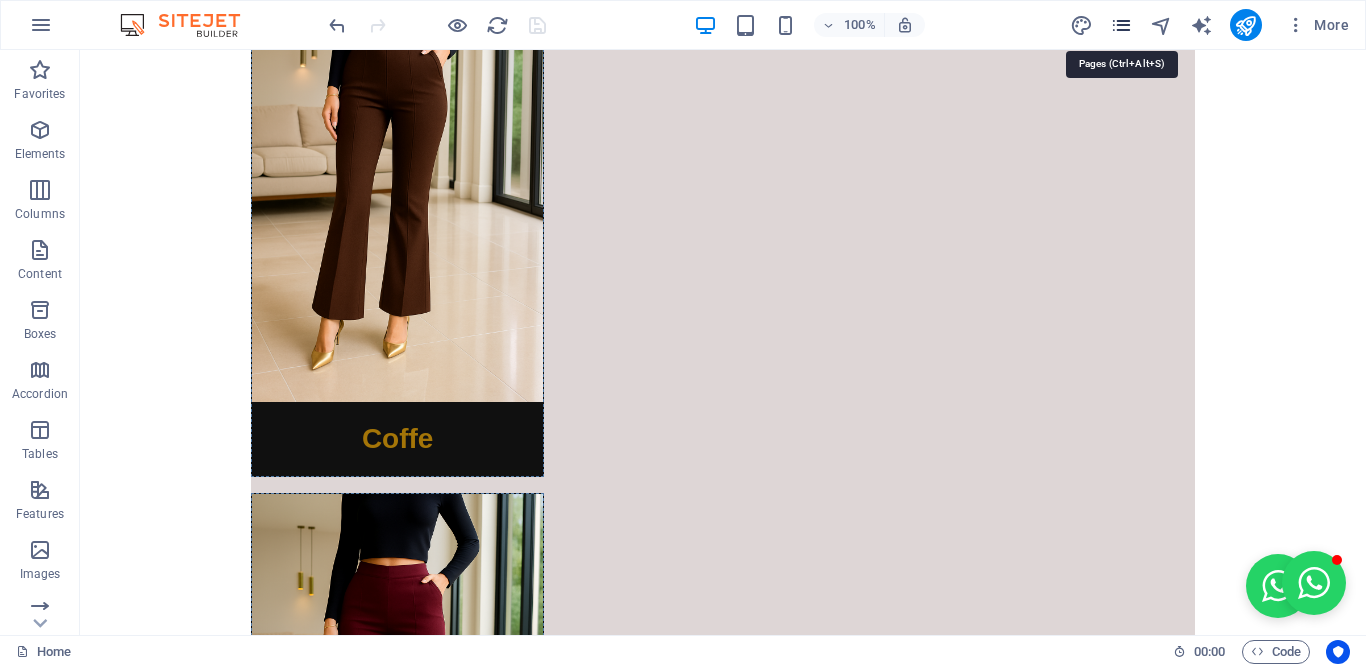 click at bounding box center (1121, 25) 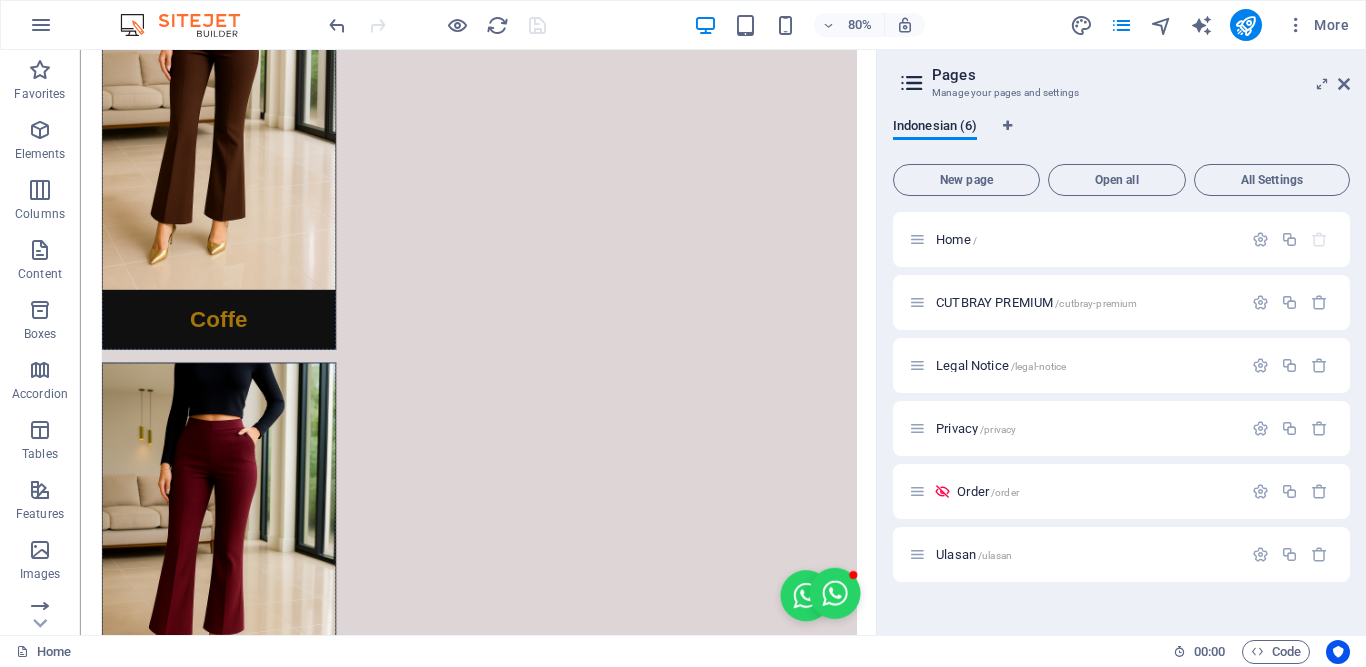 scroll, scrollTop: 1478, scrollLeft: 0, axis: vertical 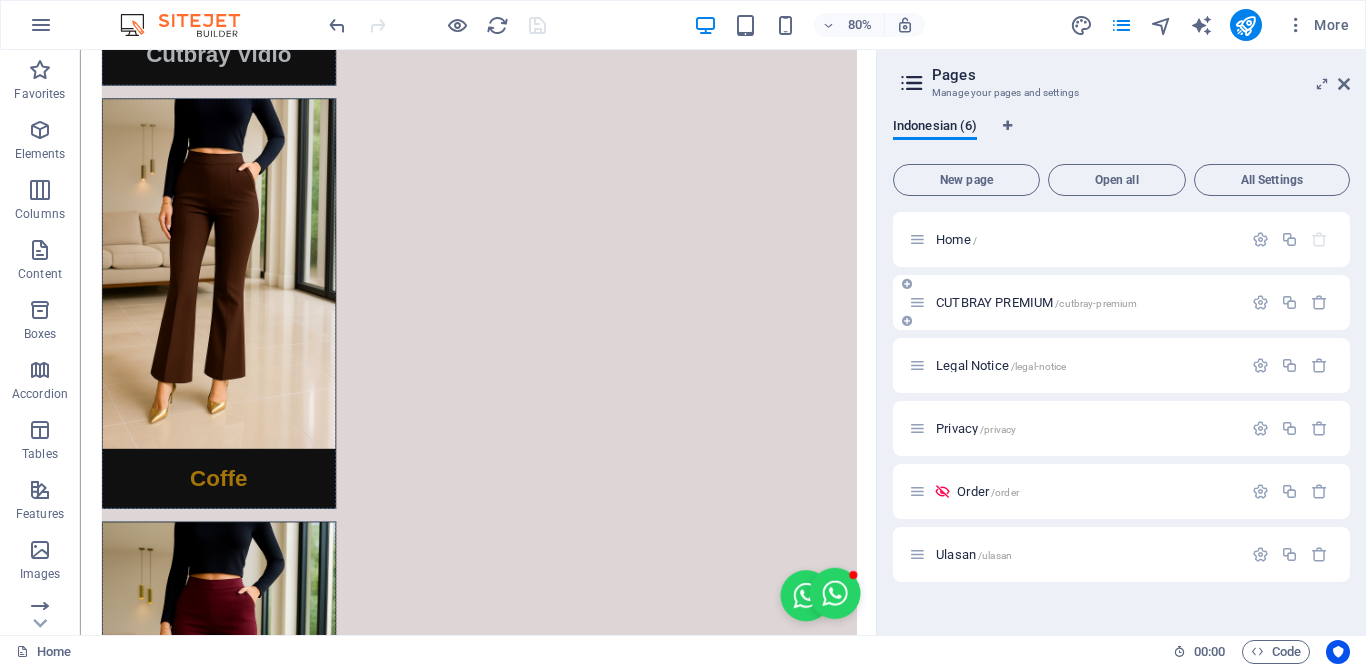click on "CUTBRAY PREMIUM /cutbray-premium" at bounding box center (1036, 302) 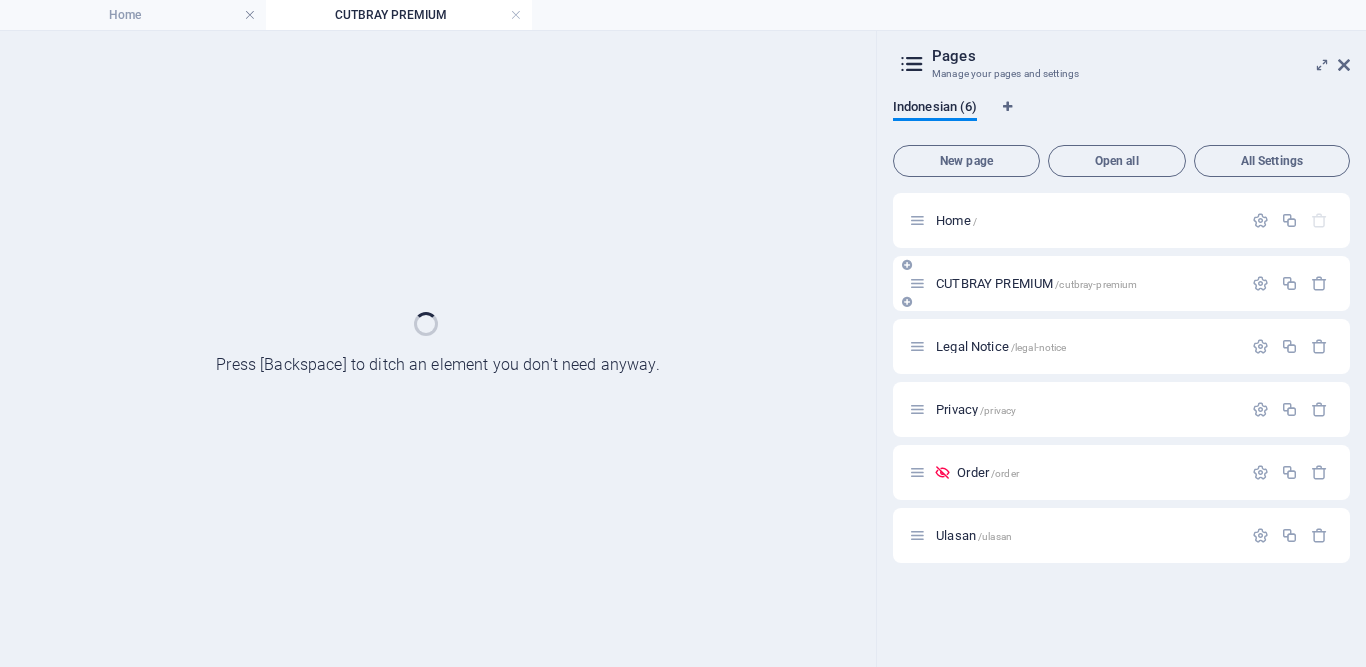 scroll, scrollTop: 0, scrollLeft: 0, axis: both 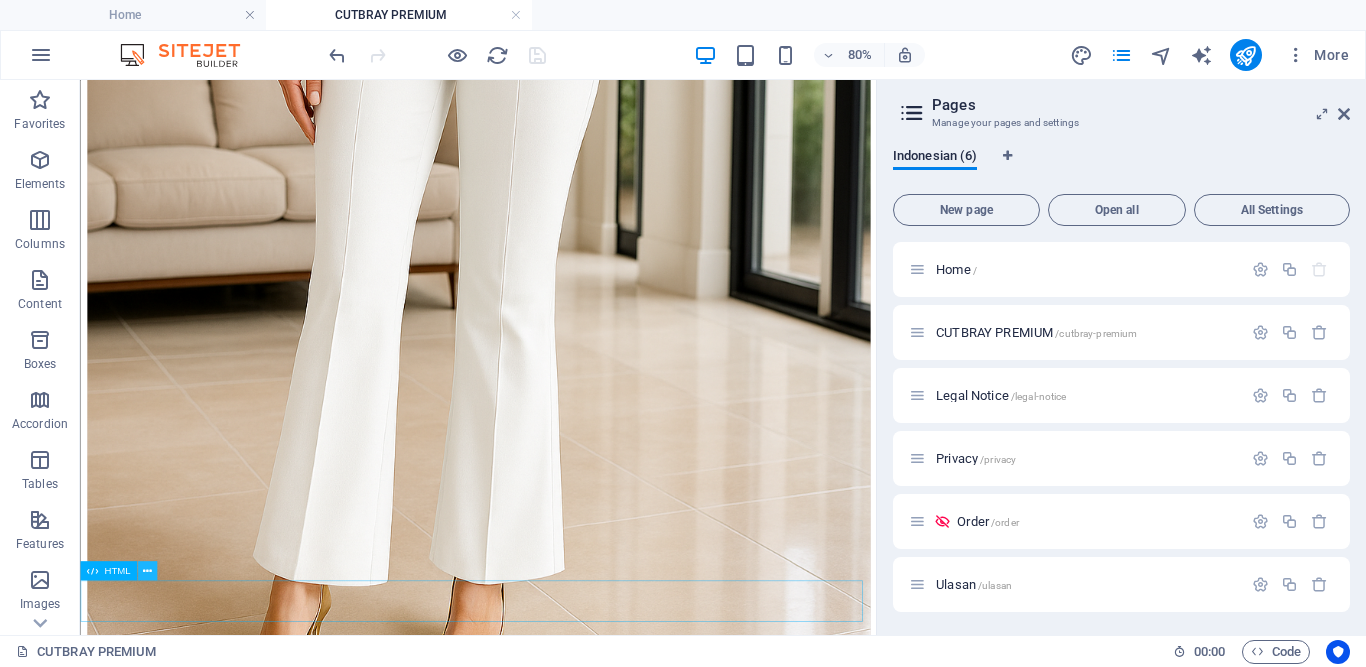 click at bounding box center [146, 570] 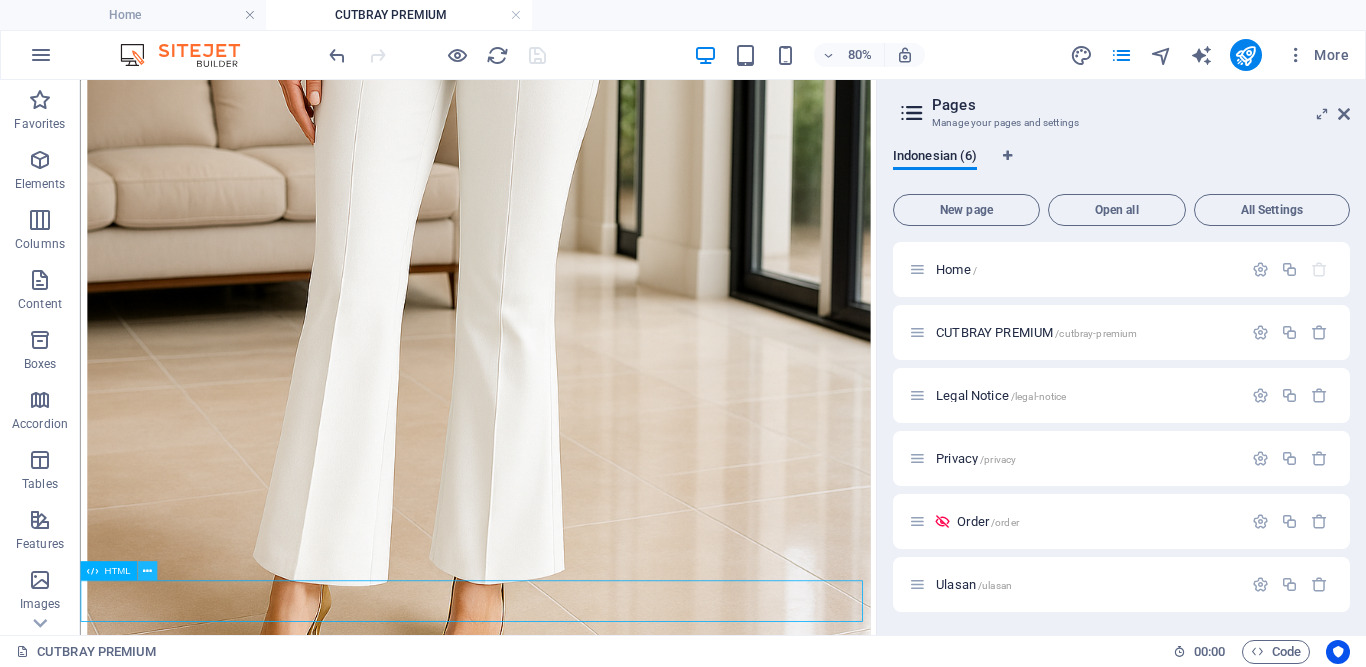 drag, startPoint x: 152, startPoint y: 574, endPoint x: 161, endPoint y: 615, distance: 41.976185 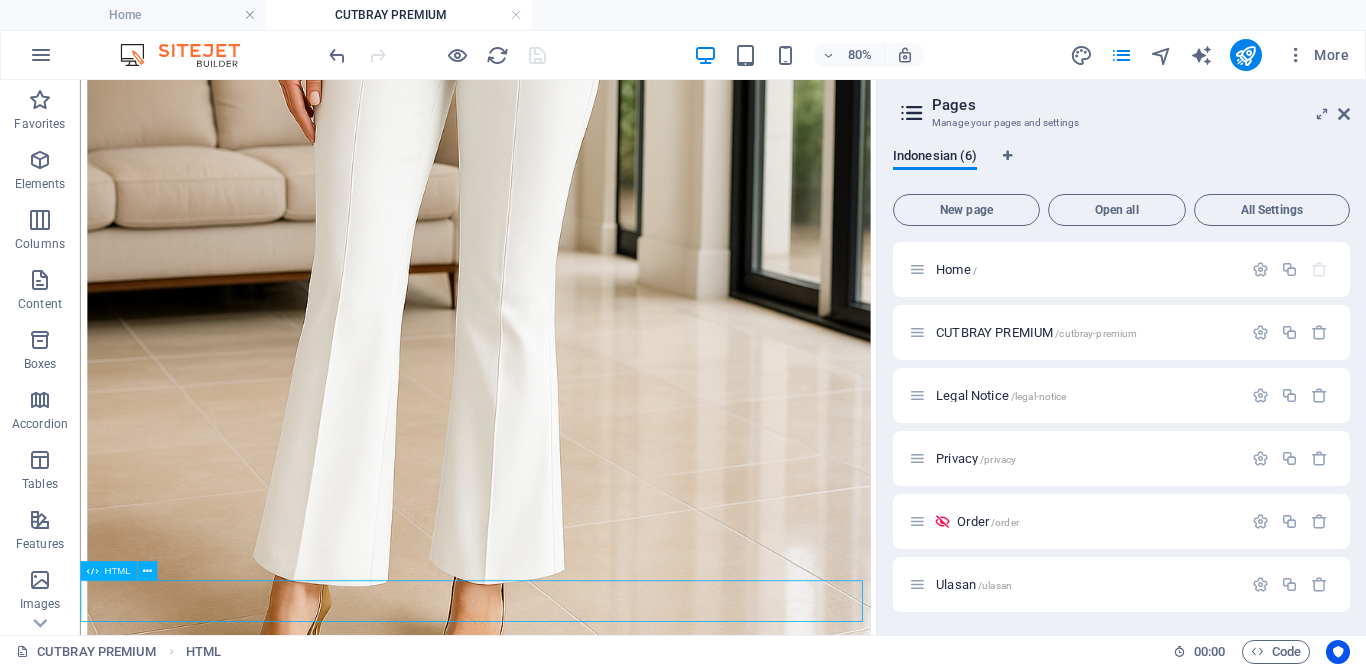 click on "HTML" at bounding box center [108, 570] 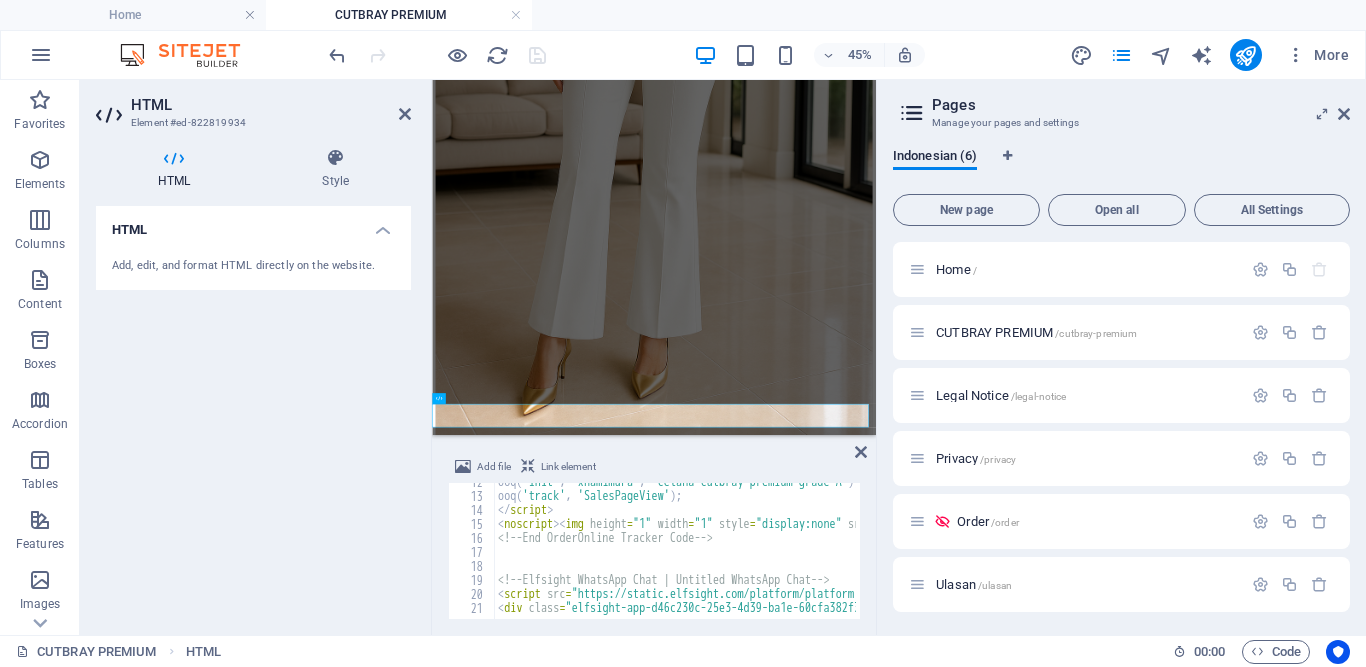 scroll, scrollTop: 7331, scrollLeft: 0, axis: vertical 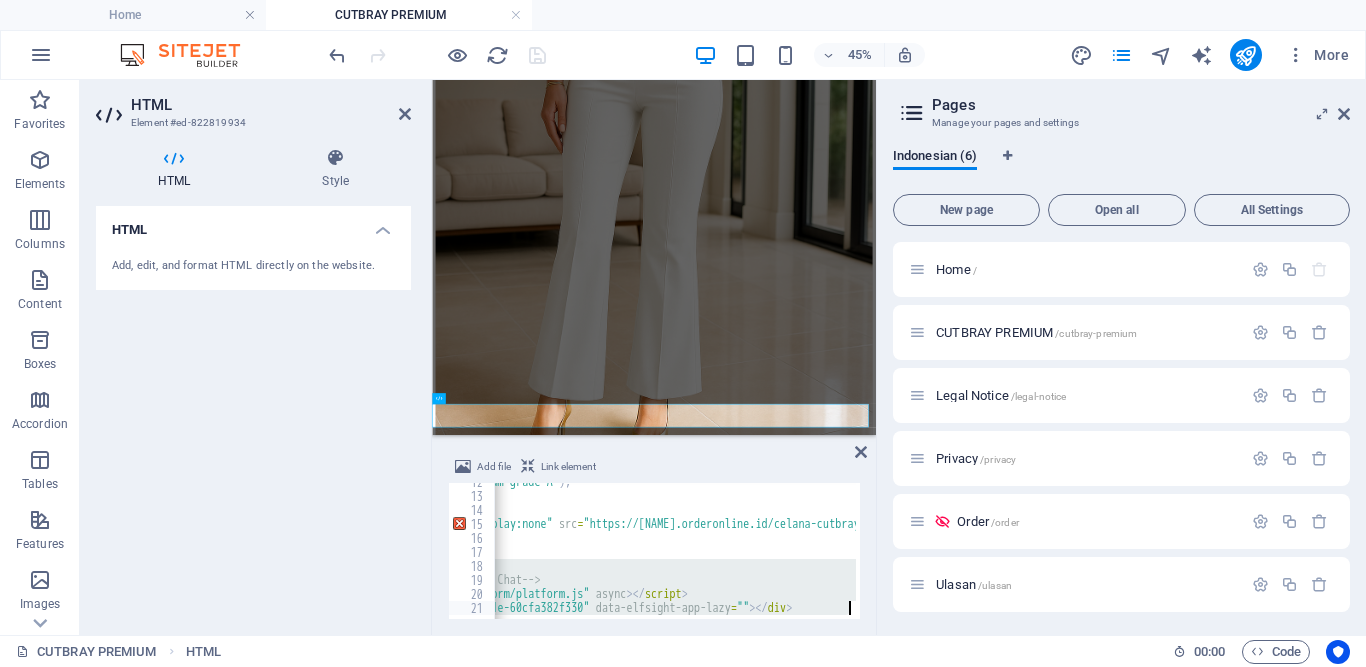 drag, startPoint x: 497, startPoint y: 569, endPoint x: 752, endPoint y: 660, distance: 270.7508 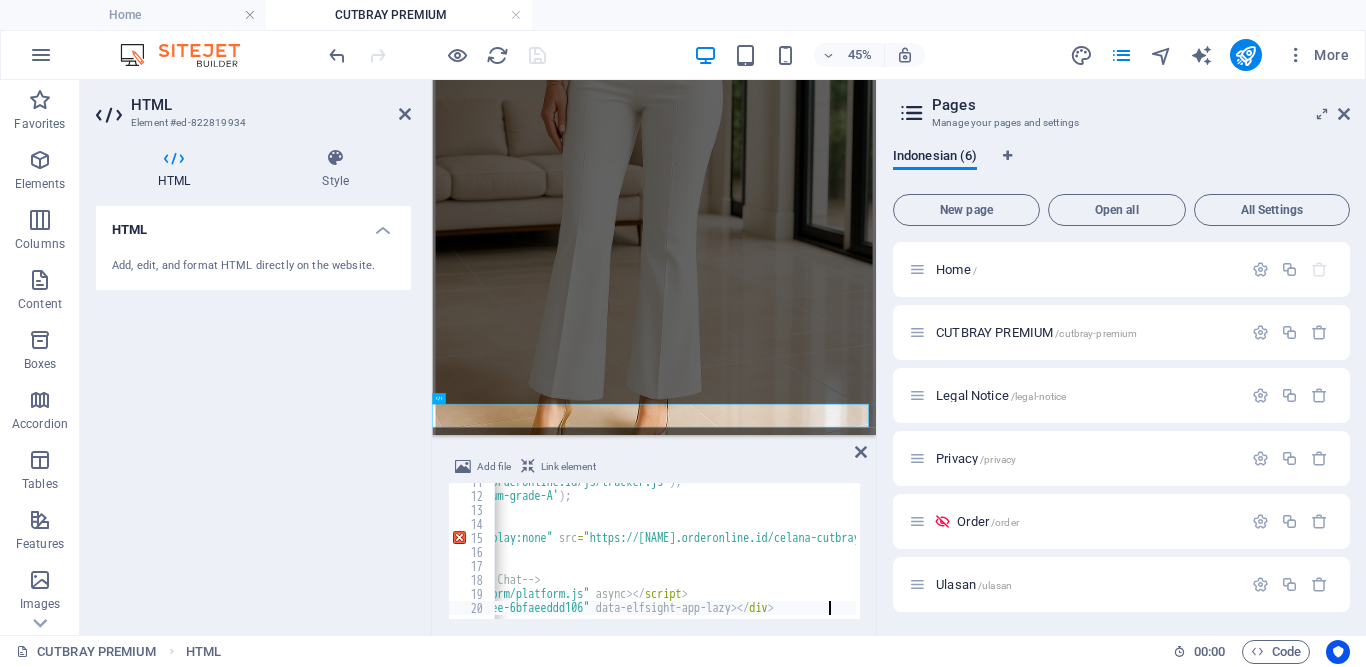 scroll, scrollTop: 148, scrollLeft: 0, axis: vertical 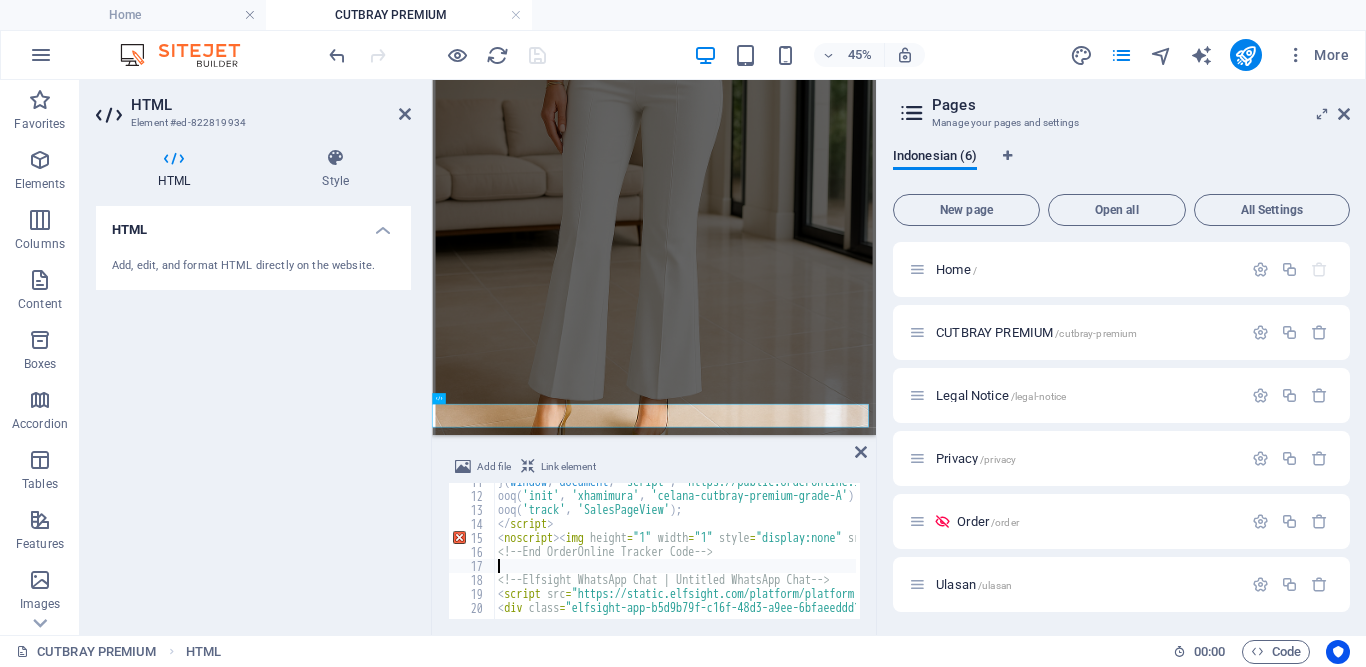 click on "HTML Add, edit, and format HTML directly on the website." at bounding box center (253, 412) 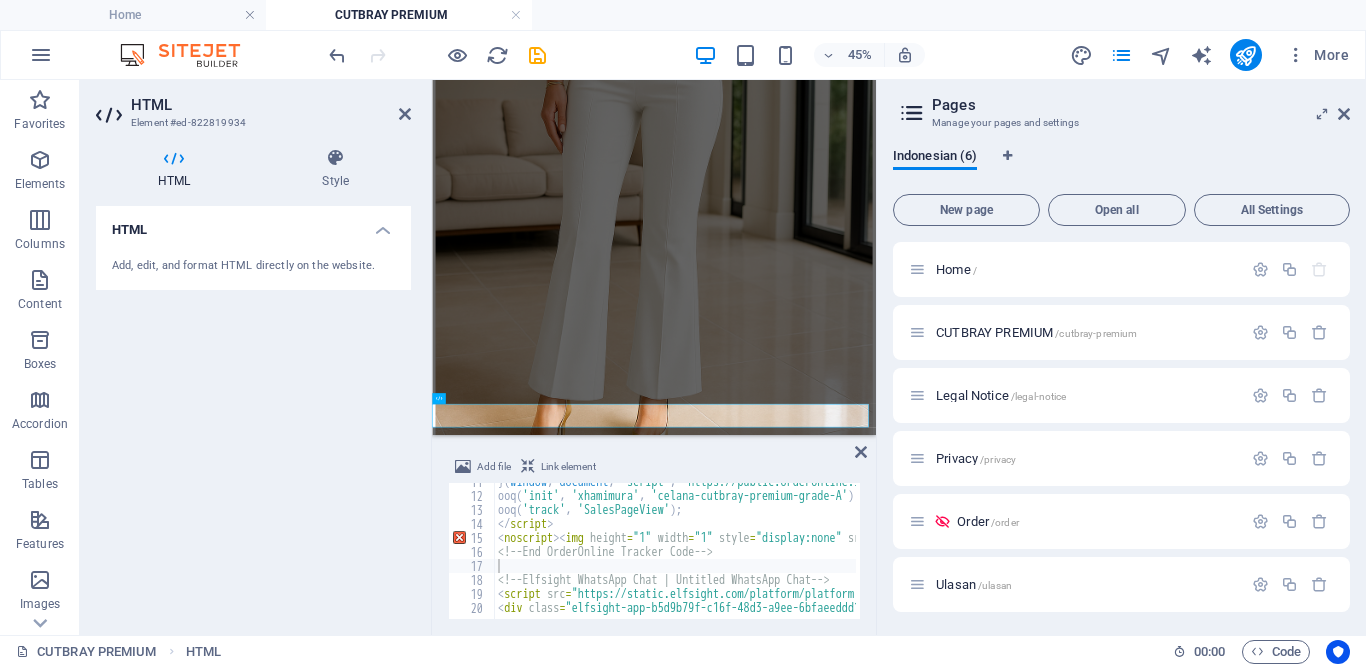 click on "HTML" at bounding box center [253, 224] 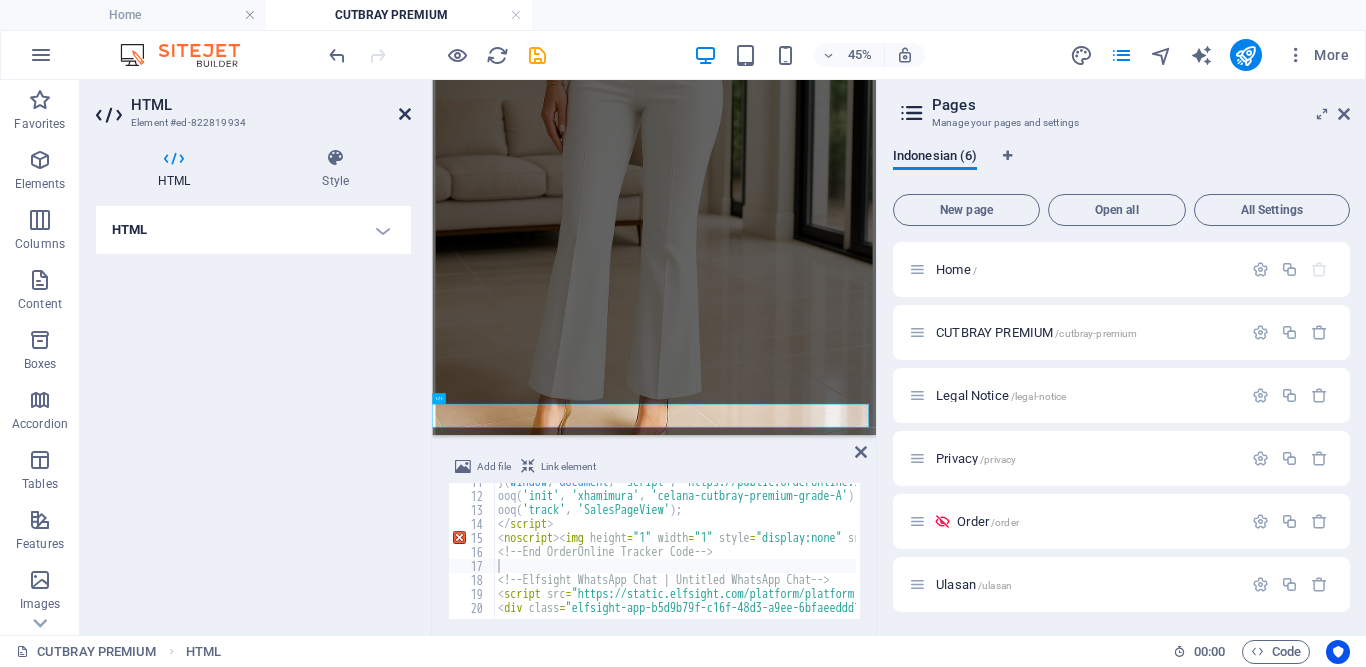 click at bounding box center (405, 114) 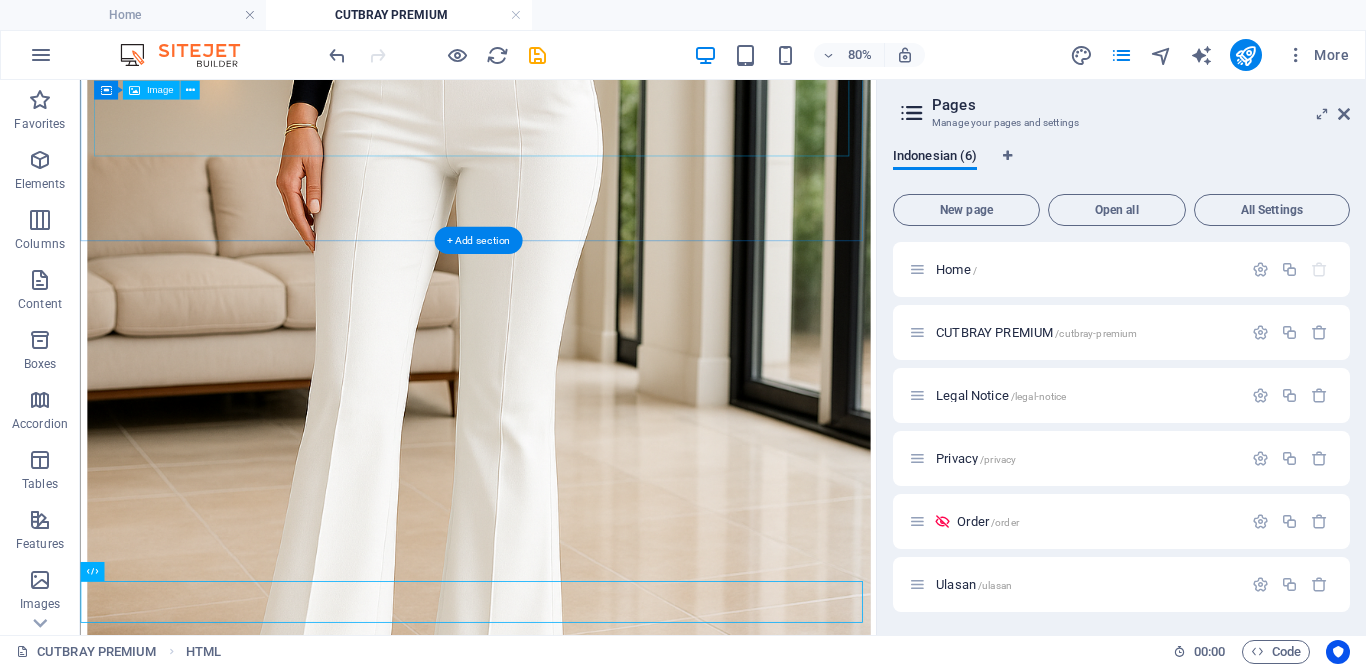 scroll, scrollTop: 7466, scrollLeft: 0, axis: vertical 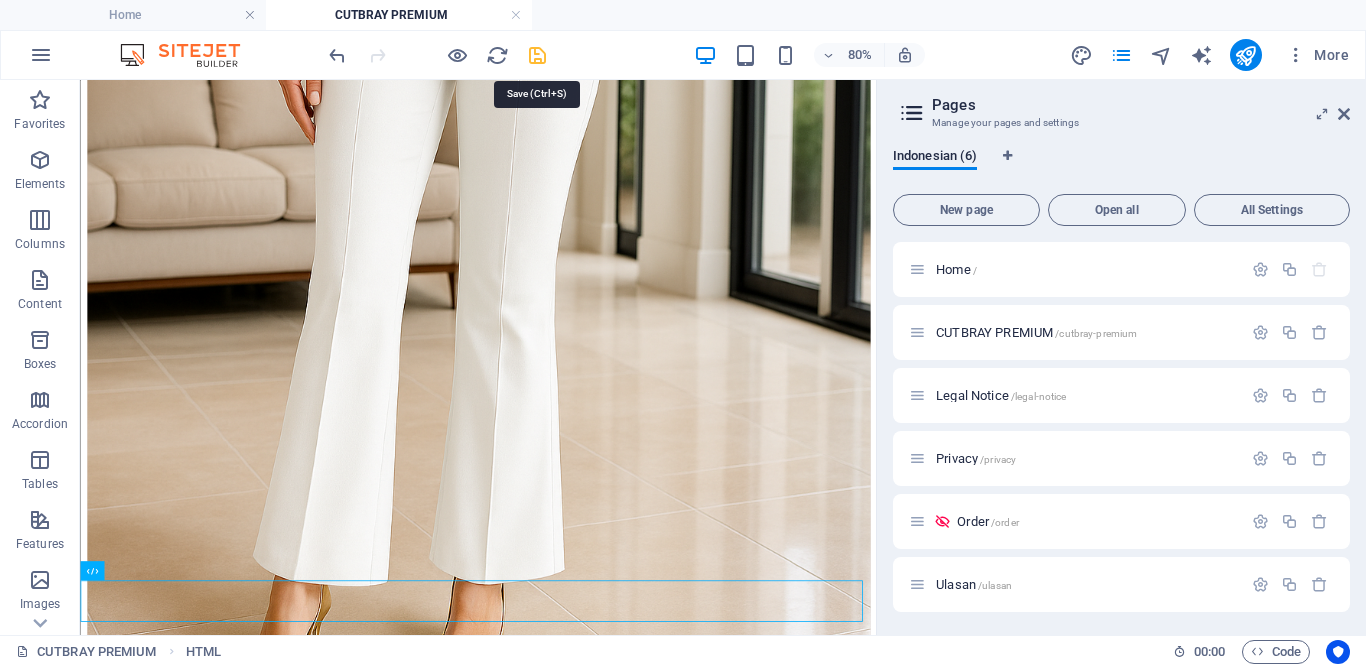 drag, startPoint x: 536, startPoint y: 58, endPoint x: 704, endPoint y: 160, distance: 196.54007 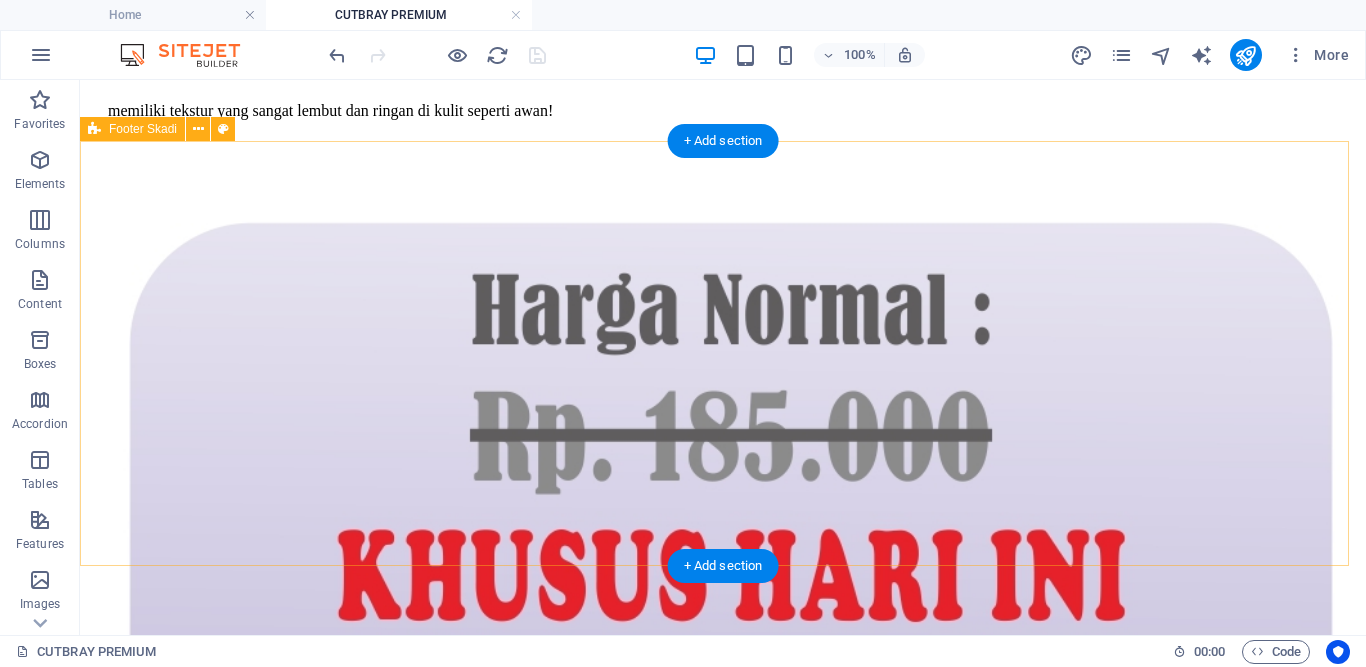 scroll, scrollTop: 7949, scrollLeft: 0, axis: vertical 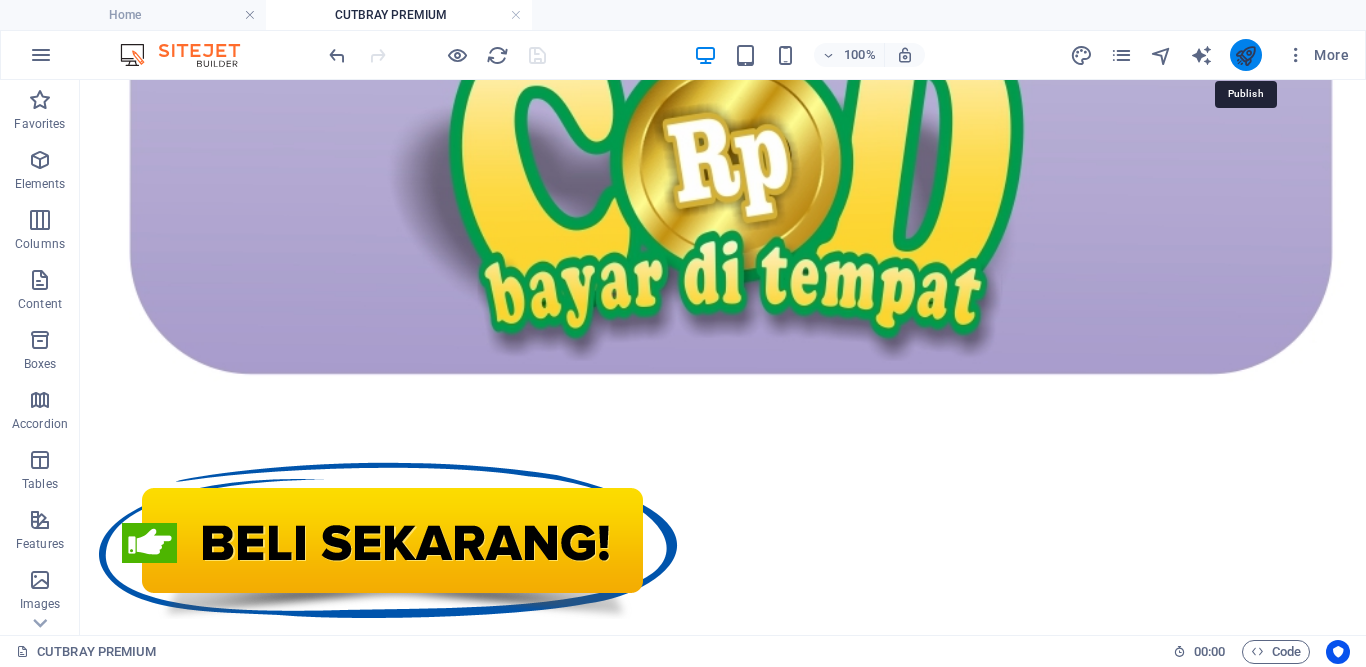 click at bounding box center (1245, 55) 